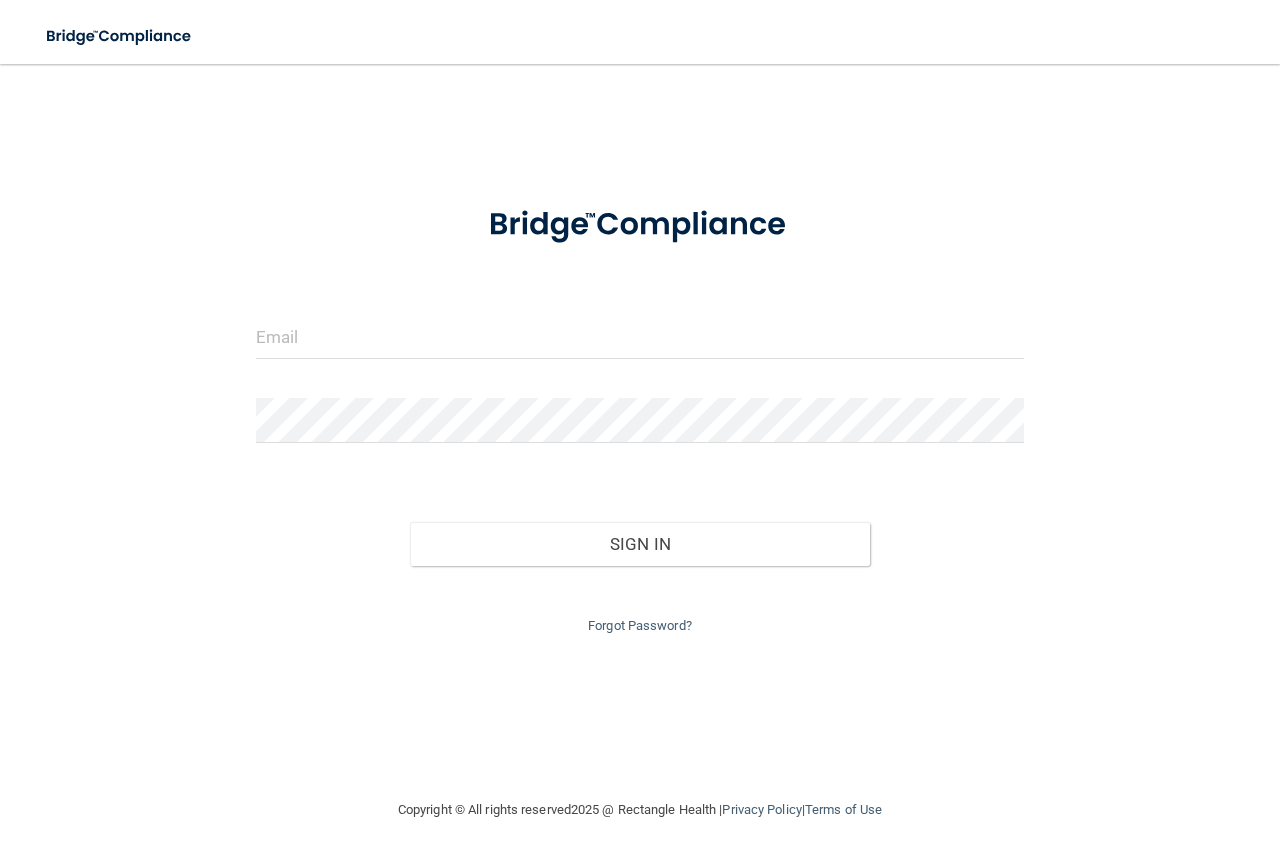 scroll, scrollTop: 0, scrollLeft: 0, axis: both 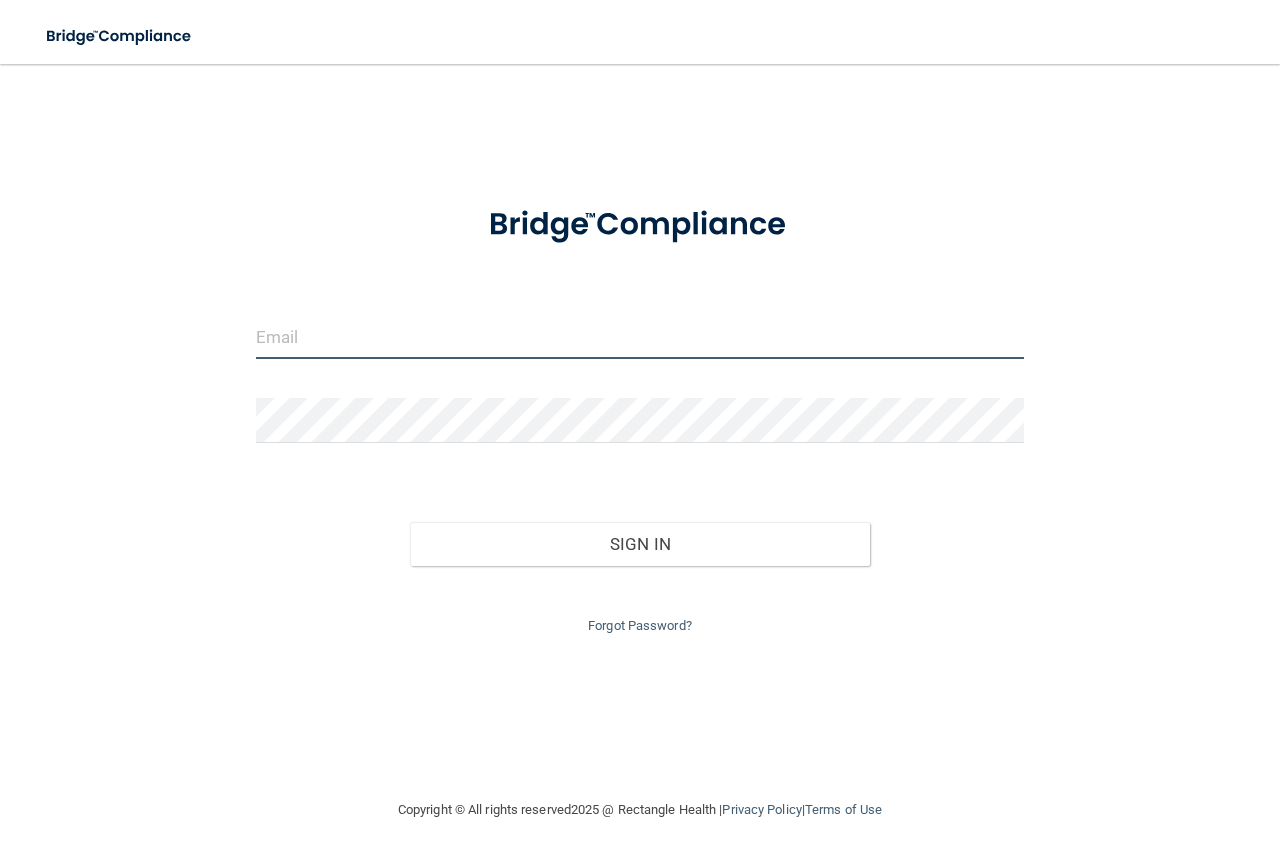 click at bounding box center [640, 336] 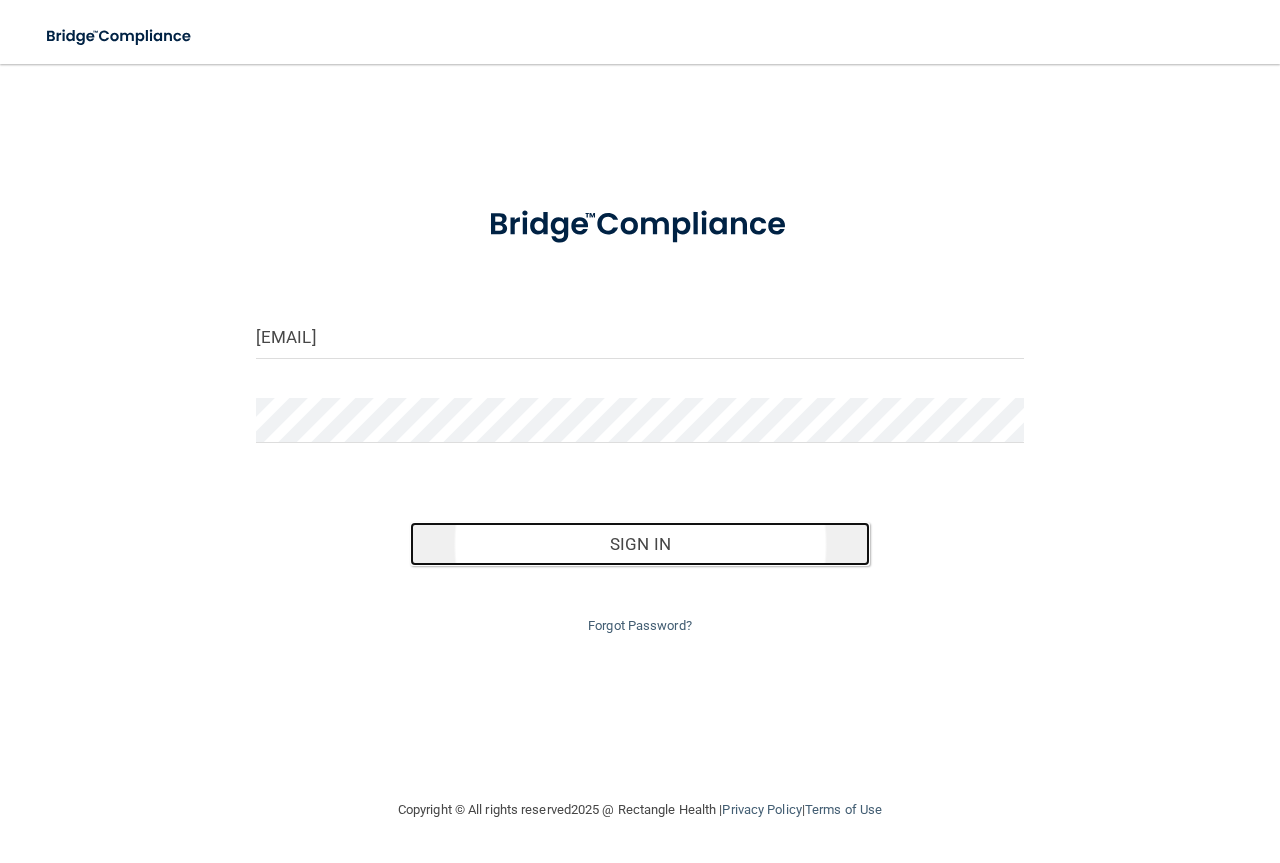 drag, startPoint x: 538, startPoint y: 535, endPoint x: 552, endPoint y: 551, distance: 21.260292 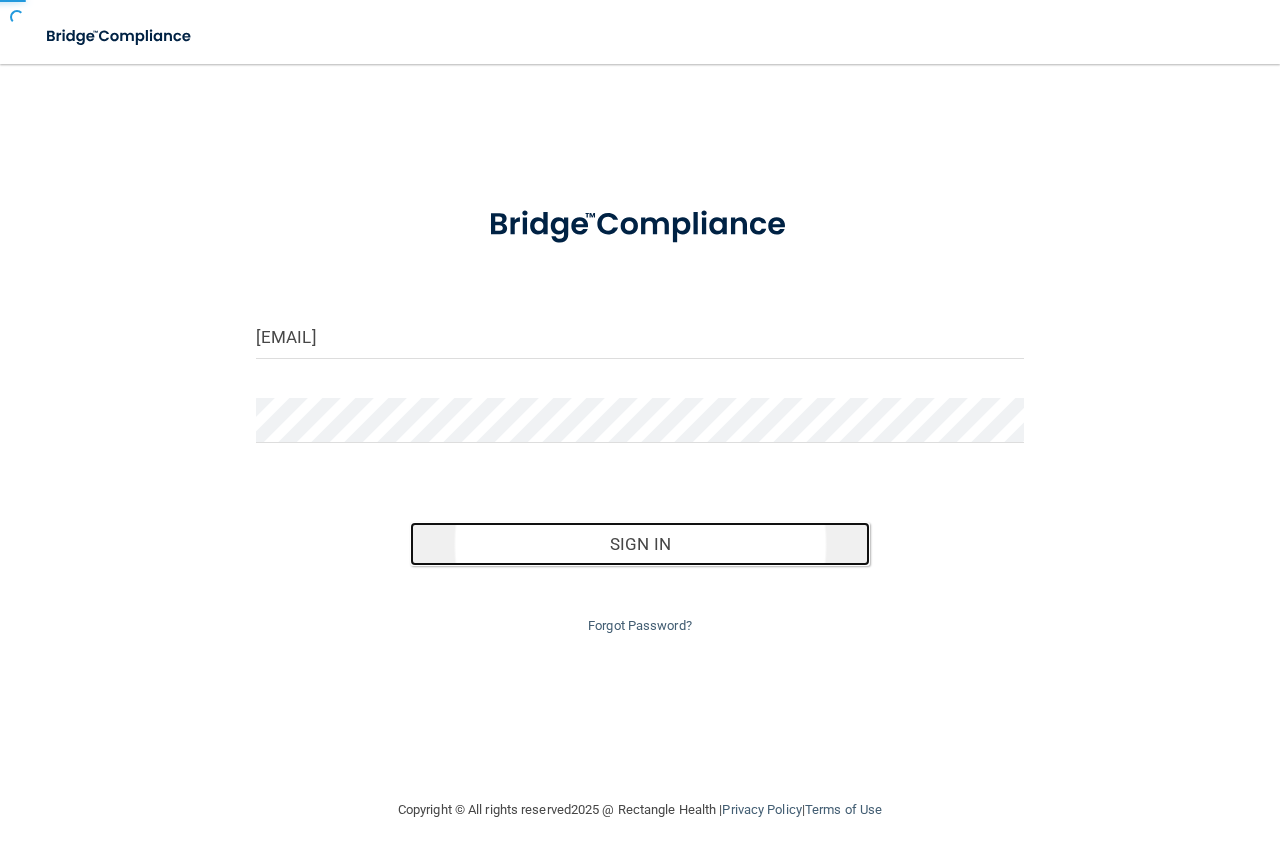 click on "Sign In" at bounding box center [640, 544] 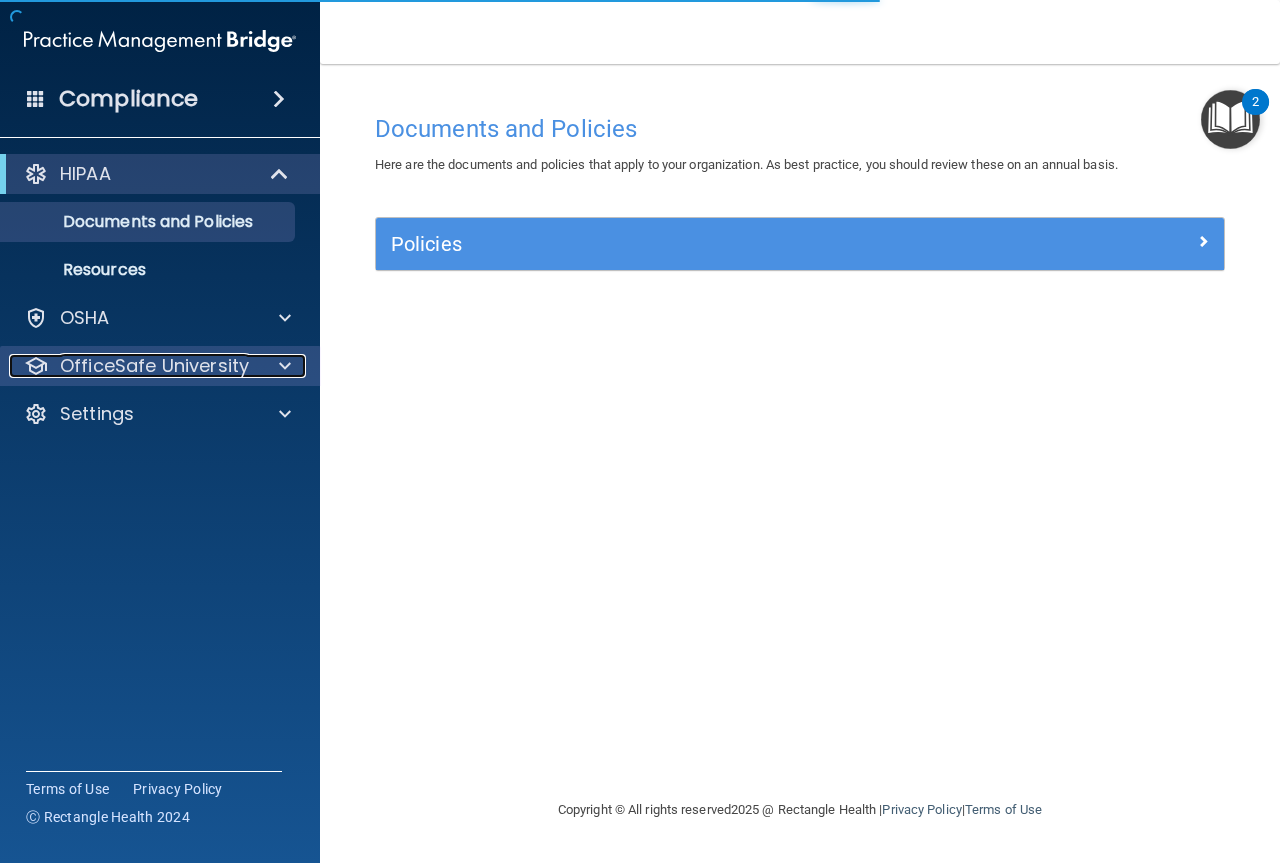 click on "OfficeSafe University" at bounding box center [154, 366] 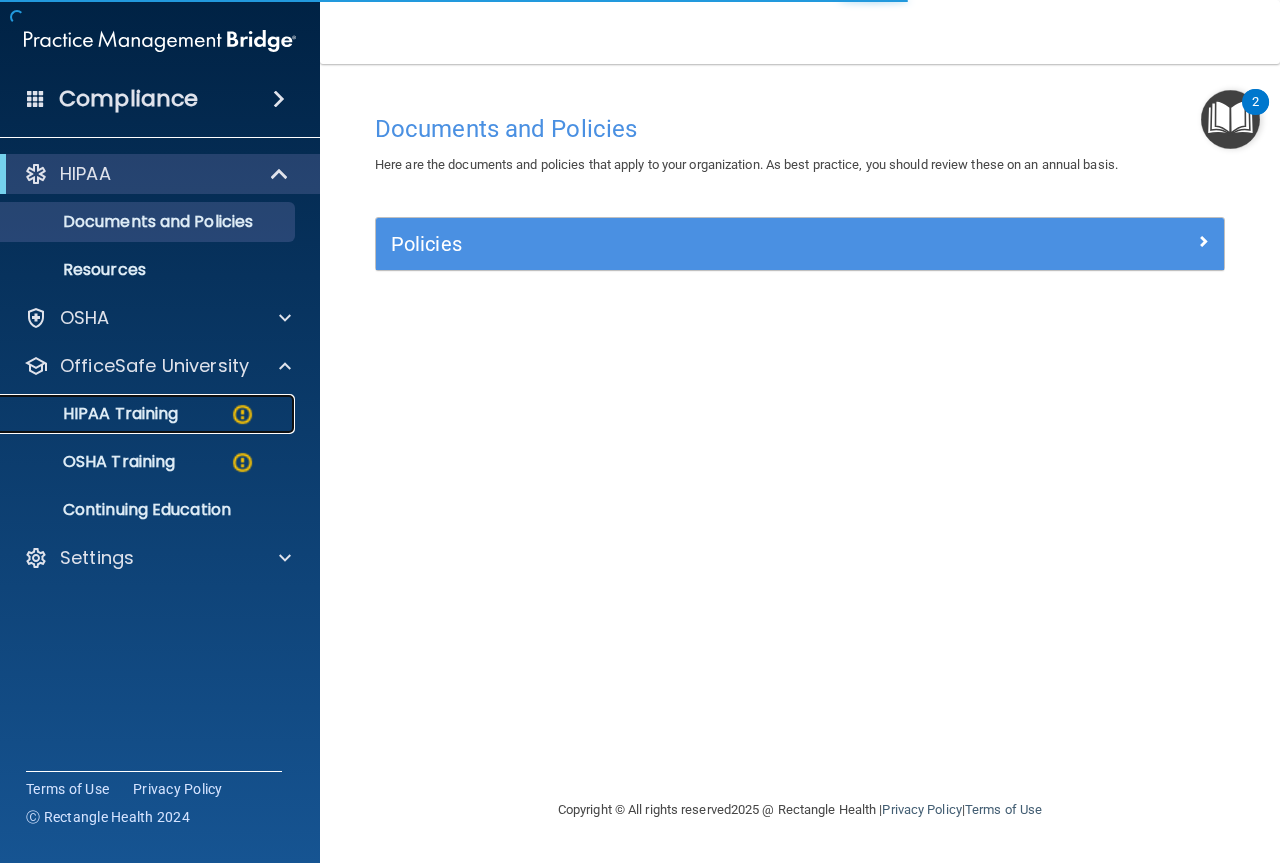 click on "HIPAA Training" at bounding box center [95, 414] 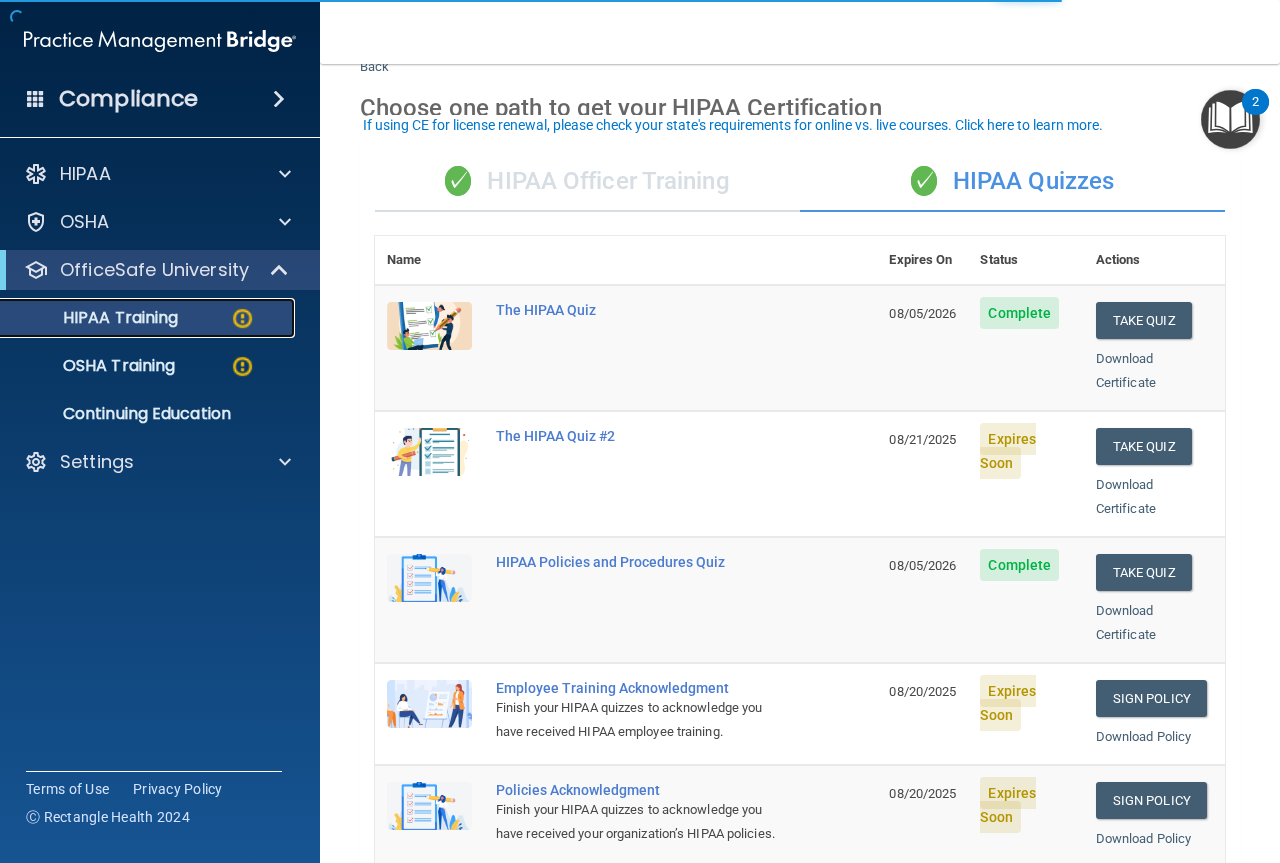 scroll, scrollTop: 100, scrollLeft: 0, axis: vertical 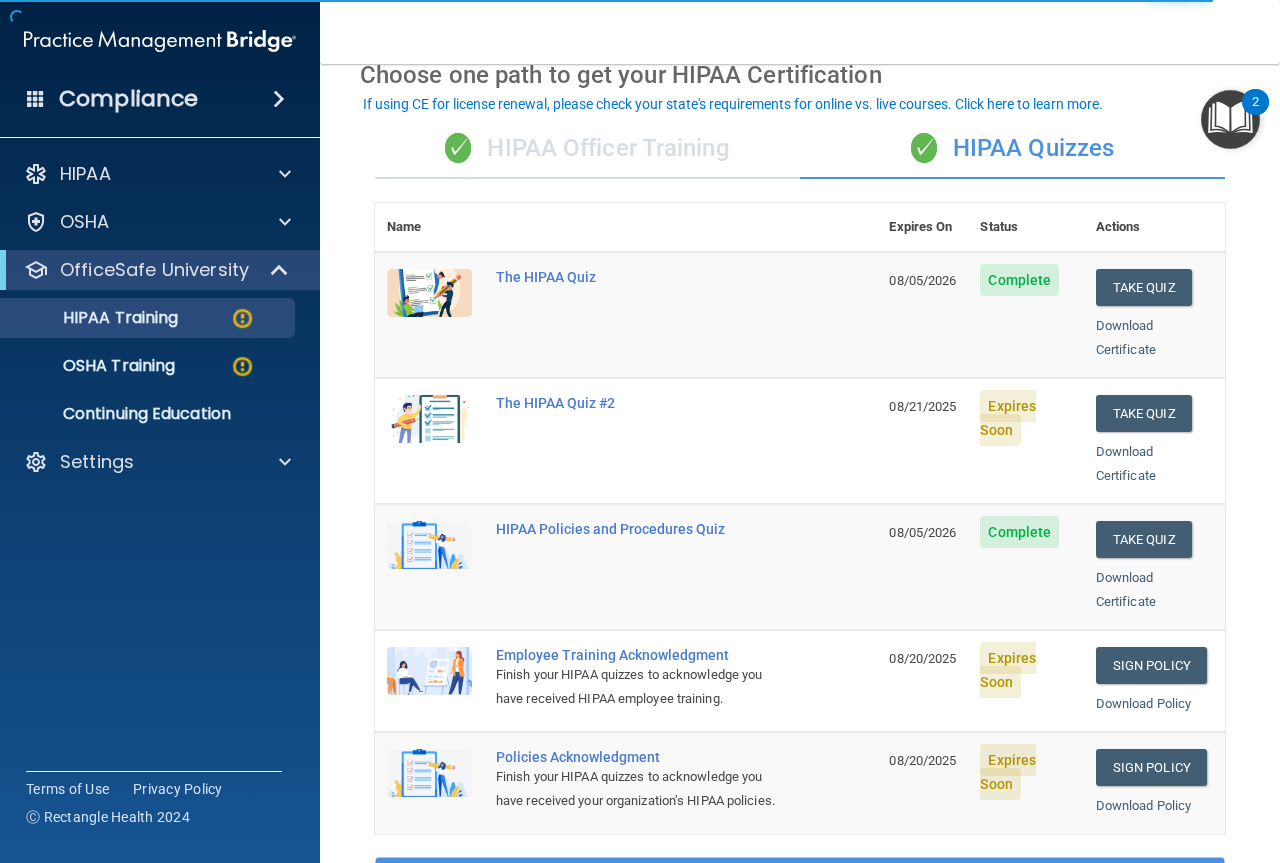 click on "Download Certificate" at bounding box center [1154, 338] 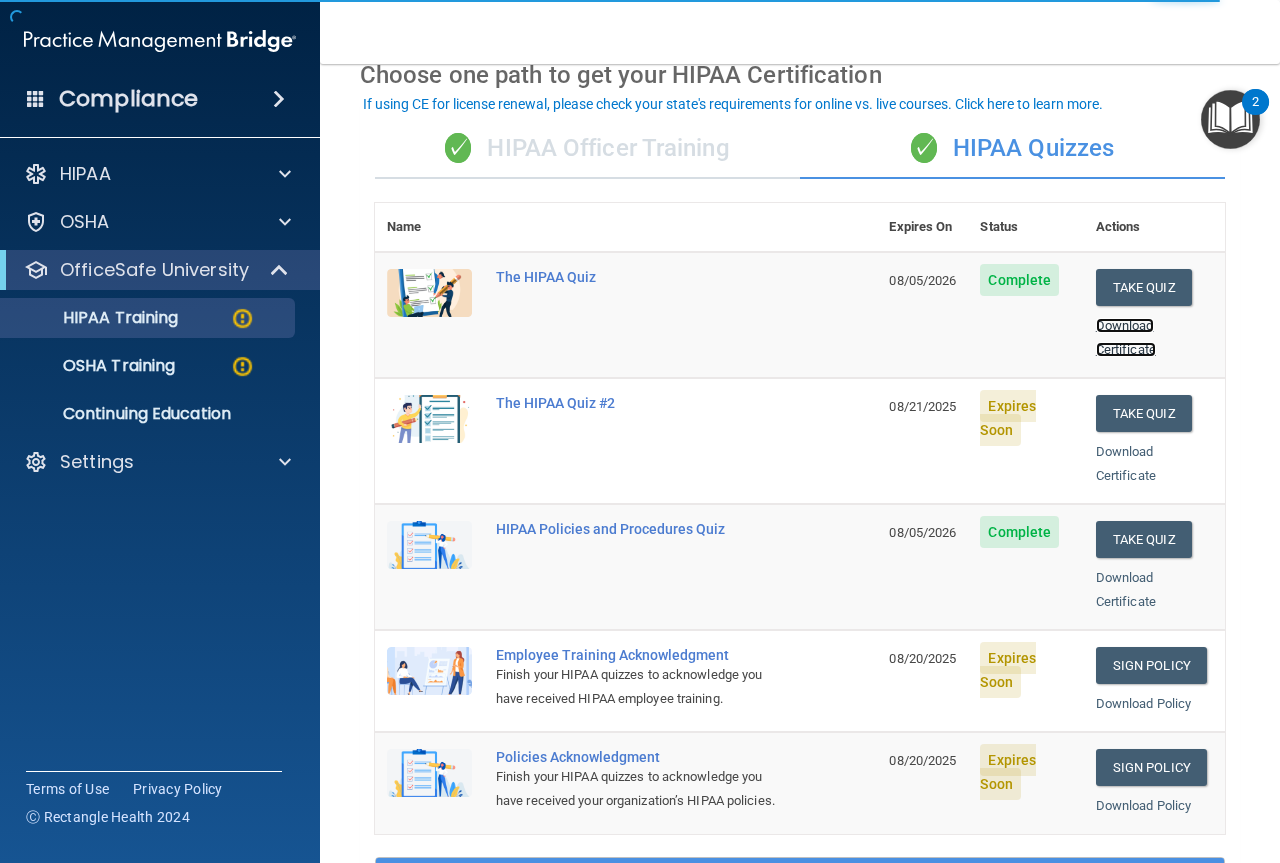 click on "Download Certificate" at bounding box center [1126, 337] 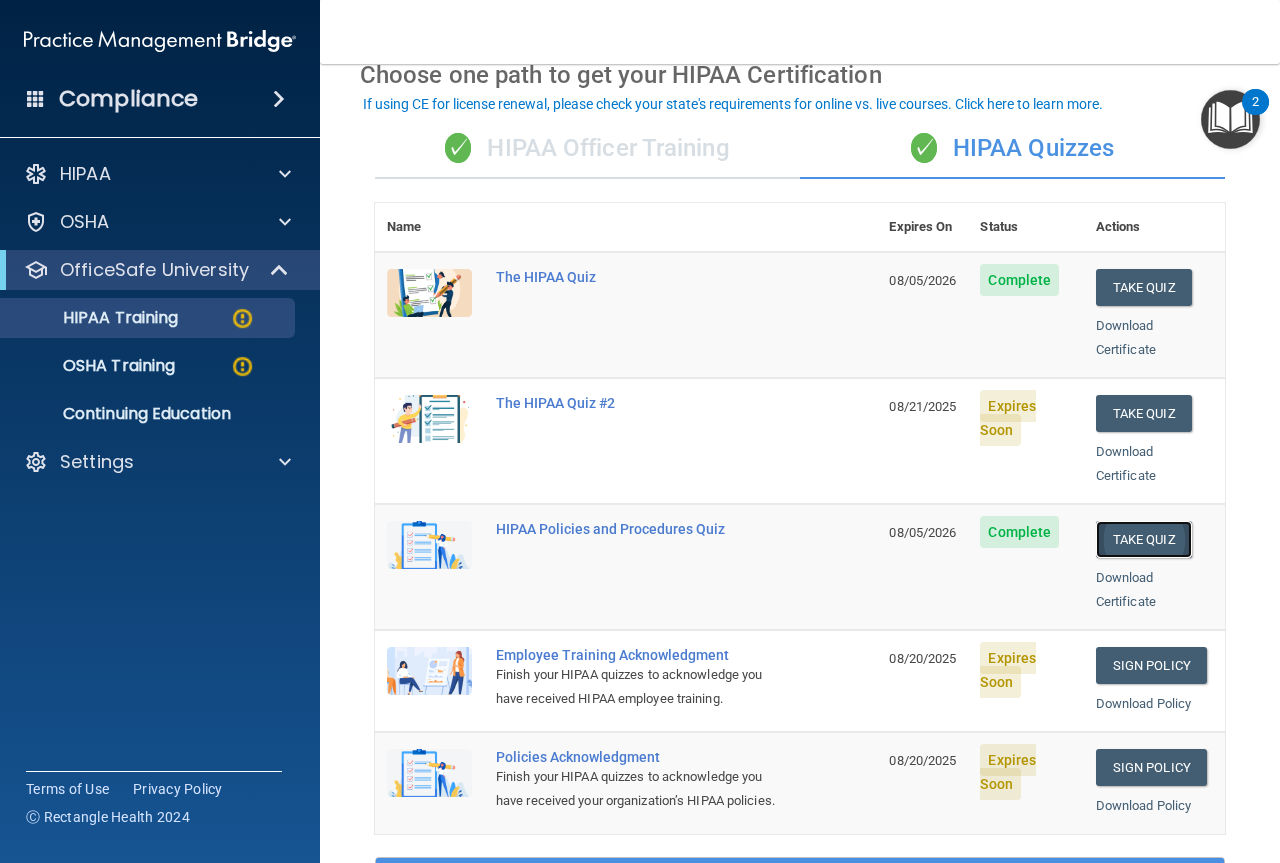click on "Take Quiz" at bounding box center [1144, 539] 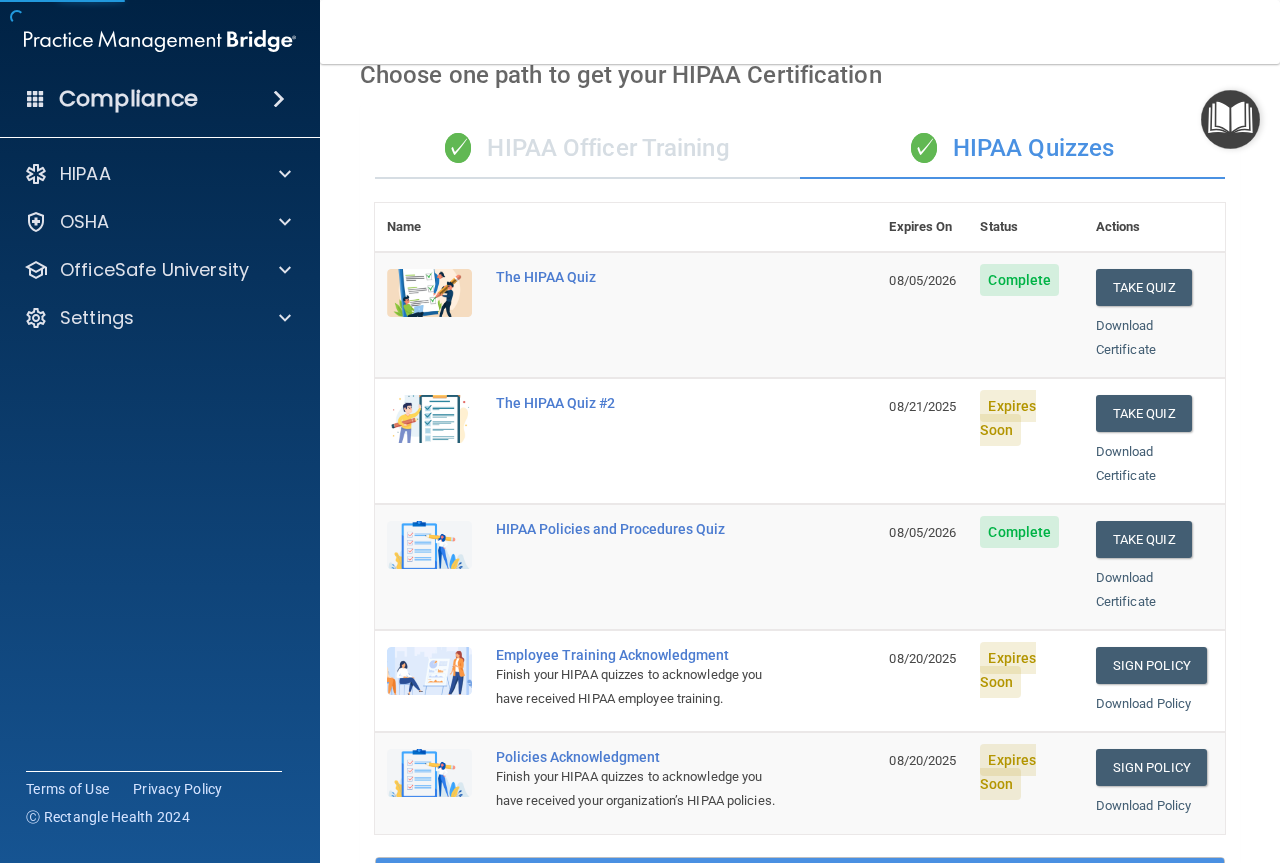 scroll, scrollTop: 0, scrollLeft: 0, axis: both 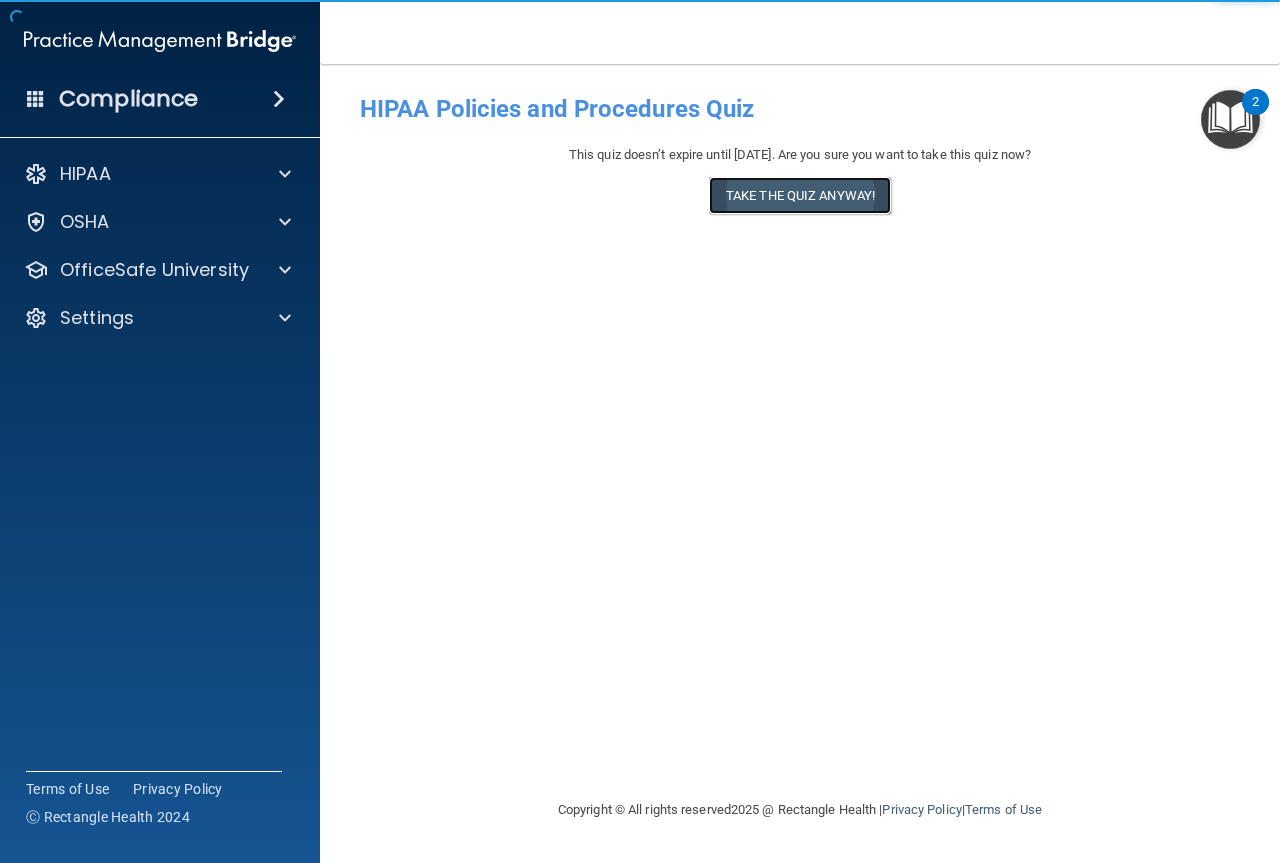 click on "Take the quiz anyway!" at bounding box center (800, 195) 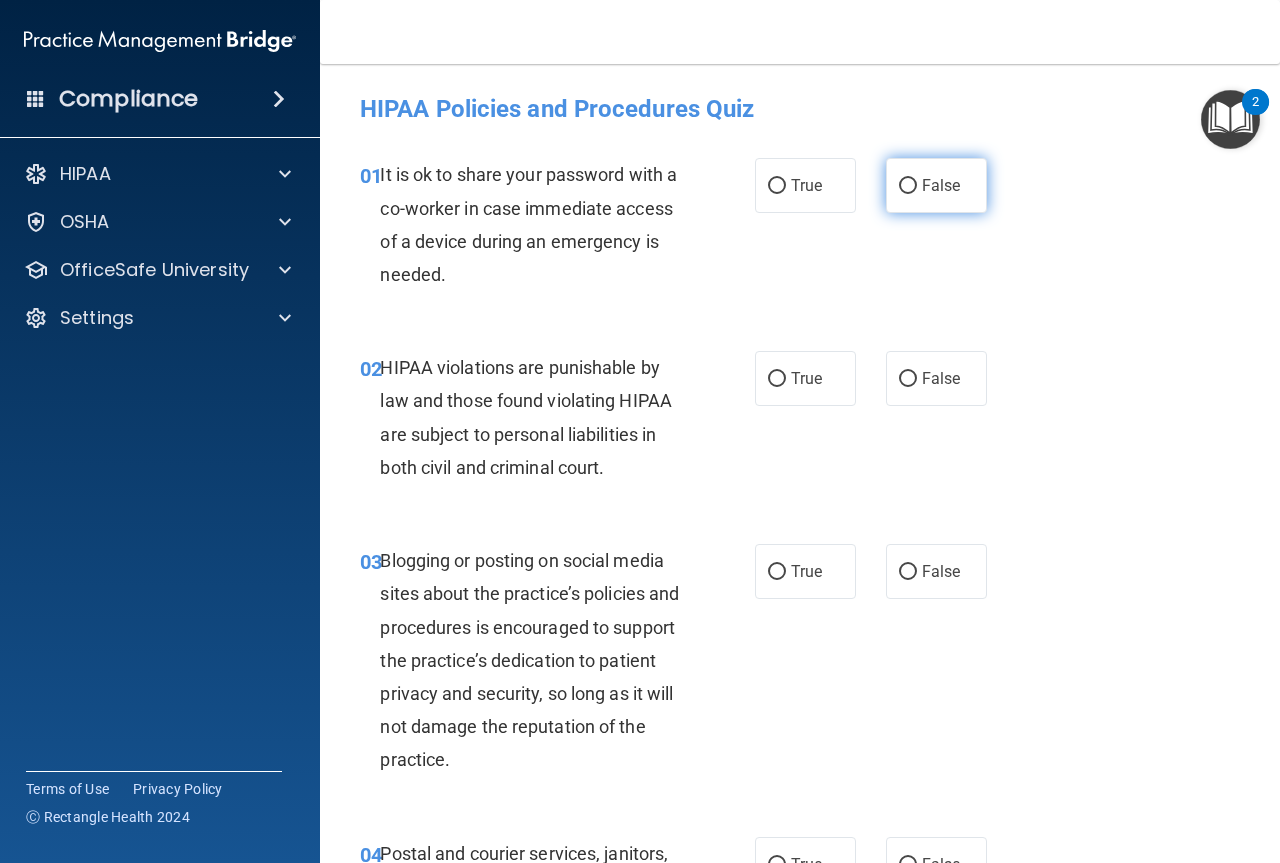 click on "False" at bounding box center (941, 185) 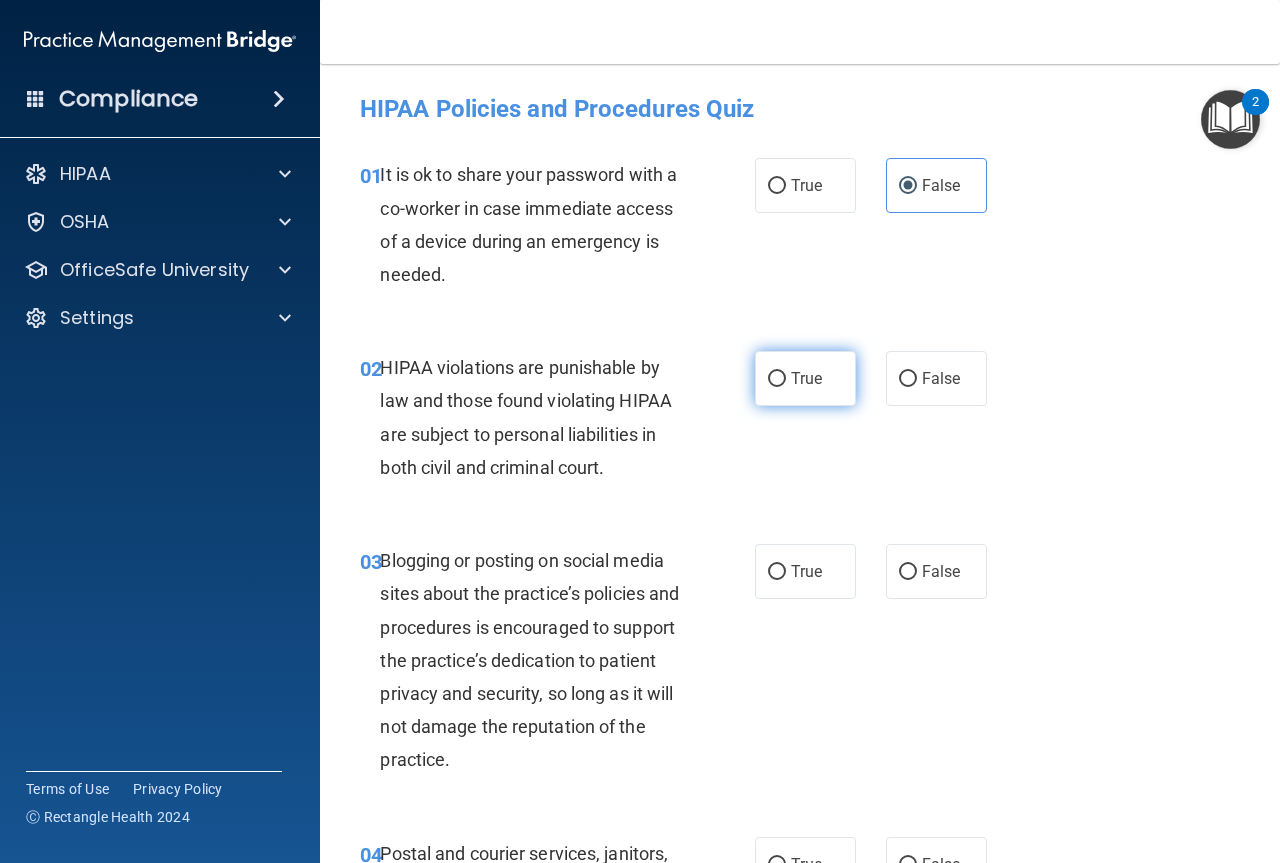 click on "True" at bounding box center [806, 378] 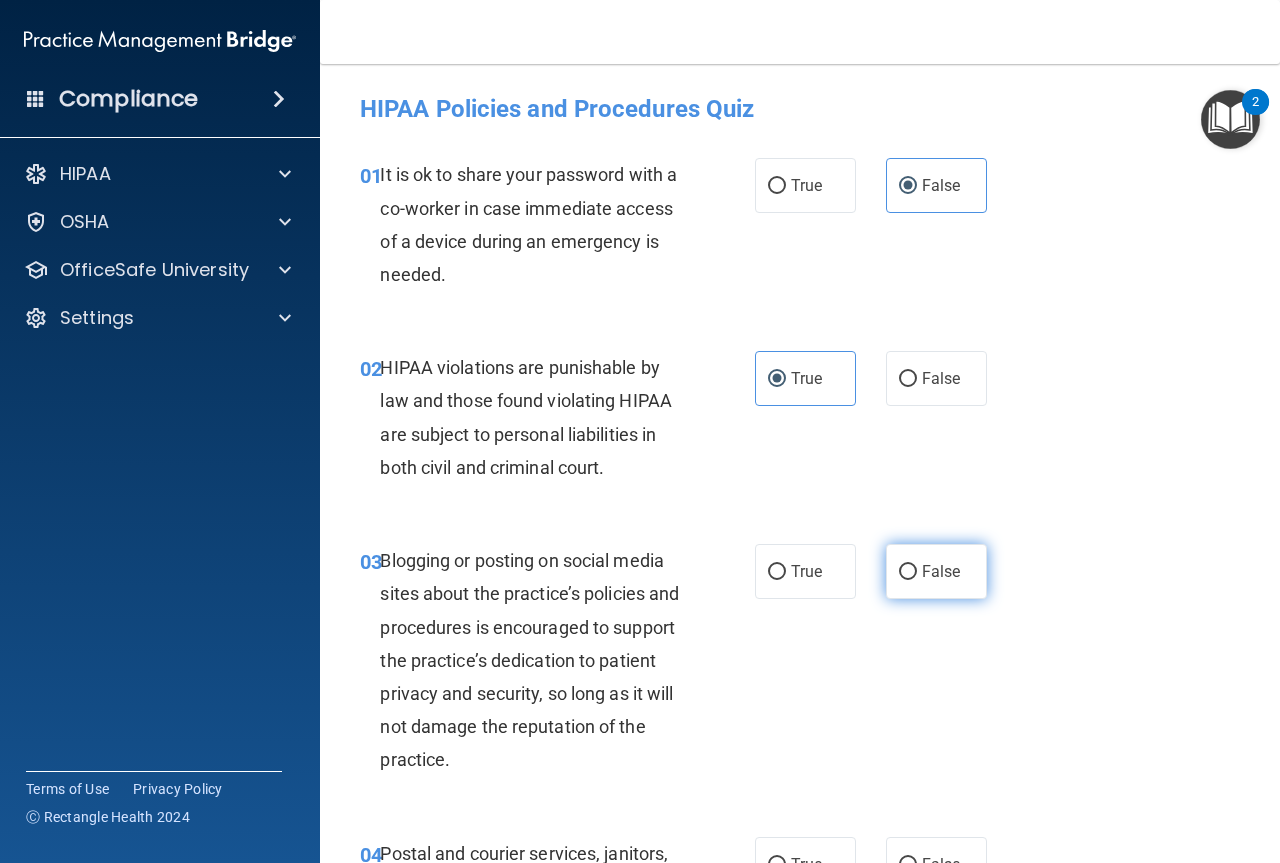 click on "False" at bounding box center [936, 571] 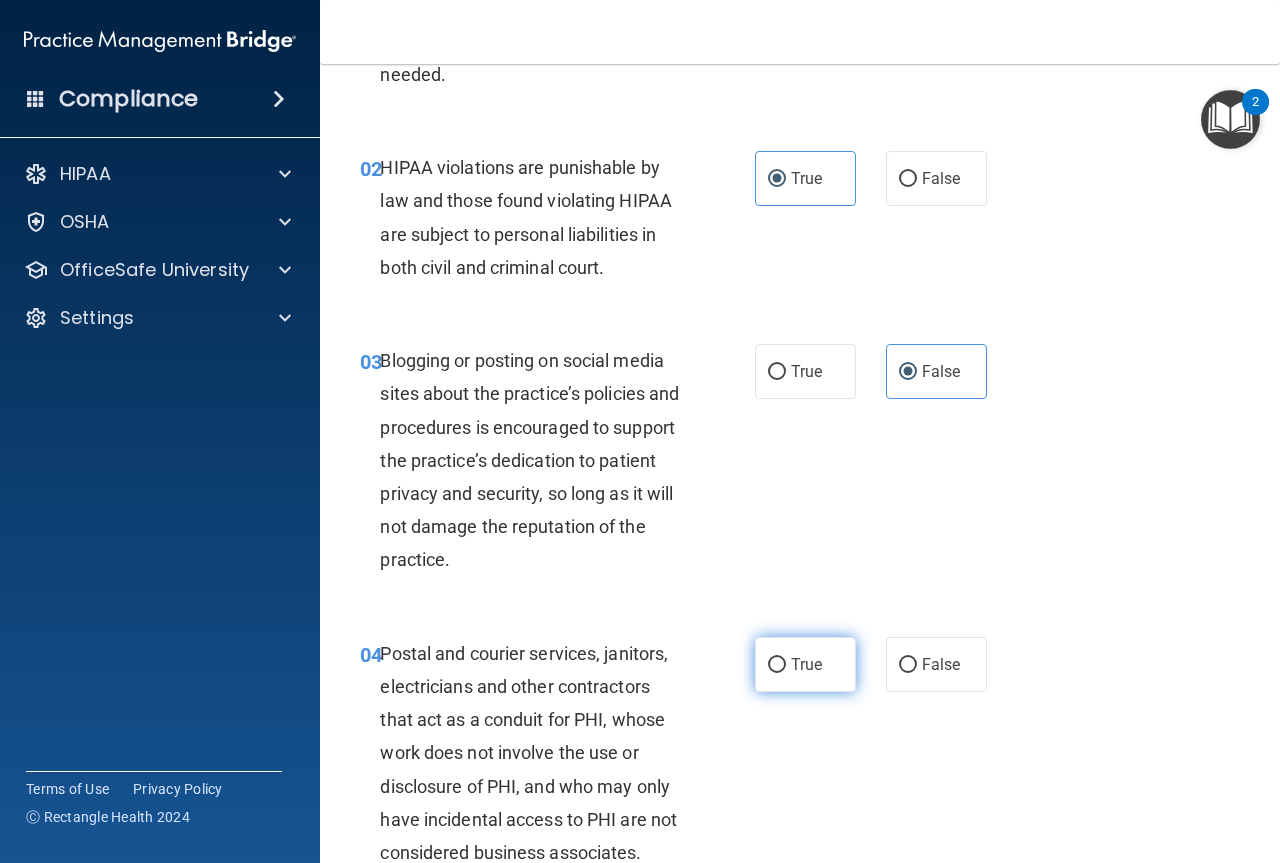 click on "True" at bounding box center [806, 664] 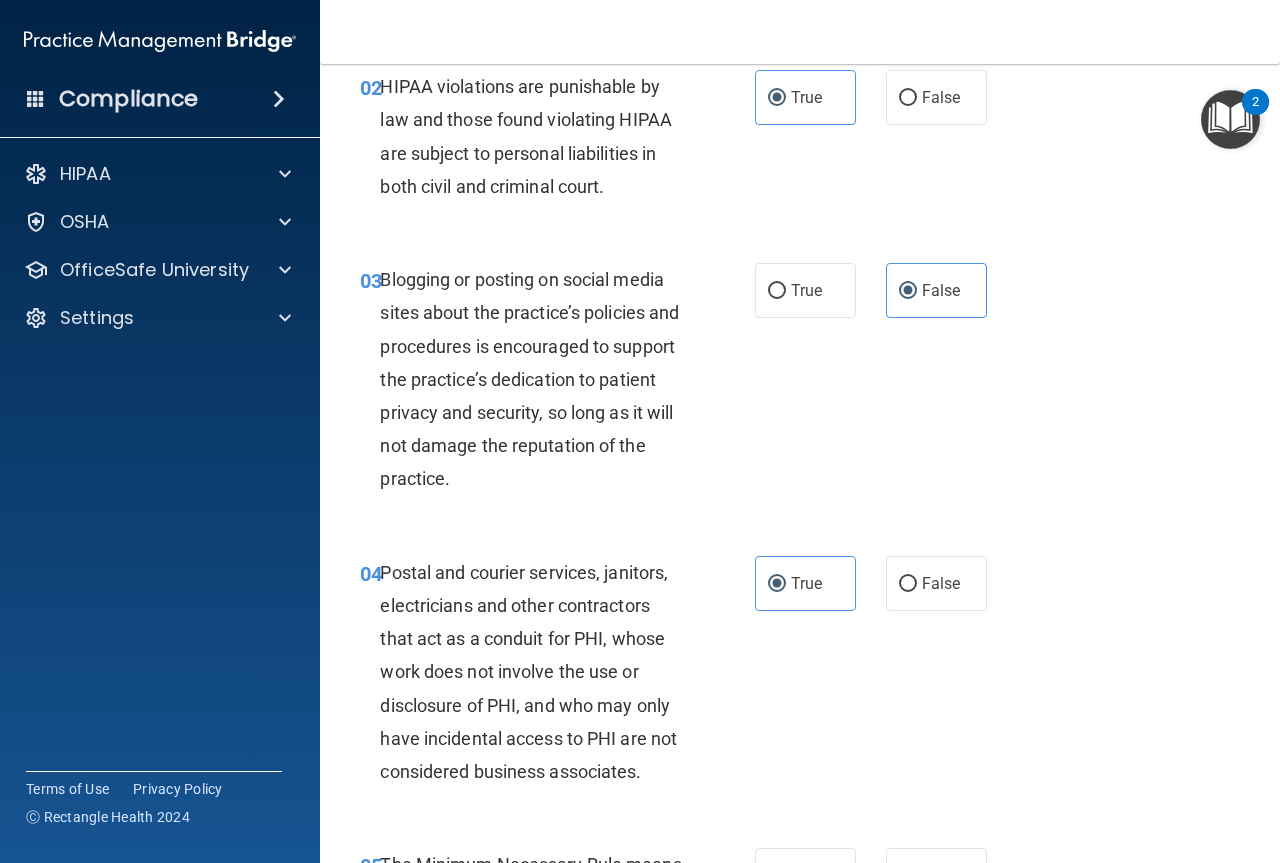 scroll, scrollTop: 400, scrollLeft: 0, axis: vertical 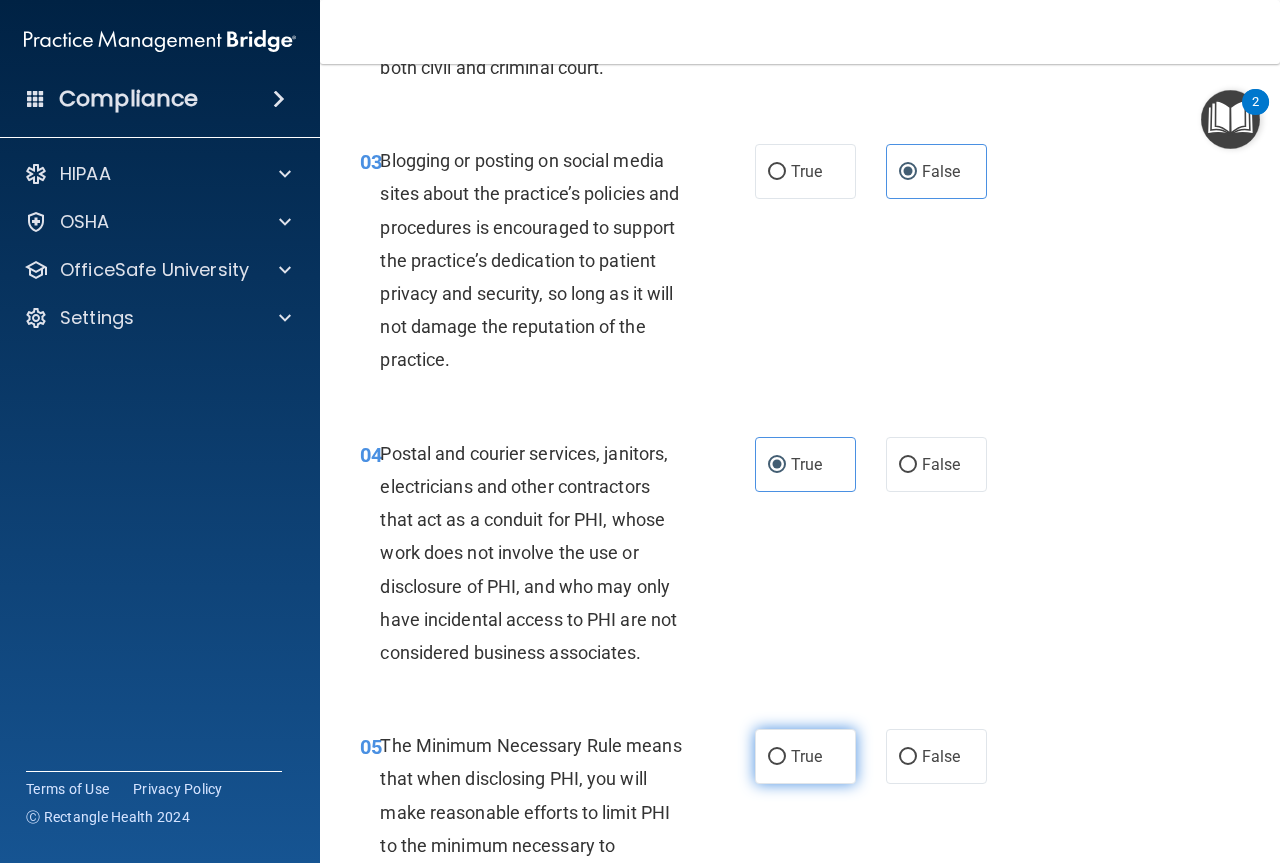 click on "True" at bounding box center (805, 756) 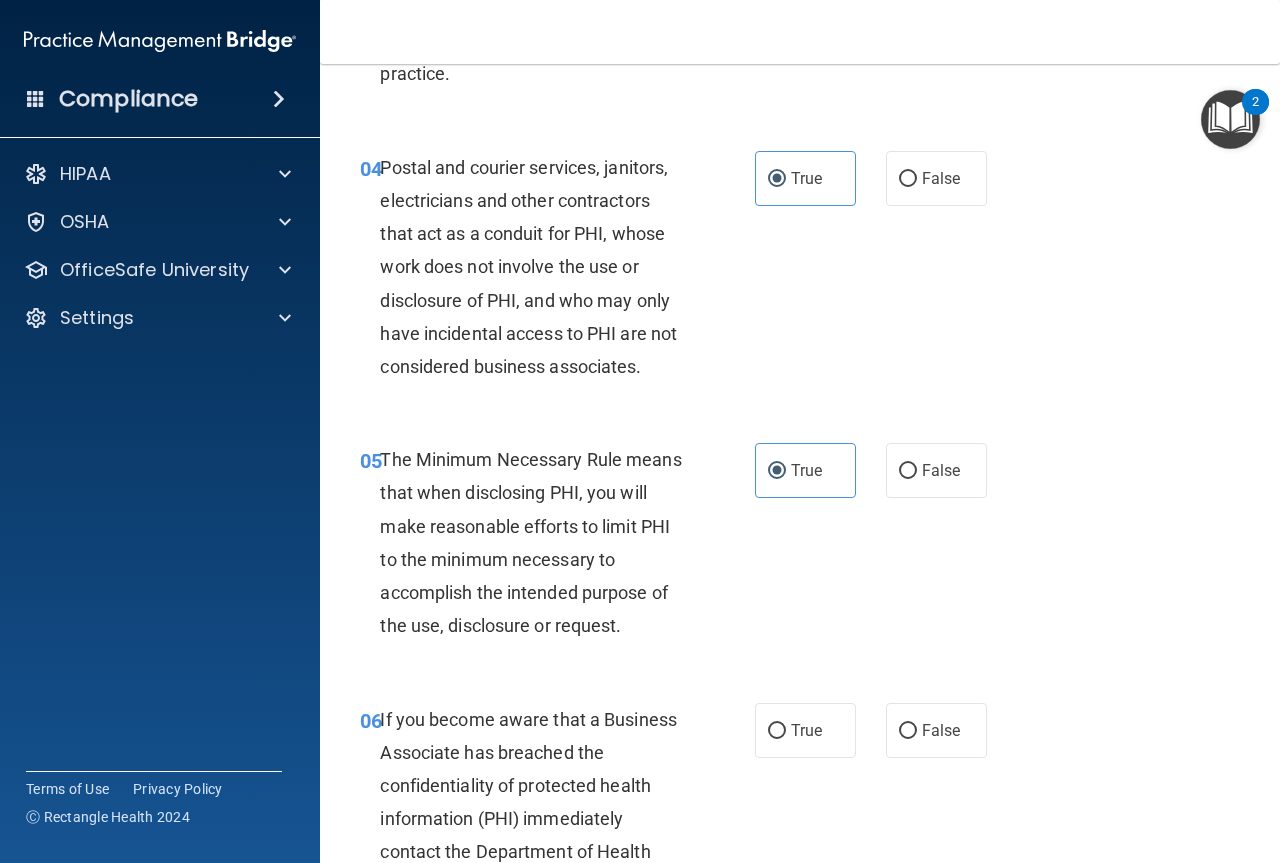 scroll, scrollTop: 800, scrollLeft: 0, axis: vertical 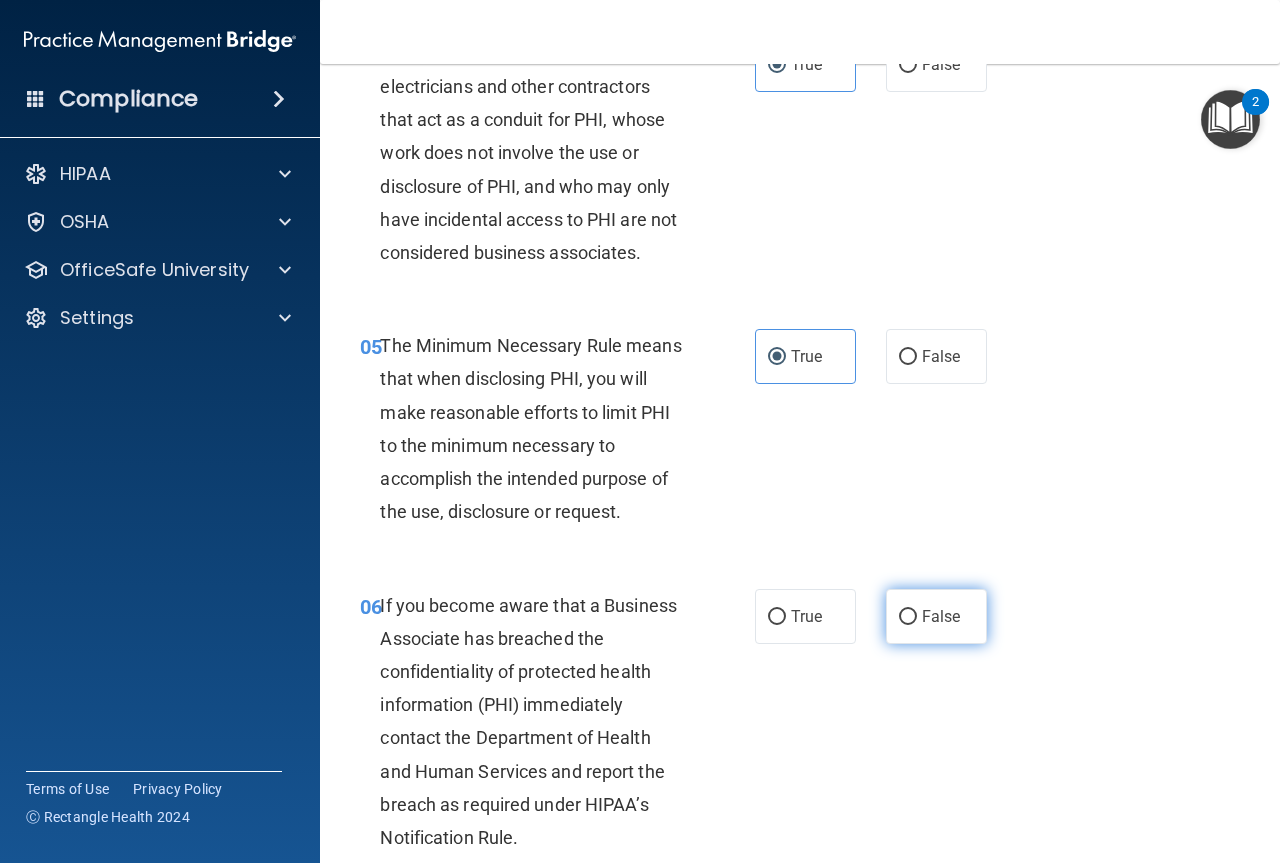 click on "False" at bounding box center [936, 616] 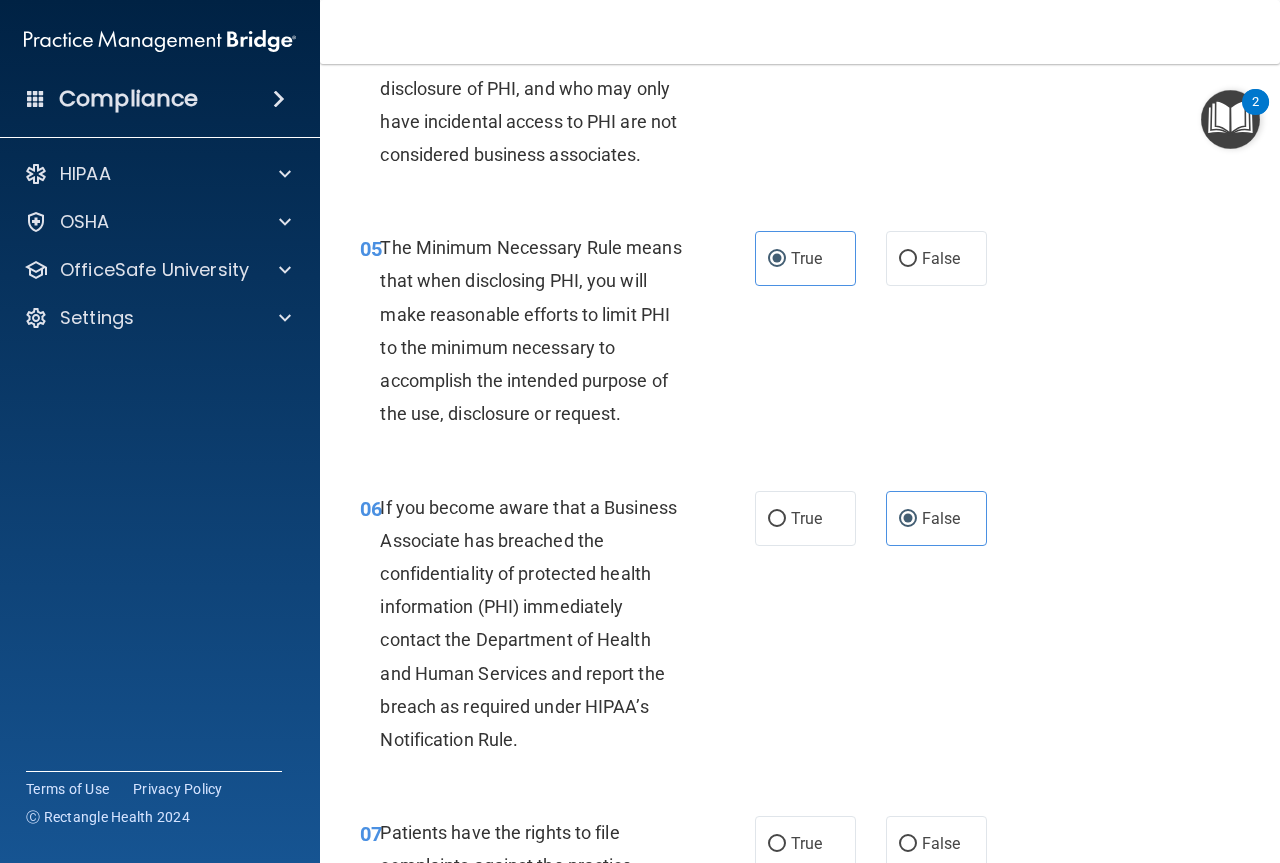 scroll, scrollTop: 1100, scrollLeft: 0, axis: vertical 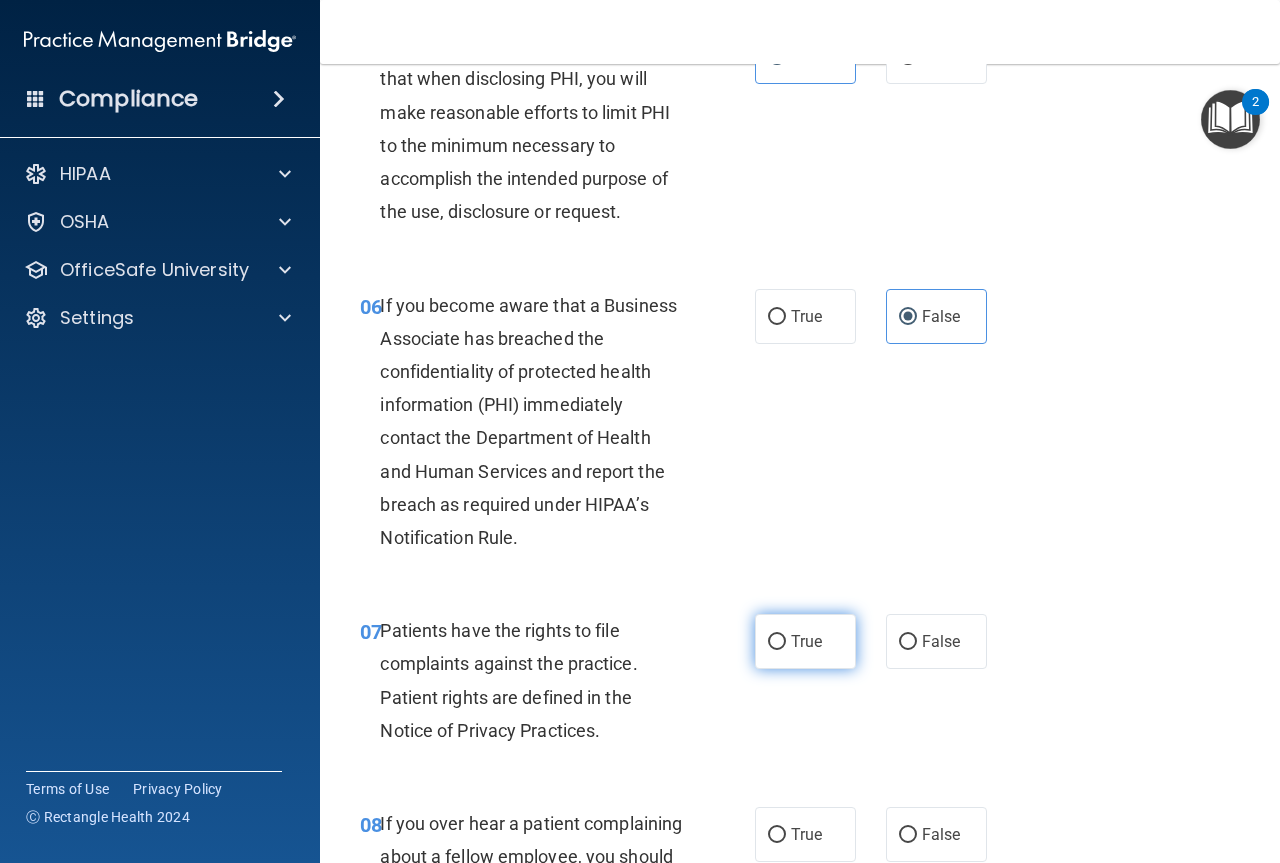 click on "True" at bounding box center [806, 641] 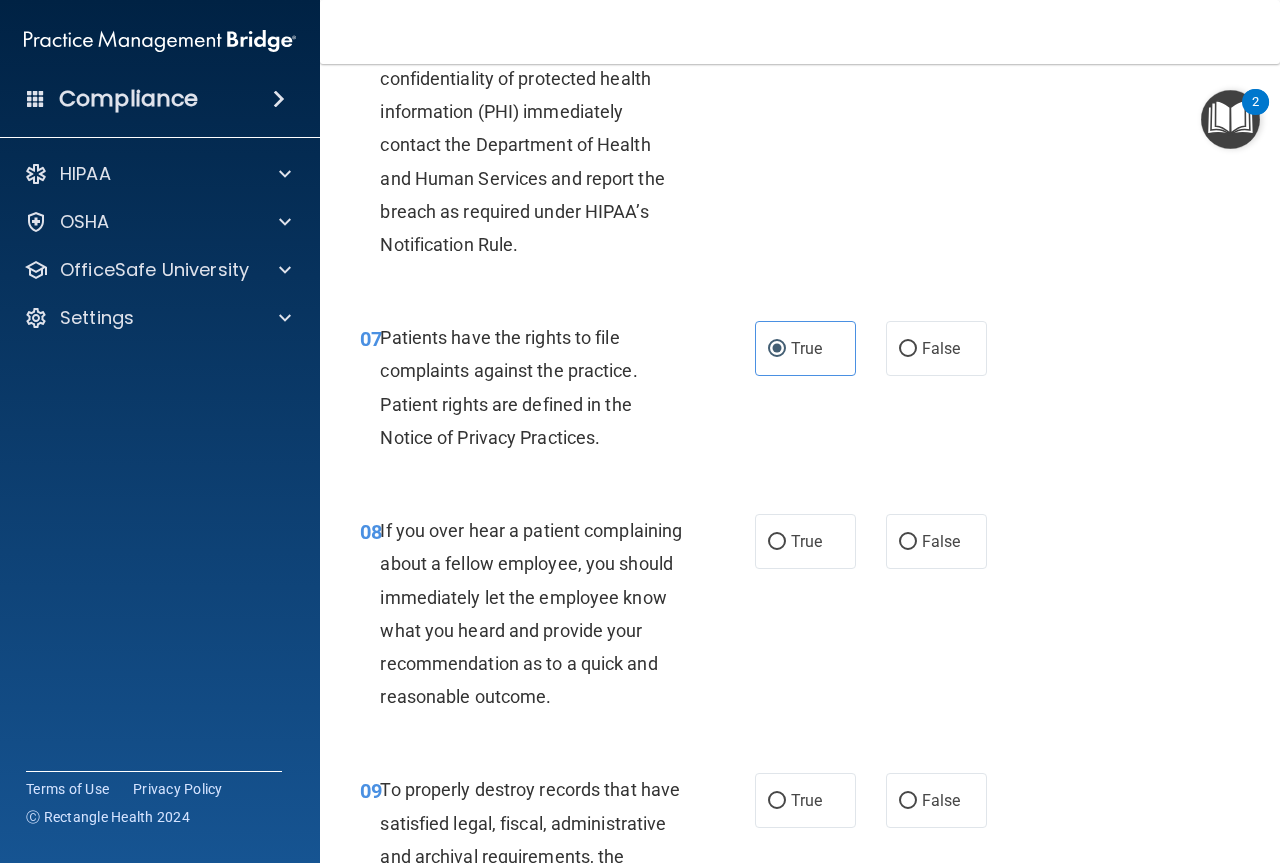 scroll, scrollTop: 1400, scrollLeft: 0, axis: vertical 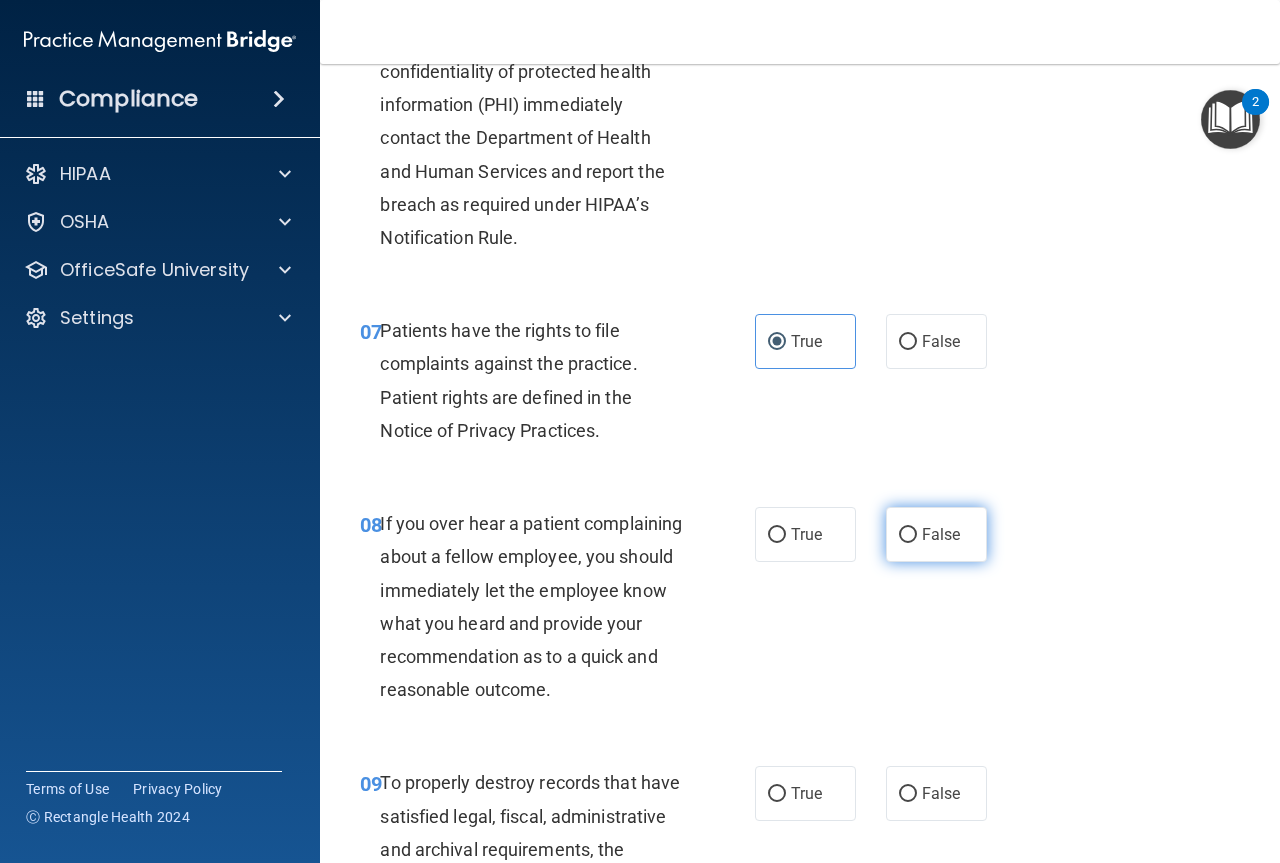click on "False" at bounding box center (936, 534) 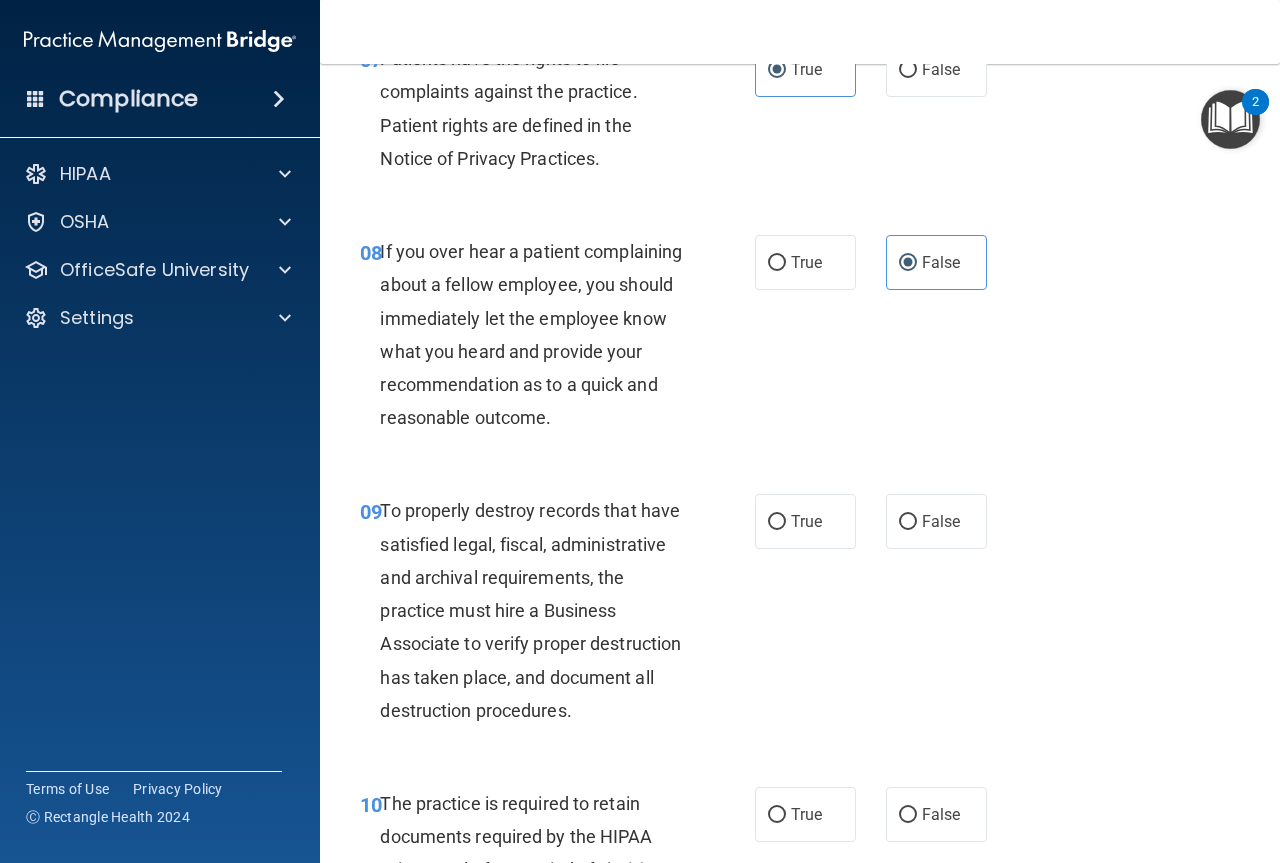scroll, scrollTop: 1700, scrollLeft: 0, axis: vertical 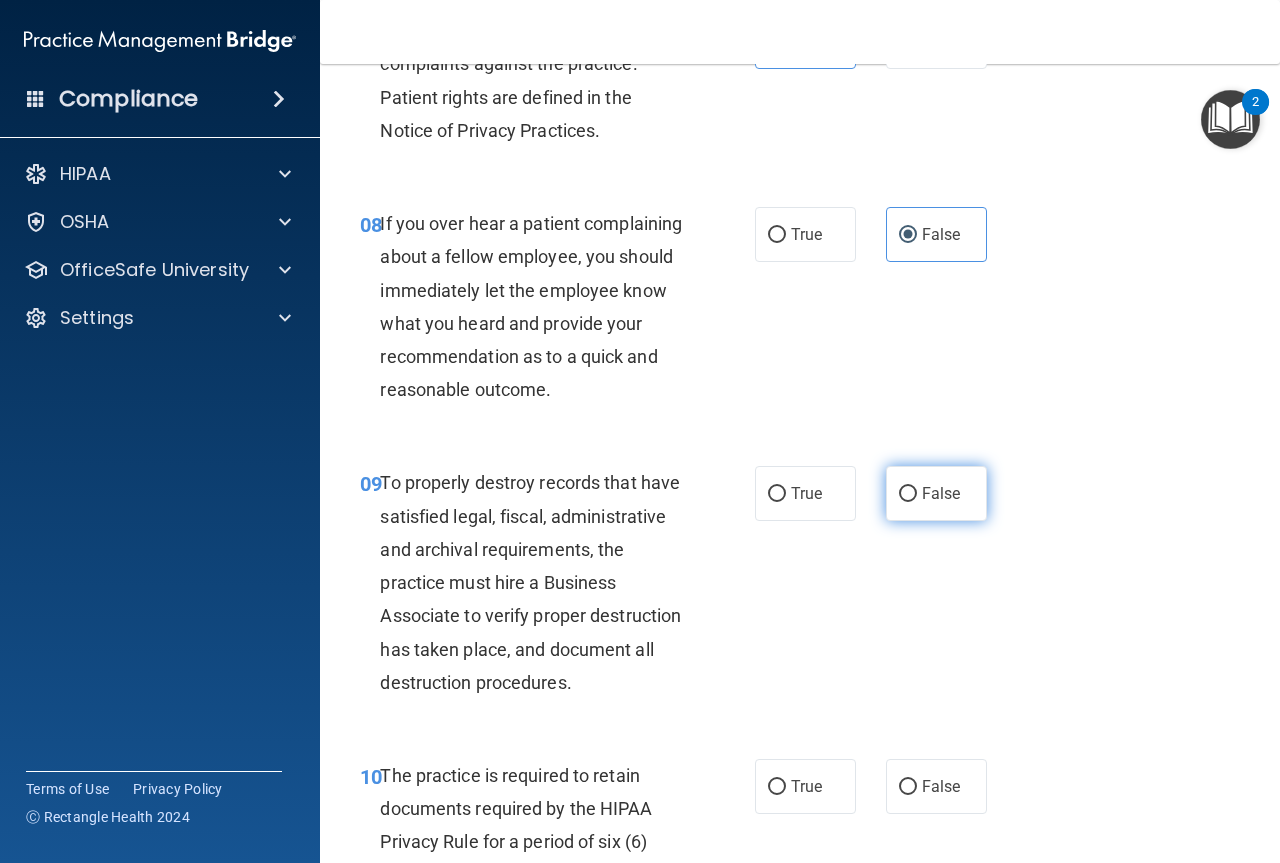 click on "False" at bounding box center (936, 493) 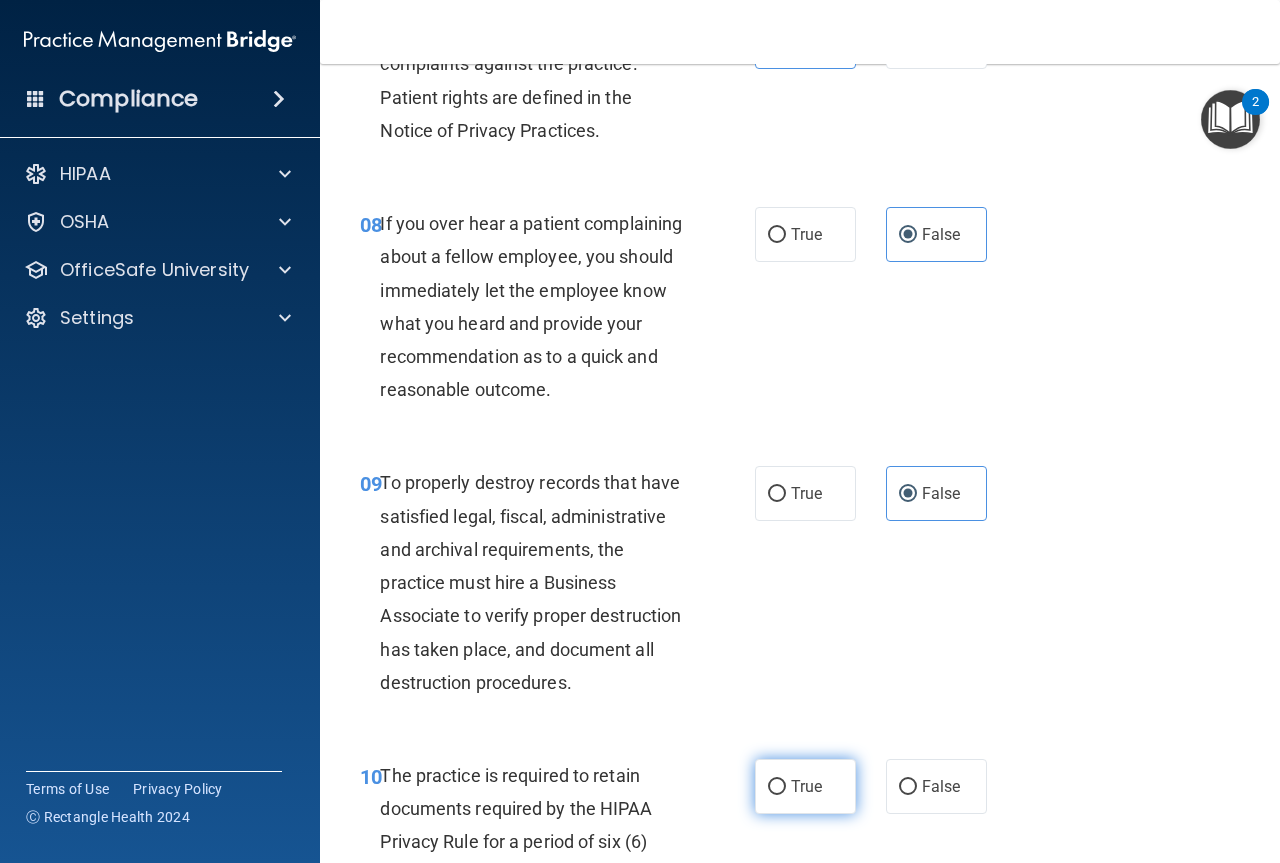 click on "True" at bounding box center (805, 786) 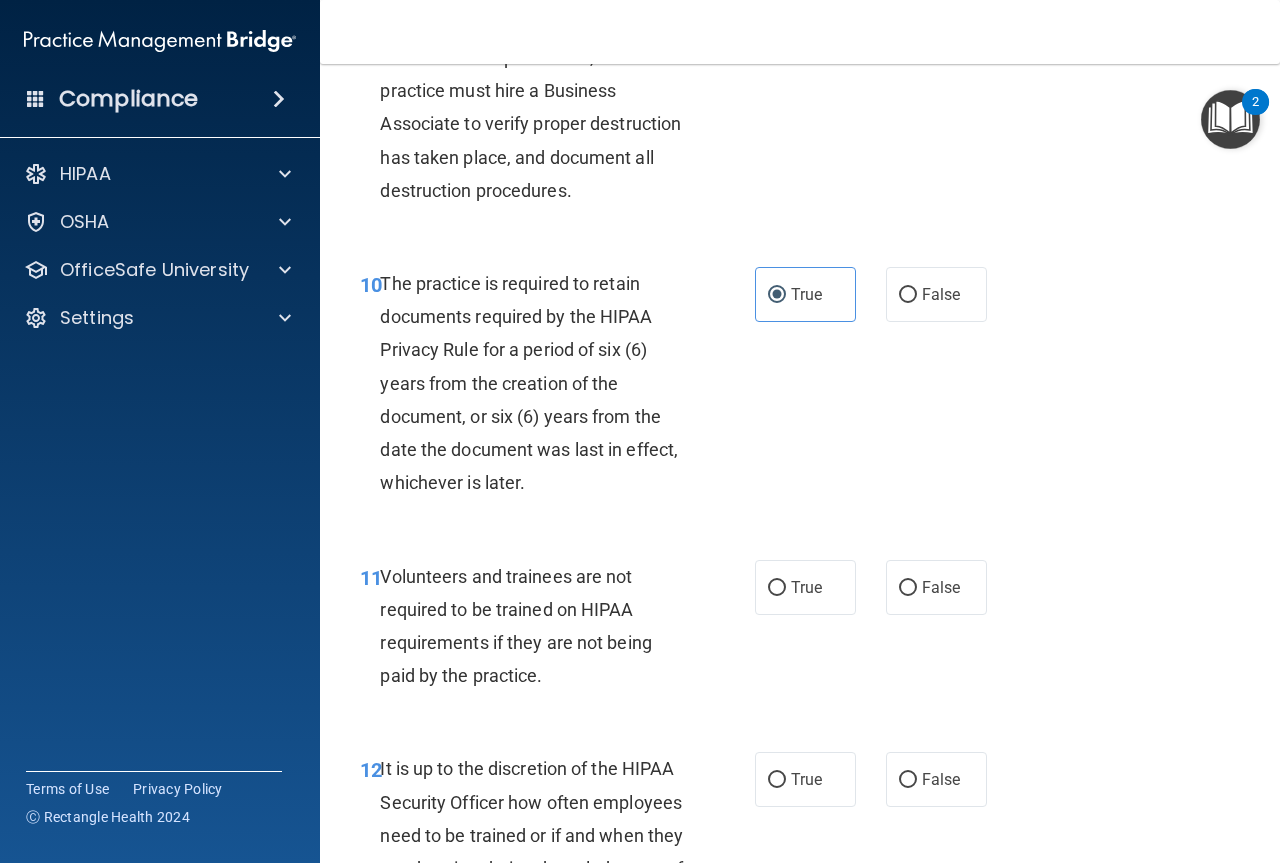 scroll, scrollTop: 2300, scrollLeft: 0, axis: vertical 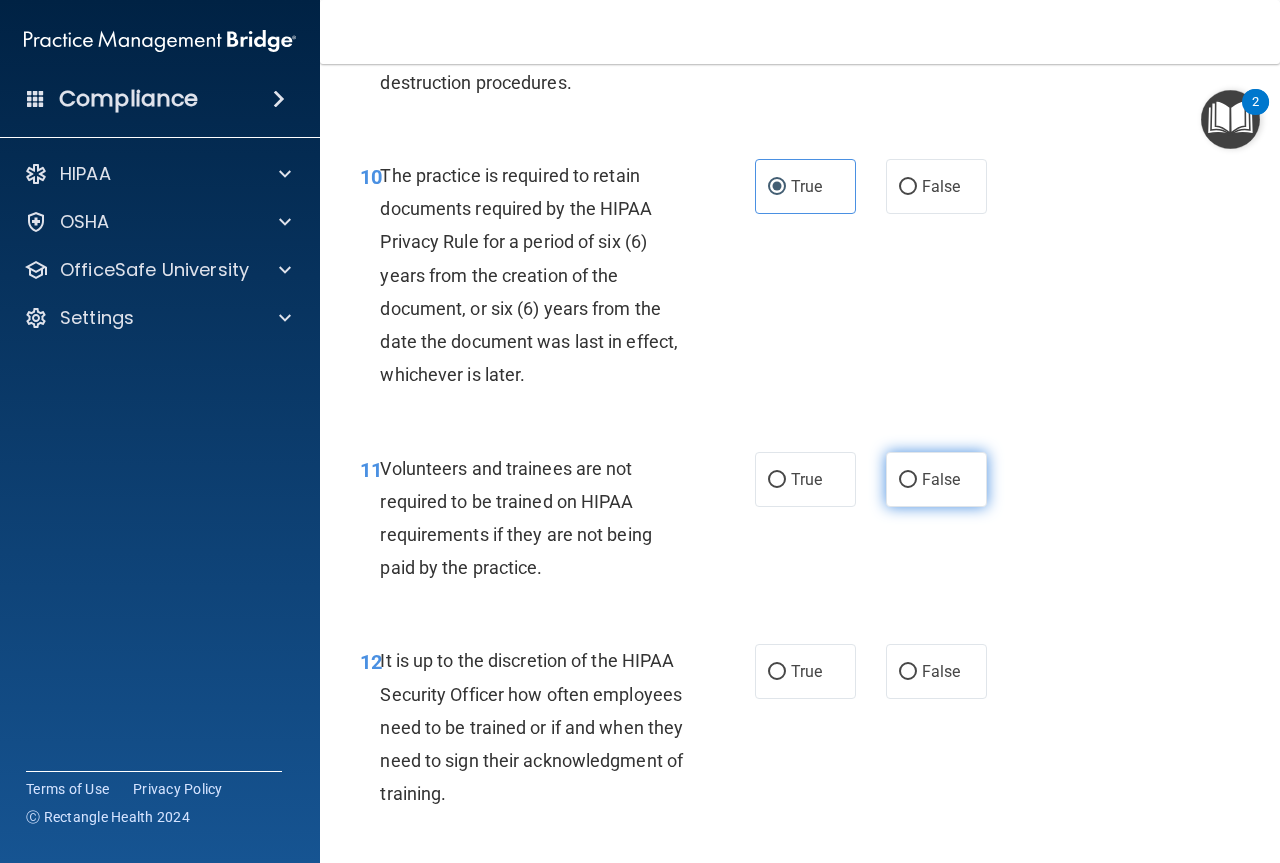 click on "False" at bounding box center [936, 479] 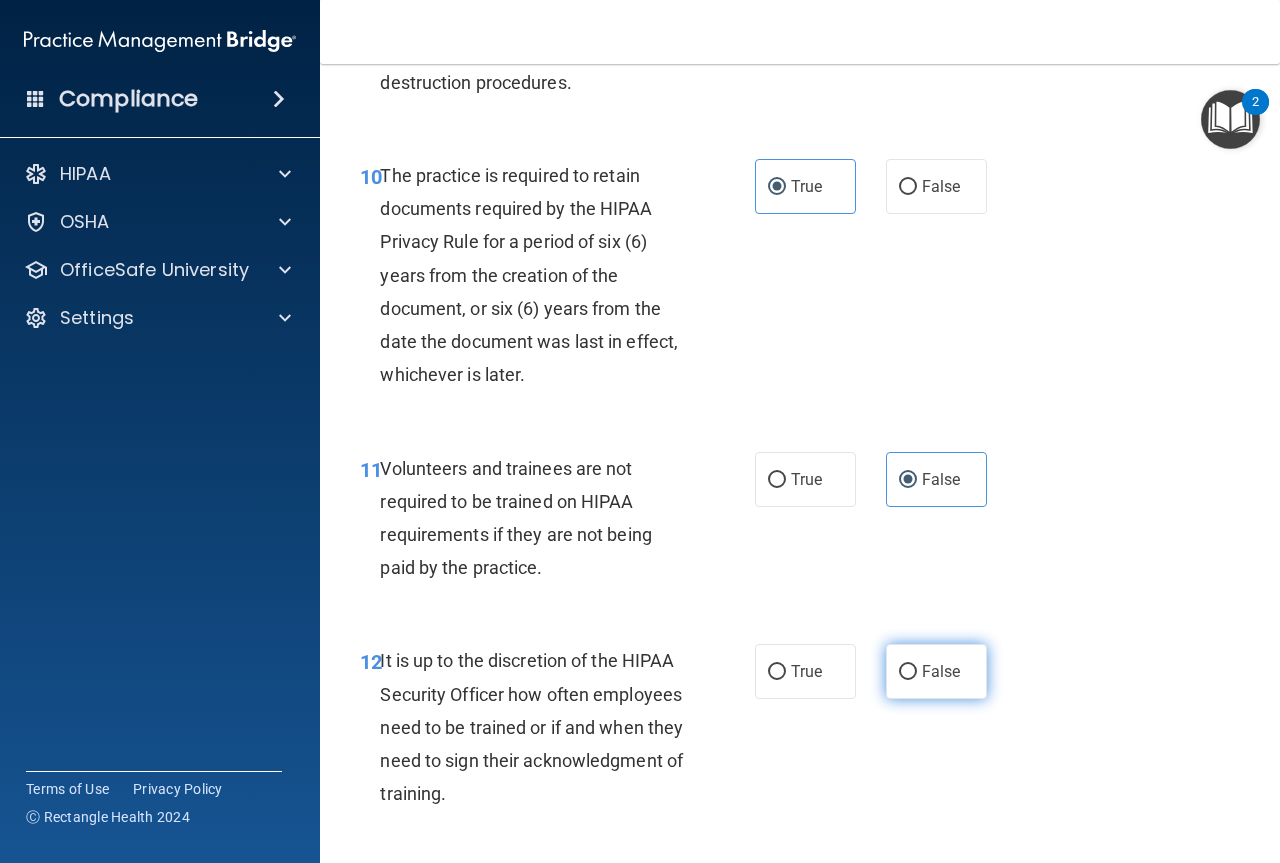 click on "False" at bounding box center (941, 671) 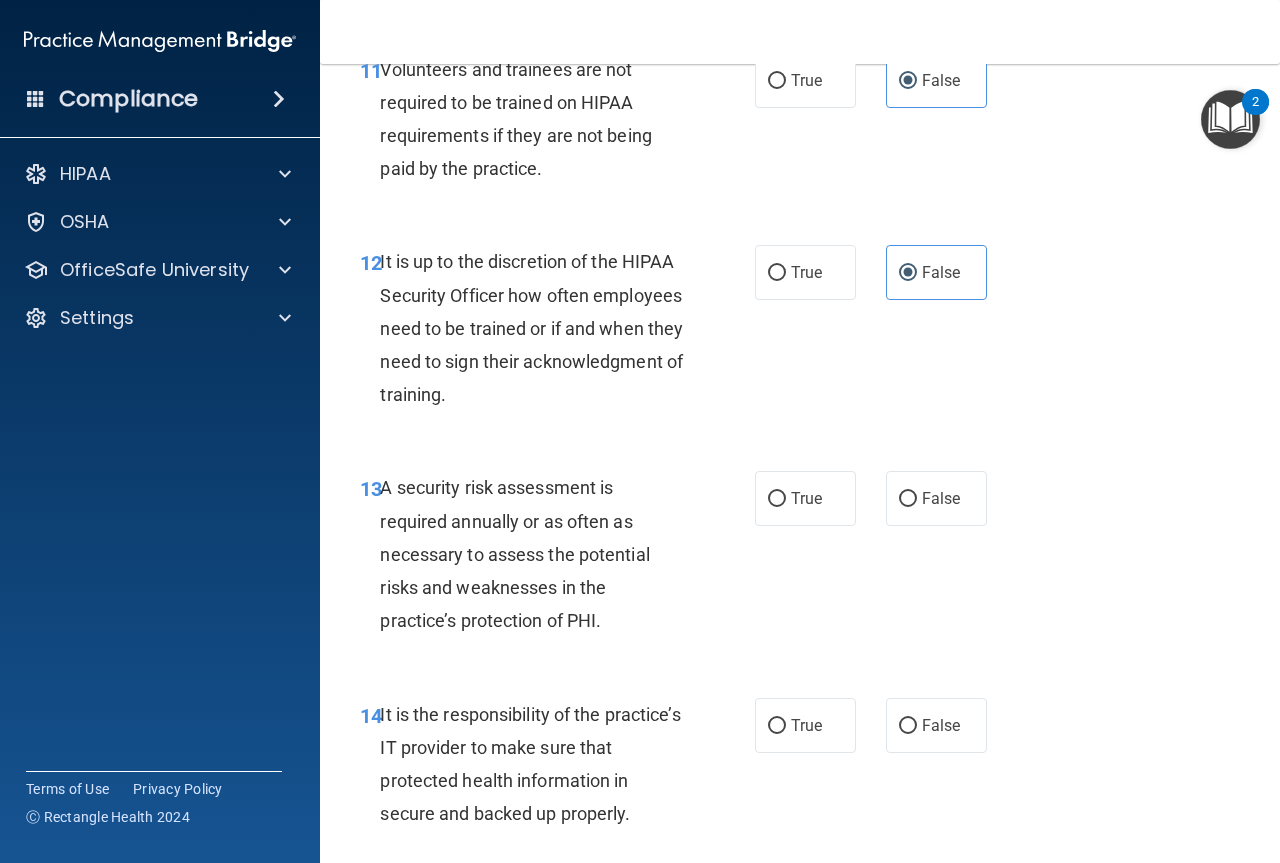 scroll, scrollTop: 2700, scrollLeft: 0, axis: vertical 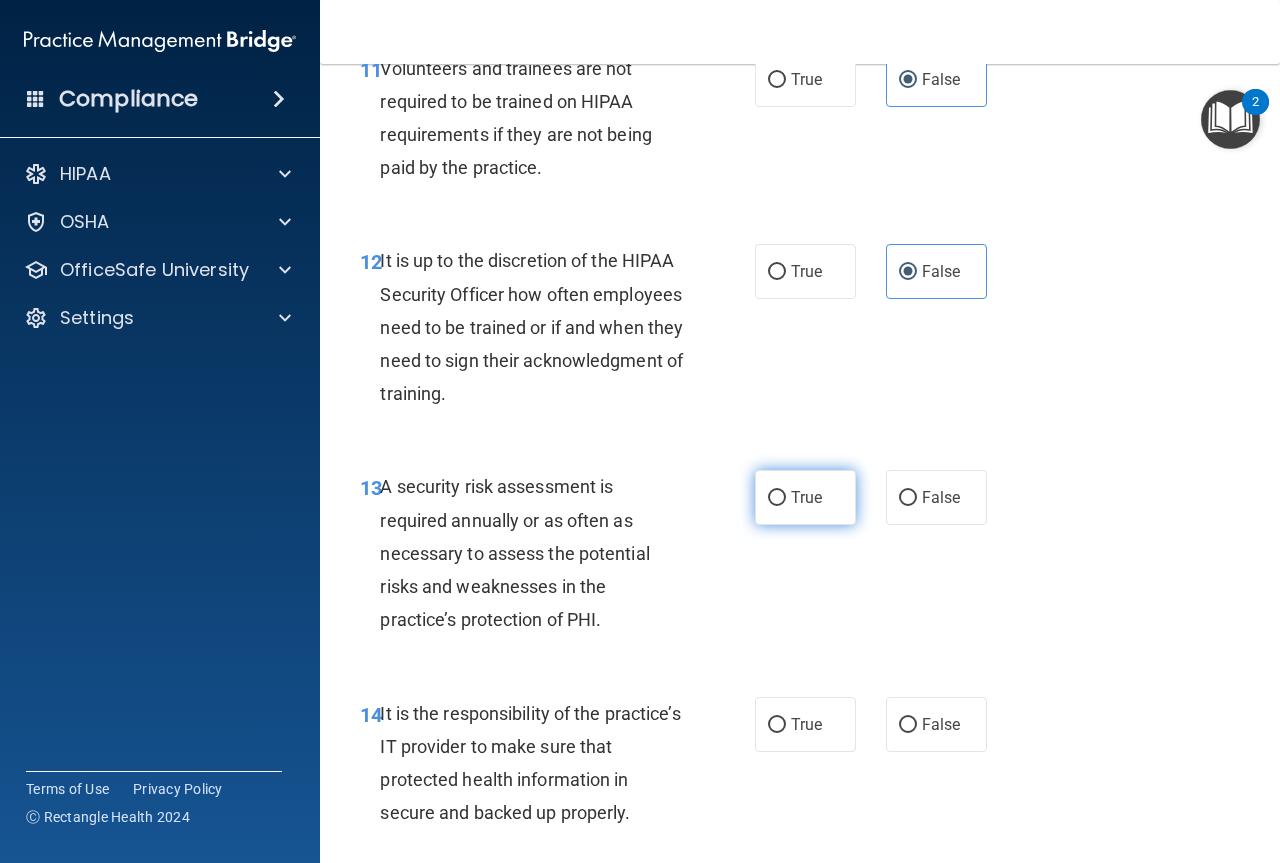 click on "True" at bounding box center (805, 497) 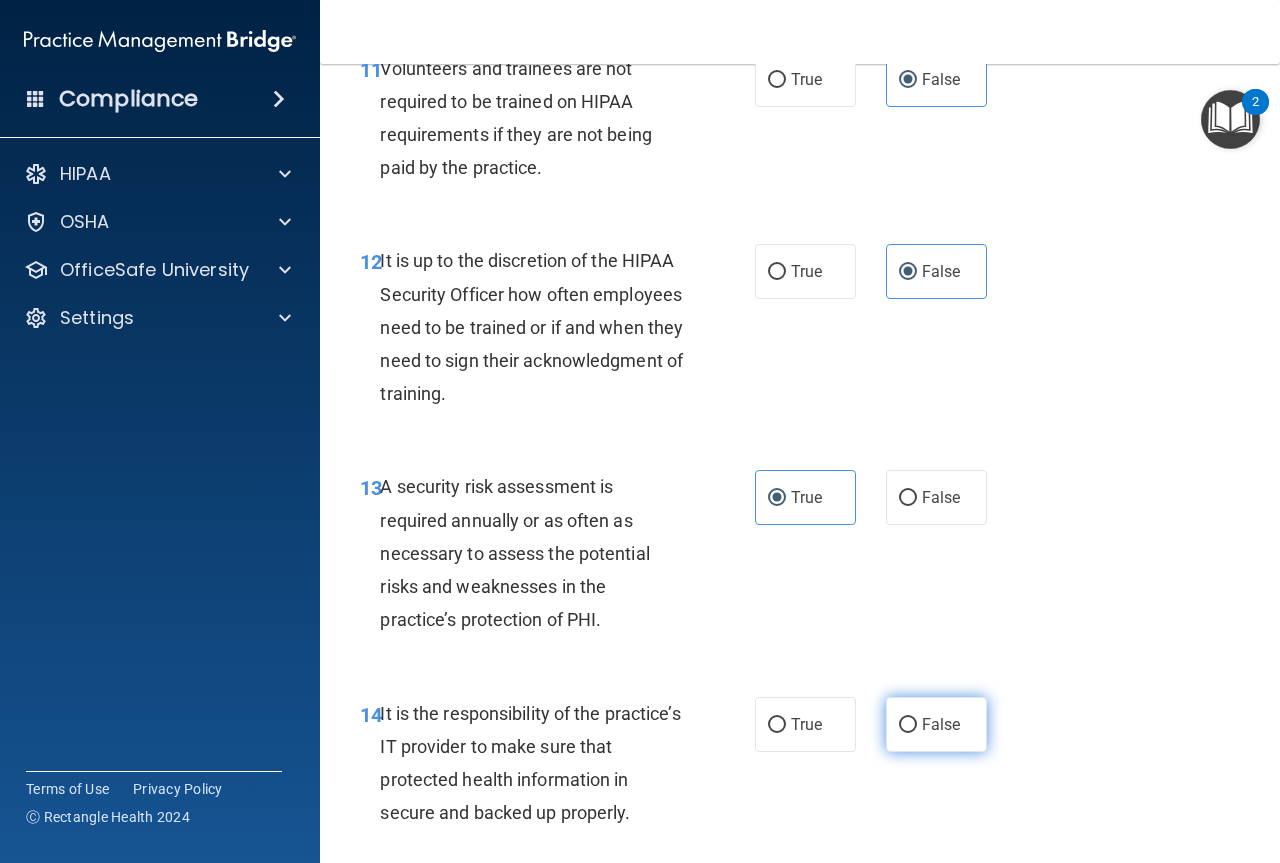 click on "False" at bounding box center (936, 724) 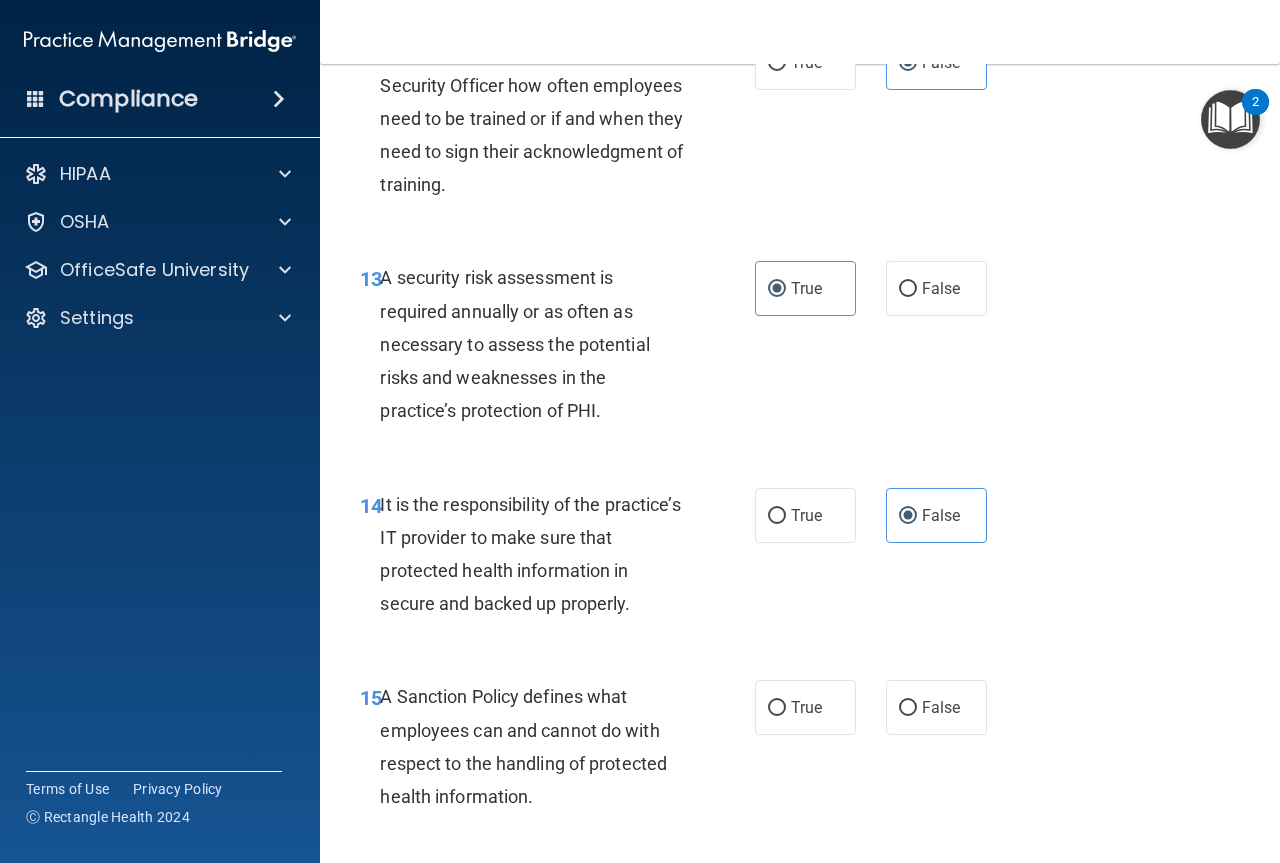 scroll, scrollTop: 3000, scrollLeft: 0, axis: vertical 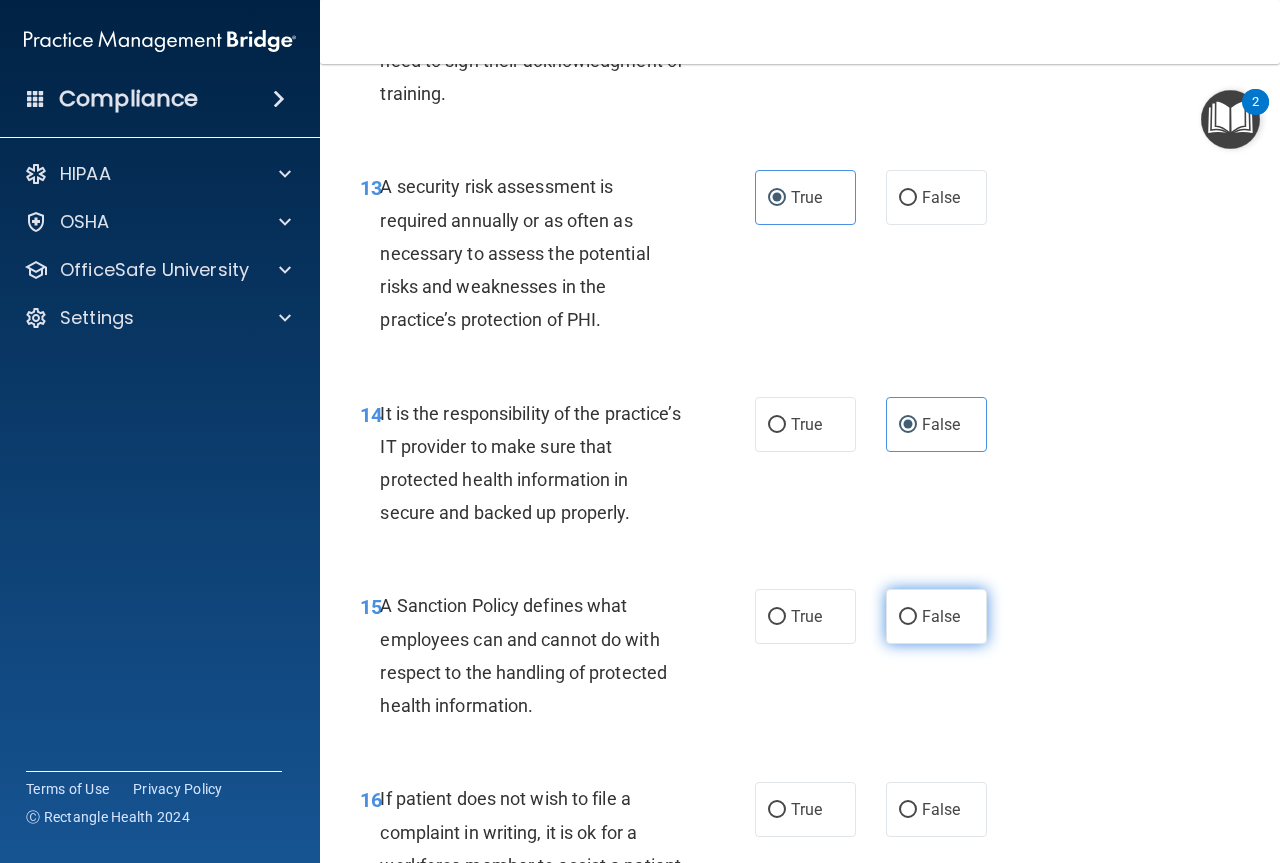 click on "False" at bounding box center [936, 616] 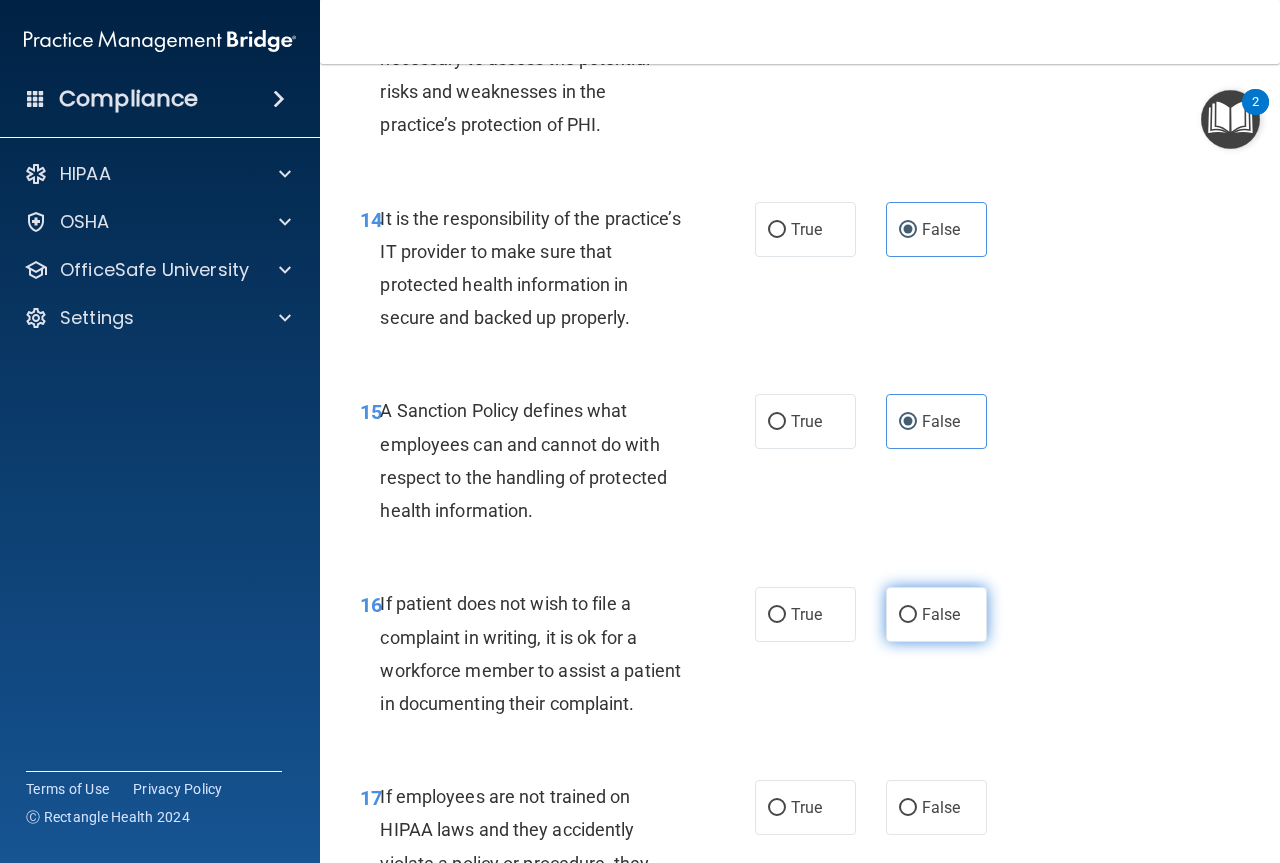 scroll, scrollTop: 3200, scrollLeft: 0, axis: vertical 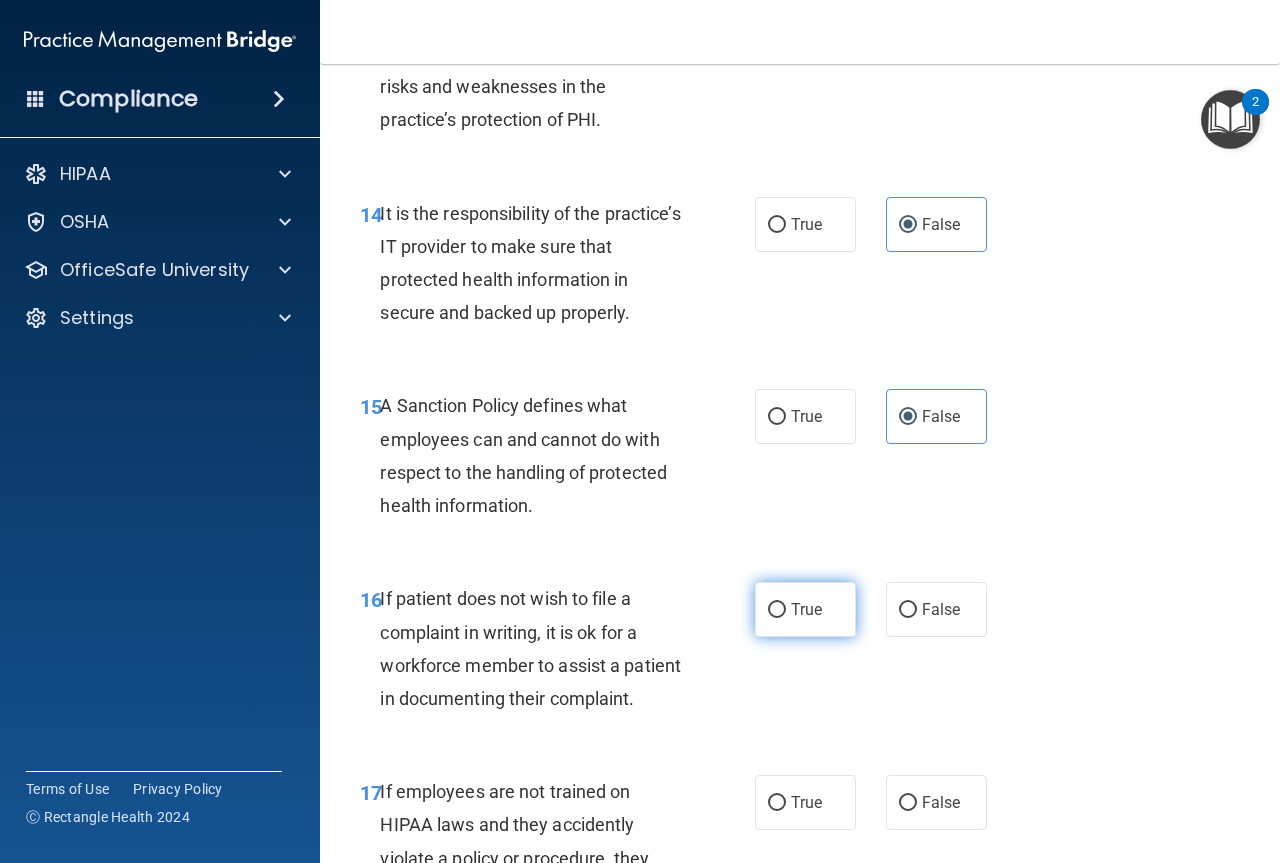 click on "True" at bounding box center [805, 609] 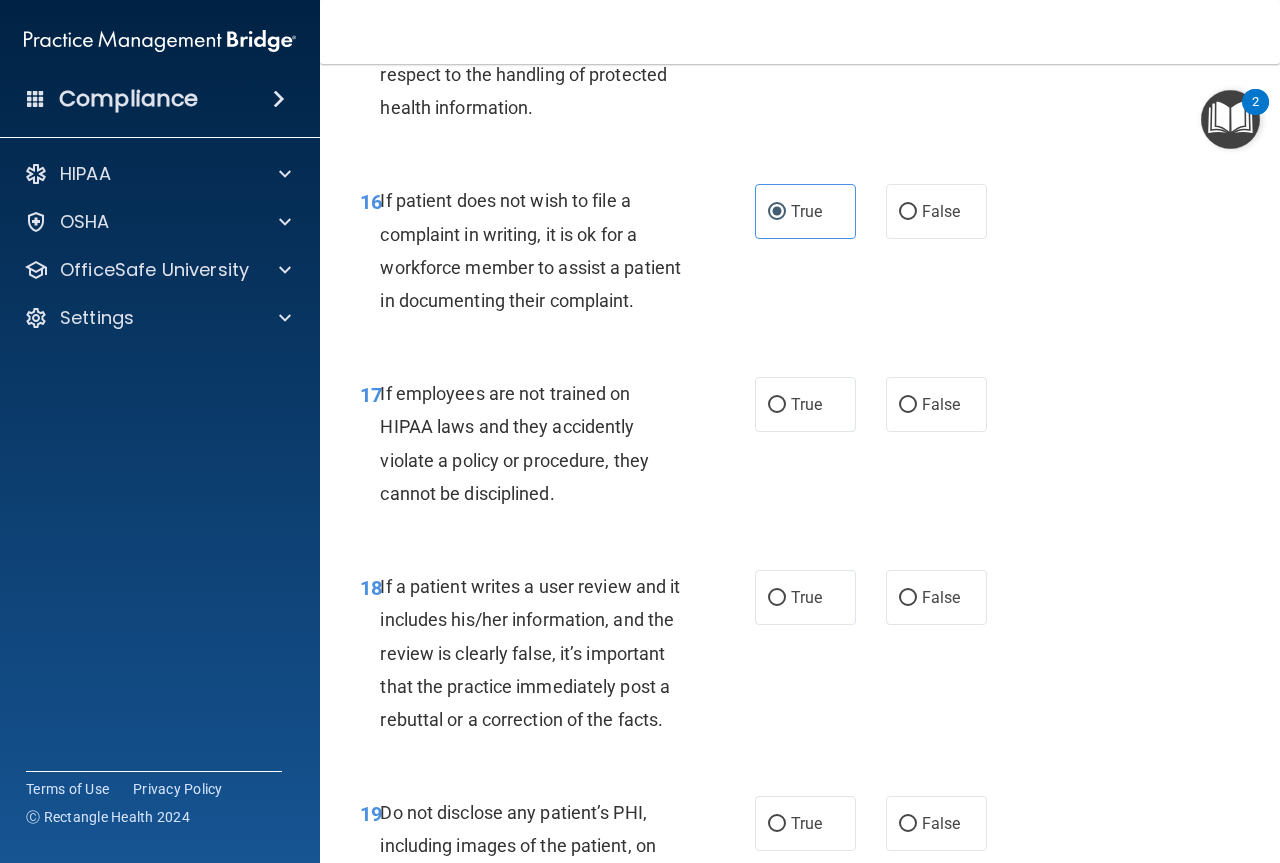 scroll, scrollTop: 3600, scrollLeft: 0, axis: vertical 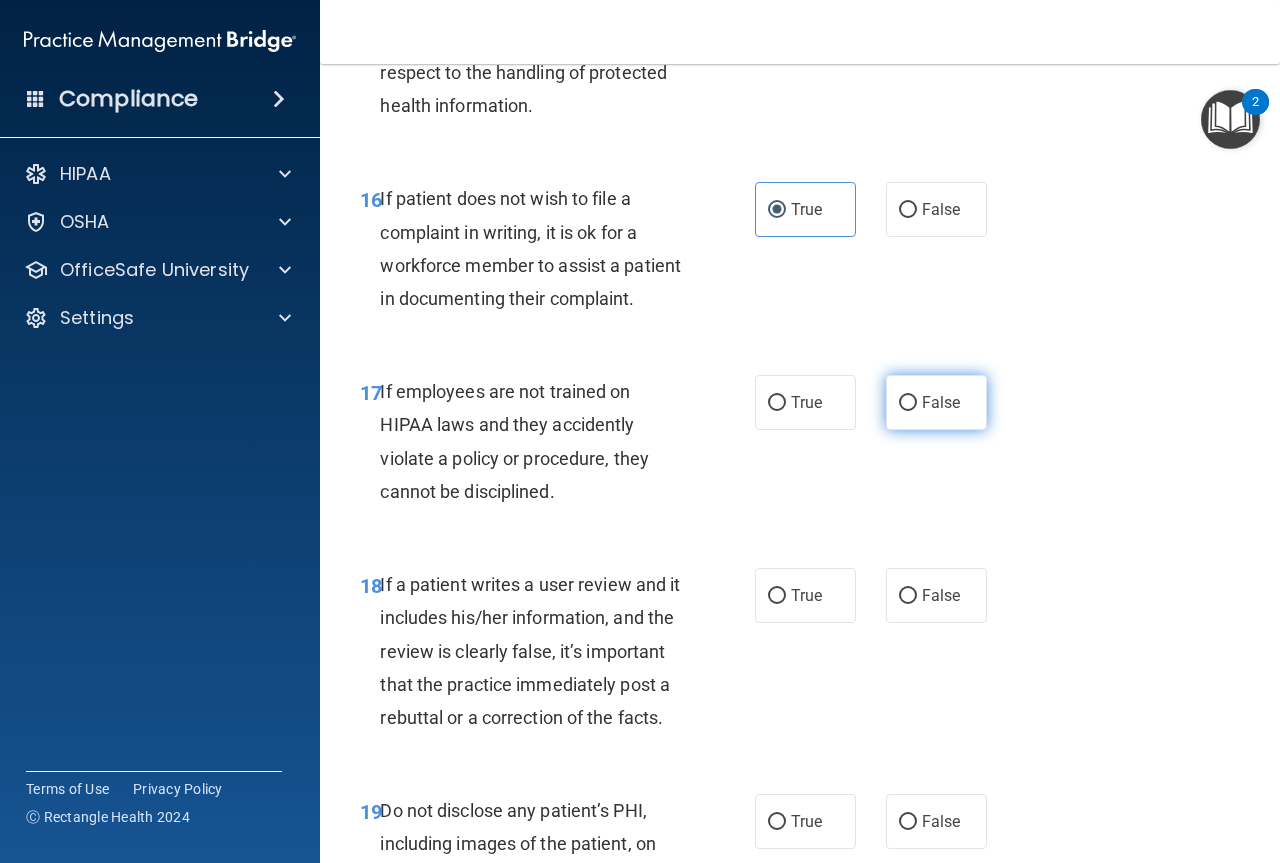 click on "False" at bounding box center (936, 402) 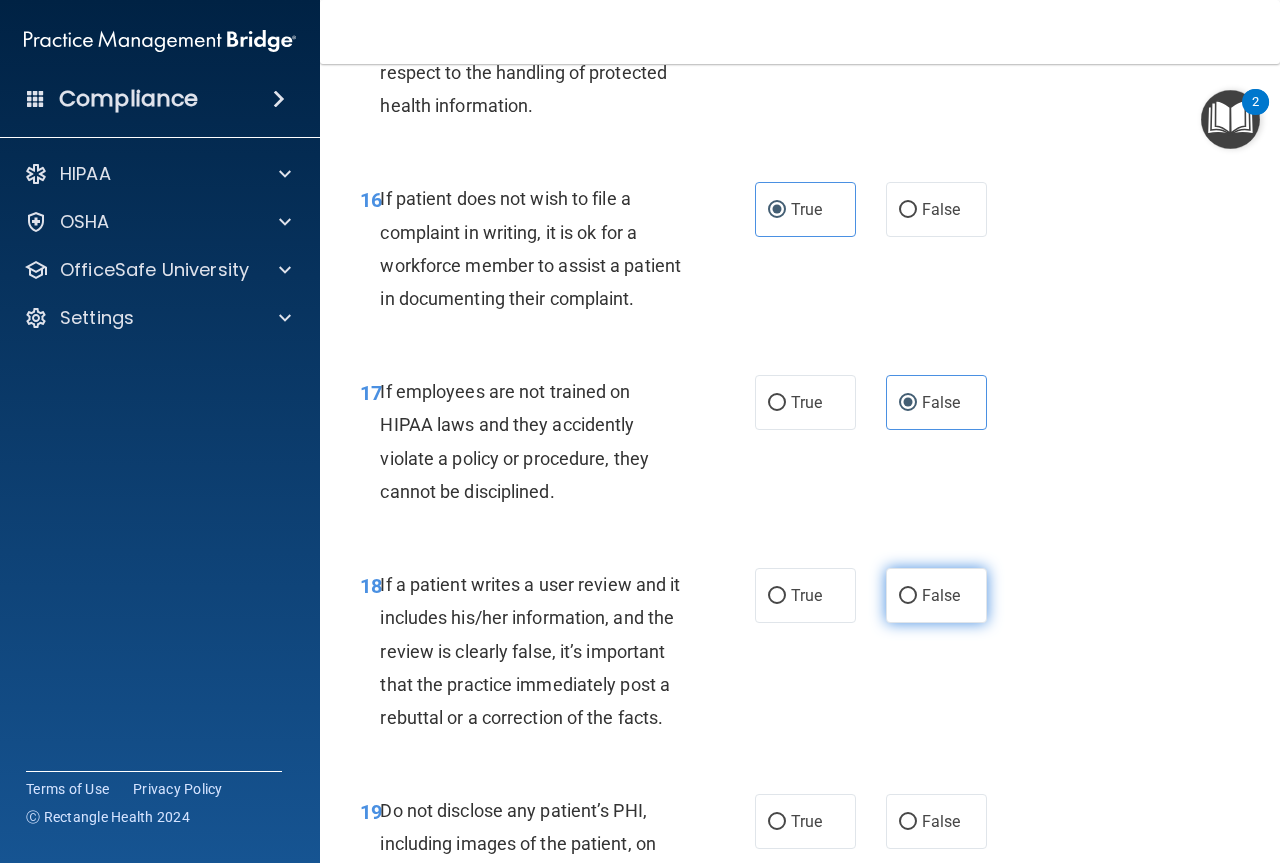 click on "False" at bounding box center [941, 595] 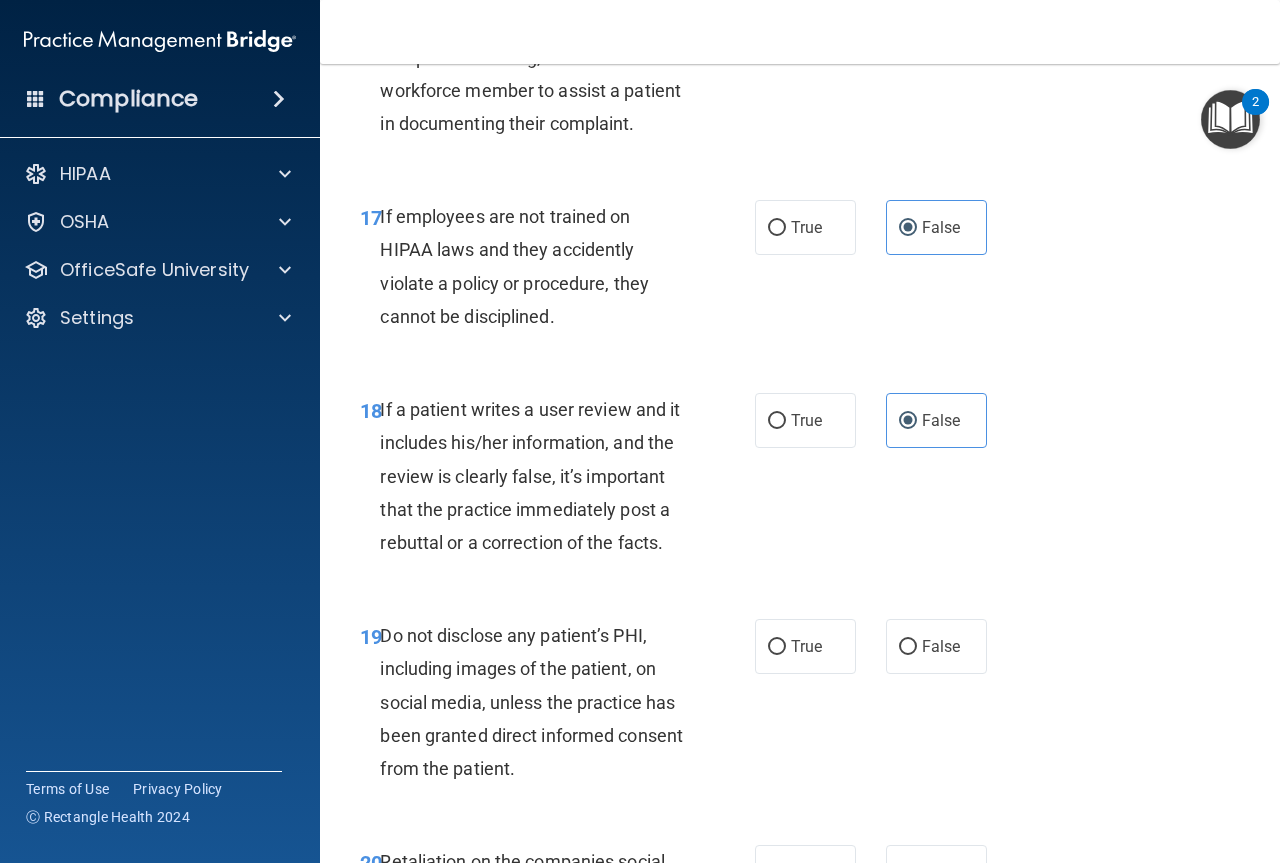 scroll, scrollTop: 3800, scrollLeft: 0, axis: vertical 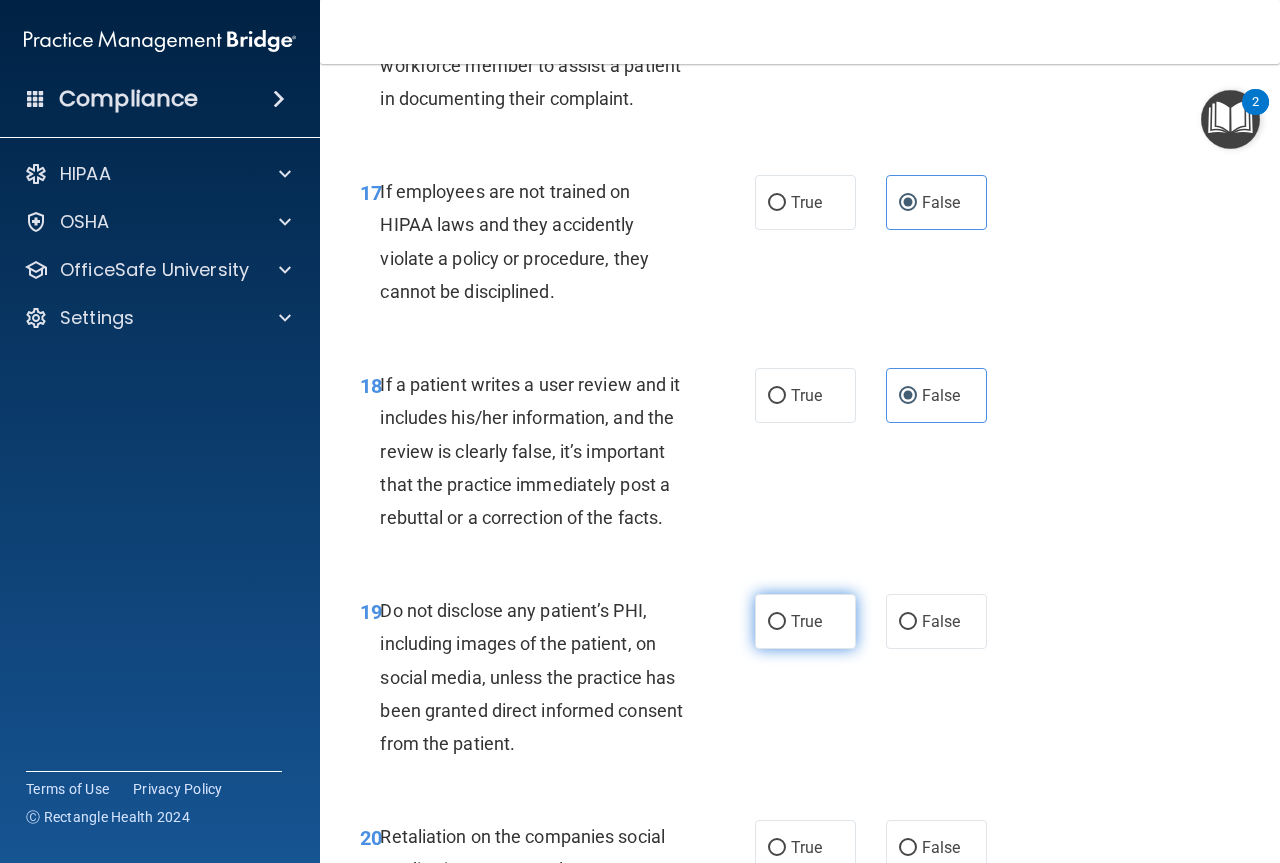 click on "True" at bounding box center [806, 621] 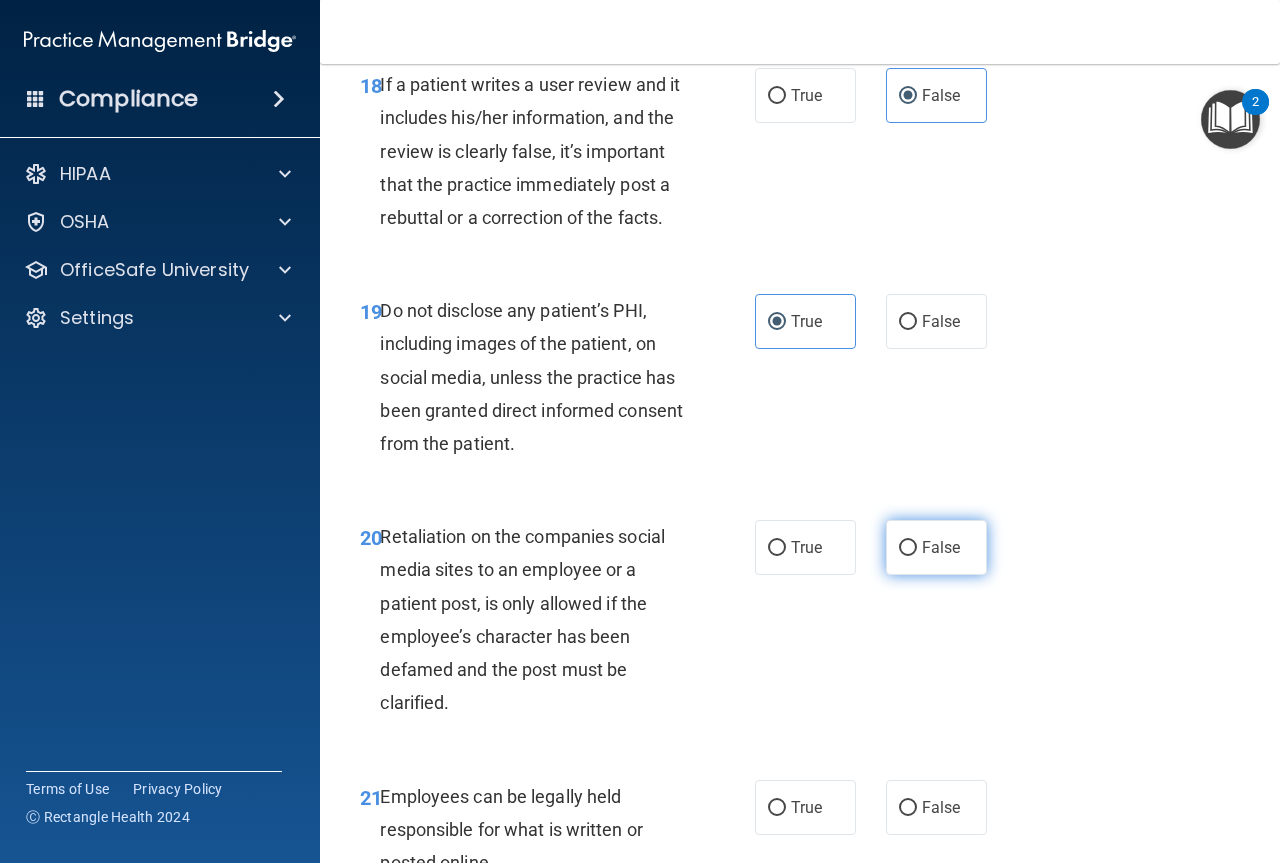 click on "False" at bounding box center (936, 547) 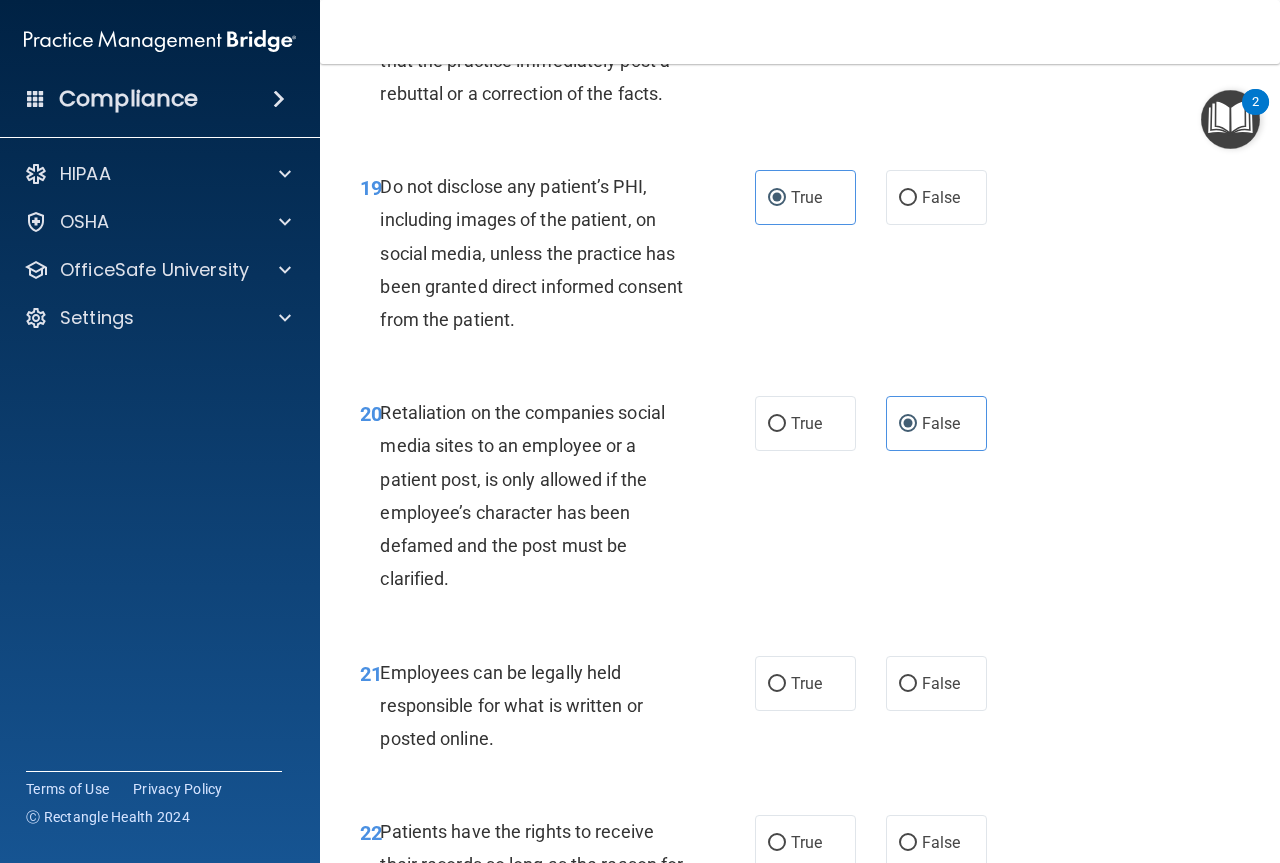 scroll, scrollTop: 4400, scrollLeft: 0, axis: vertical 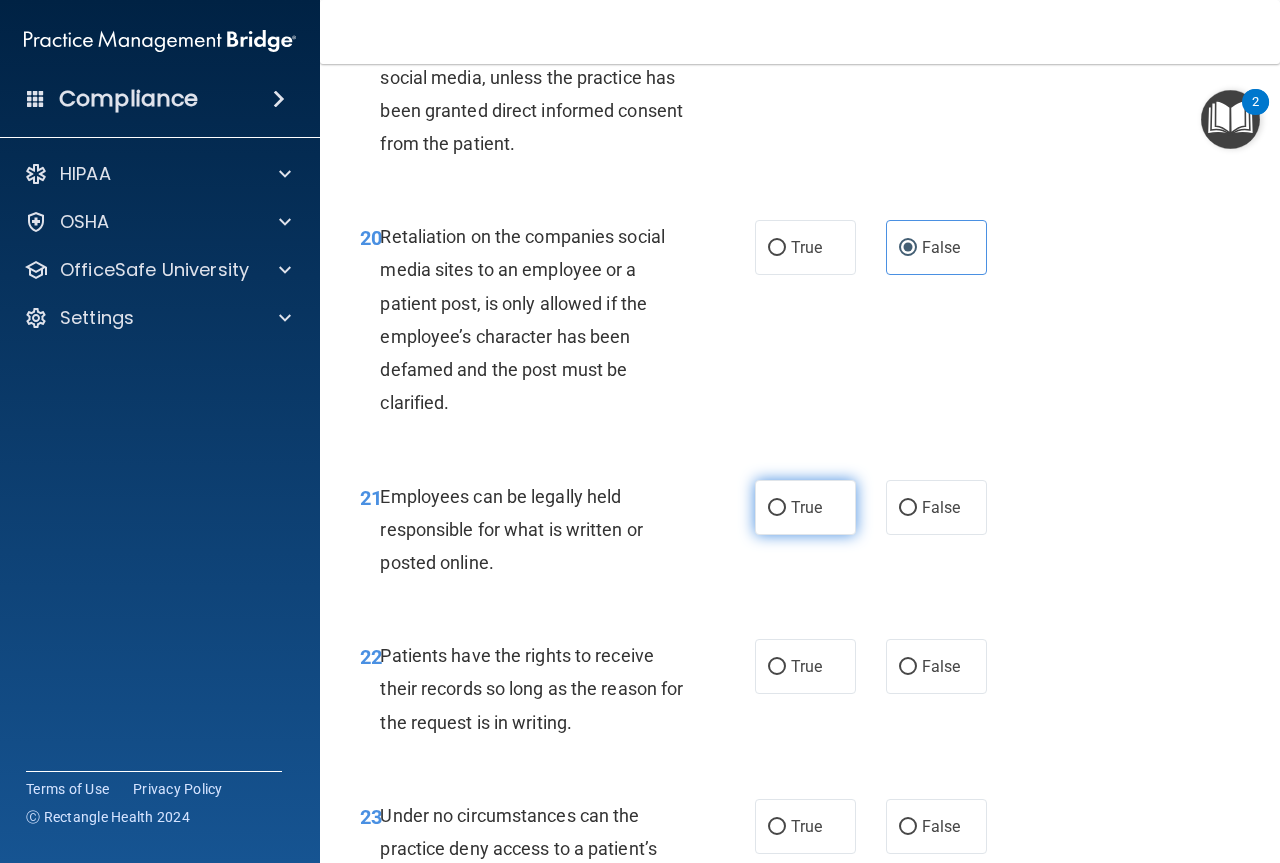 click on "True" at bounding box center [805, 507] 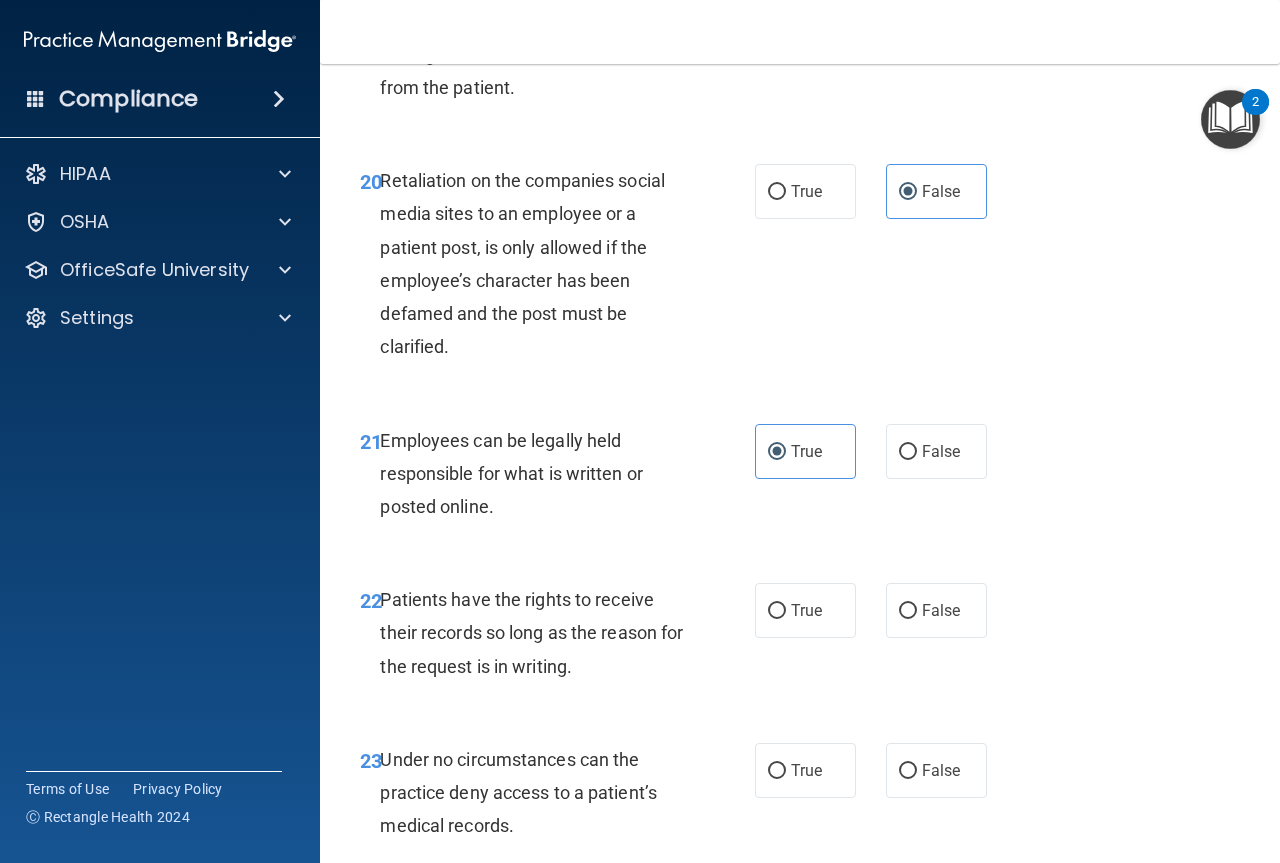 scroll, scrollTop: 4600, scrollLeft: 0, axis: vertical 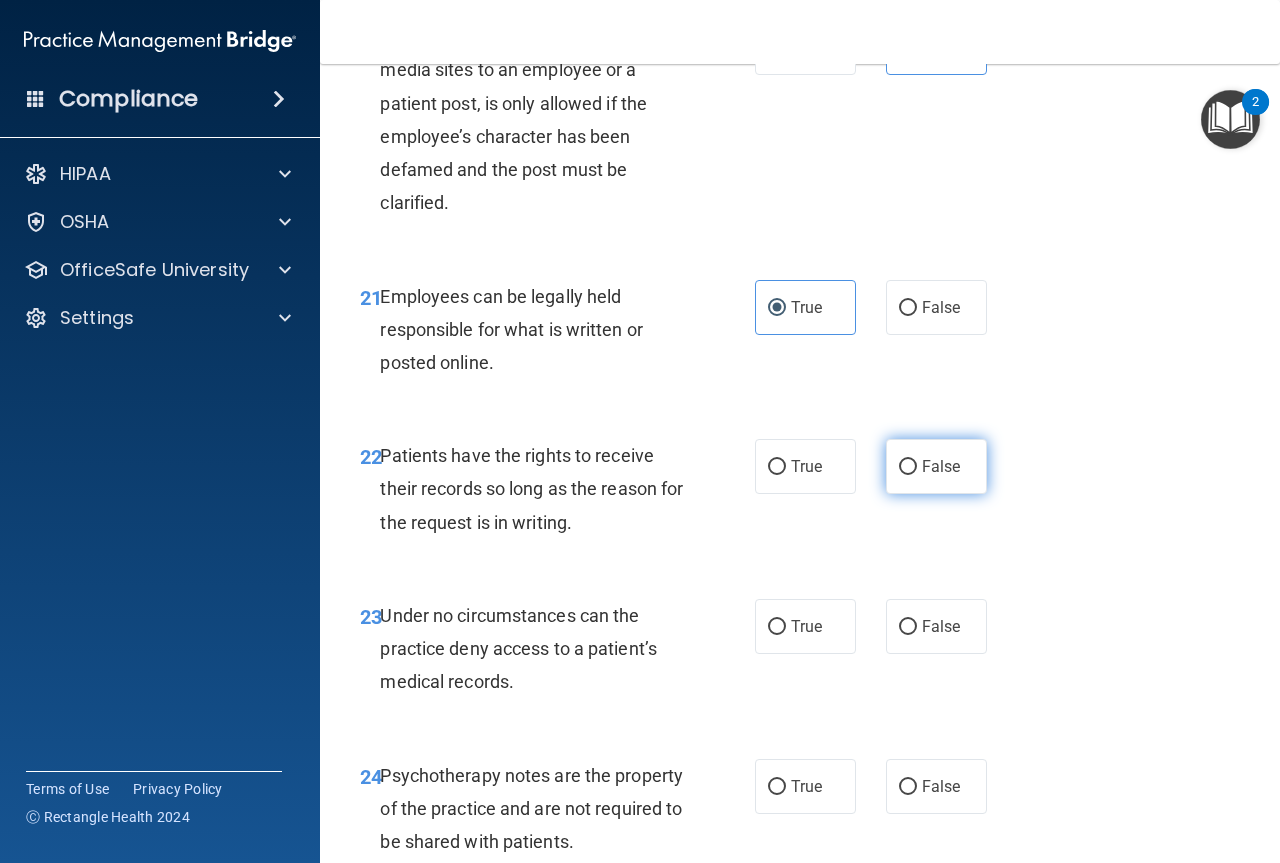 click on "False" at bounding box center (936, 466) 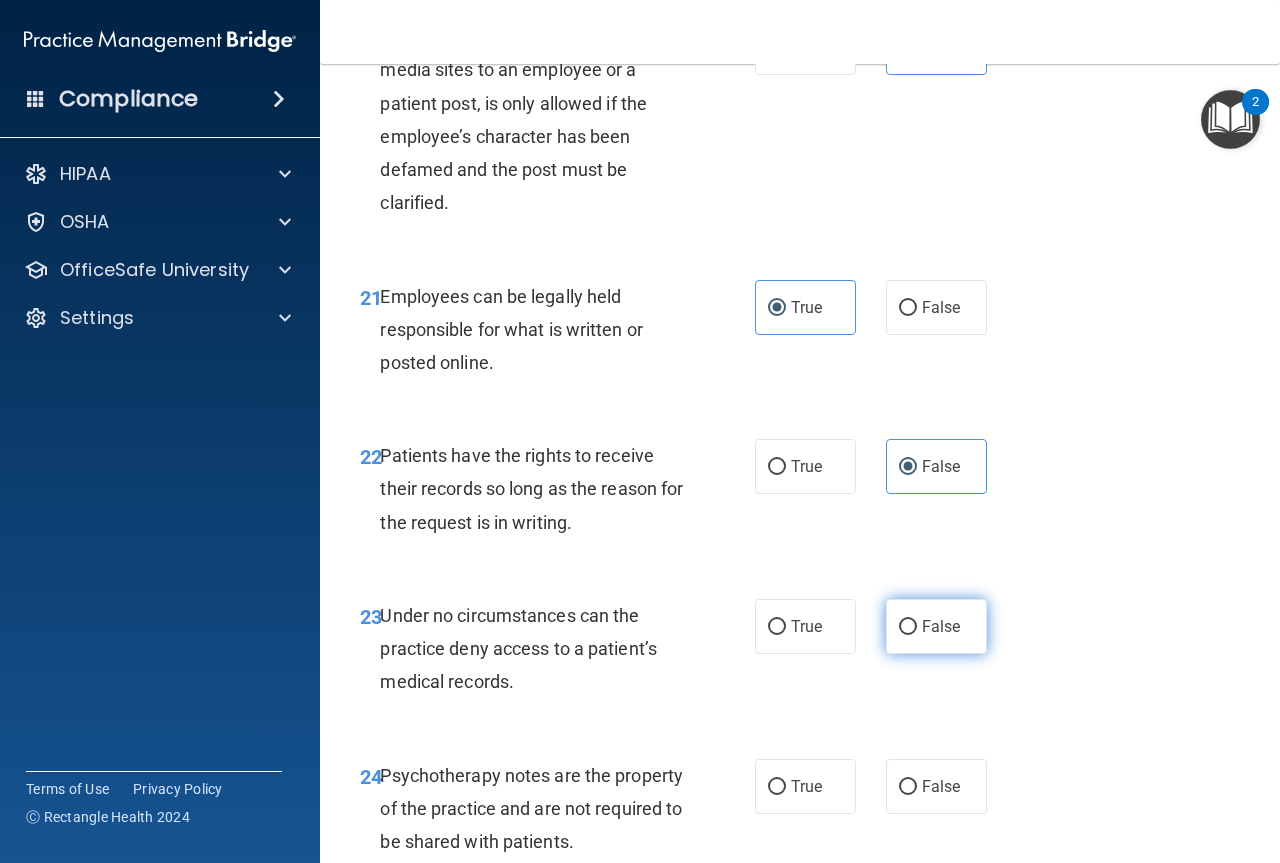 click on "False" at bounding box center (941, 626) 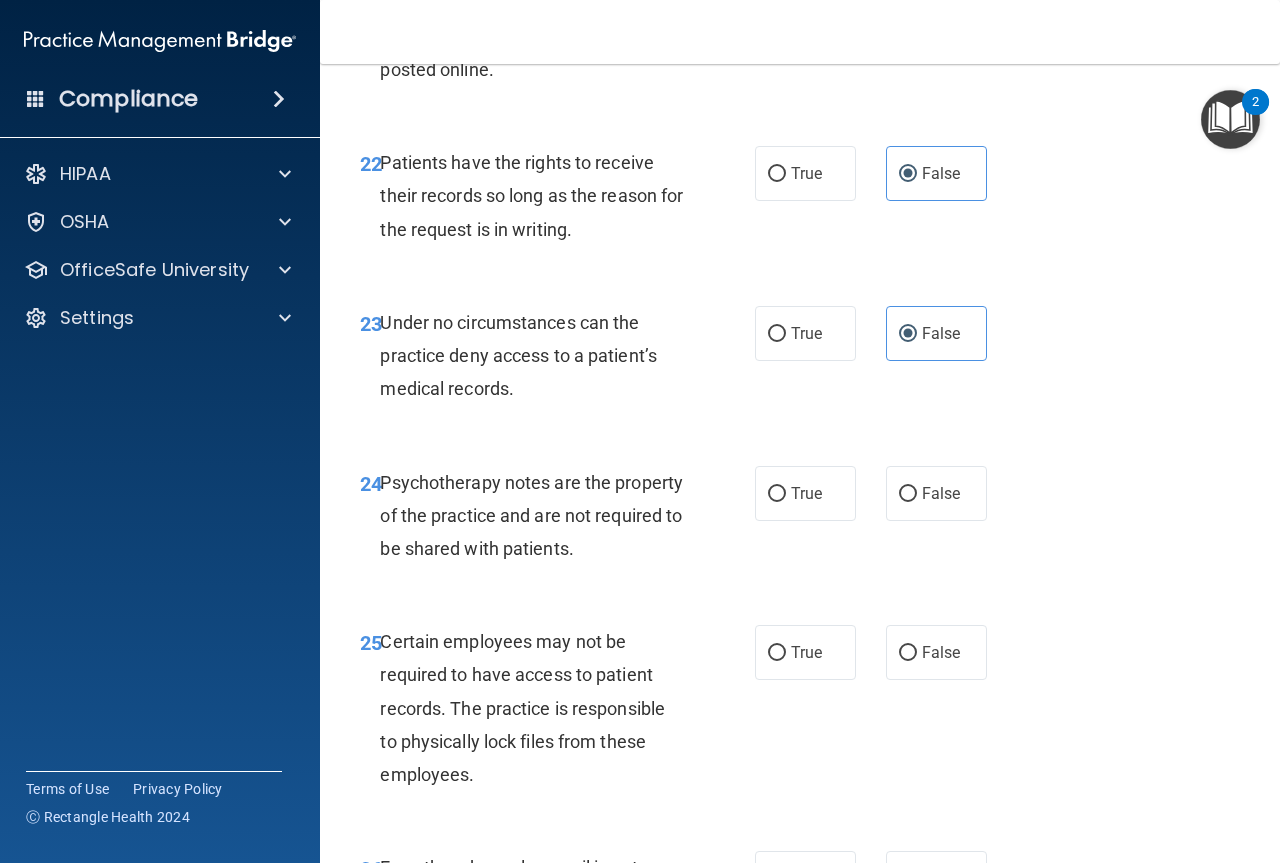 scroll, scrollTop: 4900, scrollLeft: 0, axis: vertical 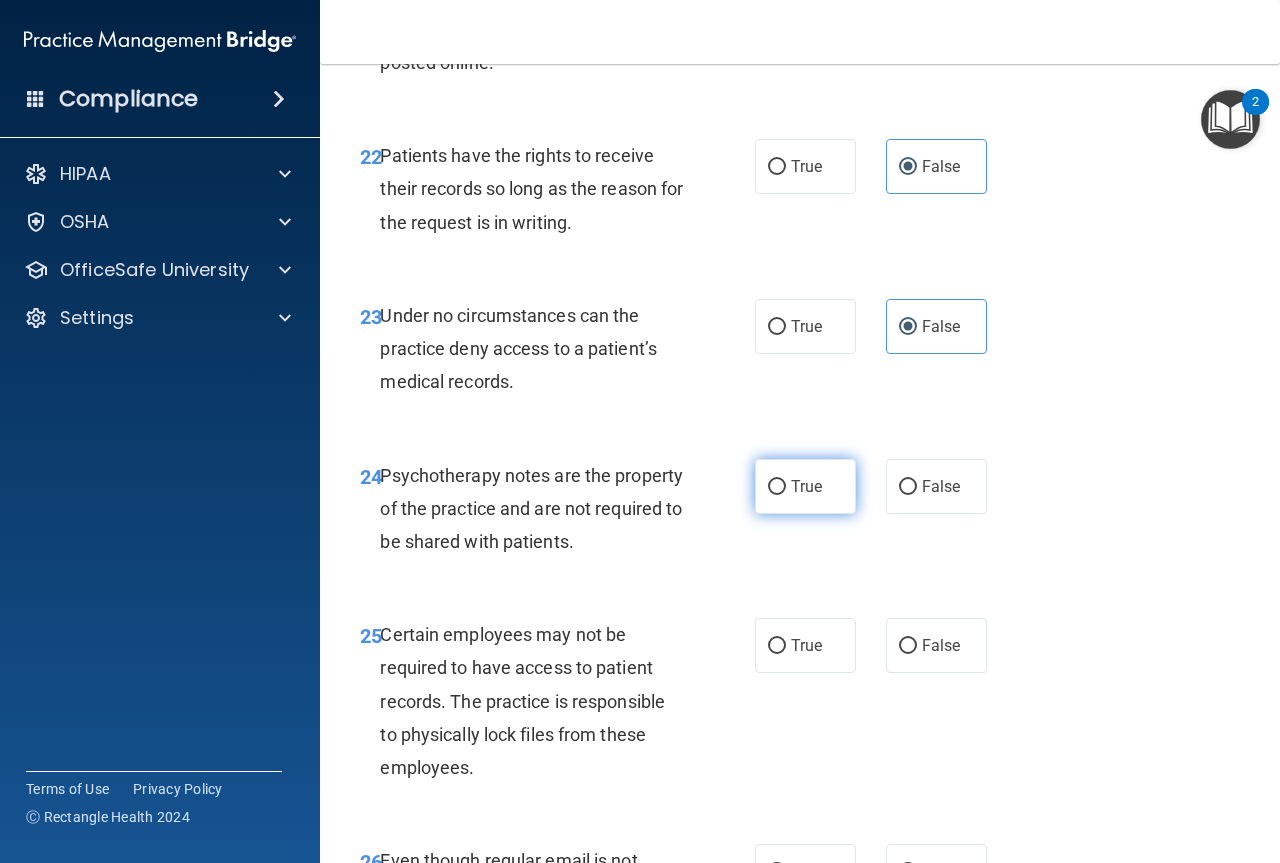 click on "True" at bounding box center [806, 486] 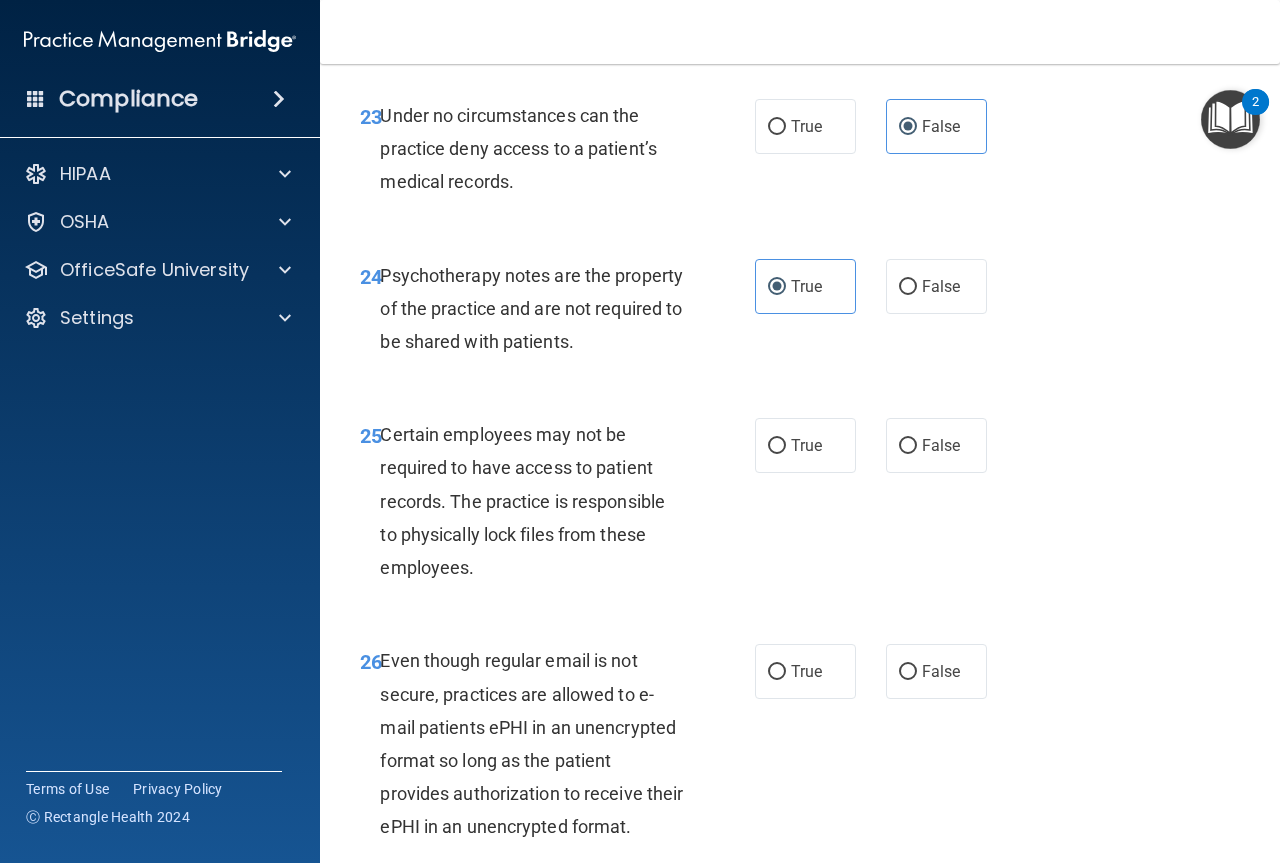 scroll, scrollTop: 5200, scrollLeft: 0, axis: vertical 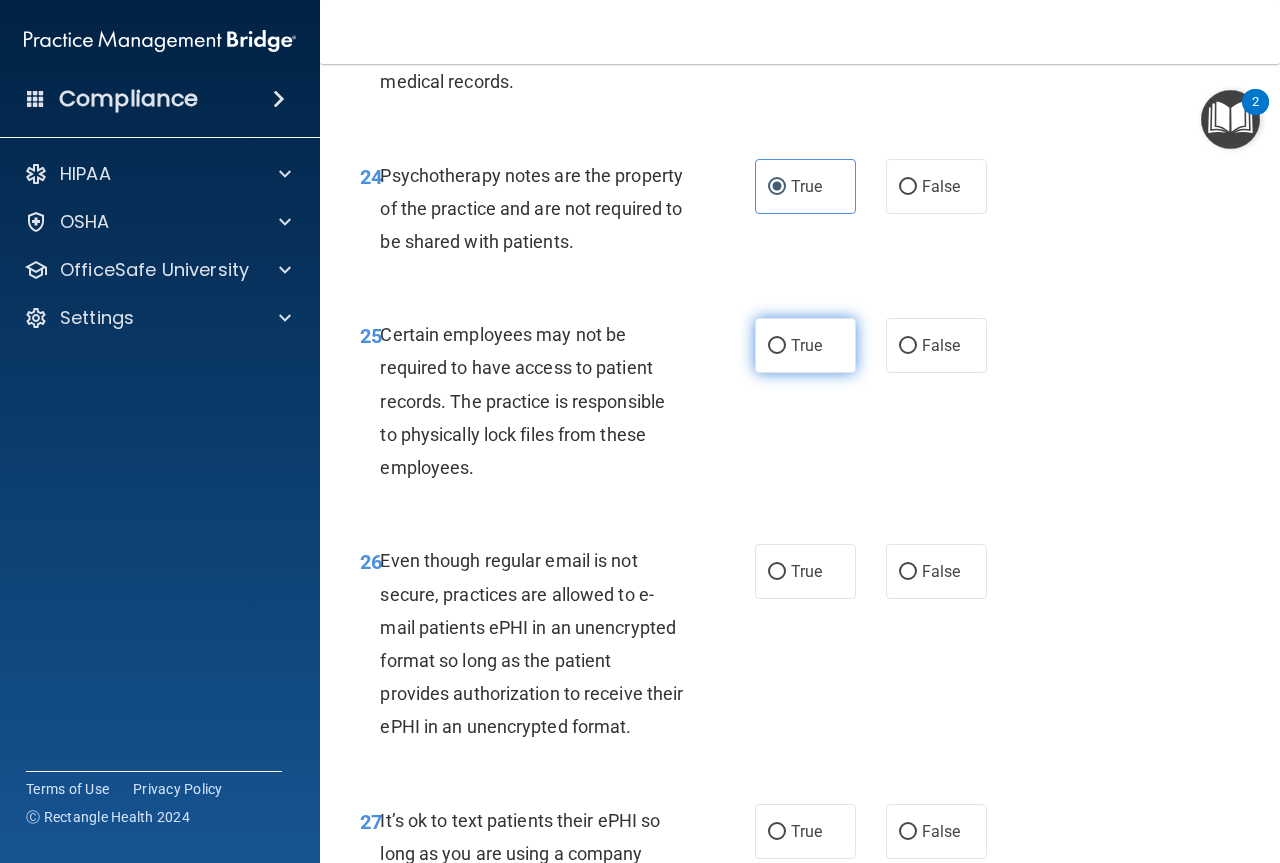 click on "True" at bounding box center [805, 345] 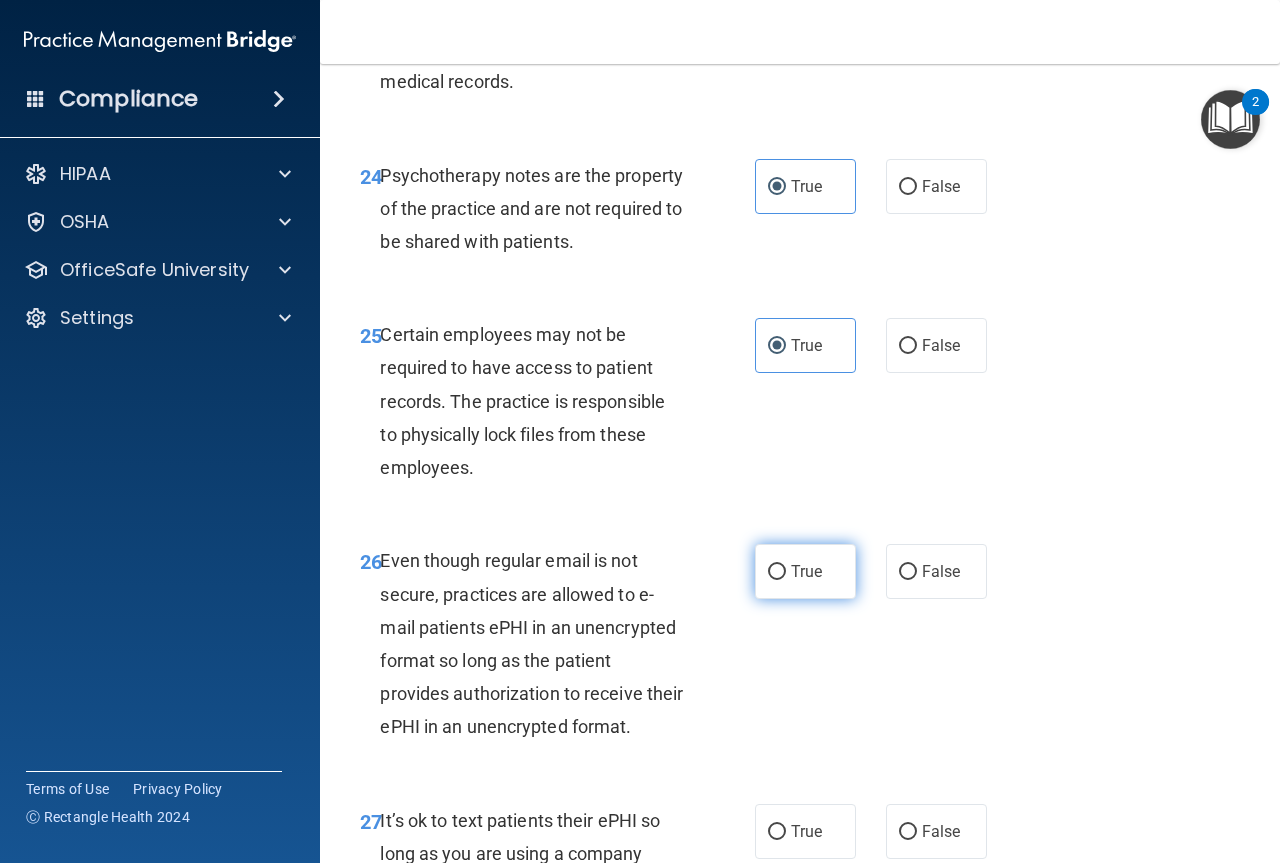drag, startPoint x: 810, startPoint y: 736, endPoint x: 813, endPoint y: 703, distance: 33.13608 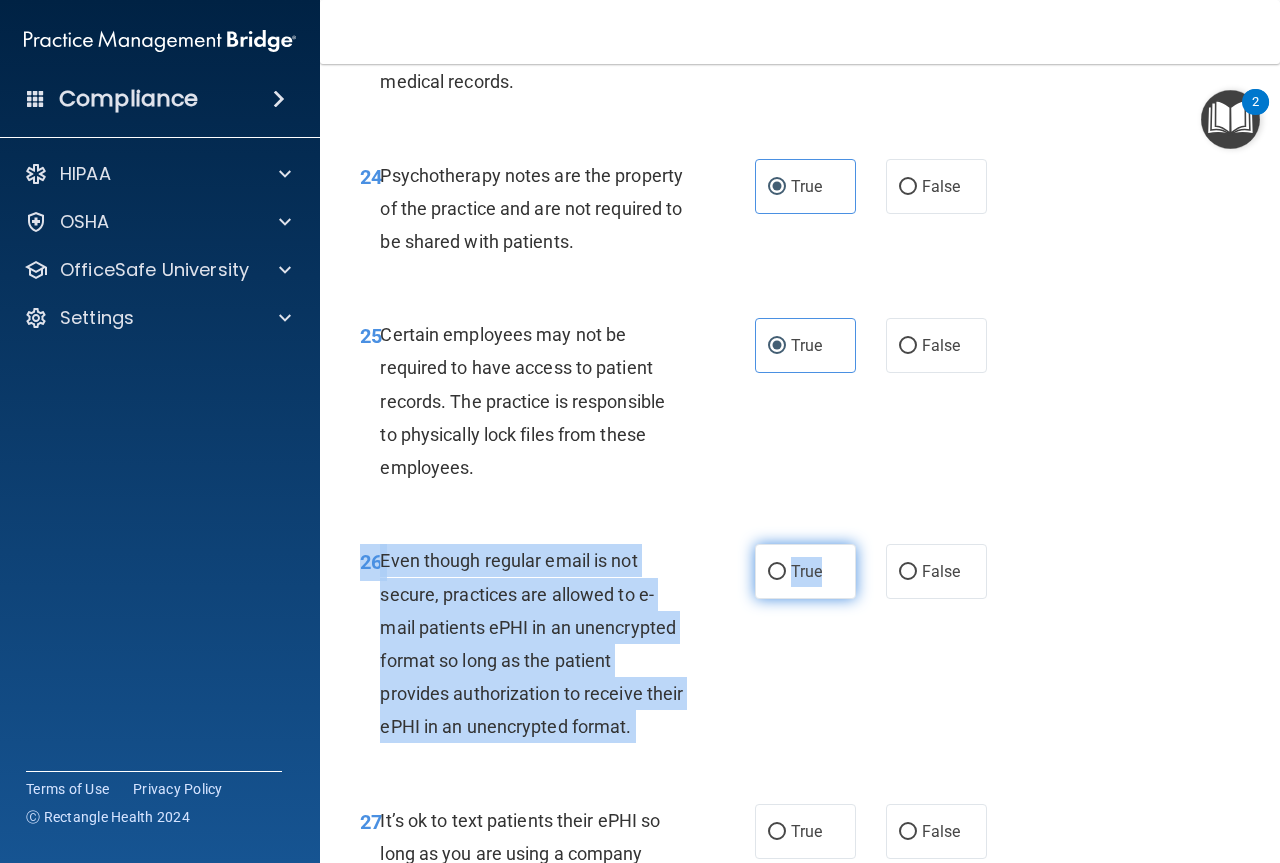 click on "True" at bounding box center (806, 571) 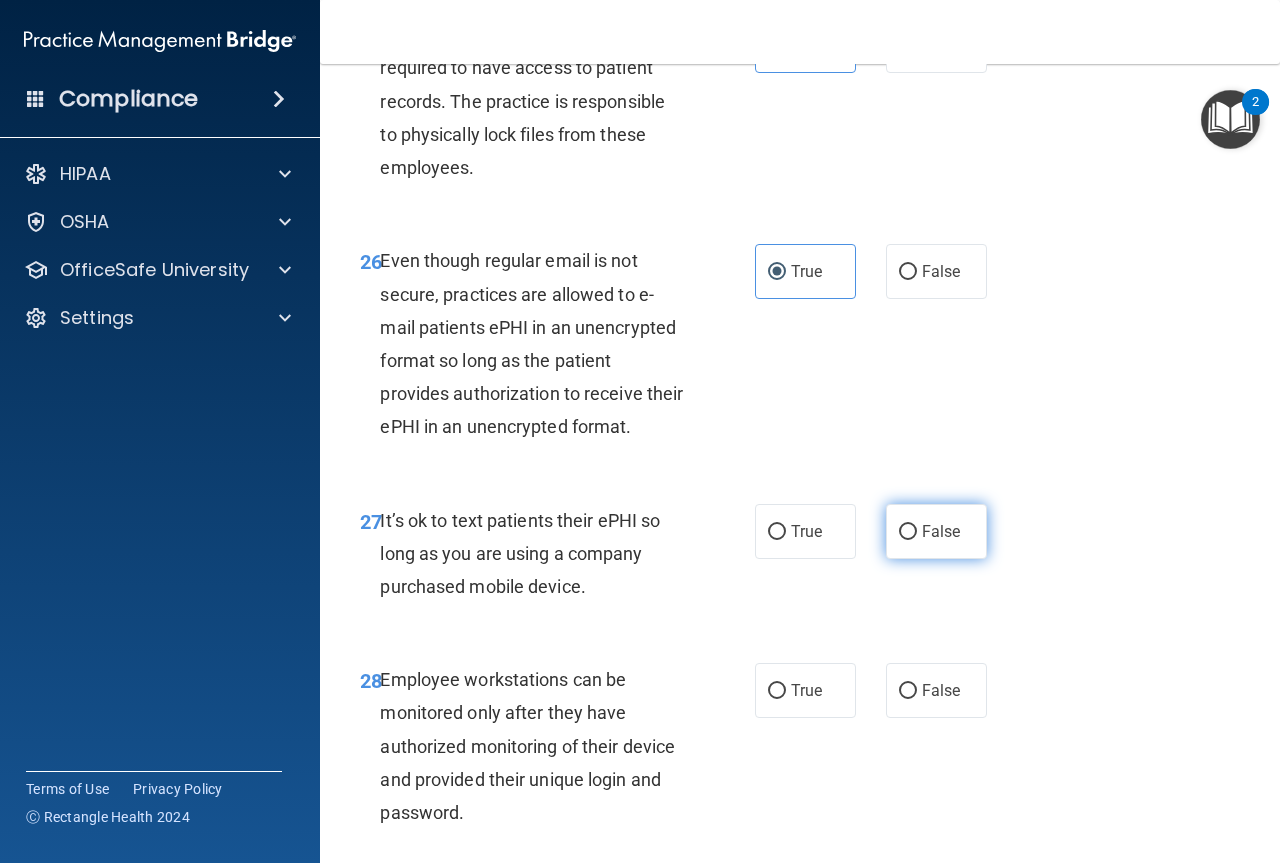 click on "False" at bounding box center [936, 531] 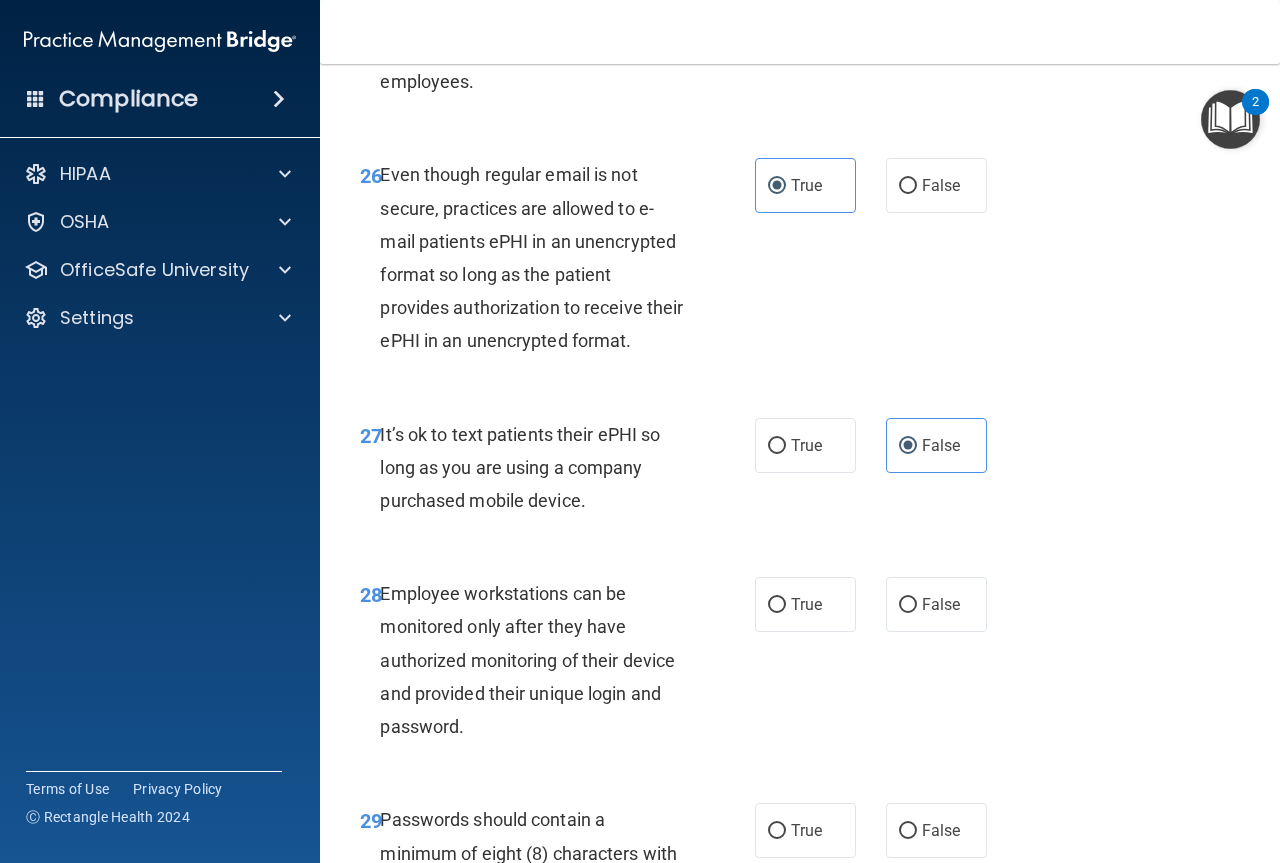 scroll, scrollTop: 5800, scrollLeft: 0, axis: vertical 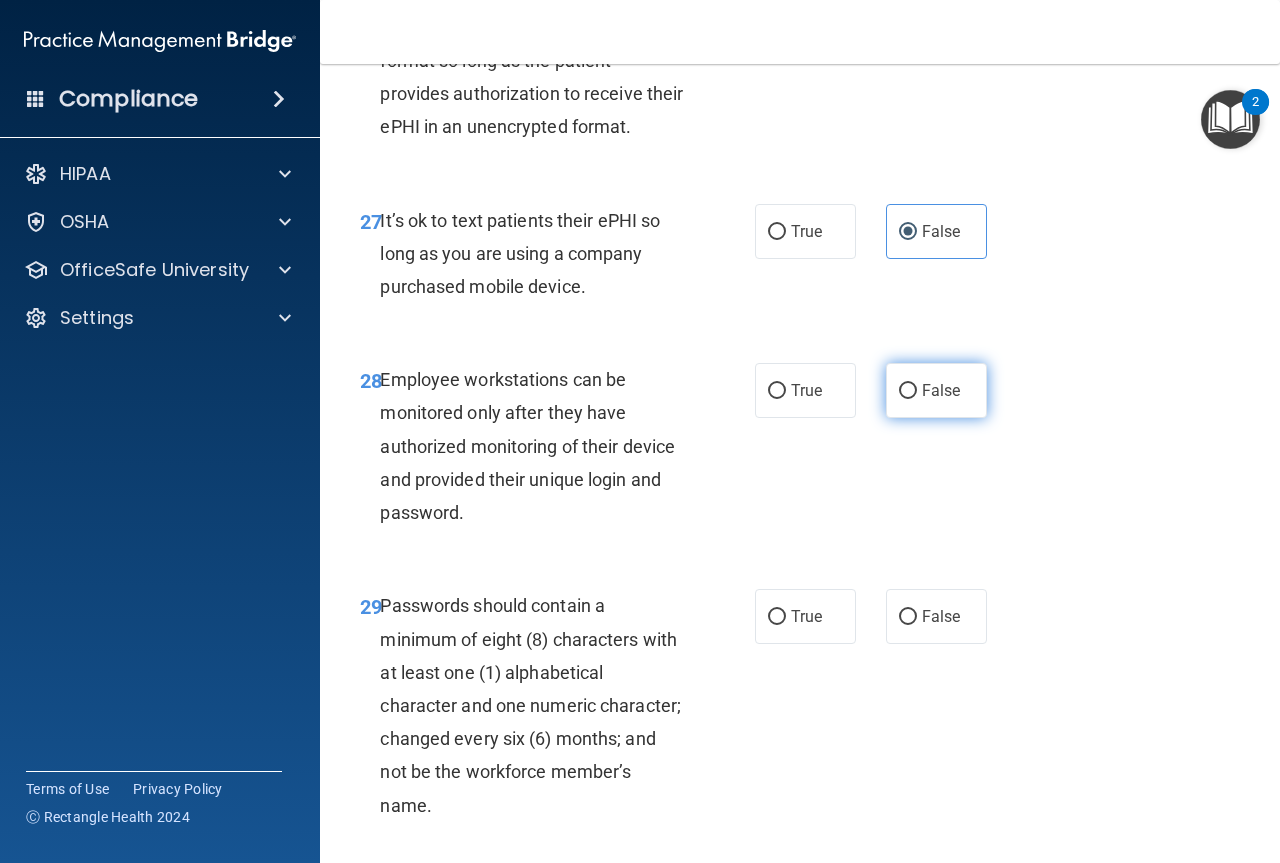 click on "False" at bounding box center (936, 390) 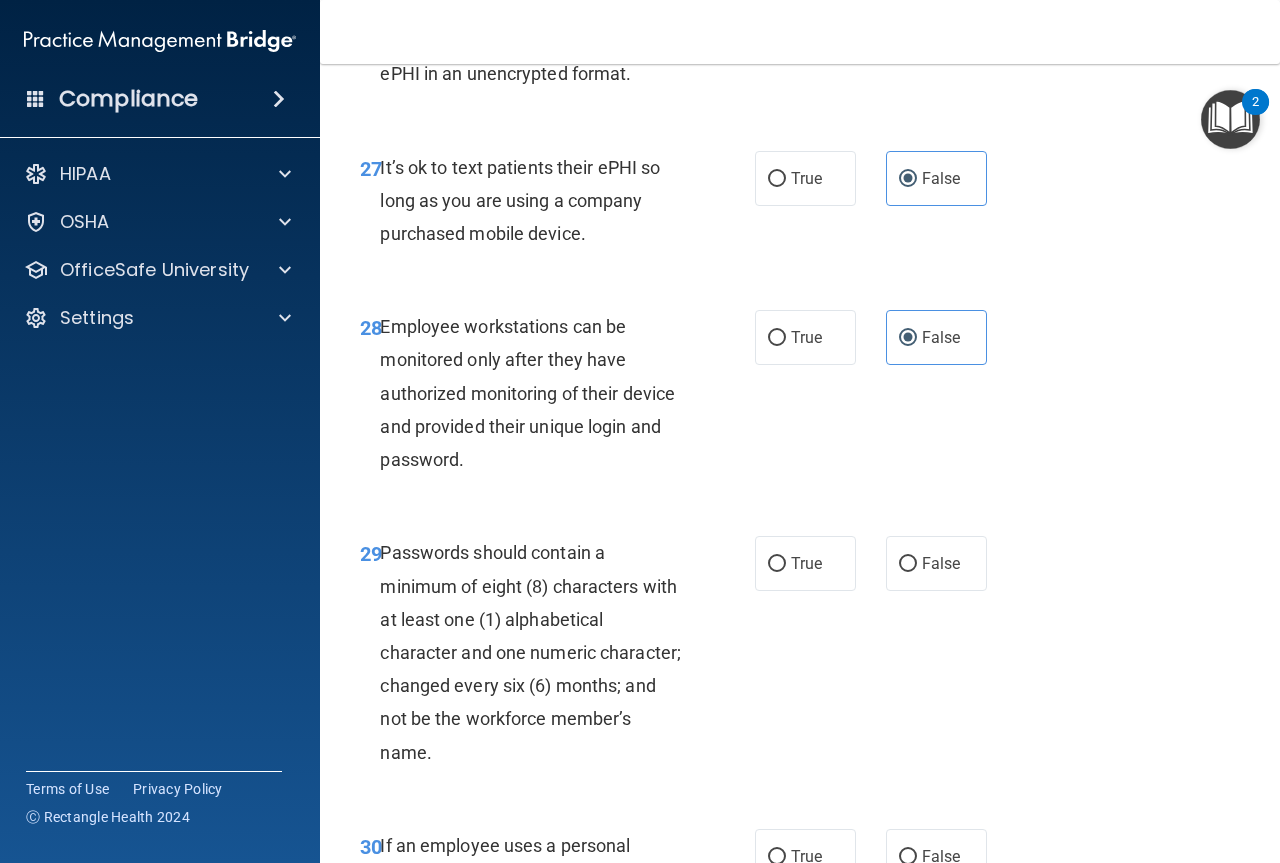 scroll, scrollTop: 5900, scrollLeft: 0, axis: vertical 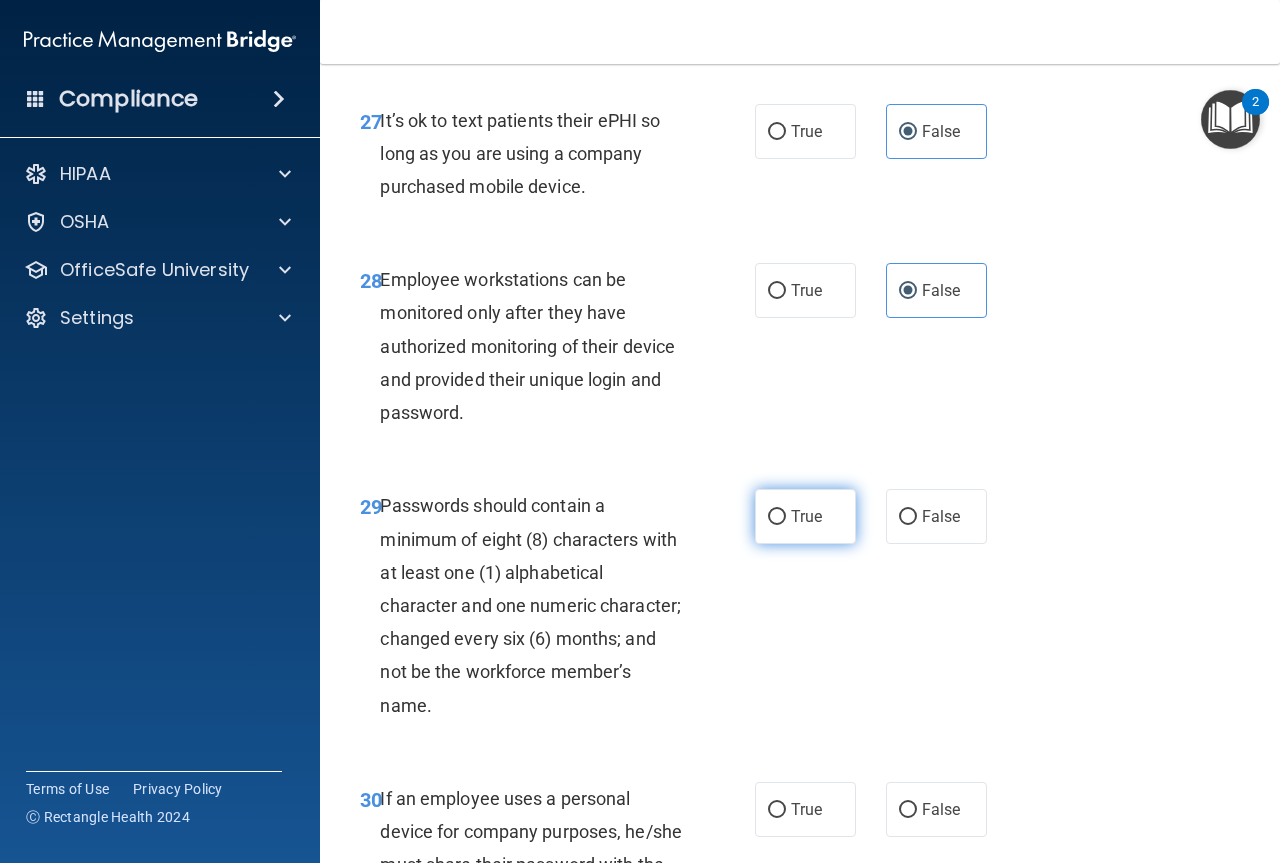 click on "True" at bounding box center (805, 516) 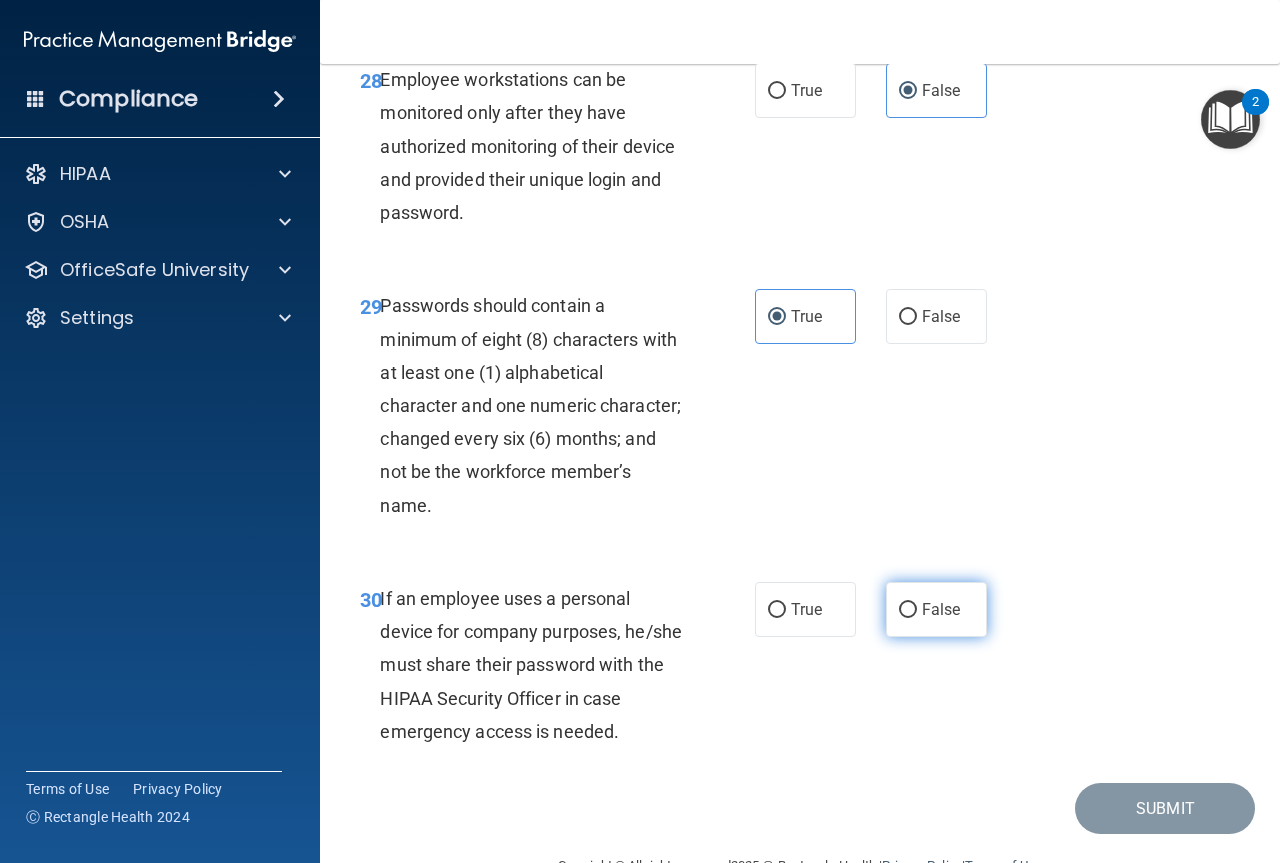 click on "False" at bounding box center [941, 609] 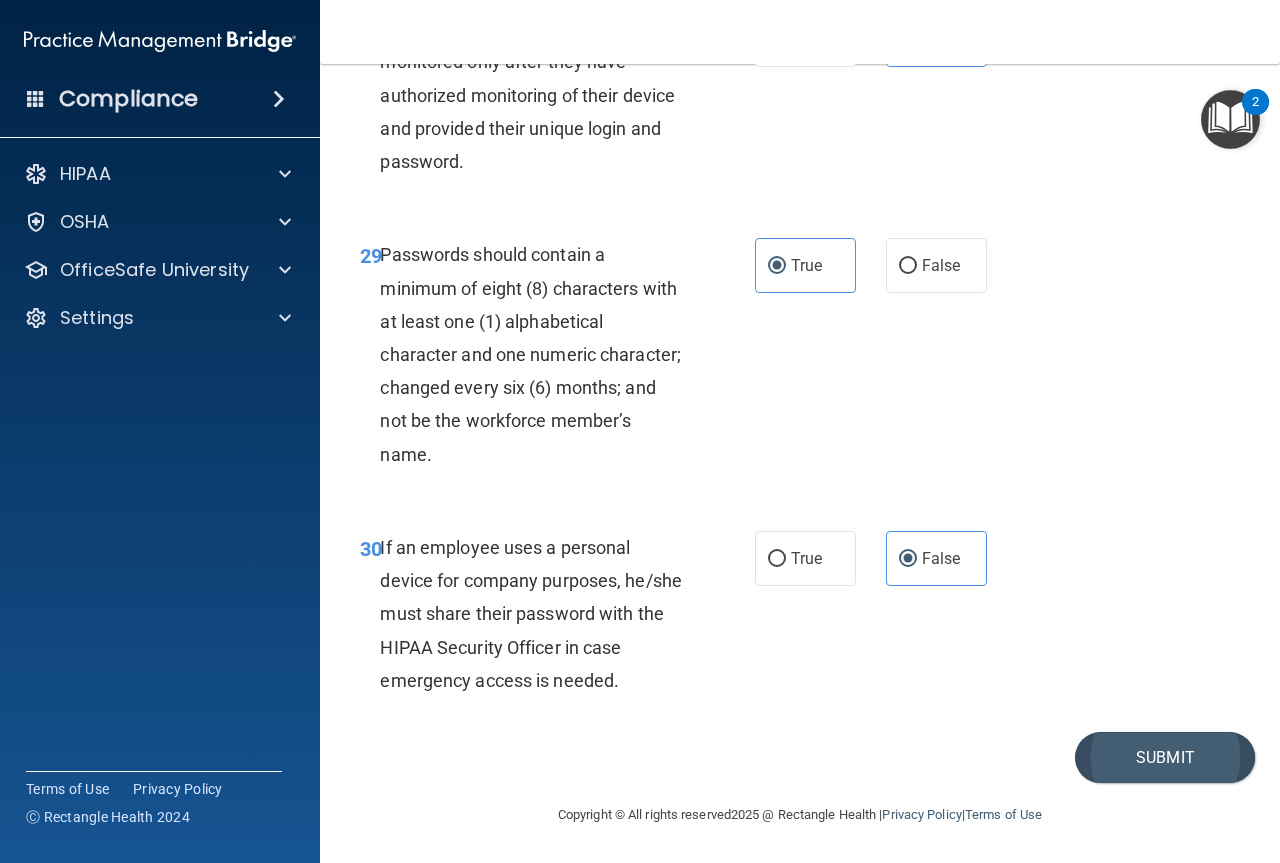 scroll, scrollTop: 6283, scrollLeft: 0, axis: vertical 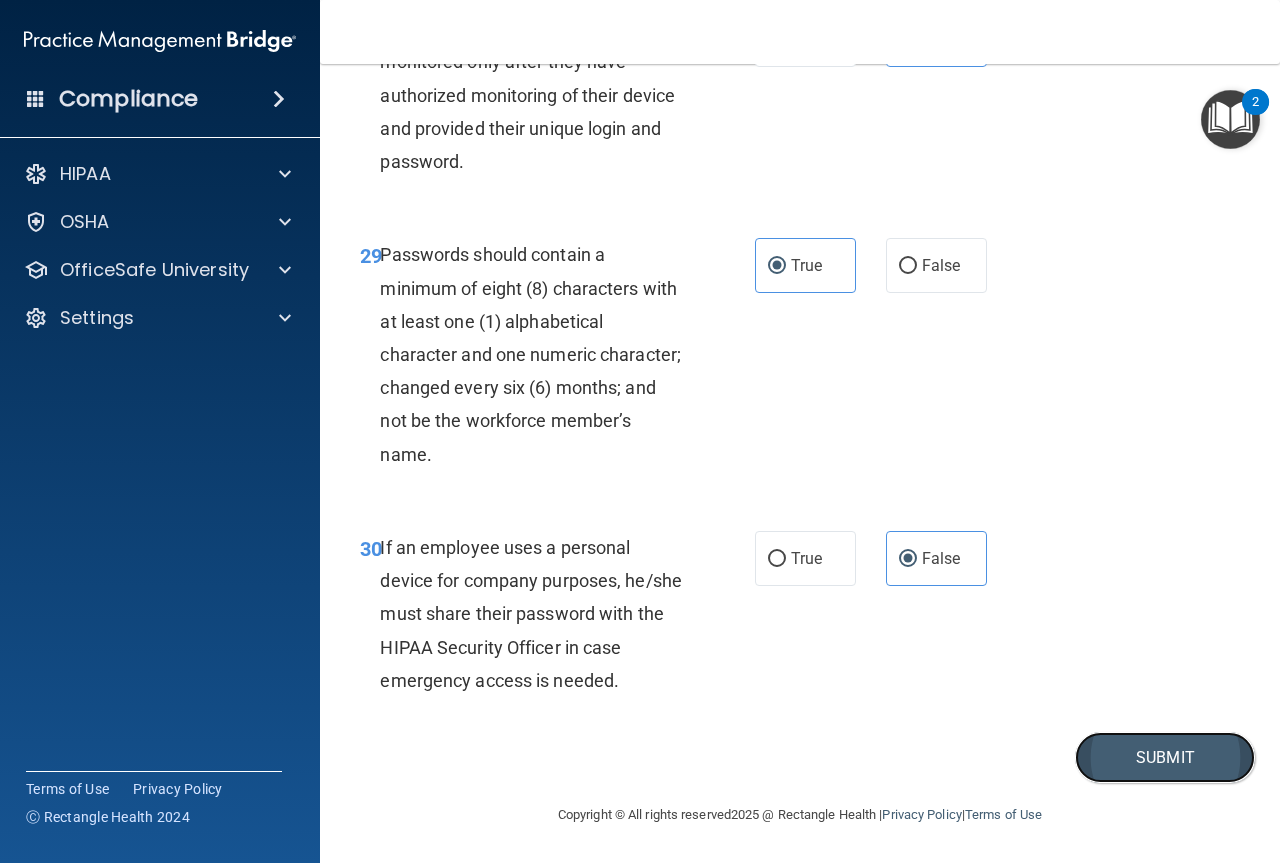 click on "Submit" at bounding box center (1165, 757) 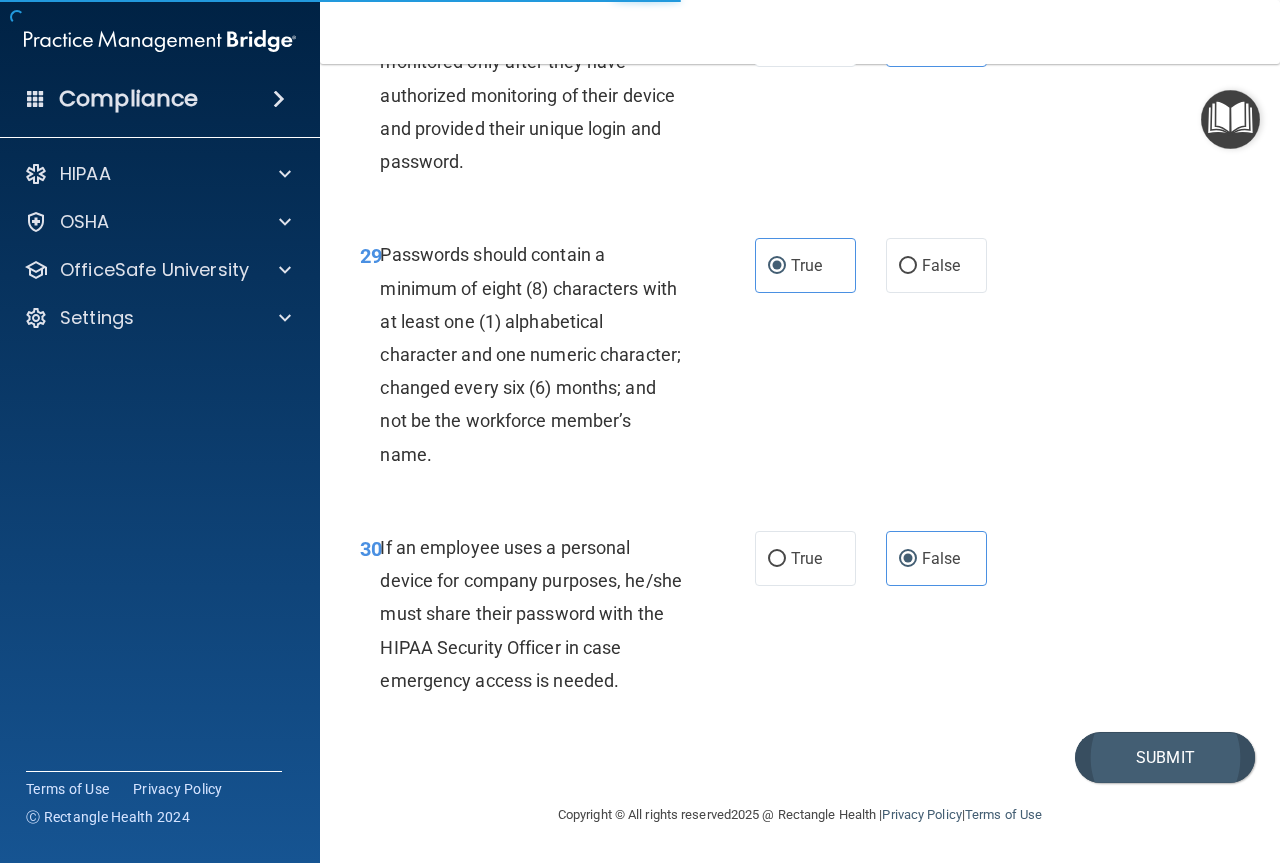scroll, scrollTop: 0, scrollLeft: 0, axis: both 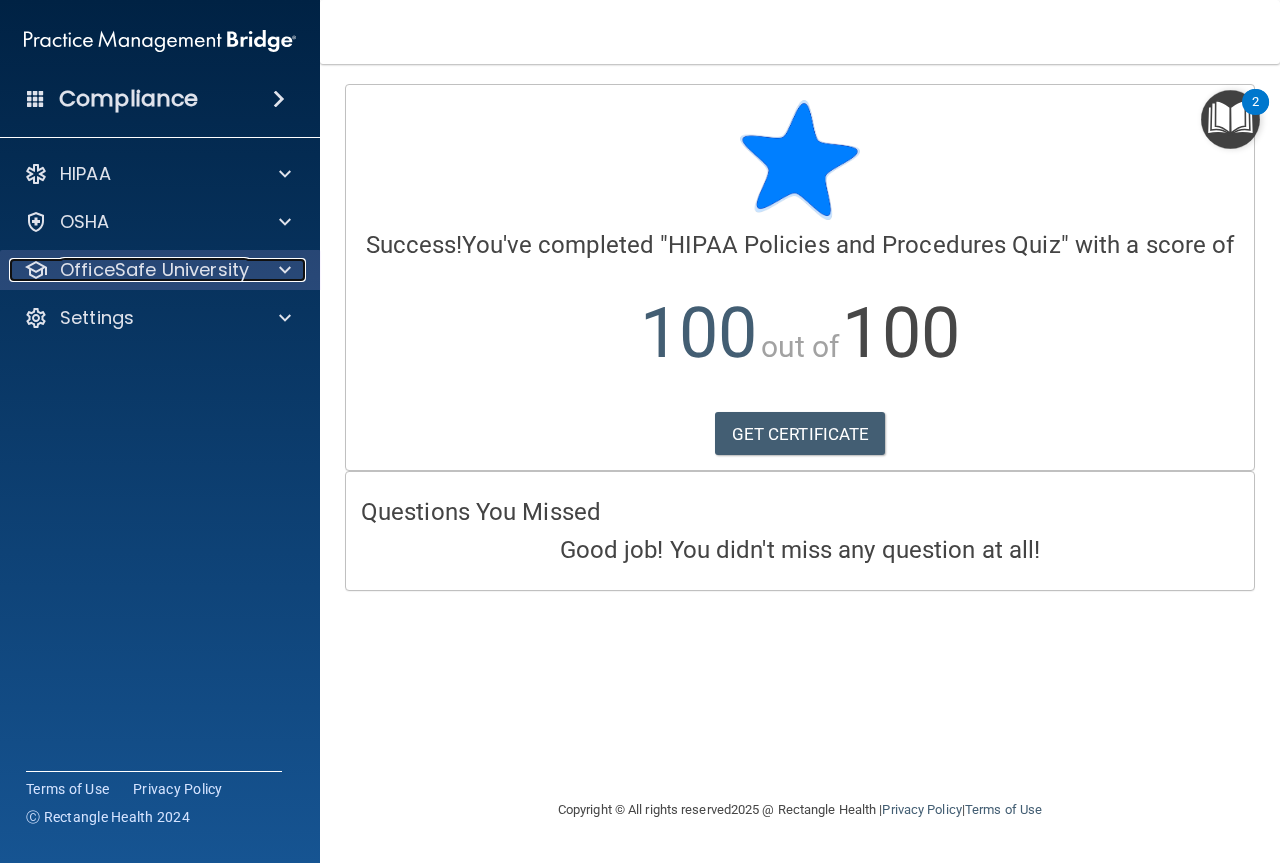 click on "OfficeSafe University" at bounding box center [154, 270] 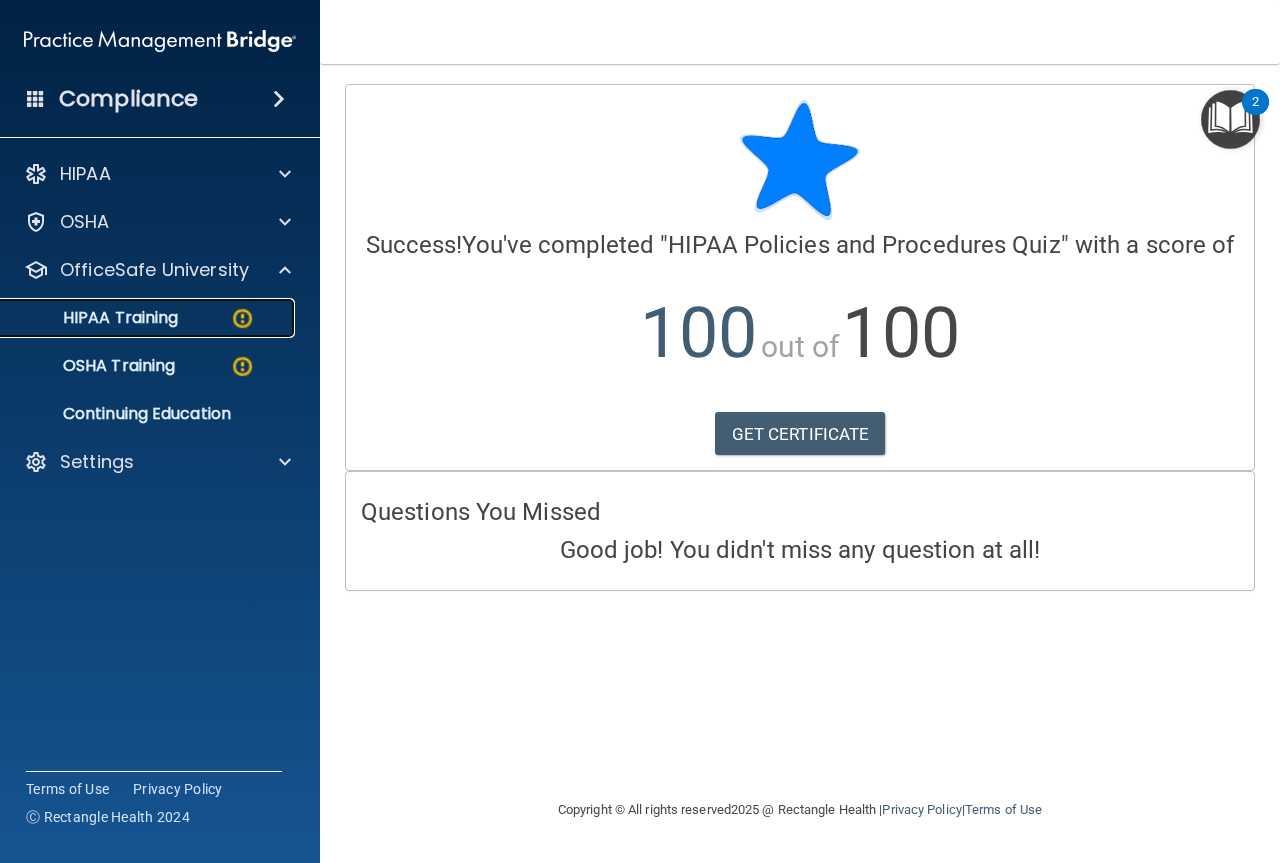 click on "HIPAA Training" at bounding box center (95, 318) 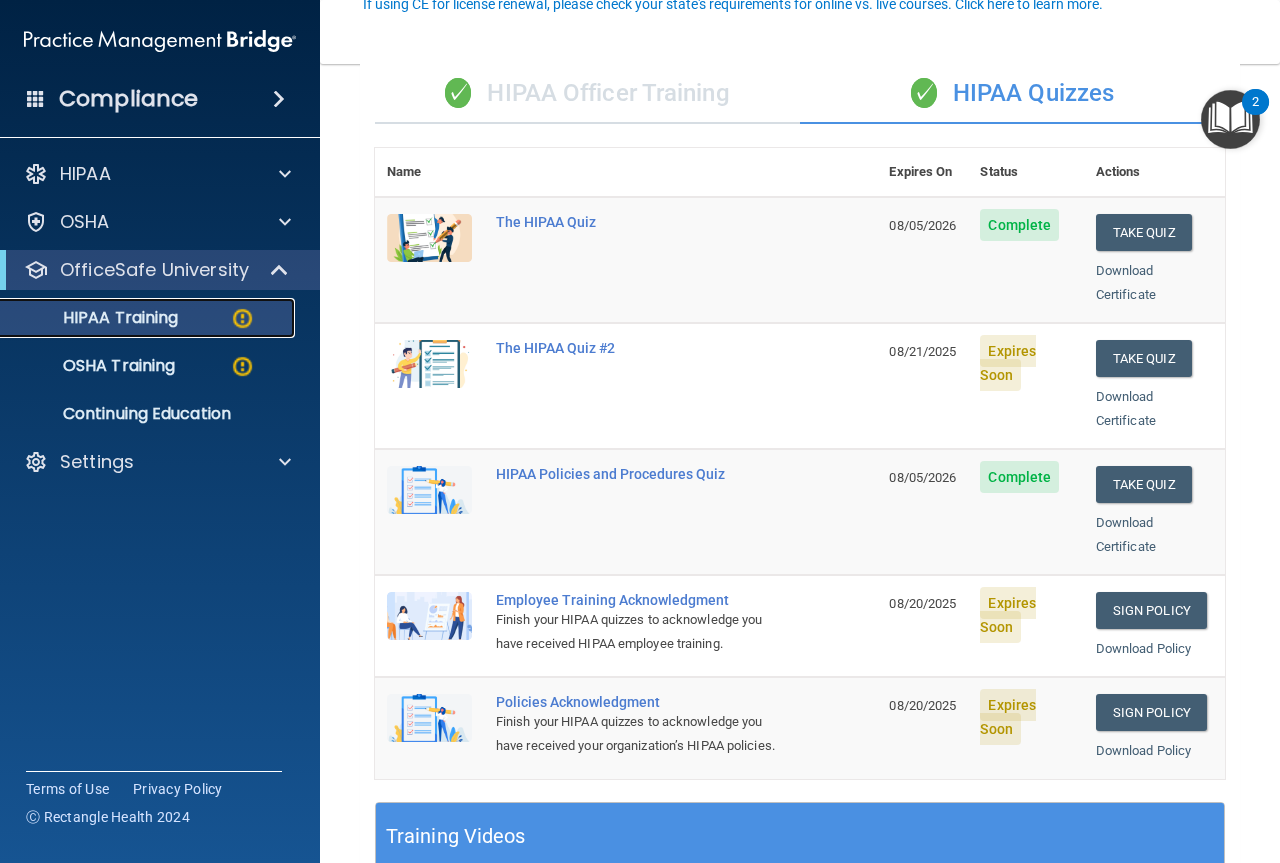 scroll, scrollTop: 200, scrollLeft: 0, axis: vertical 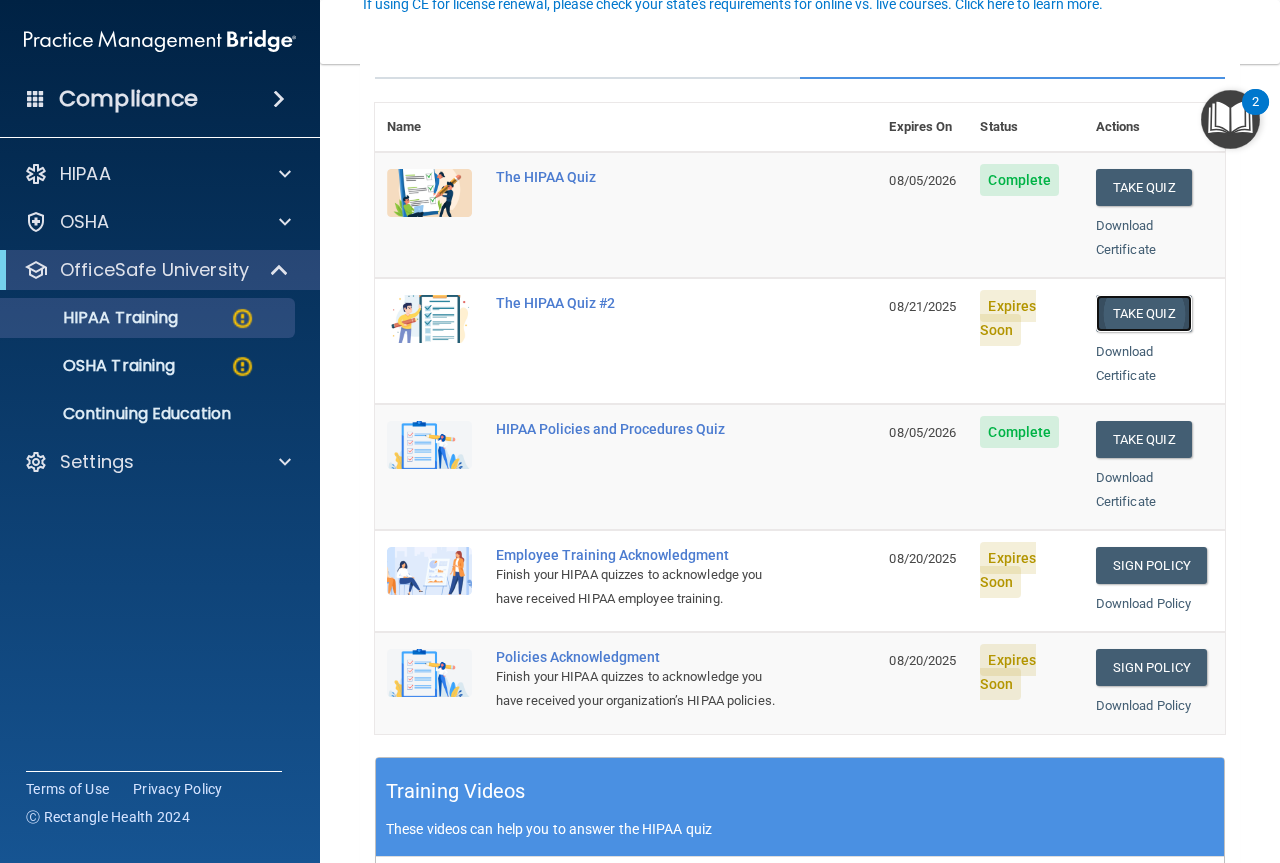 click on "Take Quiz" at bounding box center [1144, 313] 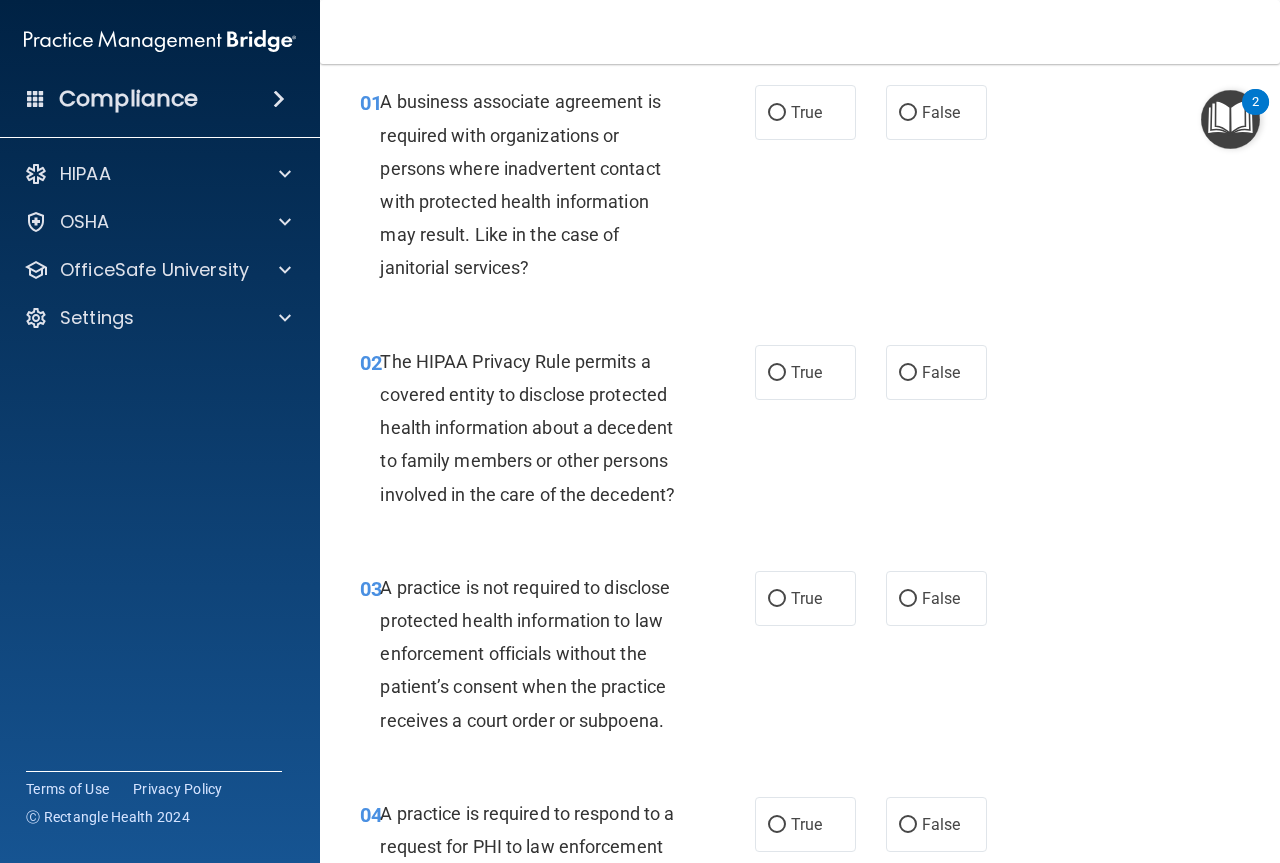 scroll, scrollTop: 0, scrollLeft: 0, axis: both 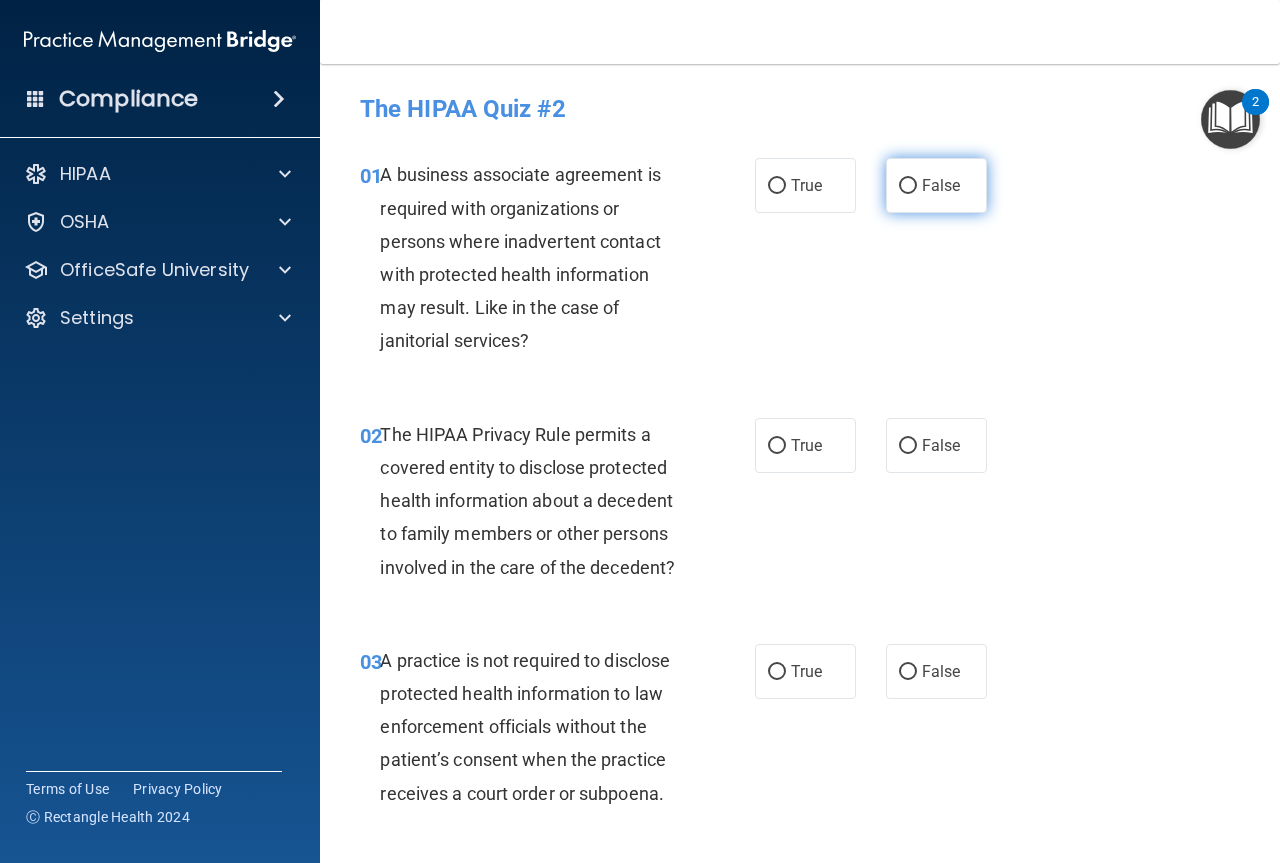 click on "False" at bounding box center [936, 185] 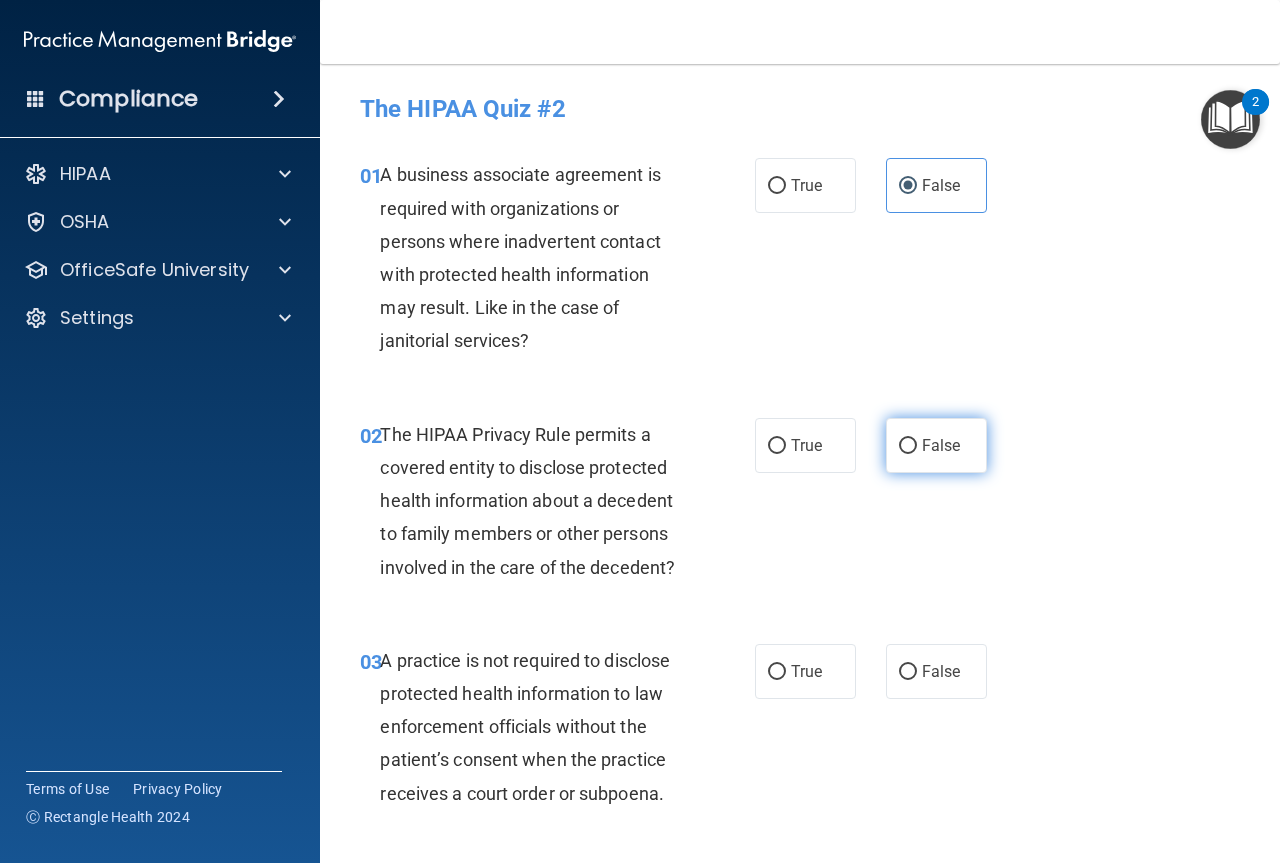click on "False" at bounding box center [936, 445] 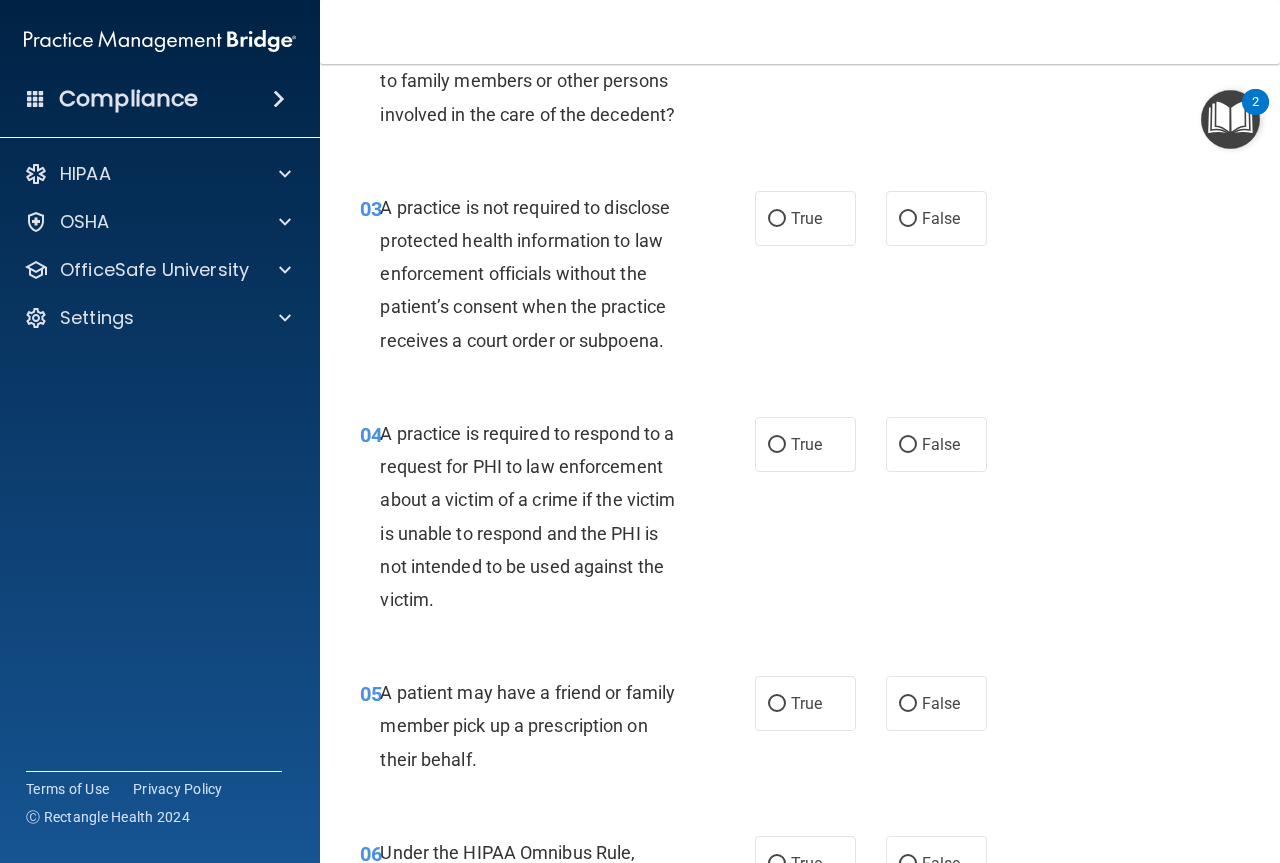 scroll, scrollTop: 500, scrollLeft: 0, axis: vertical 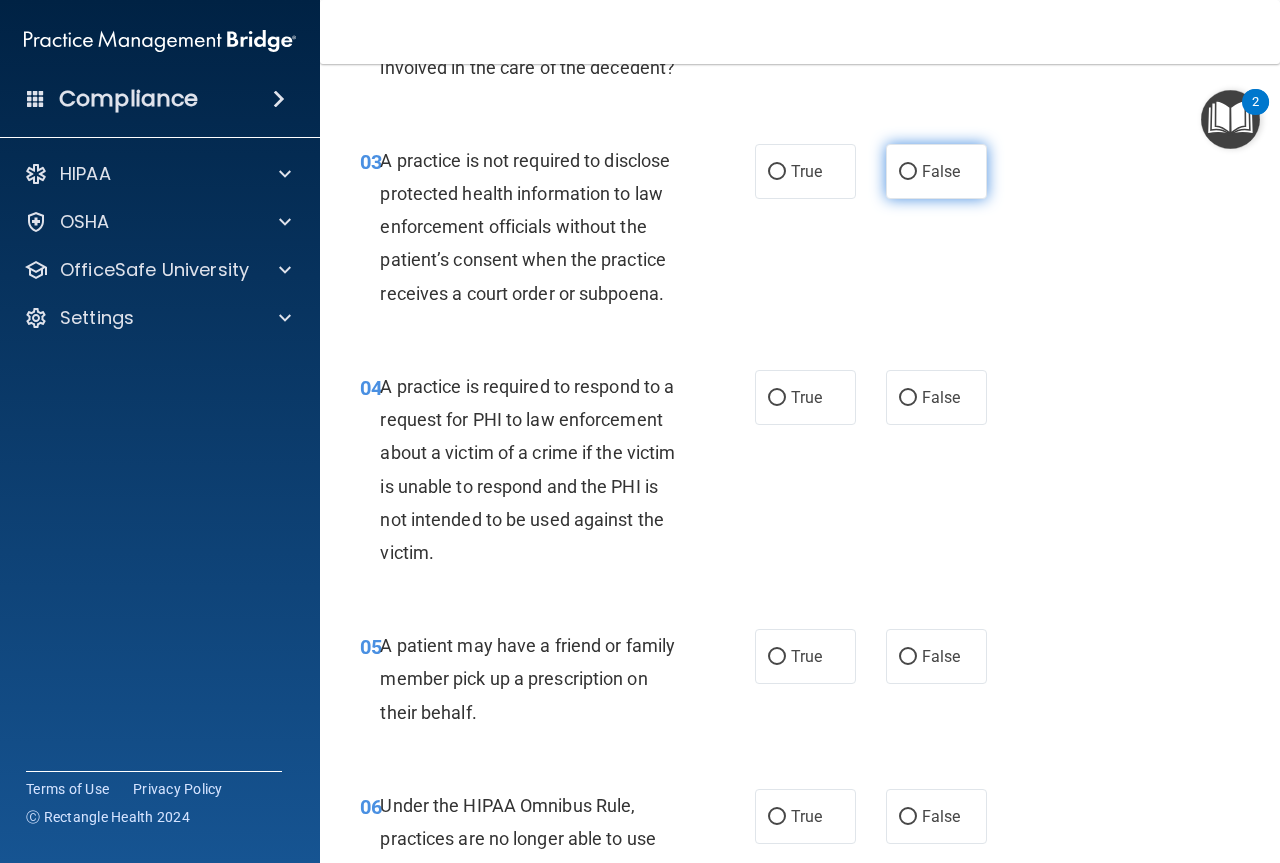 click on "False" at bounding box center [936, 171] 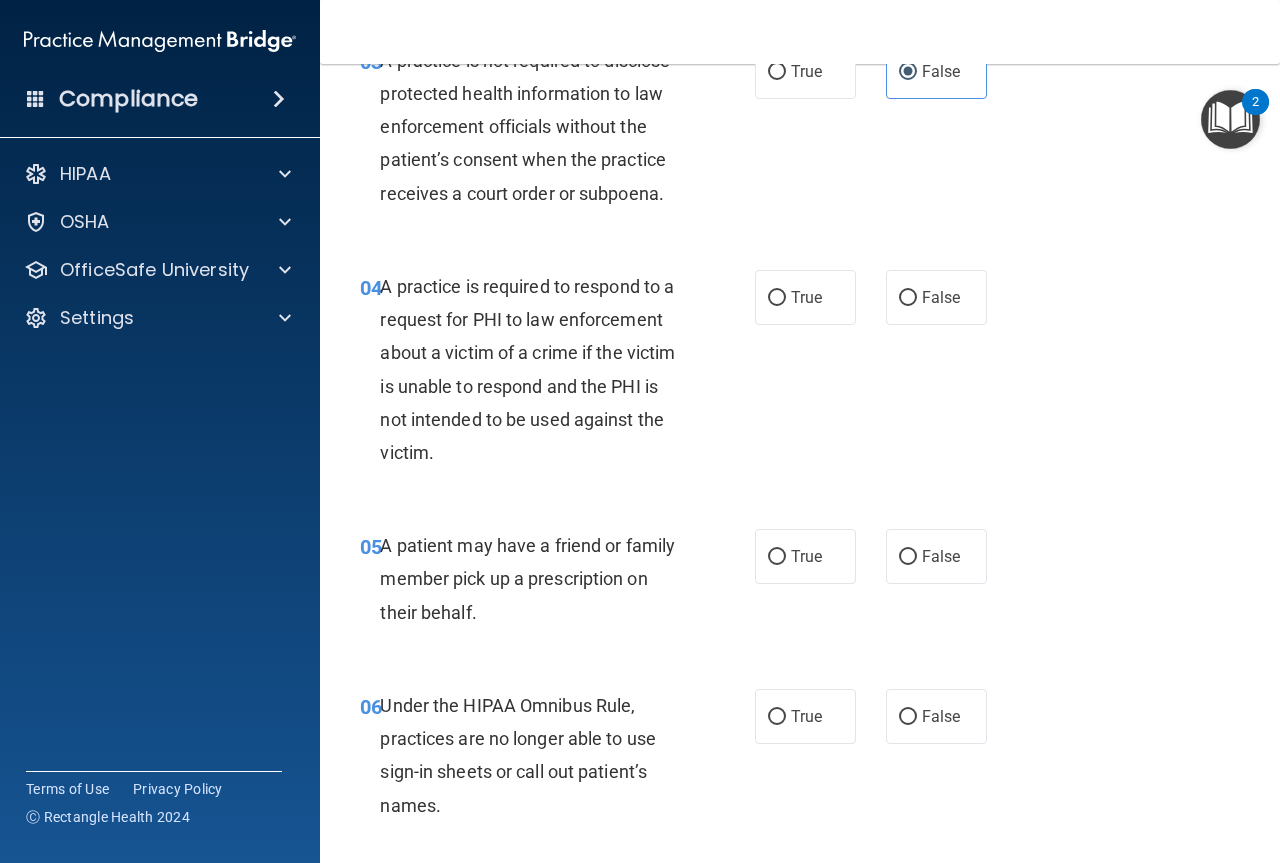scroll, scrollTop: 700, scrollLeft: 0, axis: vertical 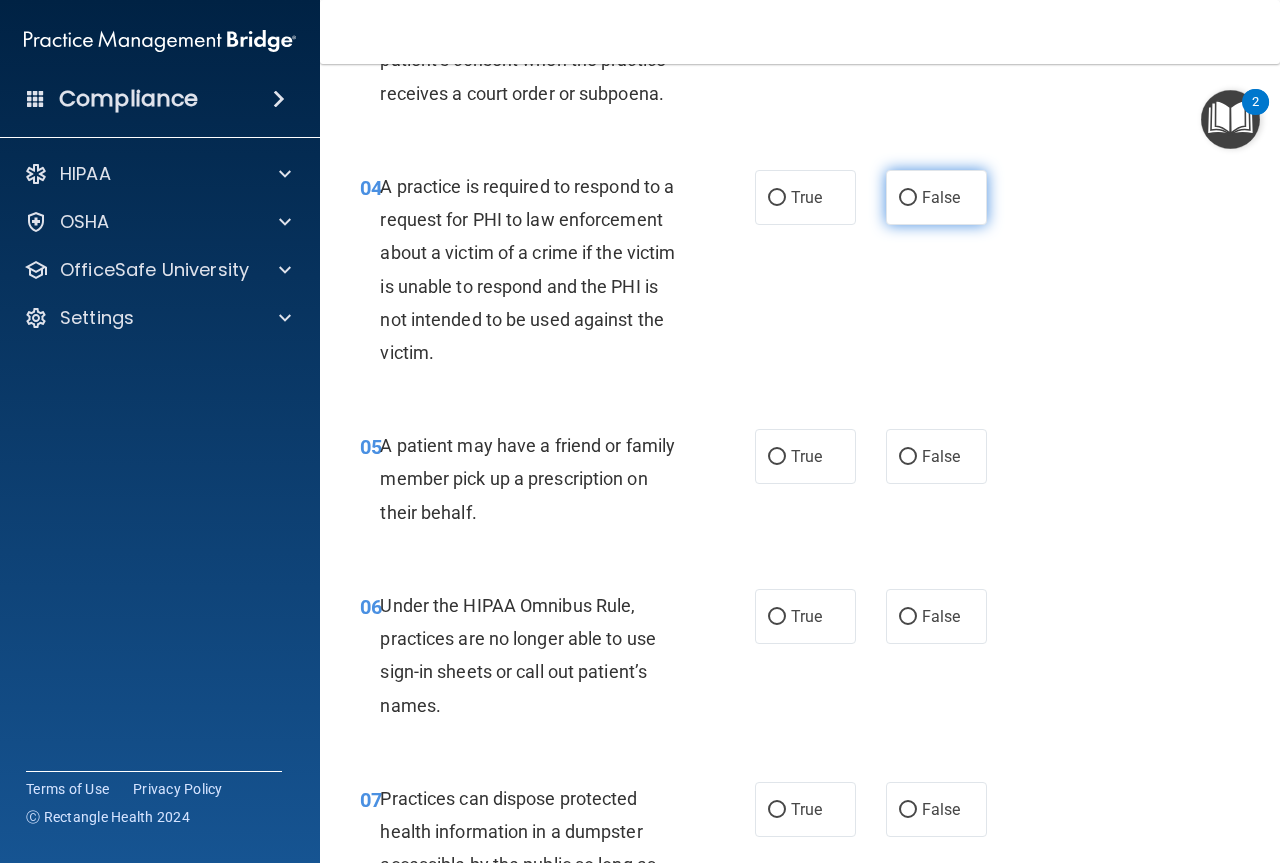 click on "False" at bounding box center [936, 197] 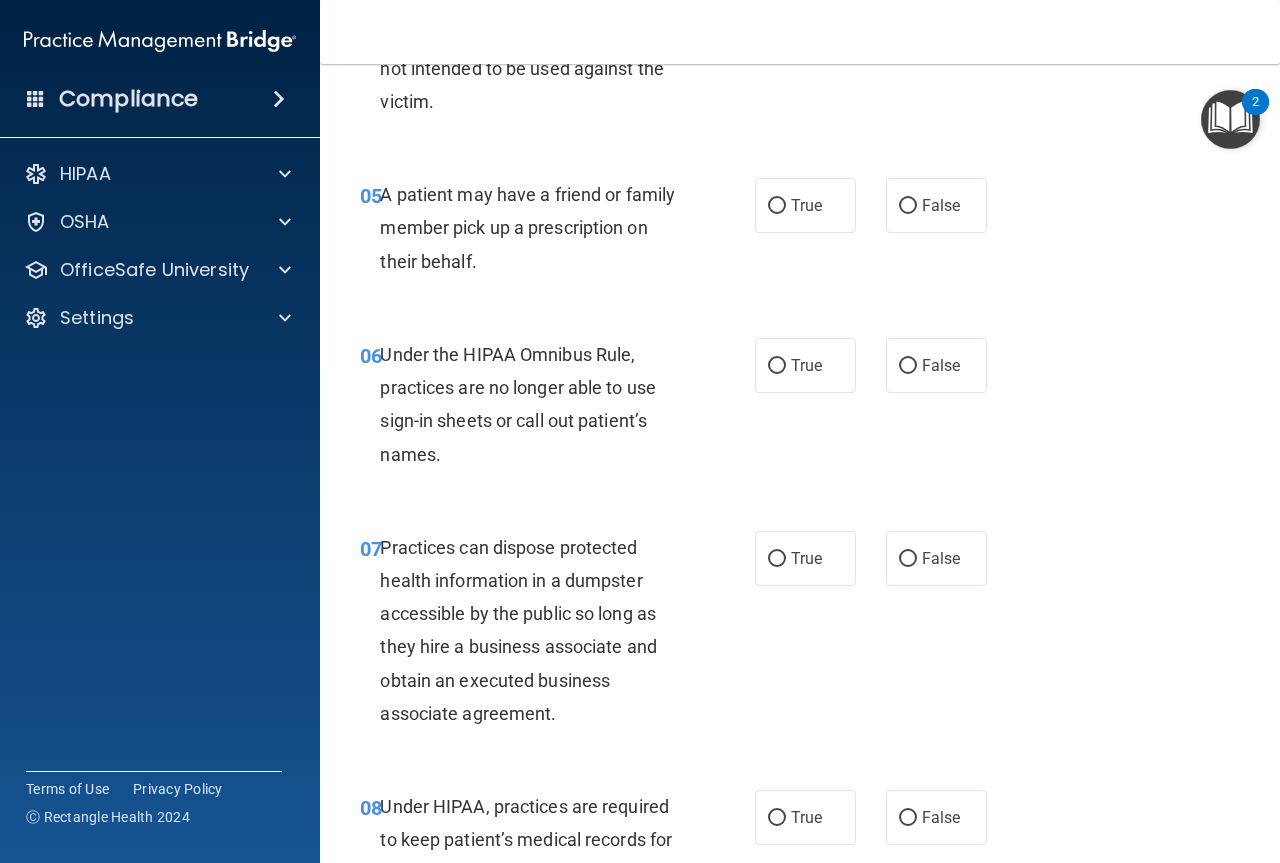 scroll, scrollTop: 1000, scrollLeft: 0, axis: vertical 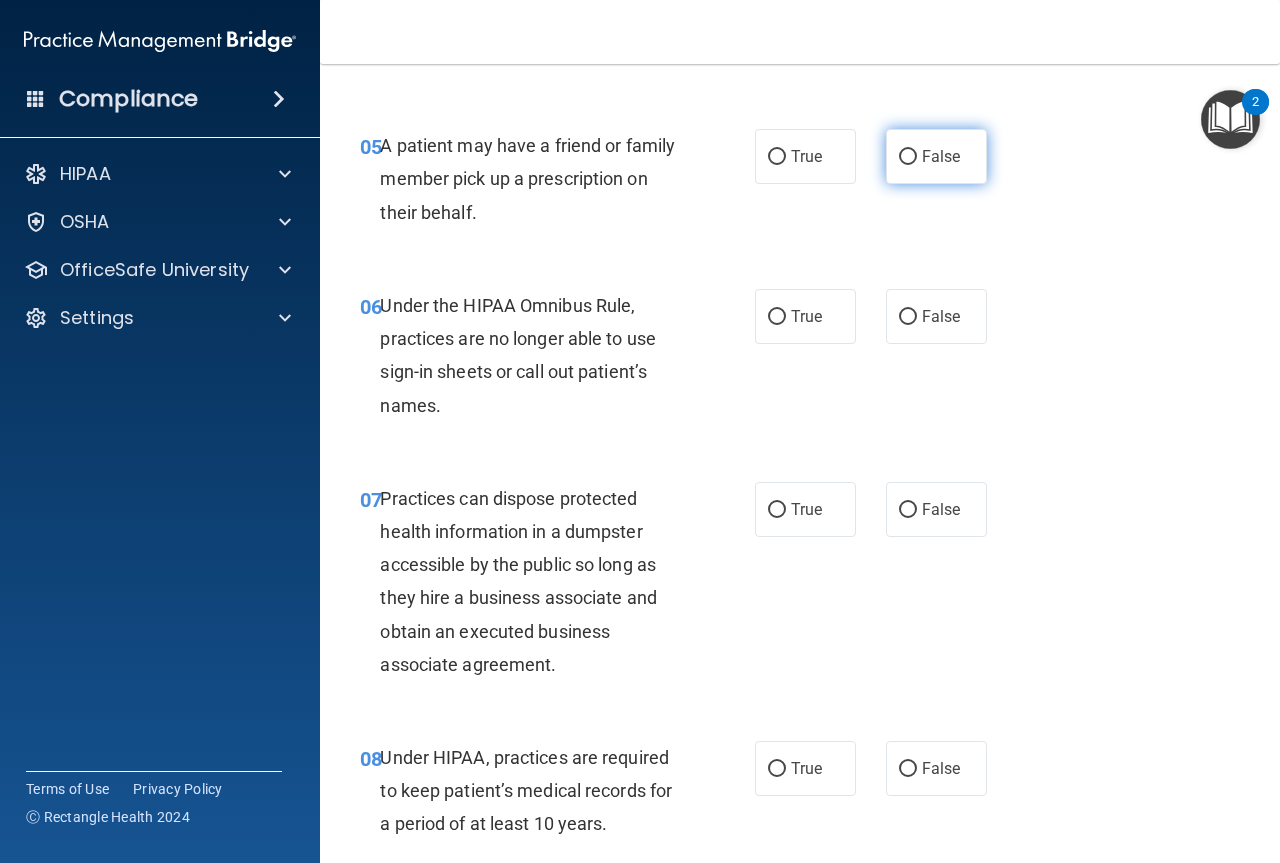 click on "False" at bounding box center [936, 156] 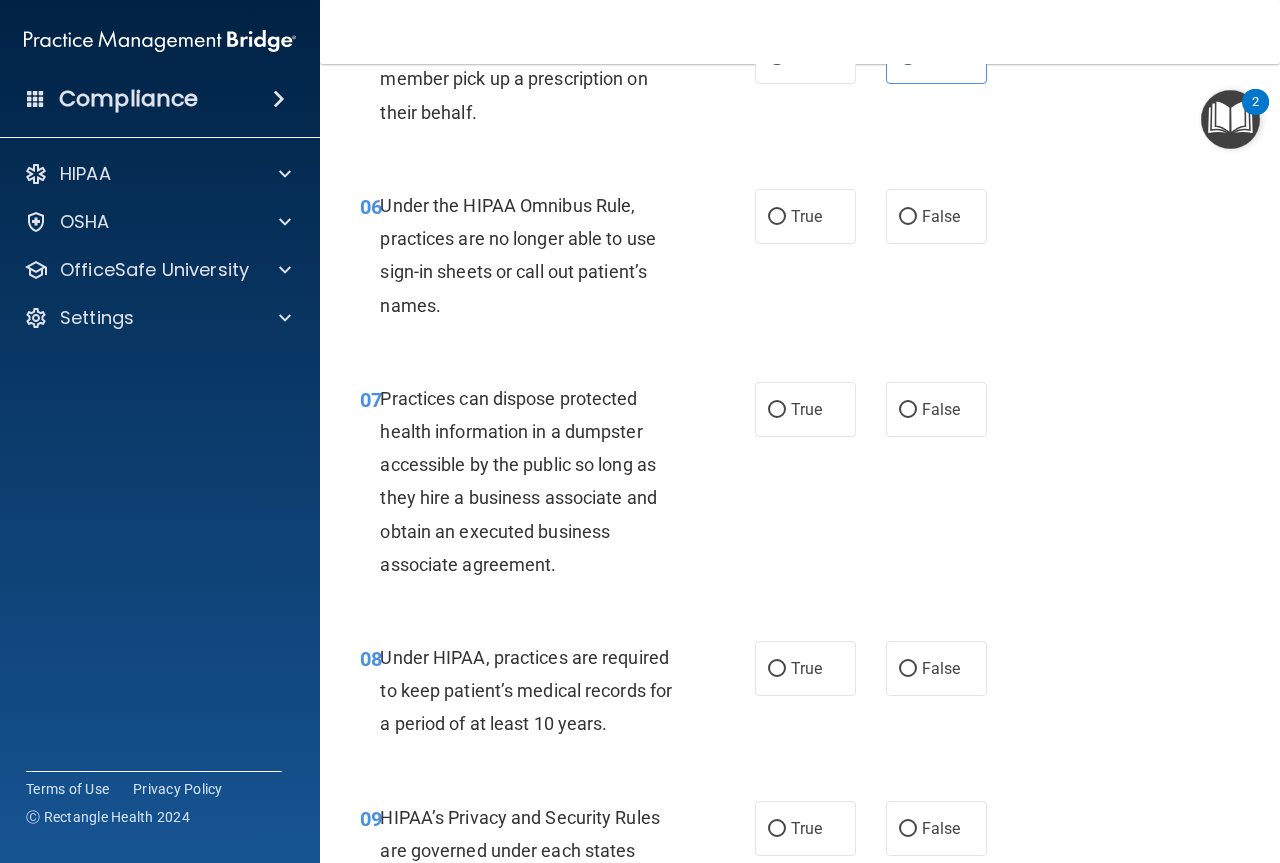 scroll, scrollTop: 1200, scrollLeft: 0, axis: vertical 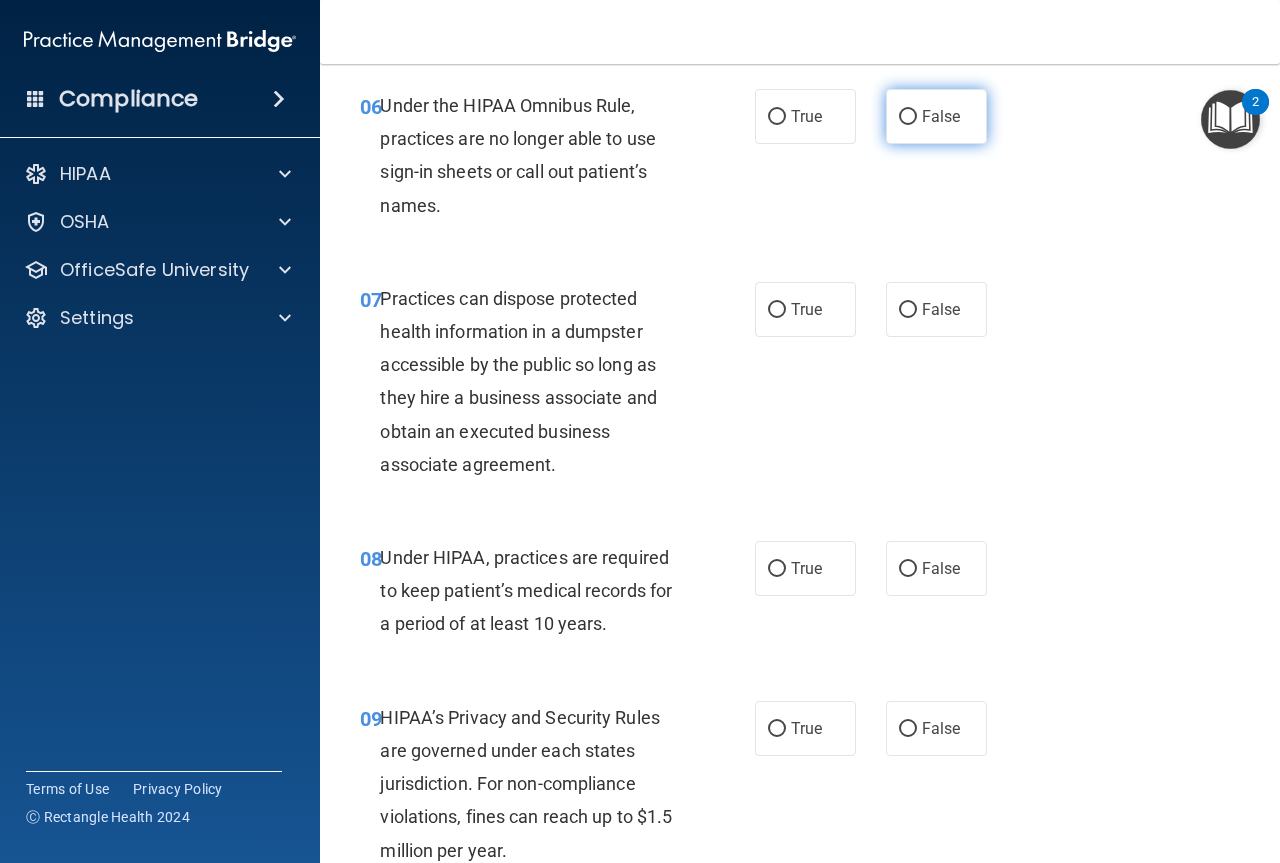 click on "False" at bounding box center (908, 117) 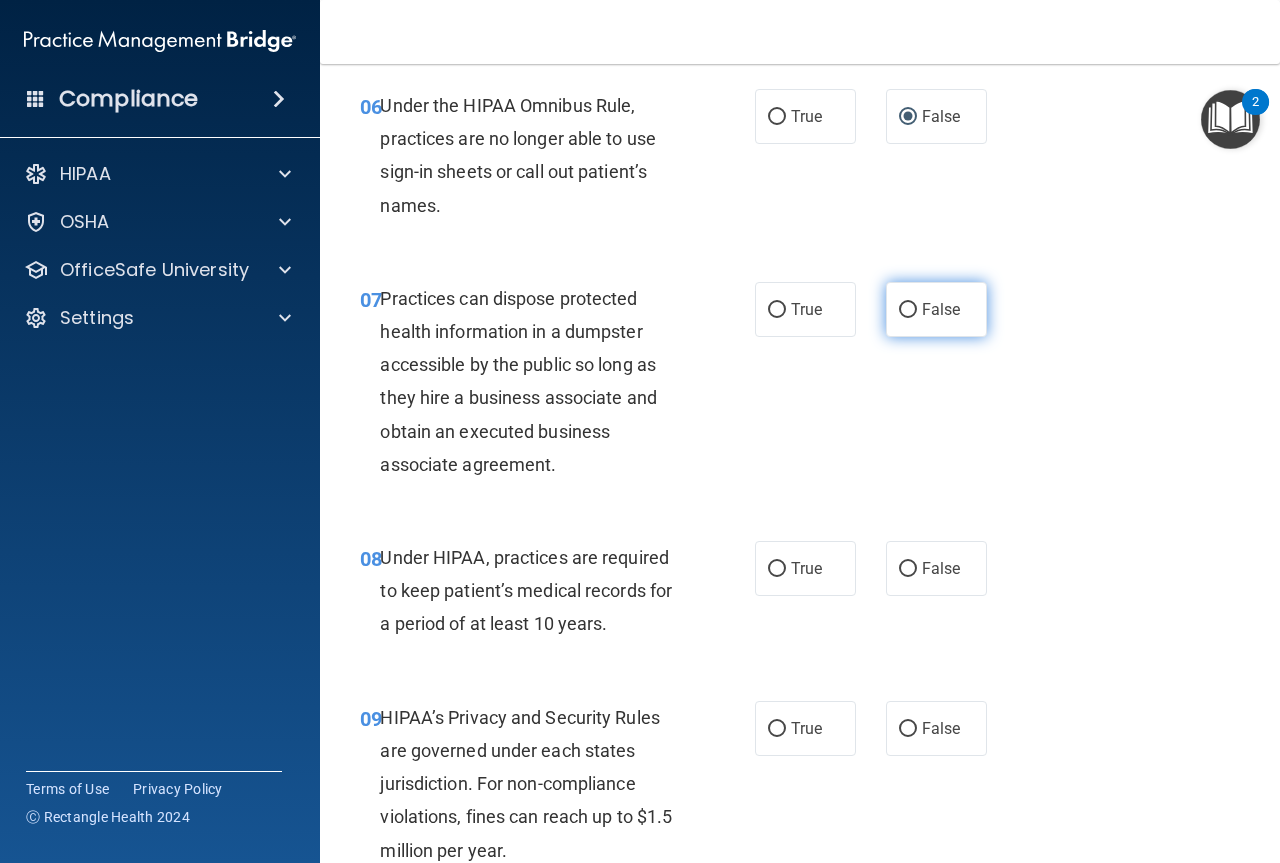 click on "False" at bounding box center (936, 309) 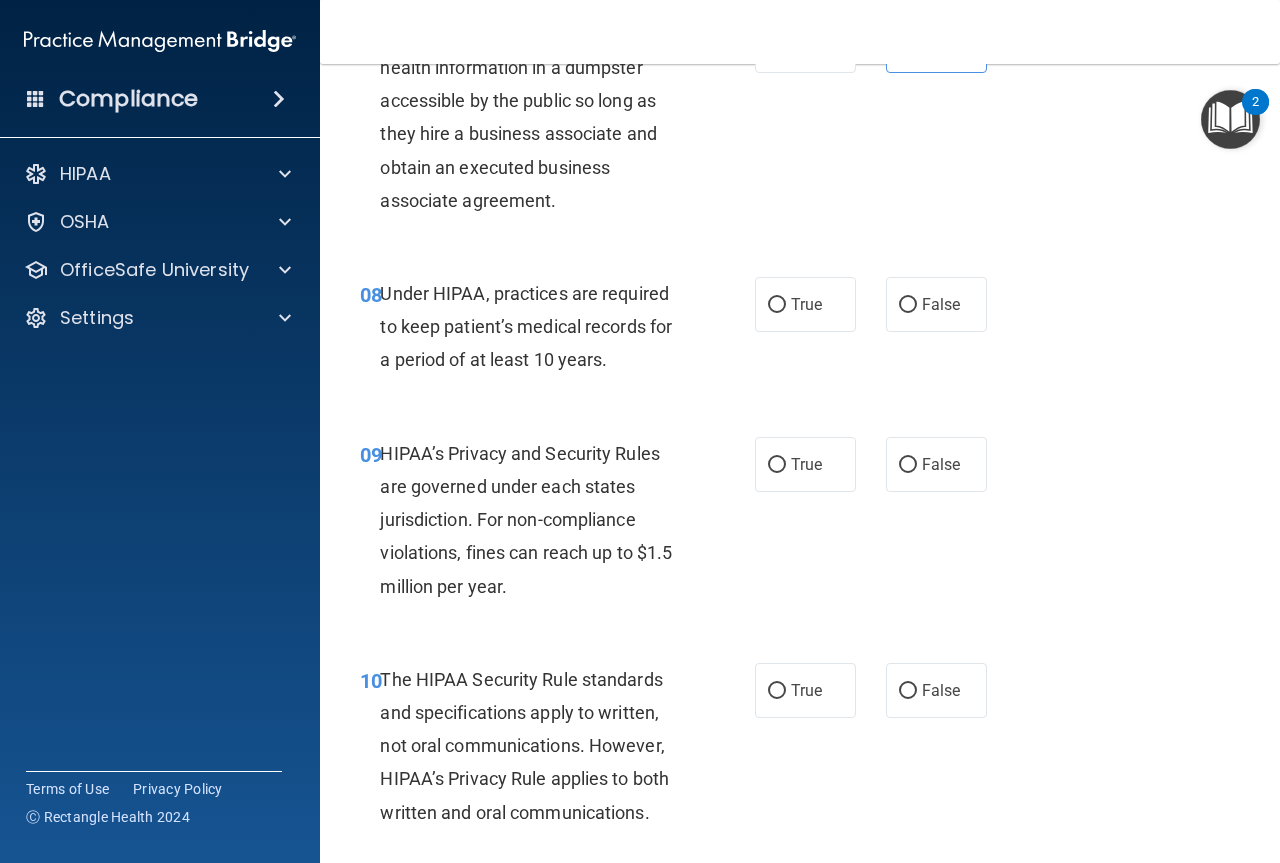 scroll, scrollTop: 1500, scrollLeft: 0, axis: vertical 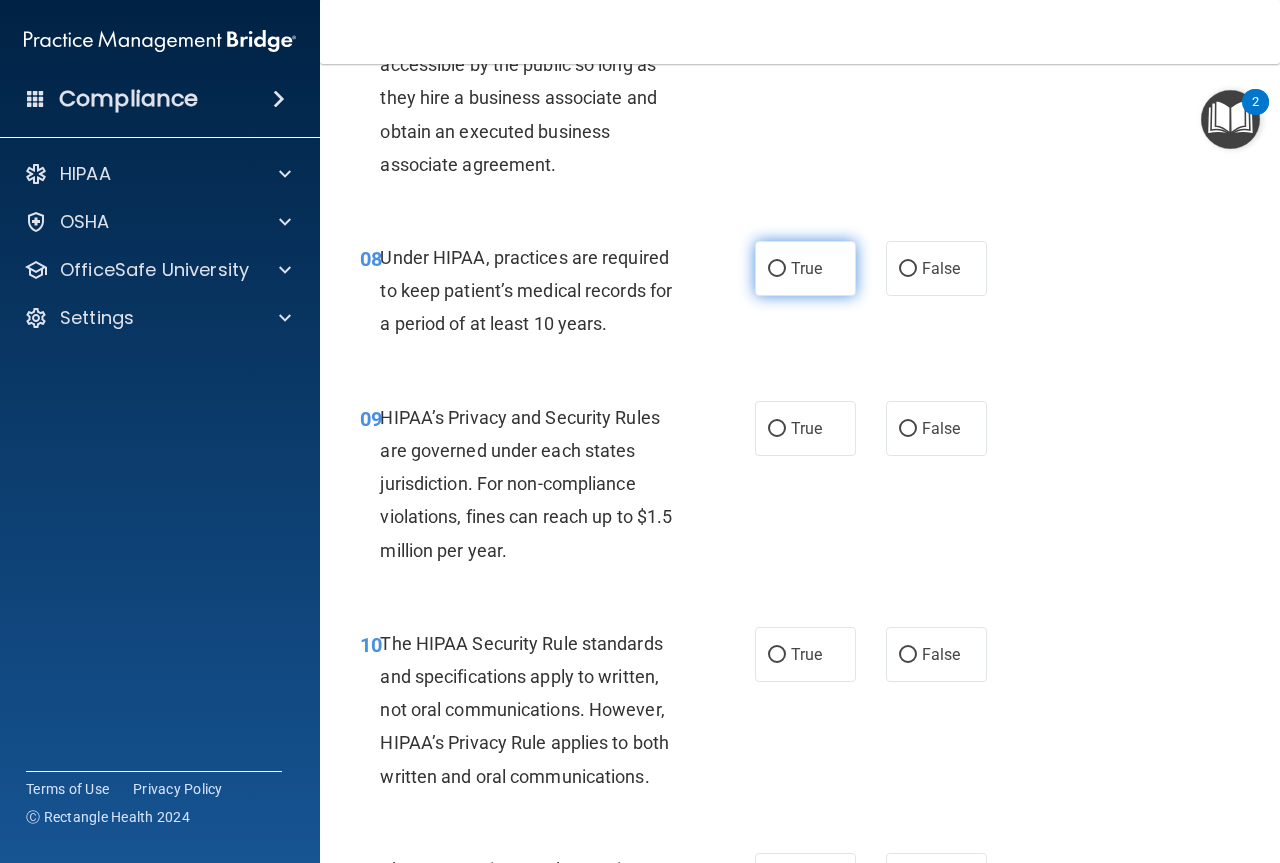 click on "True" at bounding box center [805, 268] 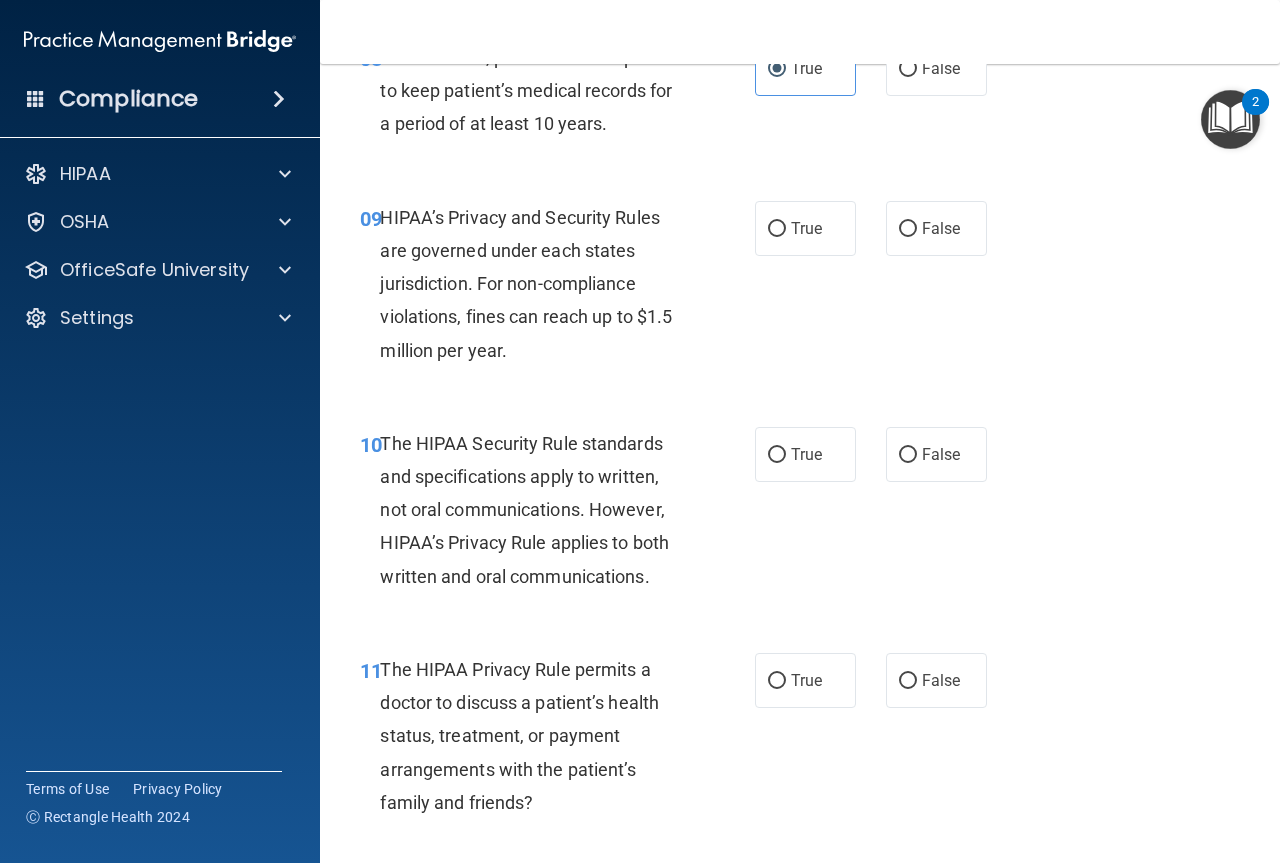 scroll, scrollTop: 1800, scrollLeft: 0, axis: vertical 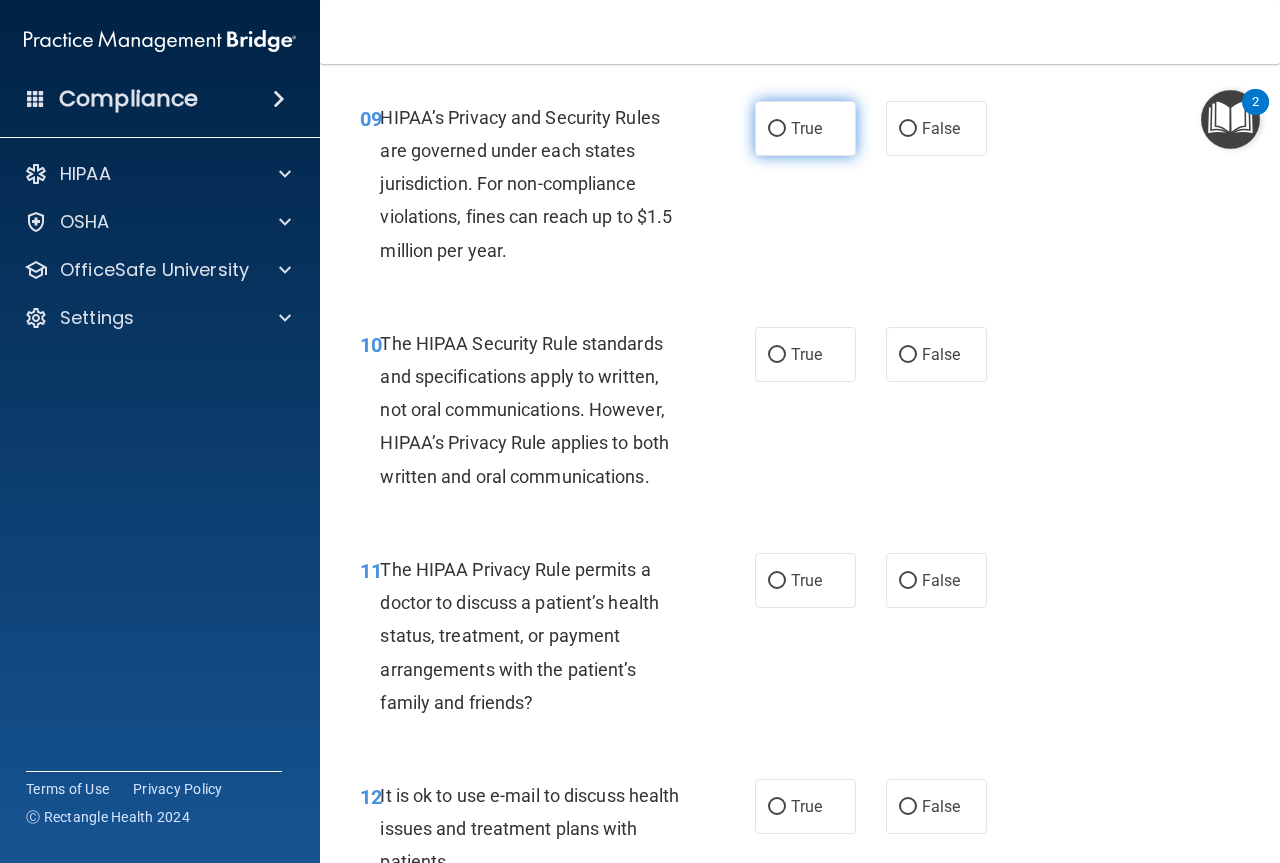 click on "True" at bounding box center (805, 128) 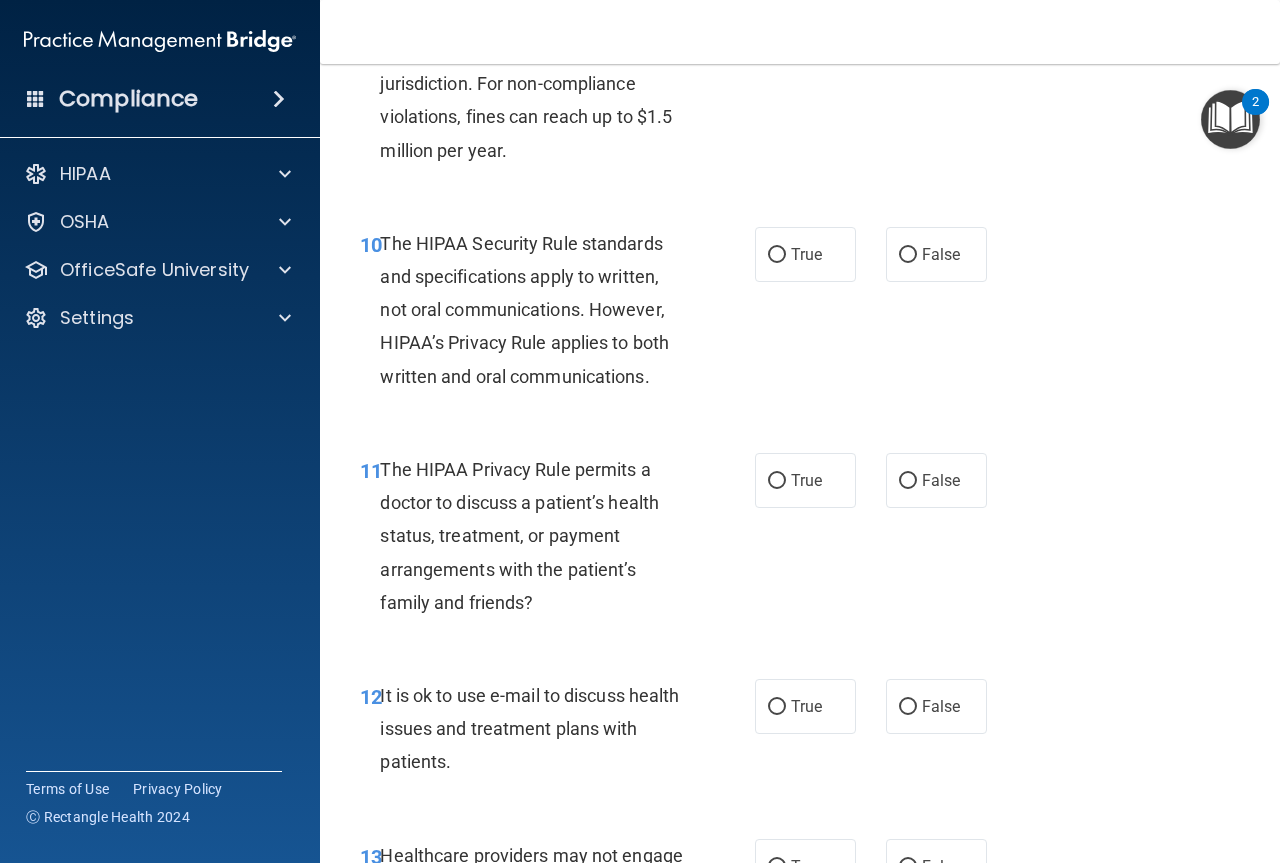scroll, scrollTop: 2000, scrollLeft: 0, axis: vertical 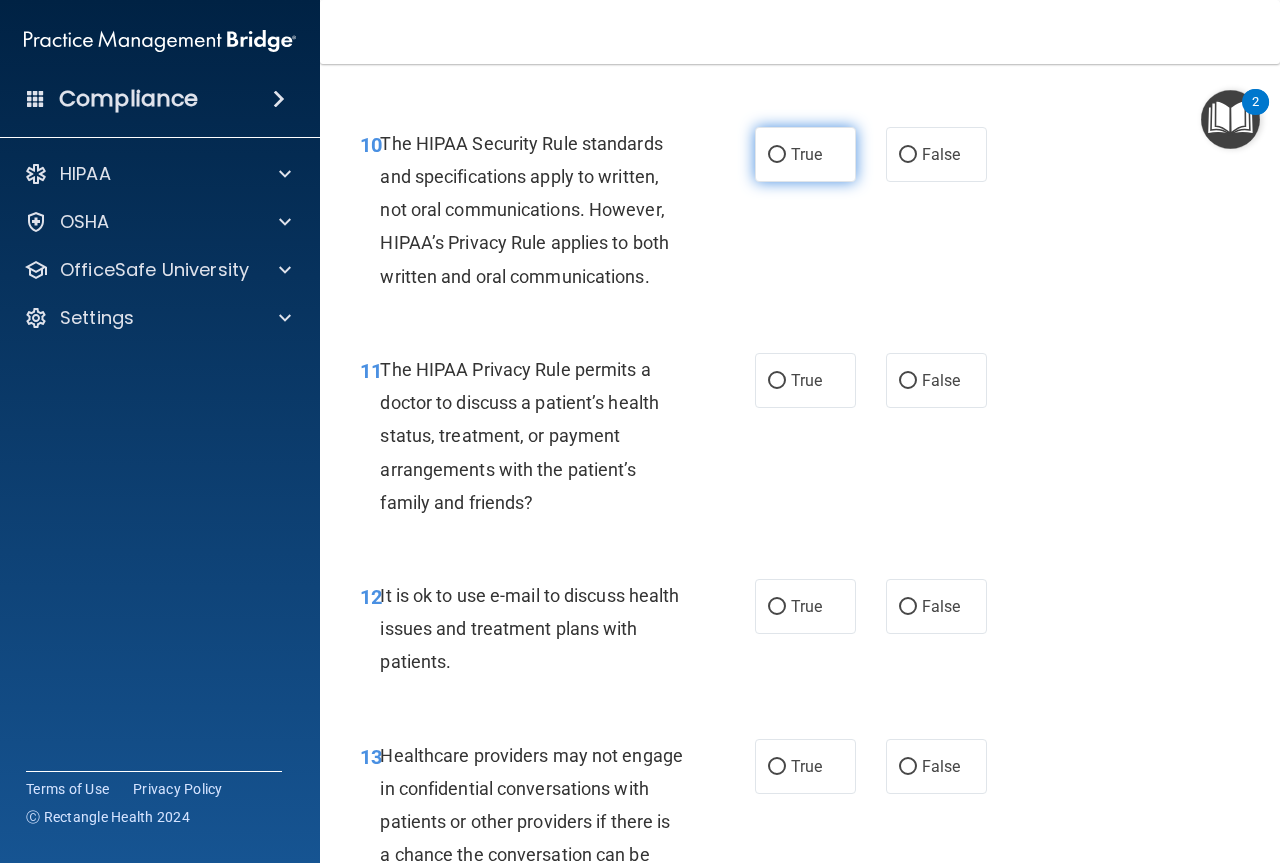 click on "True" at bounding box center [805, 154] 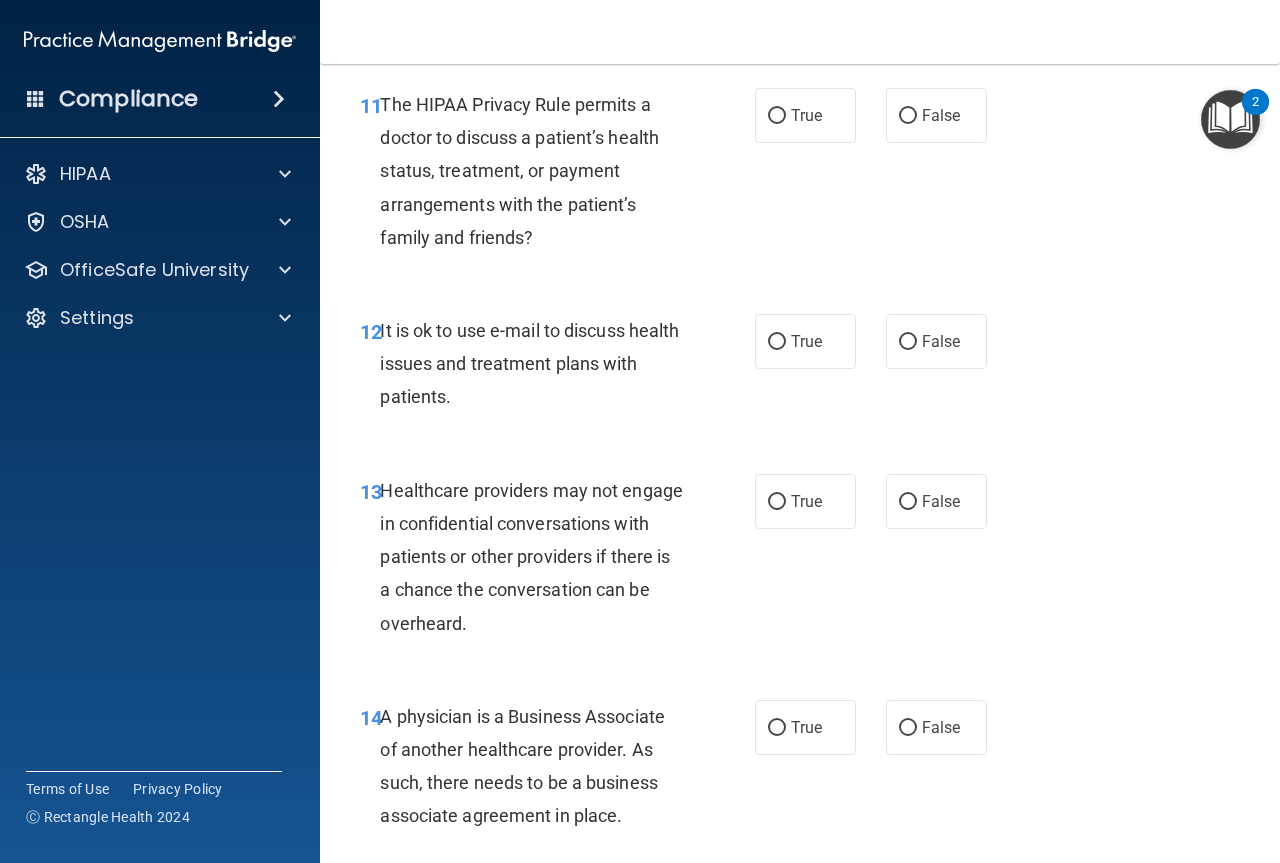 scroll, scrollTop: 2300, scrollLeft: 0, axis: vertical 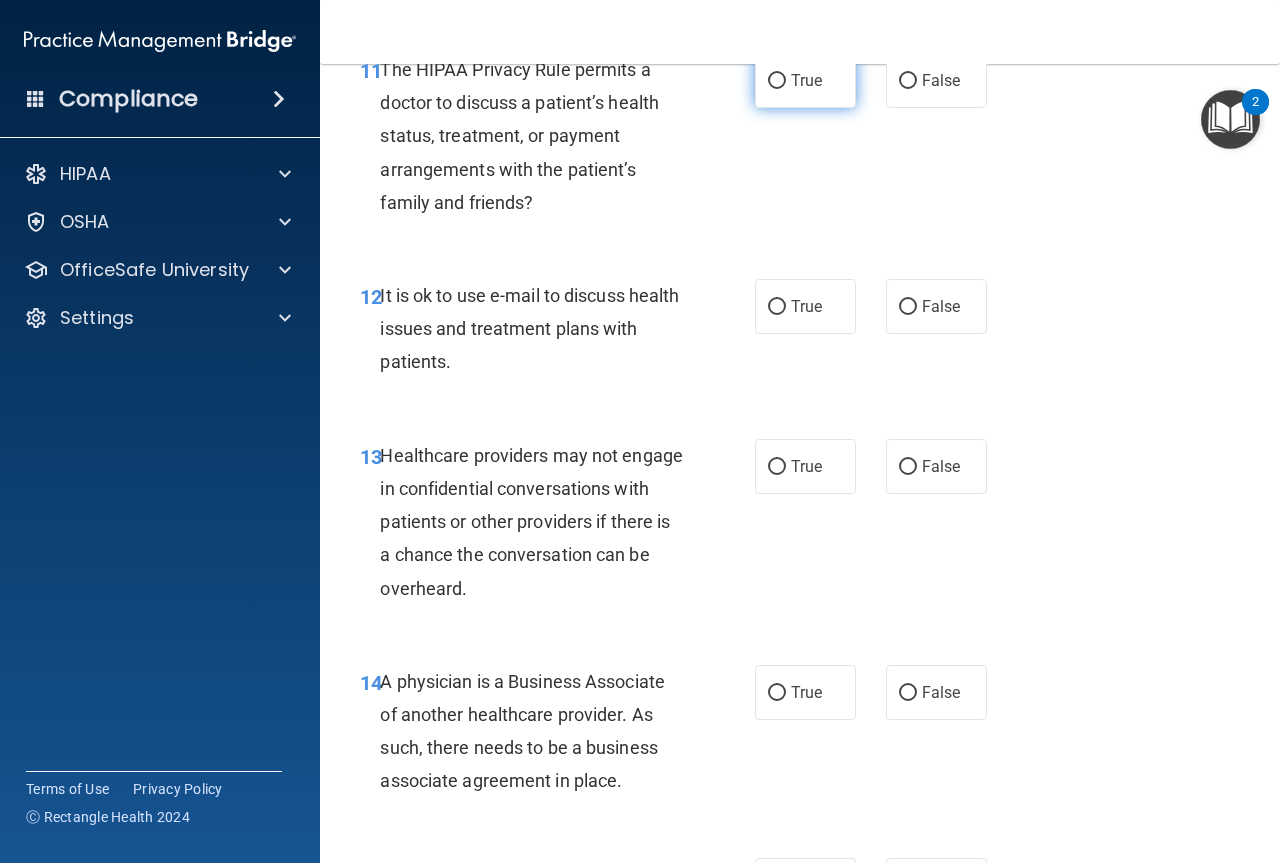 click on "True" at bounding box center [805, 80] 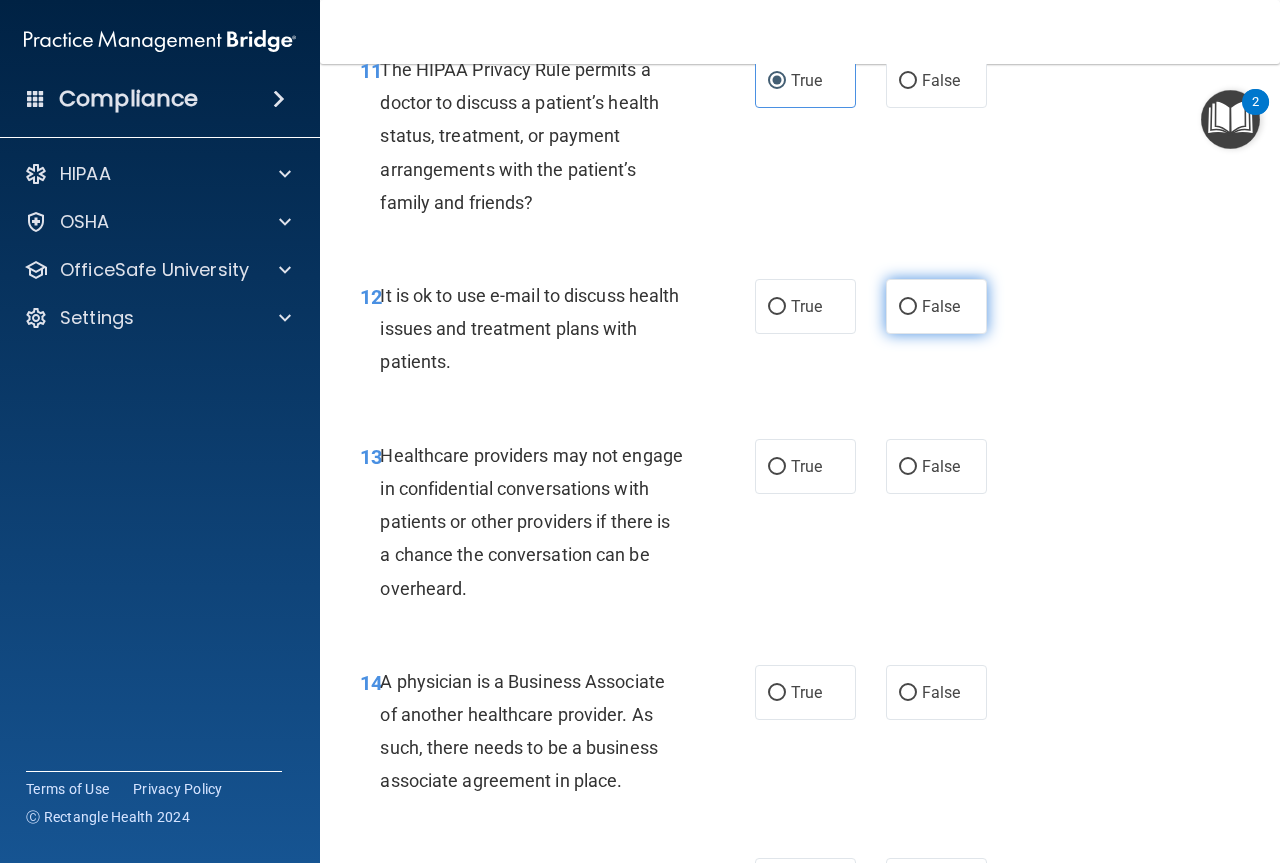 click on "False" at bounding box center [941, 306] 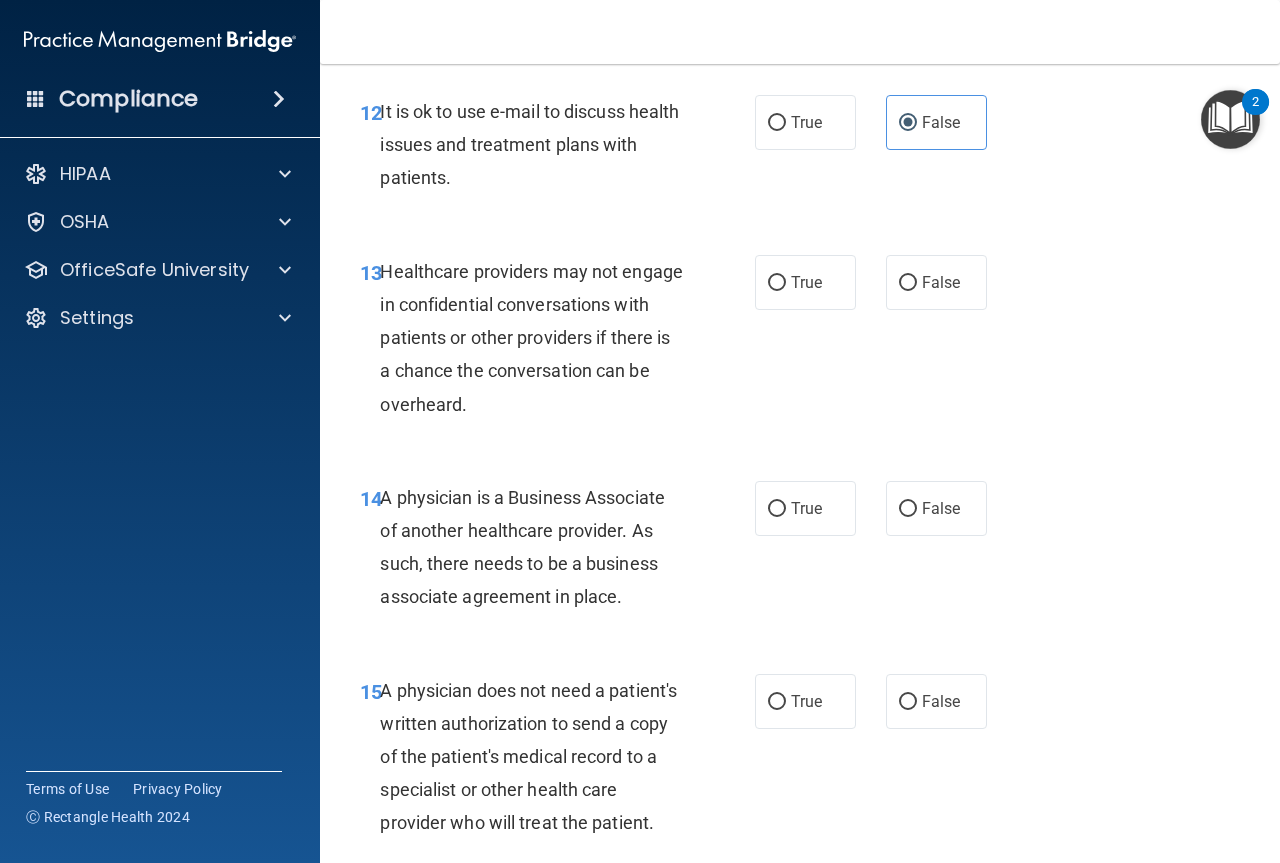 scroll, scrollTop: 2500, scrollLeft: 0, axis: vertical 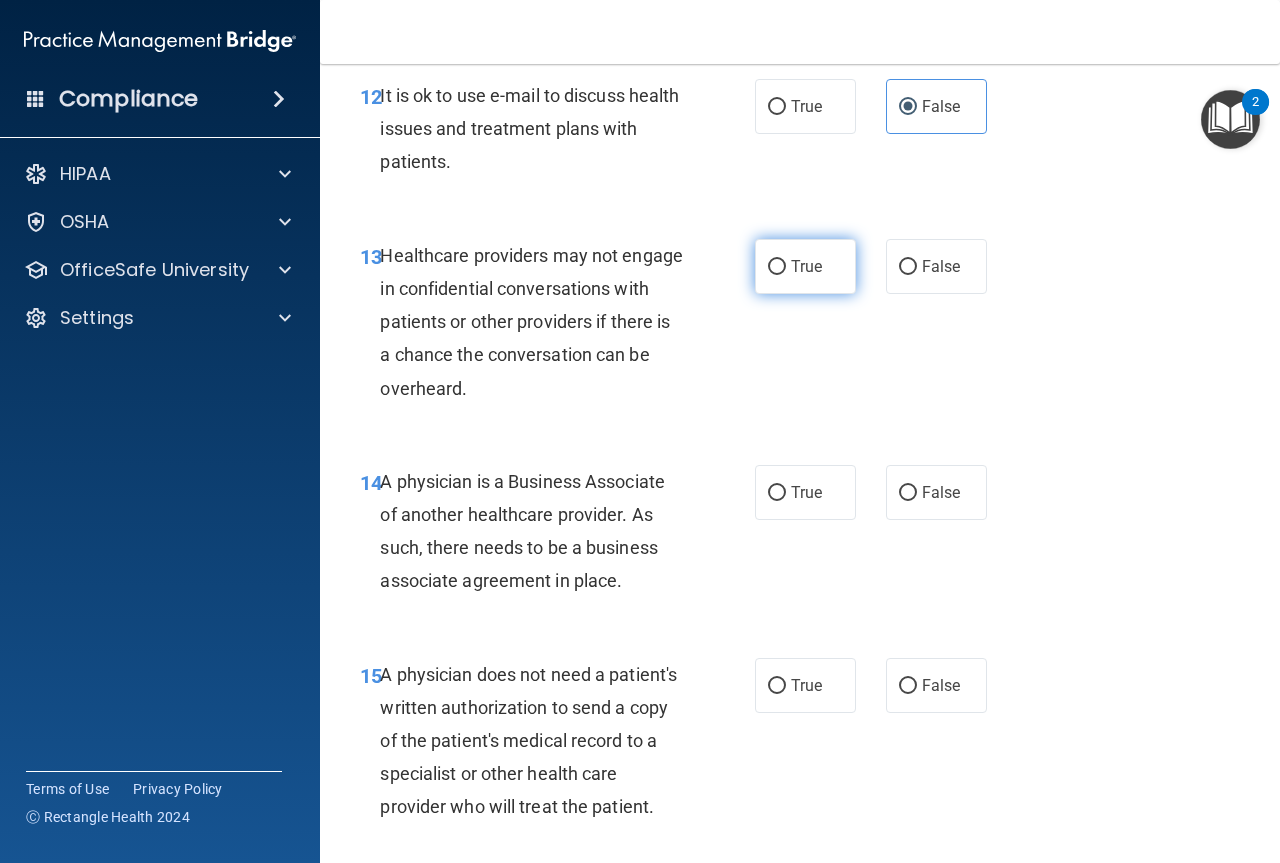 click on "True" at bounding box center (805, 266) 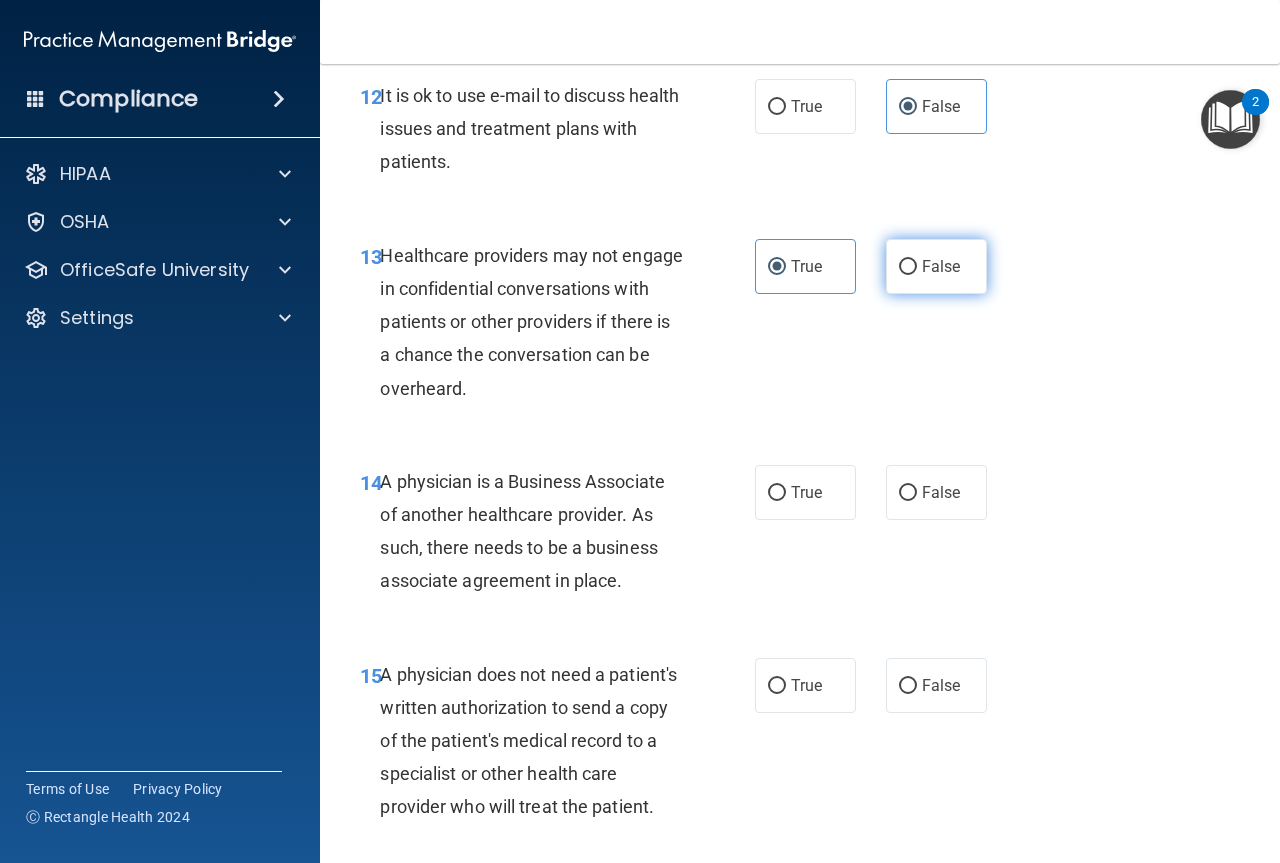 click on "False" at bounding box center [941, 266] 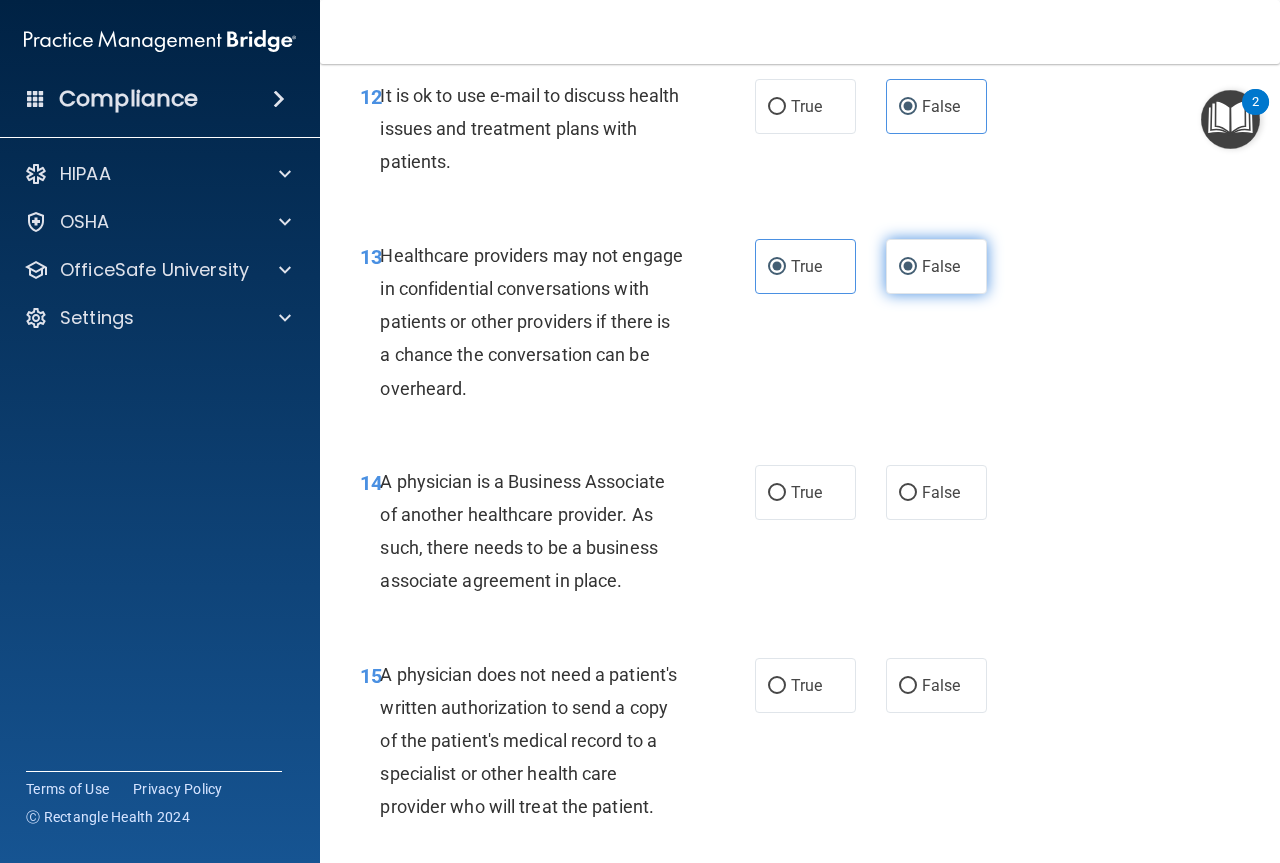 radio on "false" 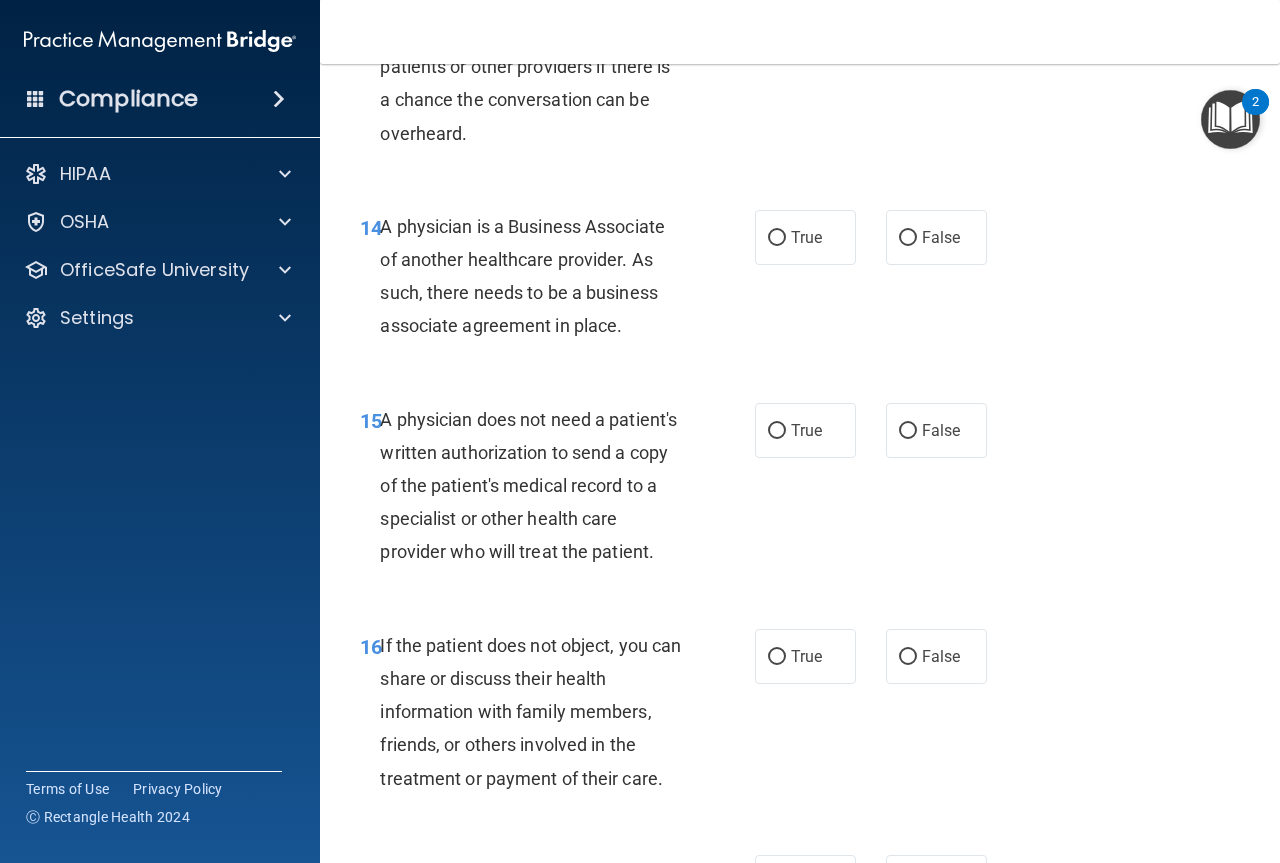 scroll, scrollTop: 2800, scrollLeft: 0, axis: vertical 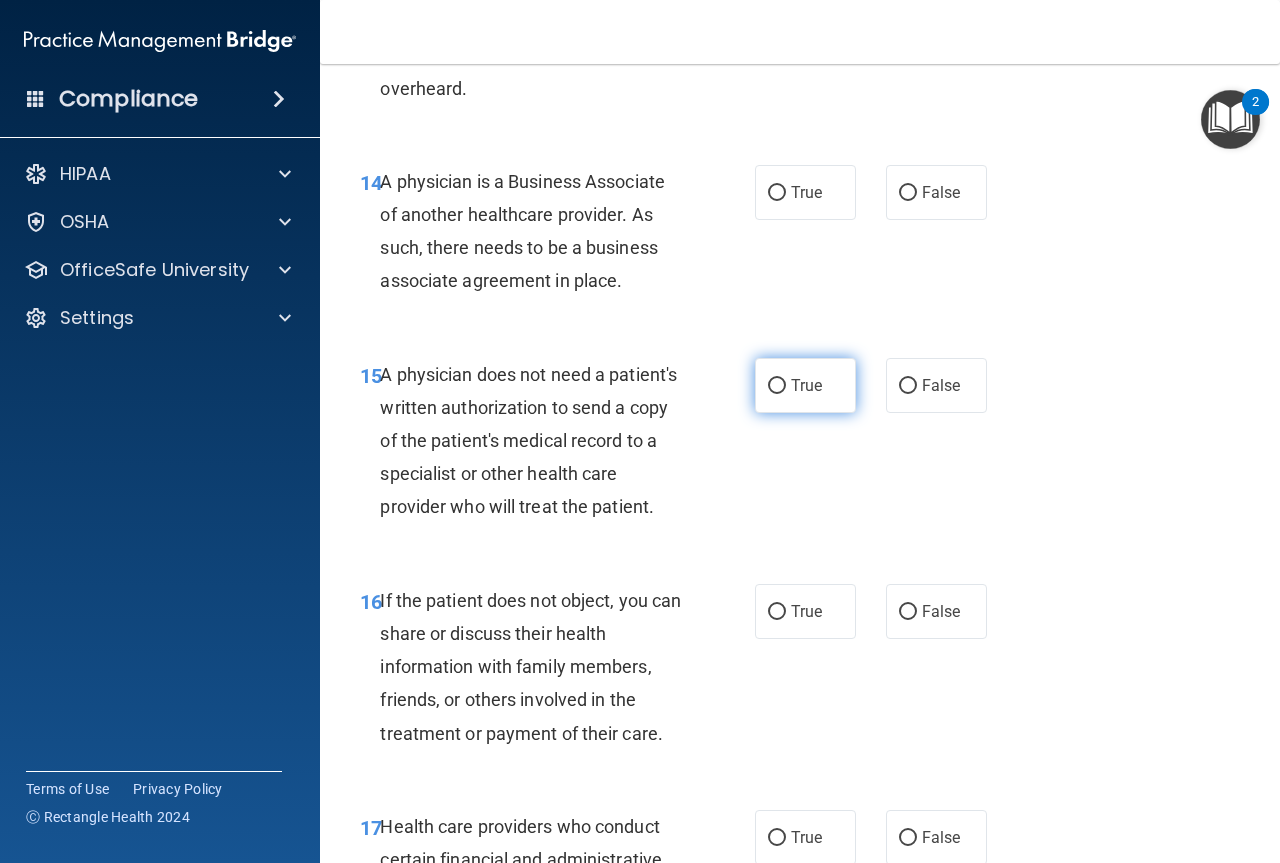 click on "True" at bounding box center (805, 385) 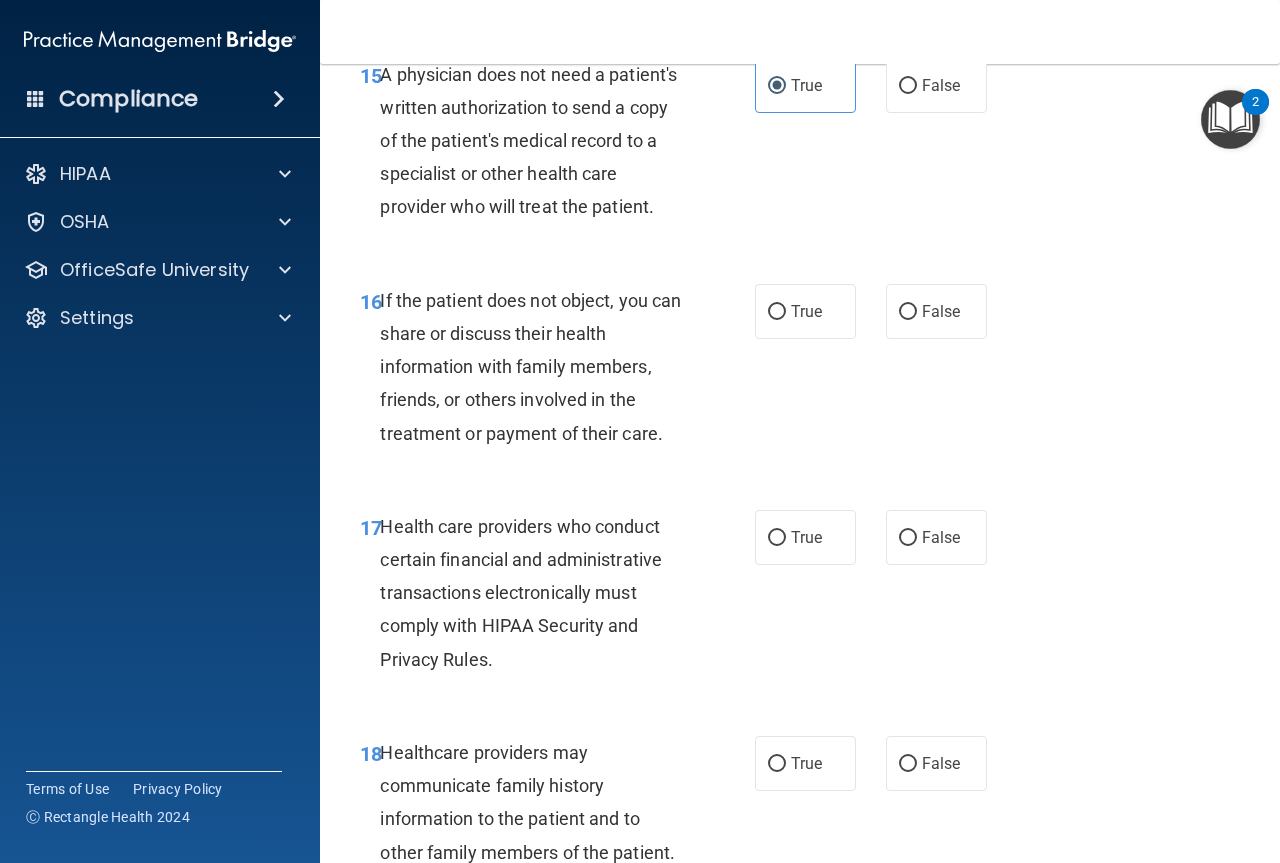 scroll, scrollTop: 3200, scrollLeft: 0, axis: vertical 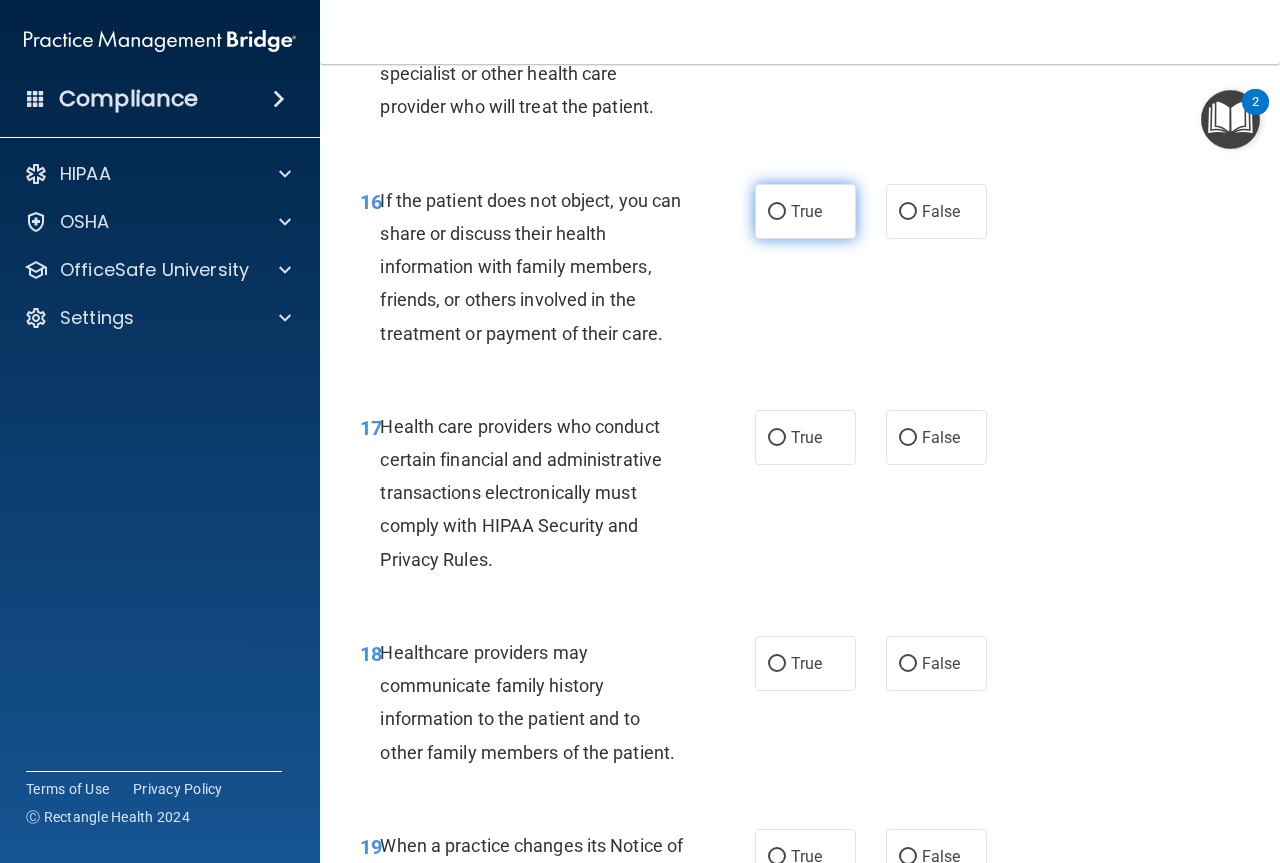 click on "True" at bounding box center [805, 211] 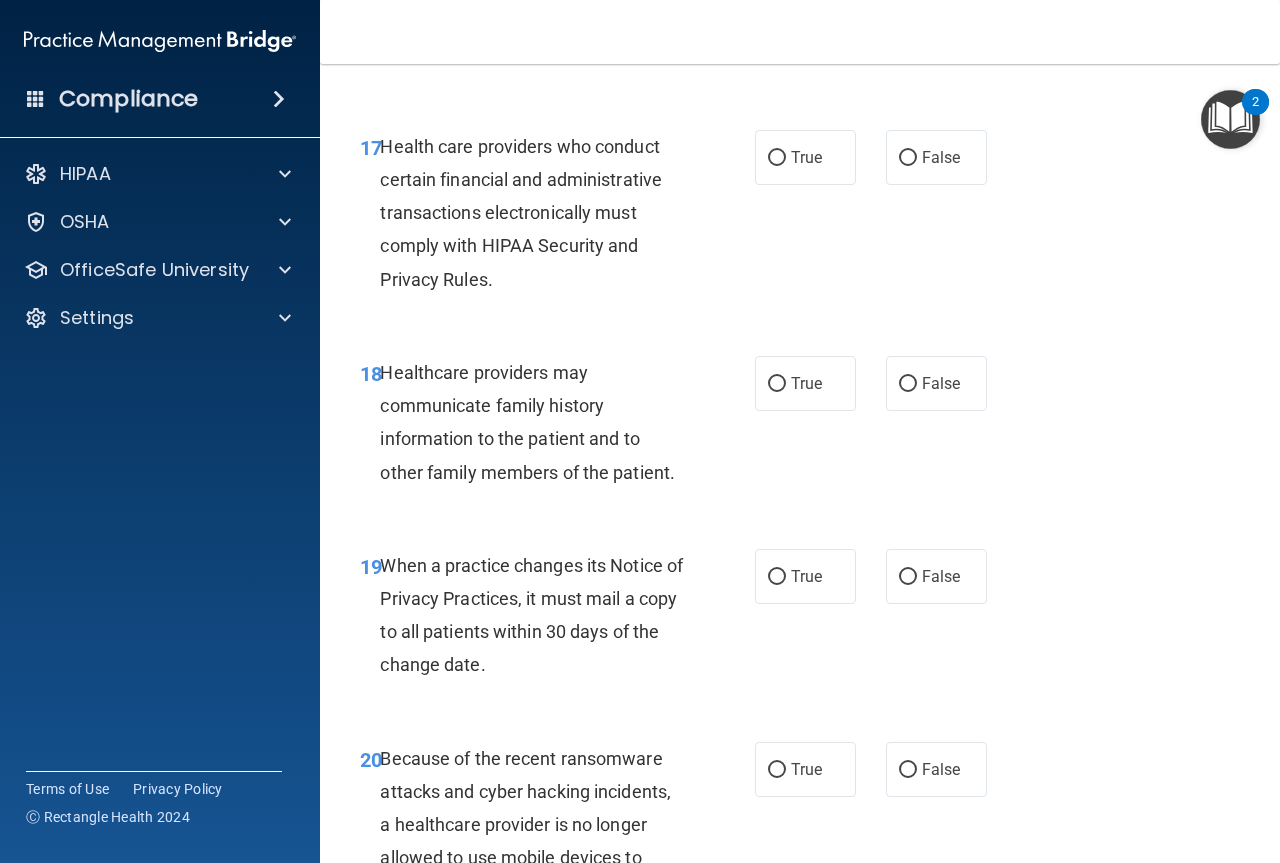 scroll, scrollTop: 3500, scrollLeft: 0, axis: vertical 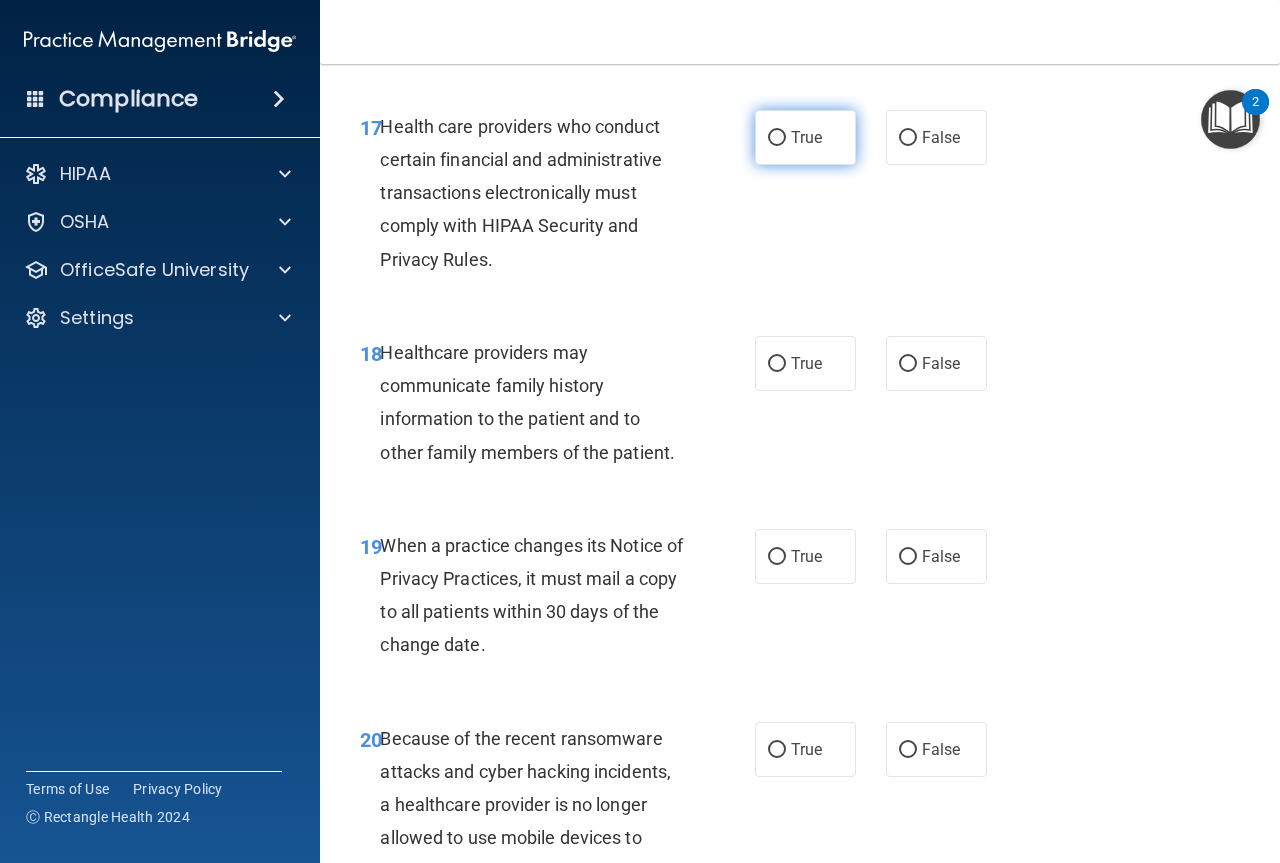 click on "True" at bounding box center (805, 137) 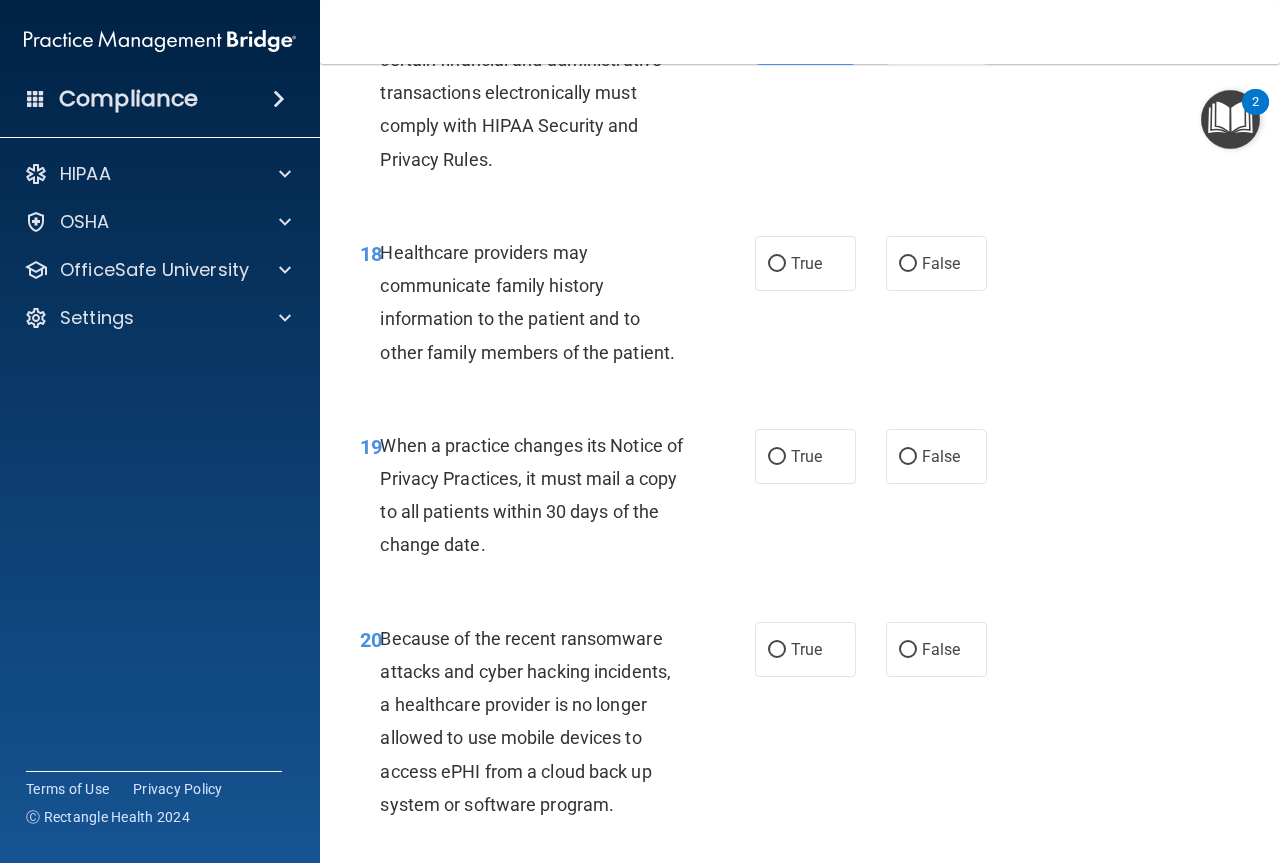 scroll, scrollTop: 3700, scrollLeft: 0, axis: vertical 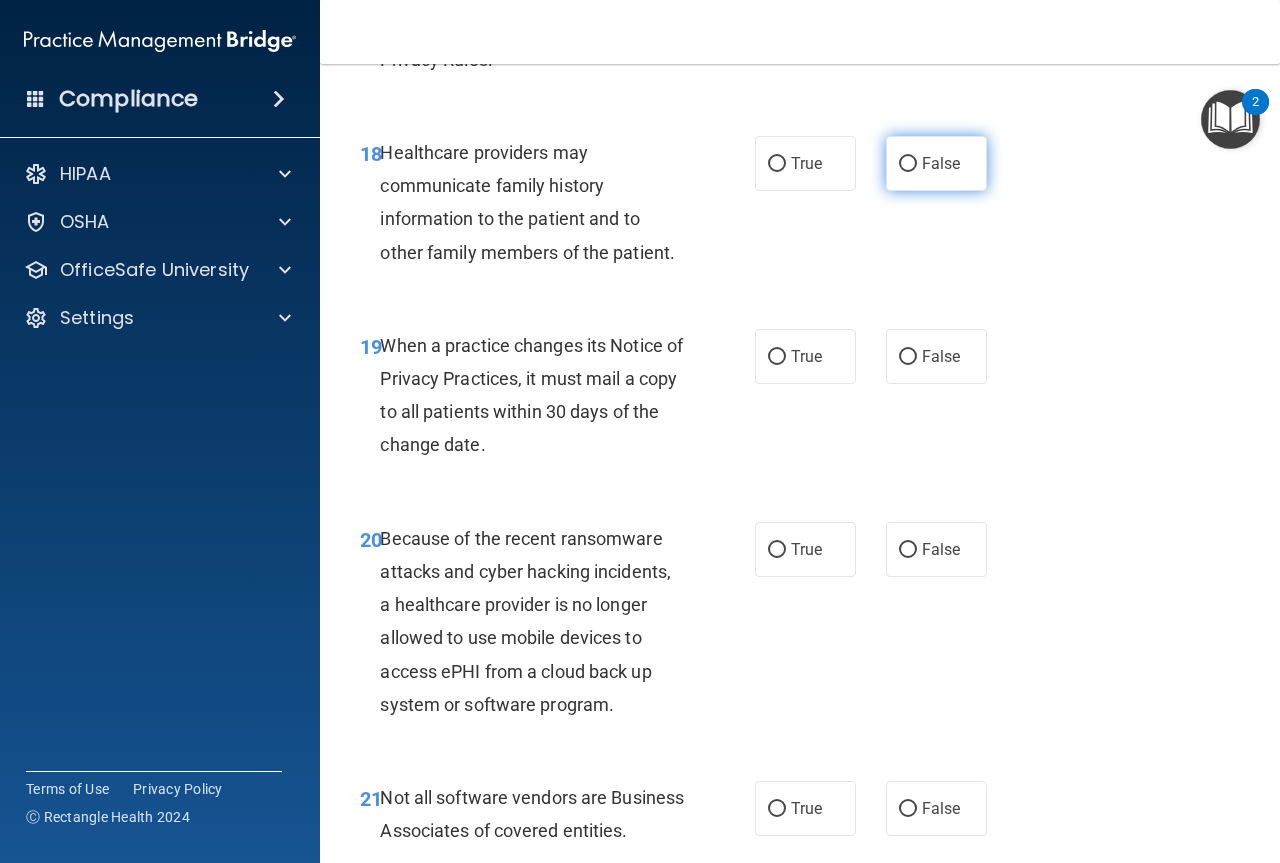 click on "False" at bounding box center [936, 163] 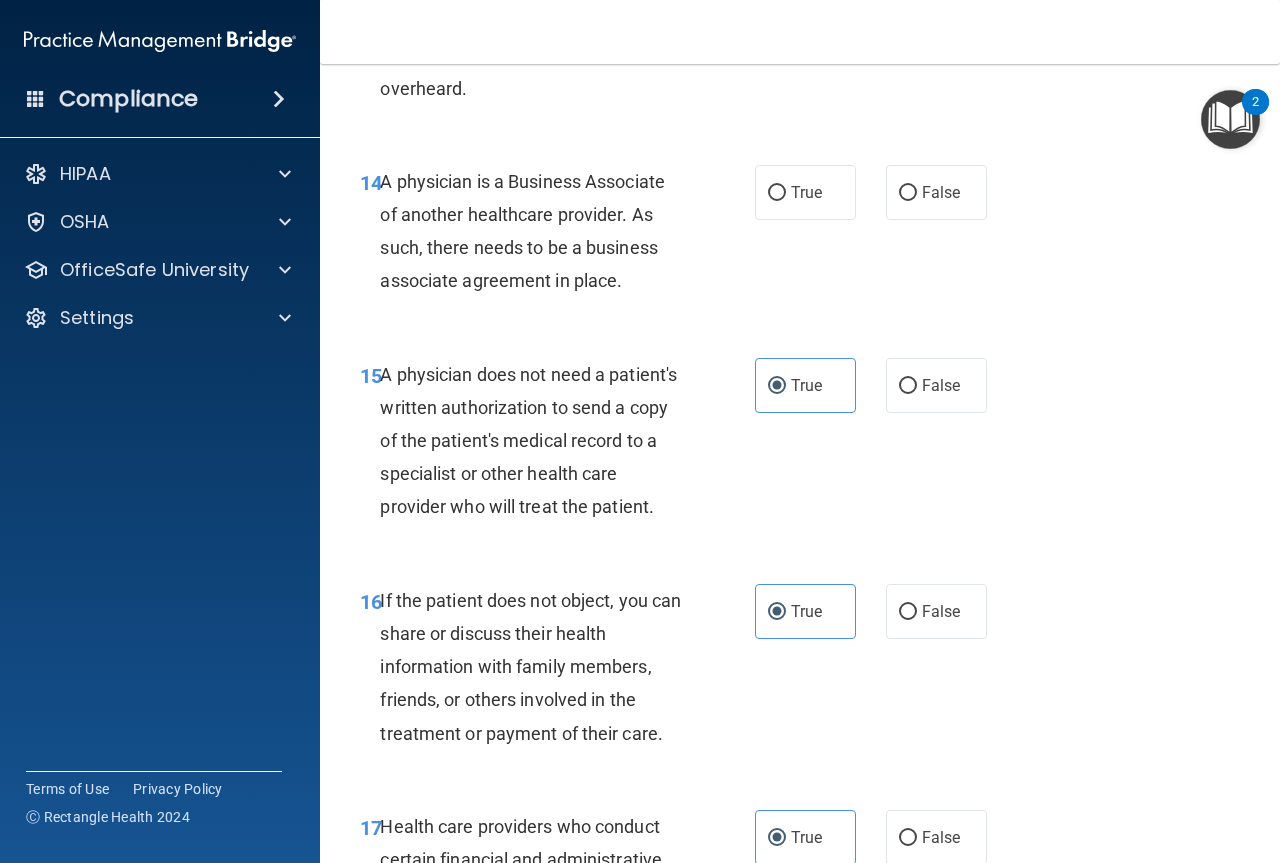 scroll, scrollTop: 2500, scrollLeft: 0, axis: vertical 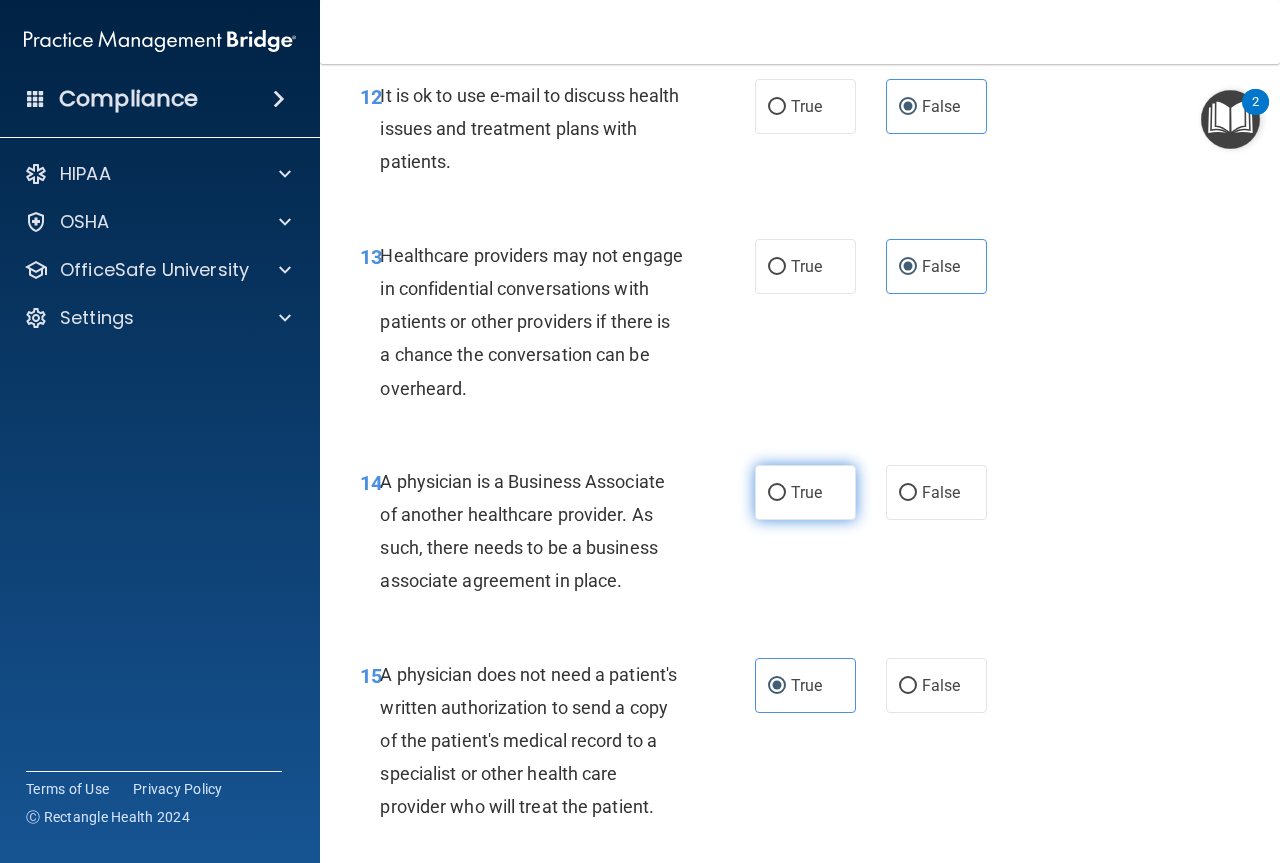 click on "True" at bounding box center (805, 492) 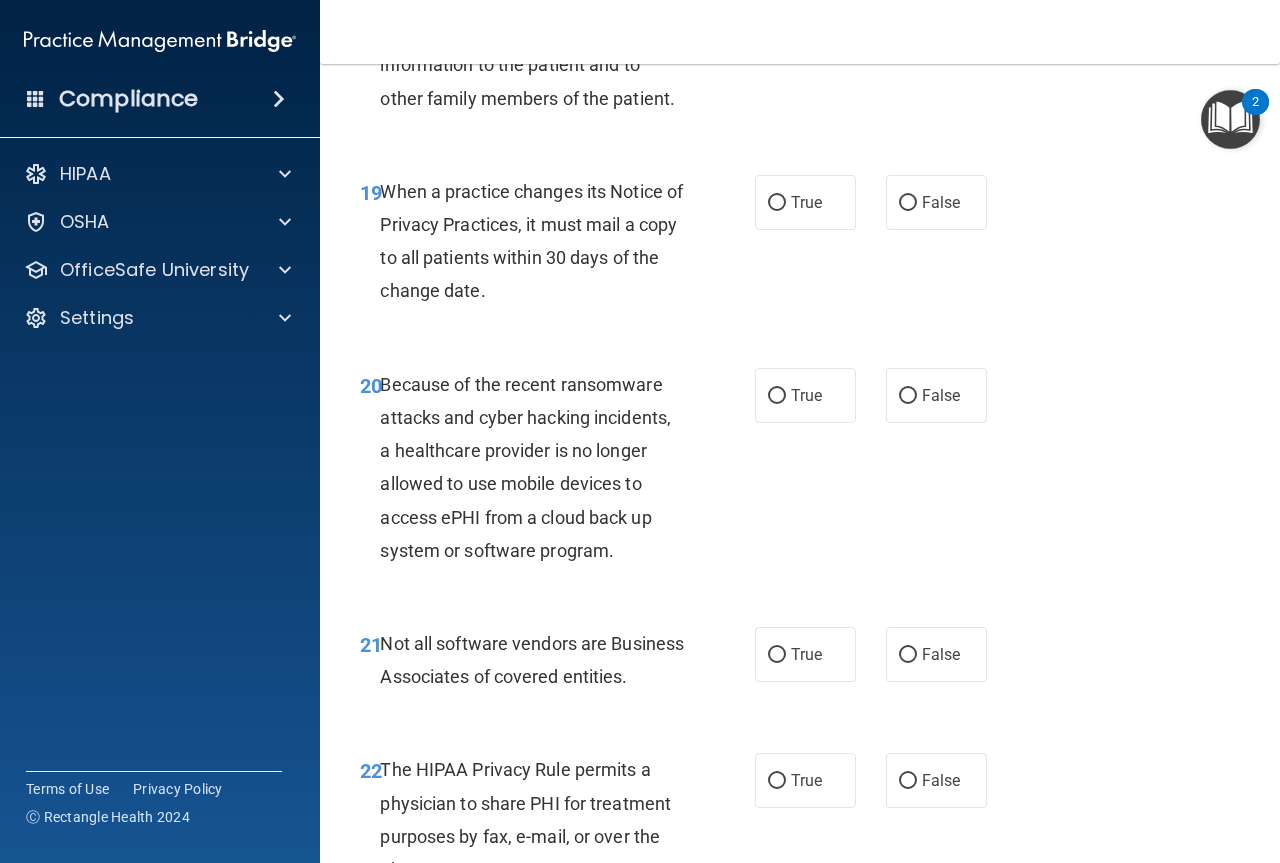 scroll, scrollTop: 3900, scrollLeft: 0, axis: vertical 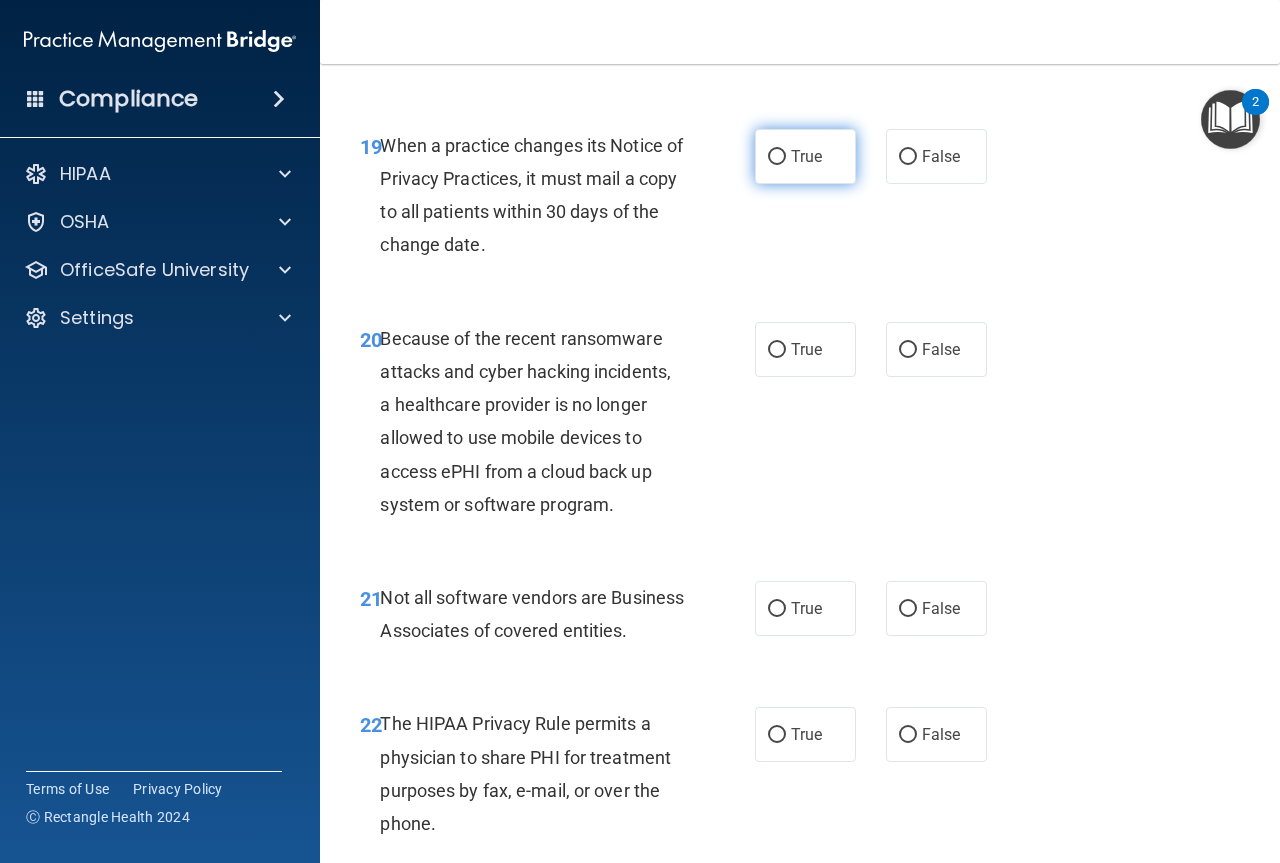 click on "True" at bounding box center [777, 157] 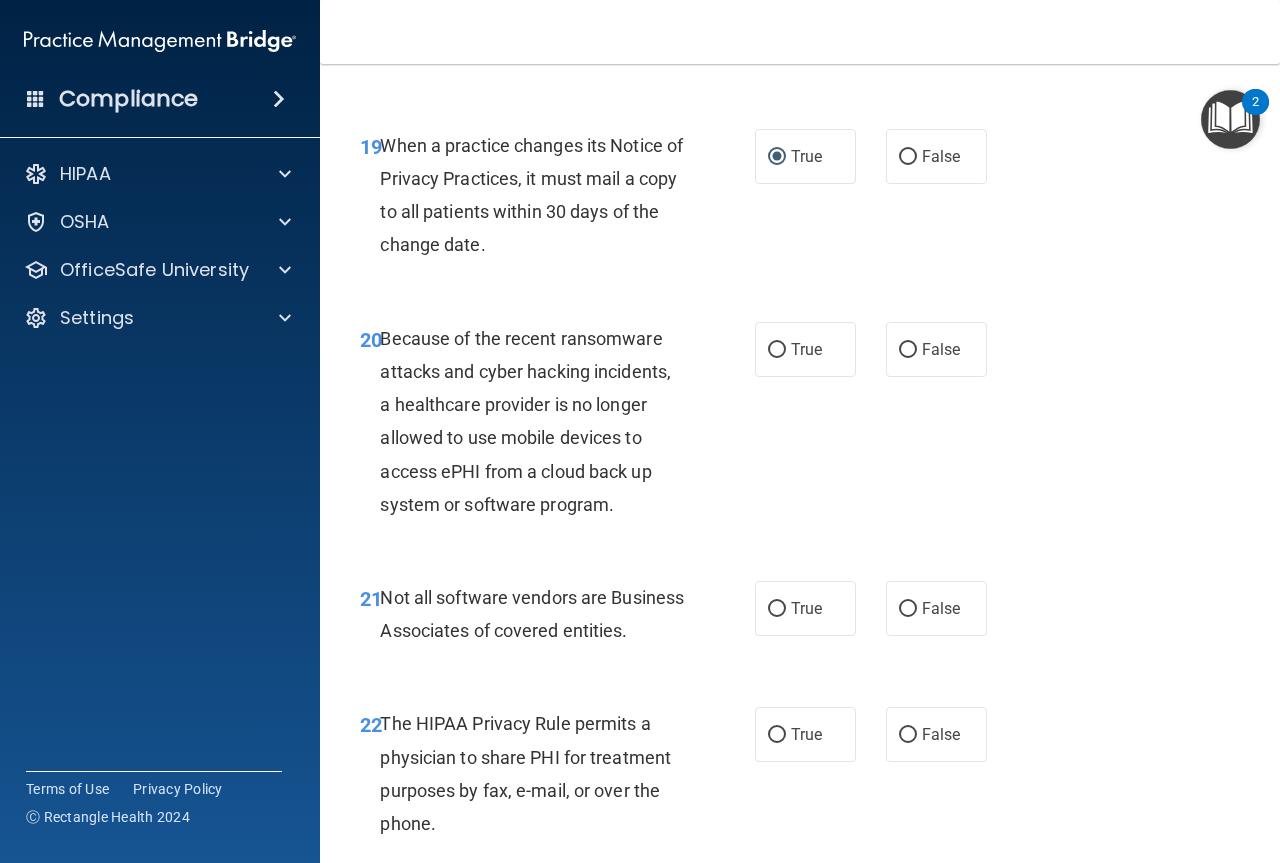 click on "True           False" at bounding box center [876, 349] 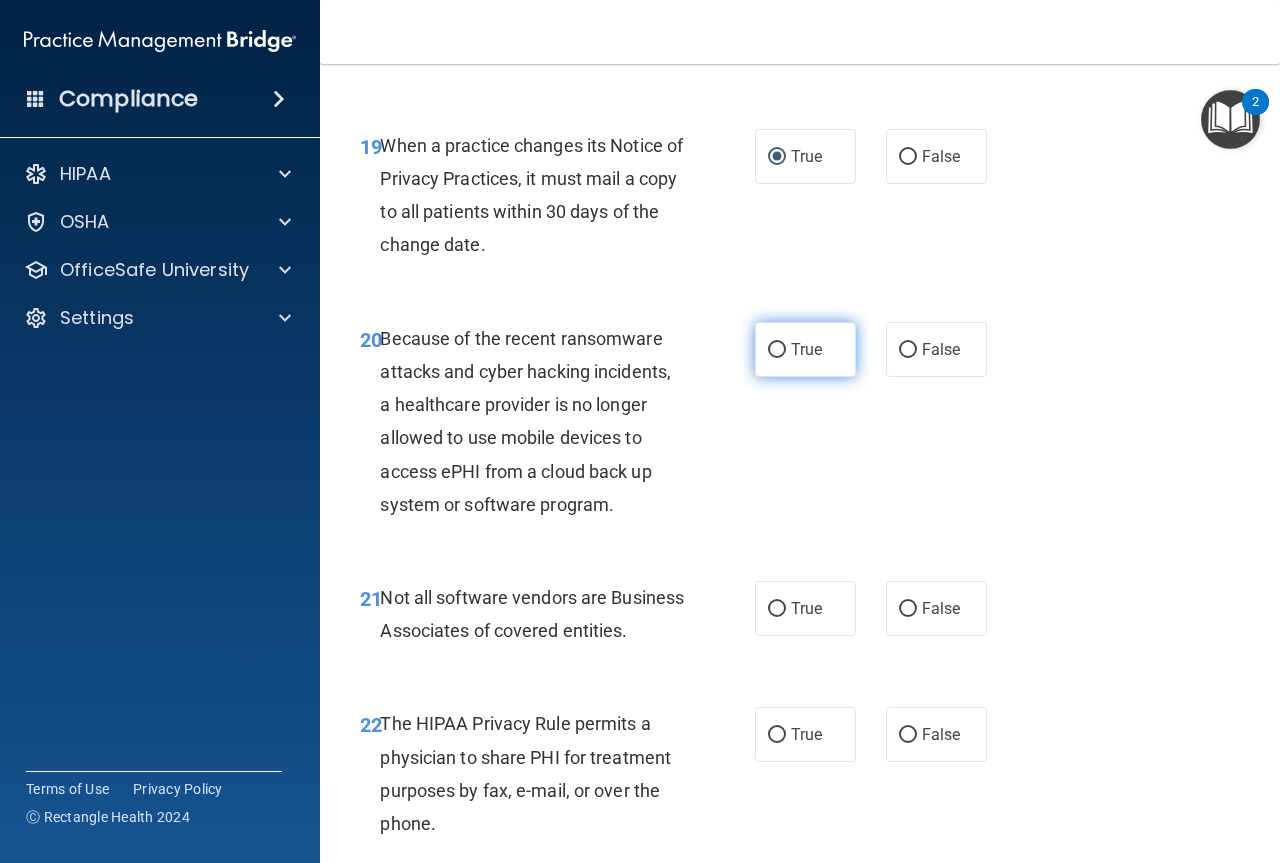 click on "True" at bounding box center [805, 349] 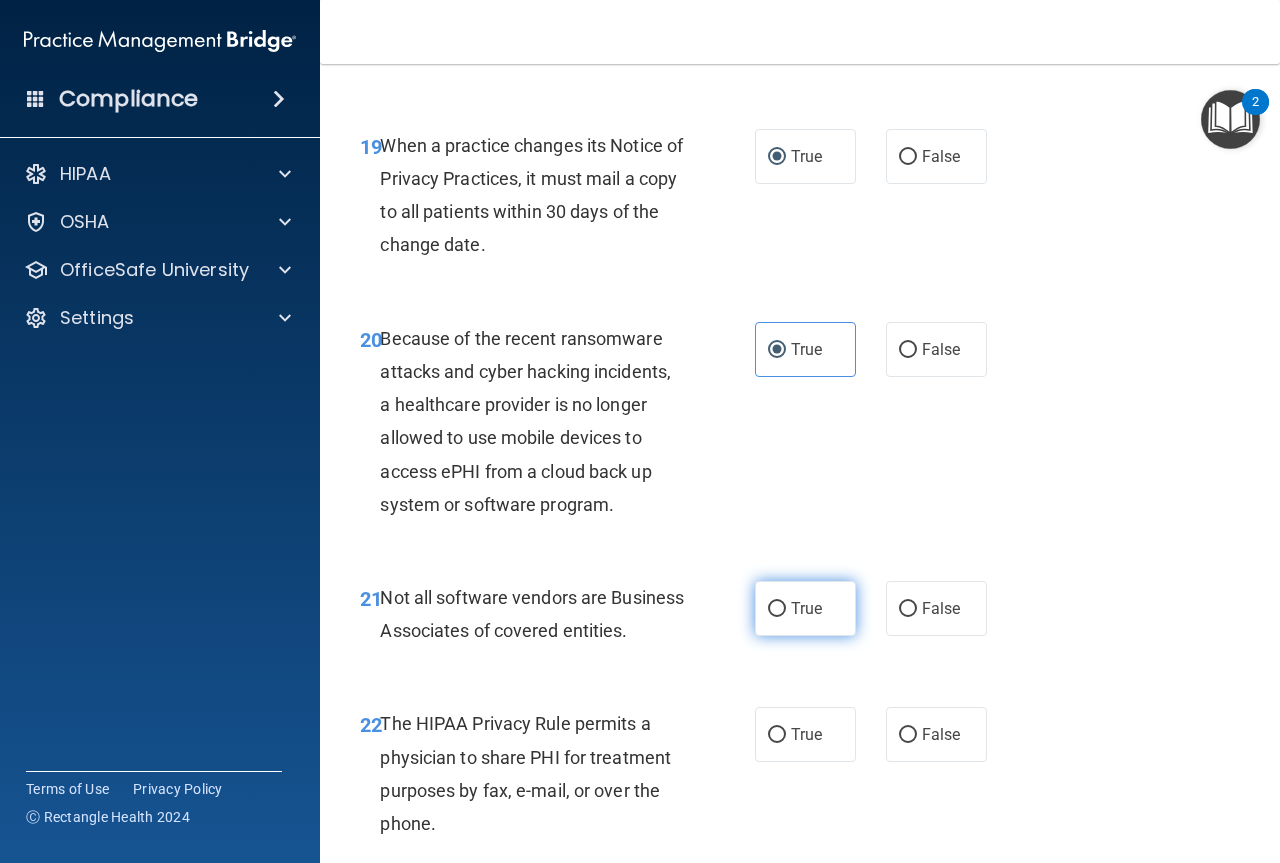 click on "True" at bounding box center (806, 608) 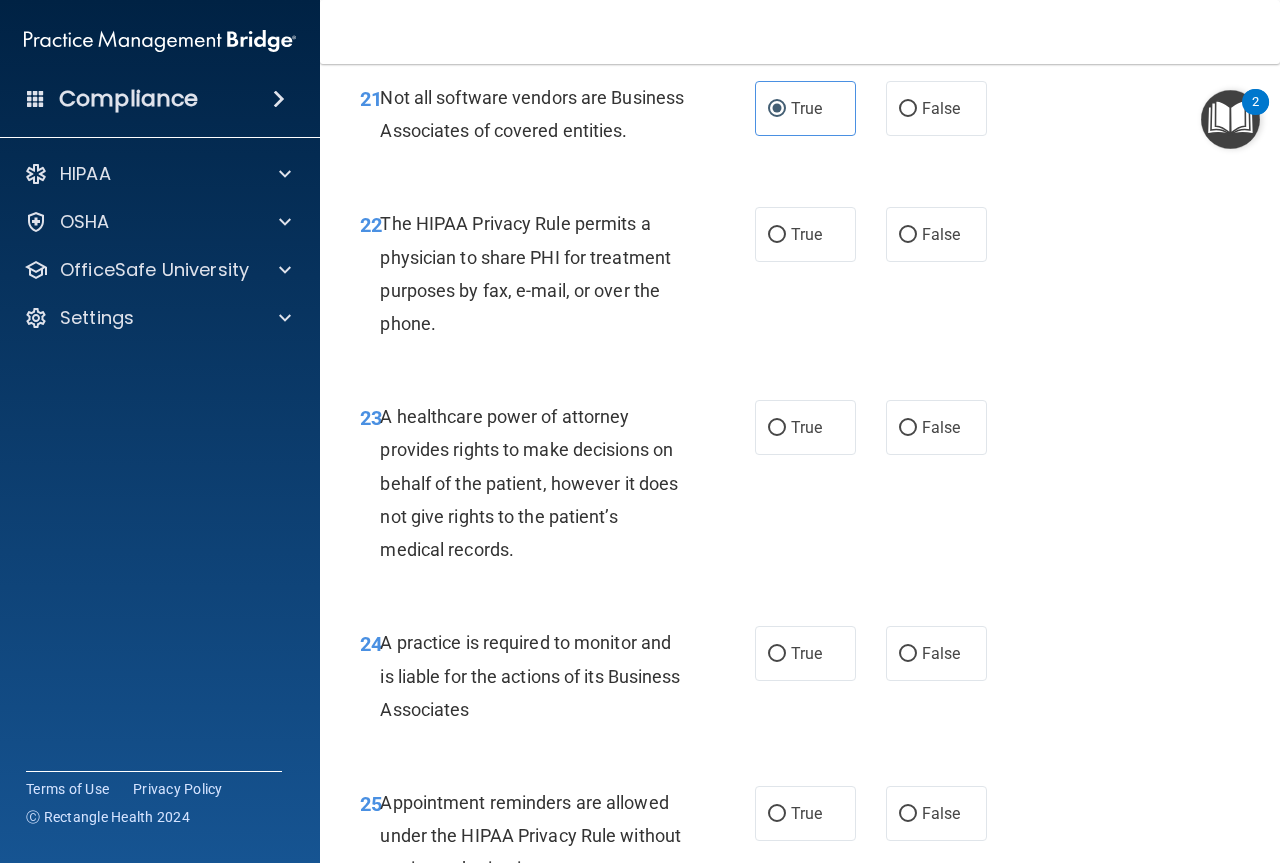 scroll, scrollTop: 4500, scrollLeft: 0, axis: vertical 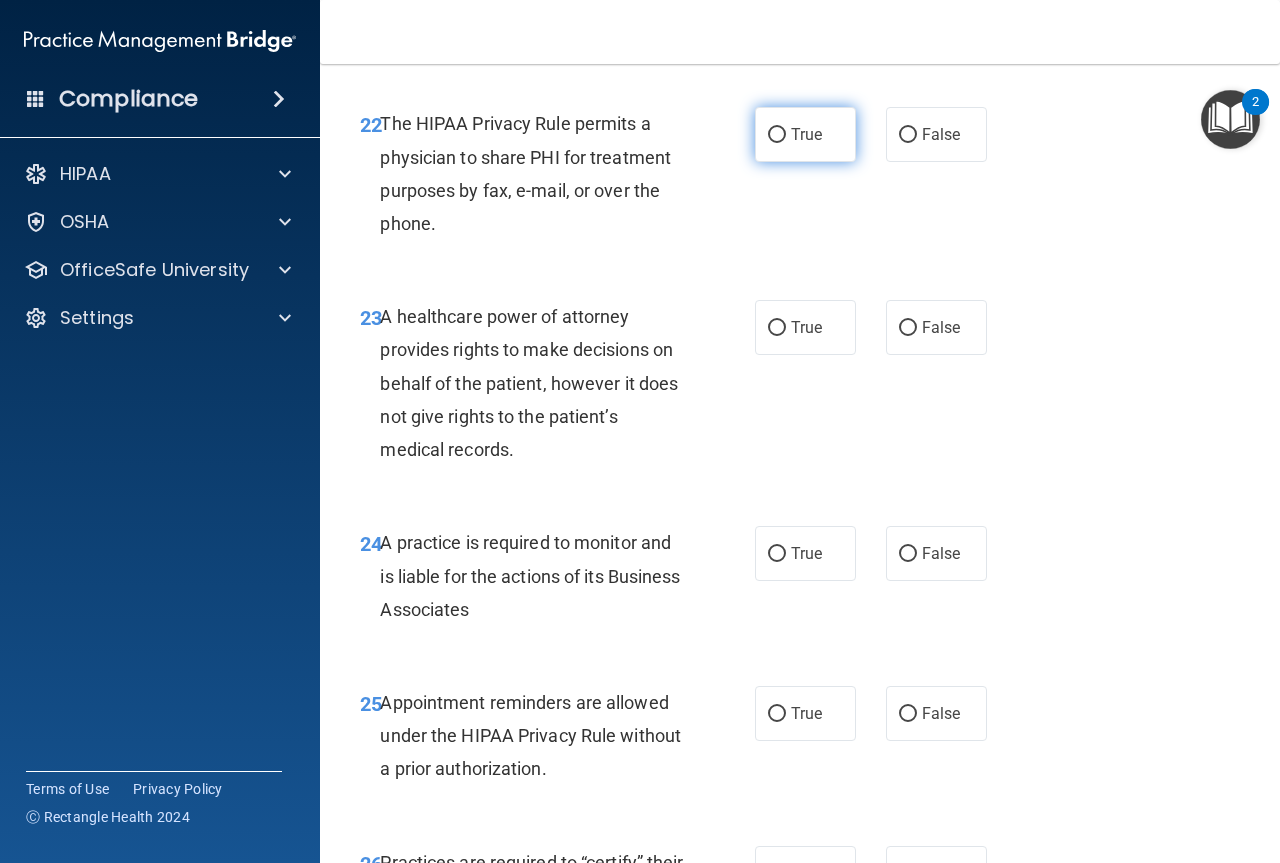 click on "True" at bounding box center (806, 134) 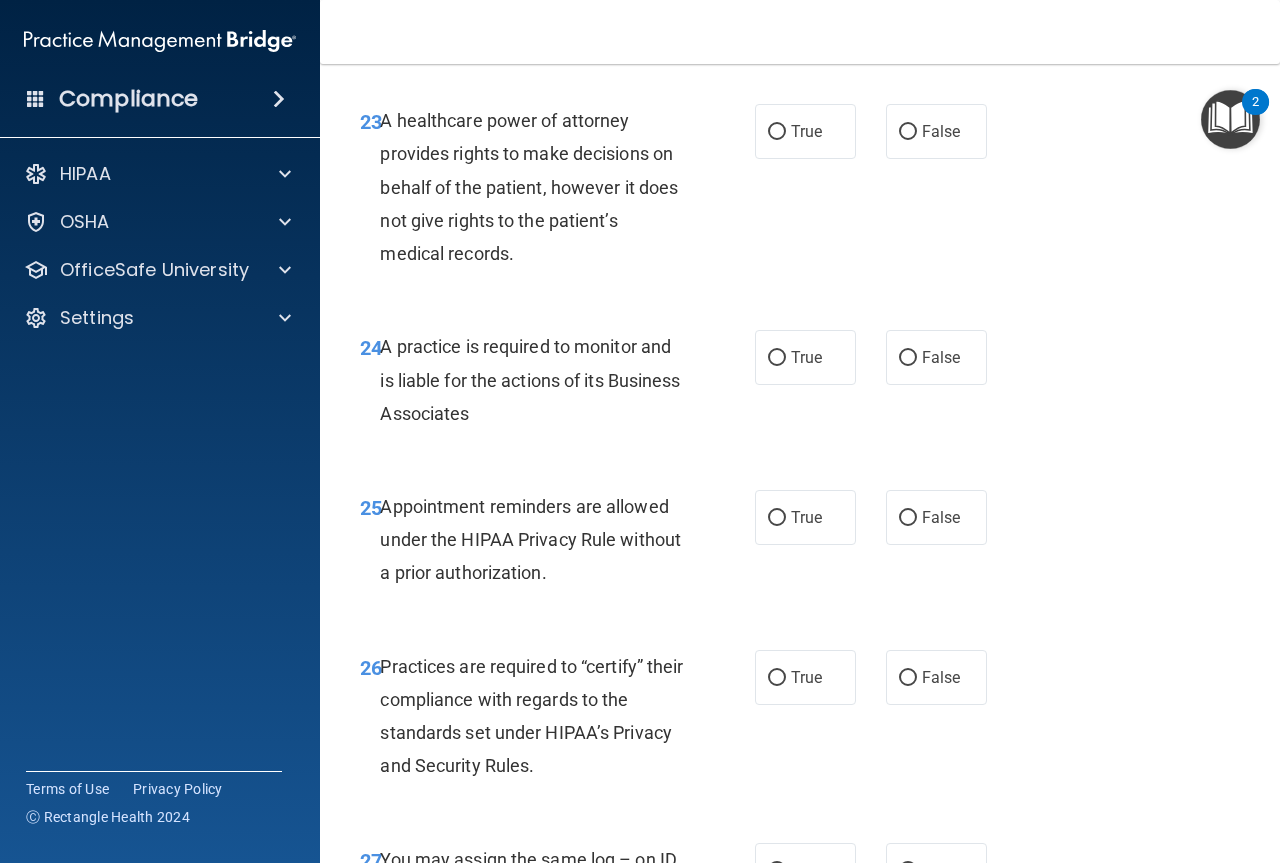 scroll, scrollTop: 4700, scrollLeft: 0, axis: vertical 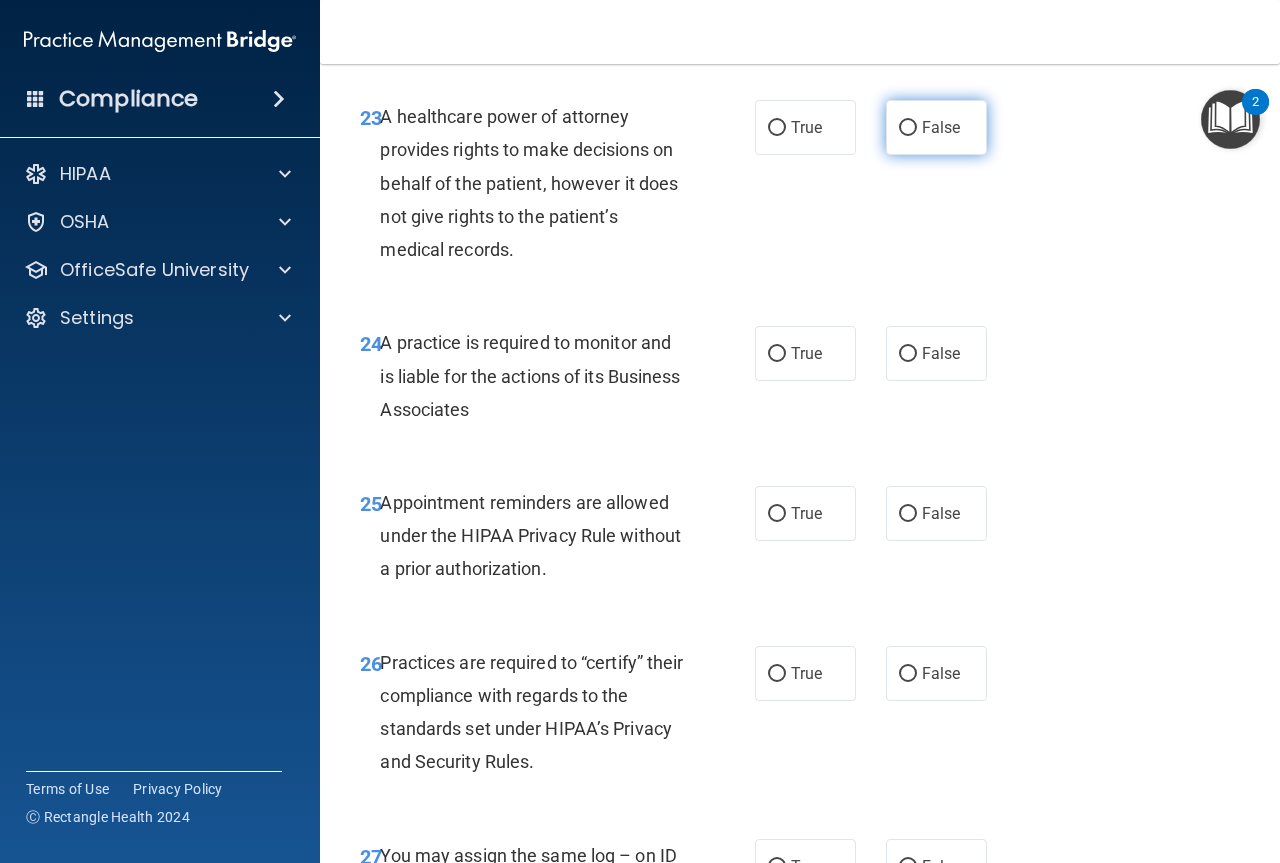 click on "False" at bounding box center (936, 127) 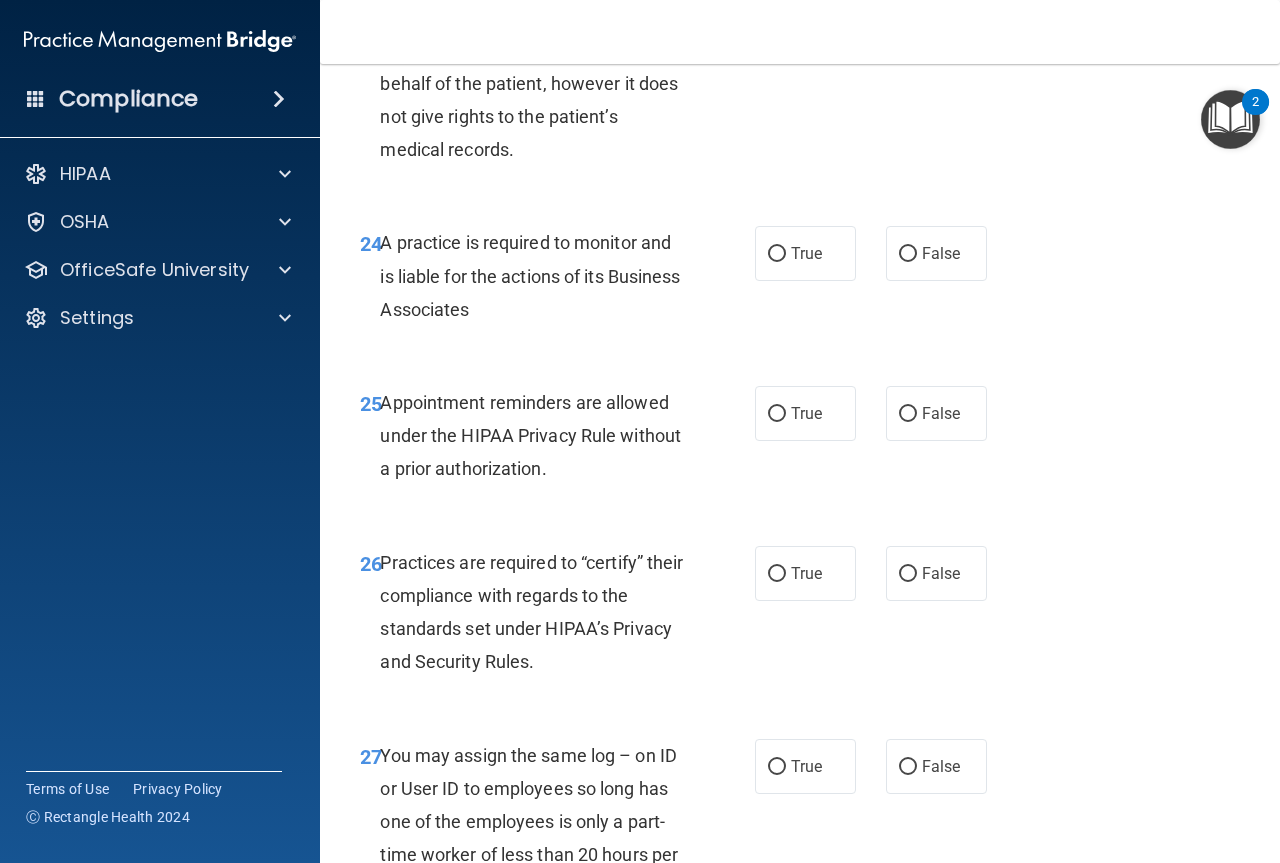 scroll, scrollTop: 4900, scrollLeft: 0, axis: vertical 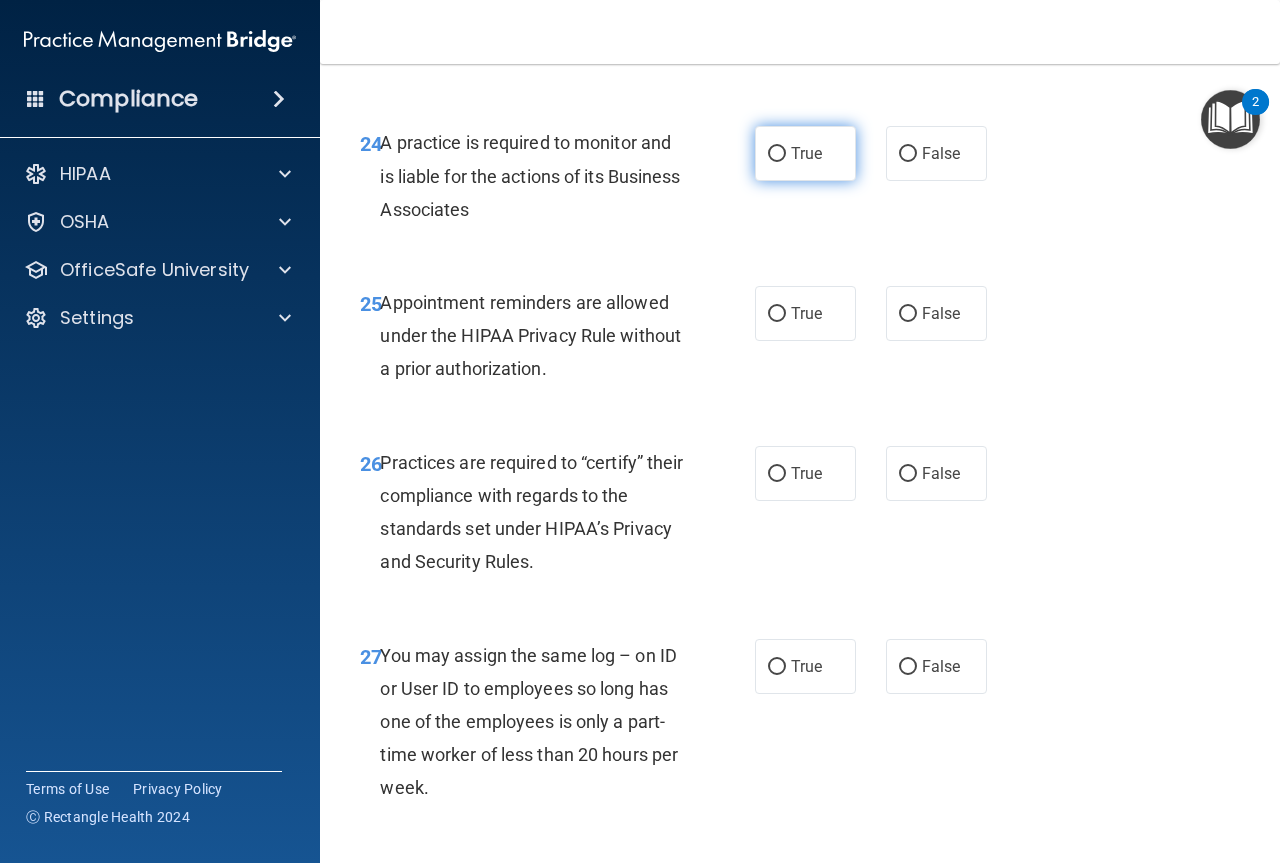 click on "True" at bounding box center [805, 153] 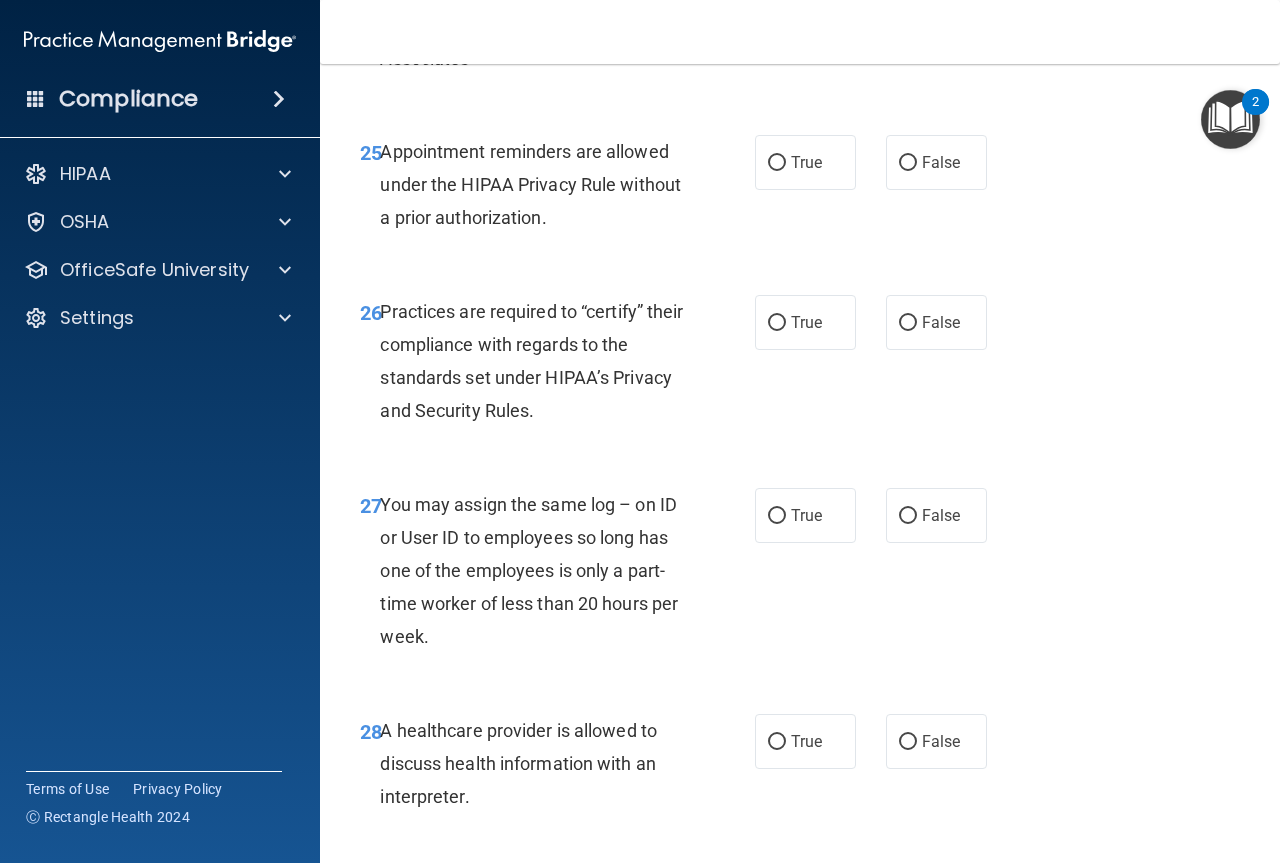 scroll, scrollTop: 5100, scrollLeft: 0, axis: vertical 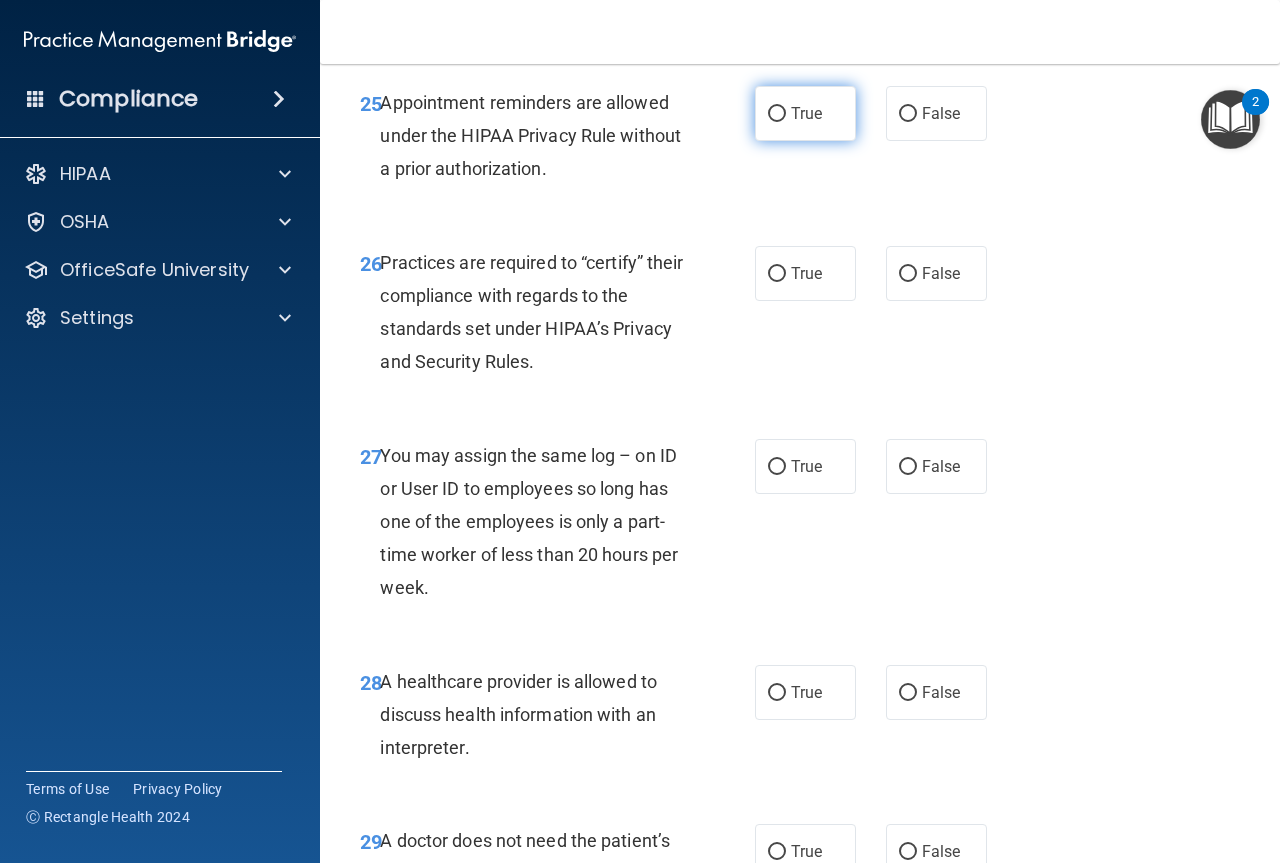 click on "True" at bounding box center (805, 113) 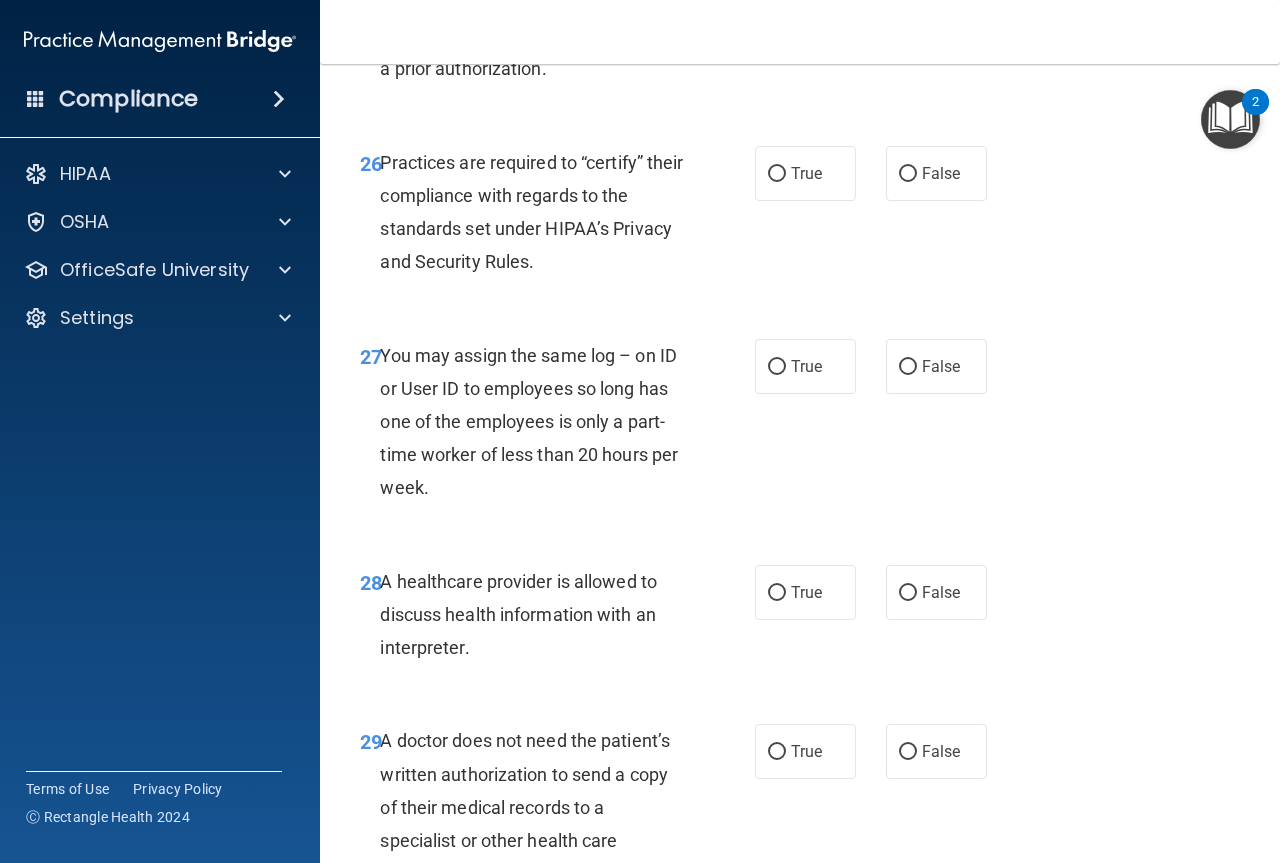 scroll, scrollTop: 5300, scrollLeft: 0, axis: vertical 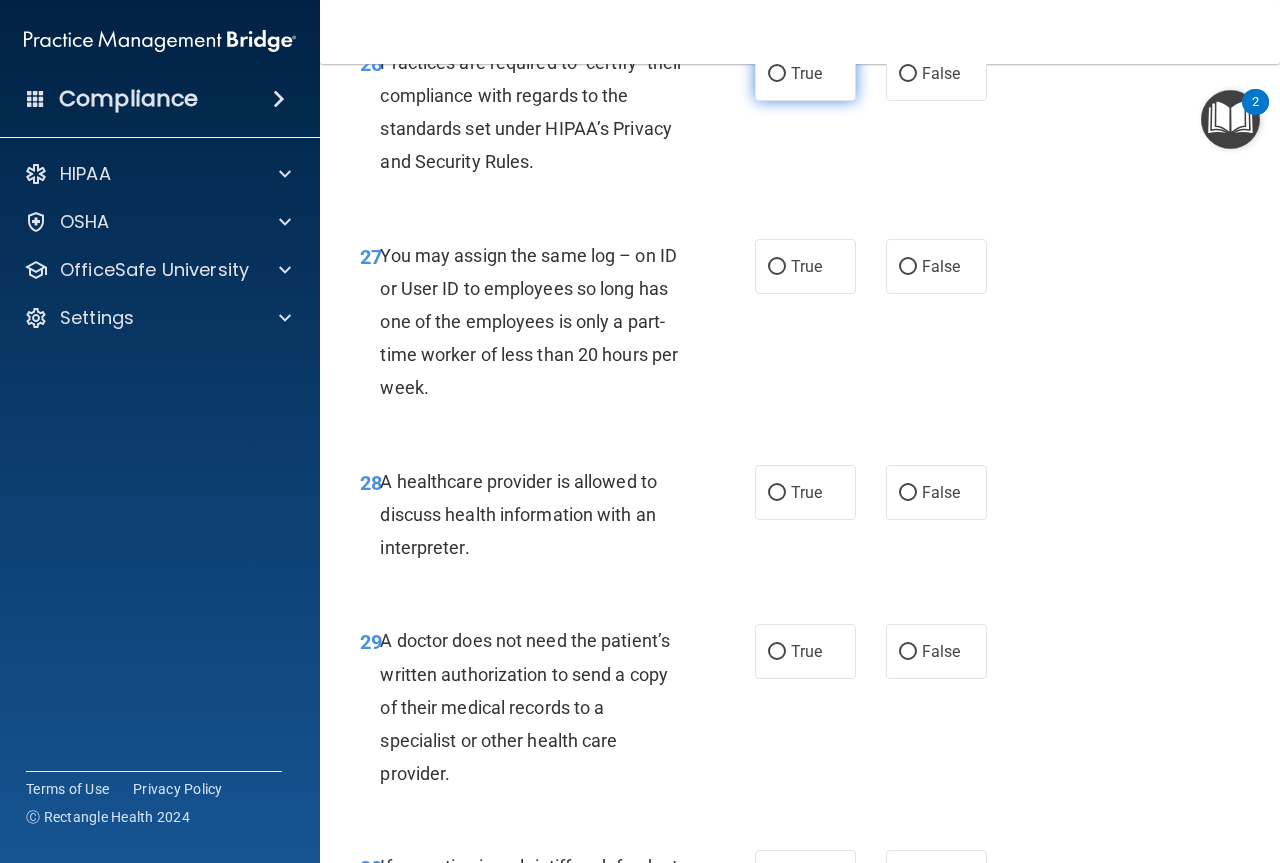 click on "True" at bounding box center [805, 73] 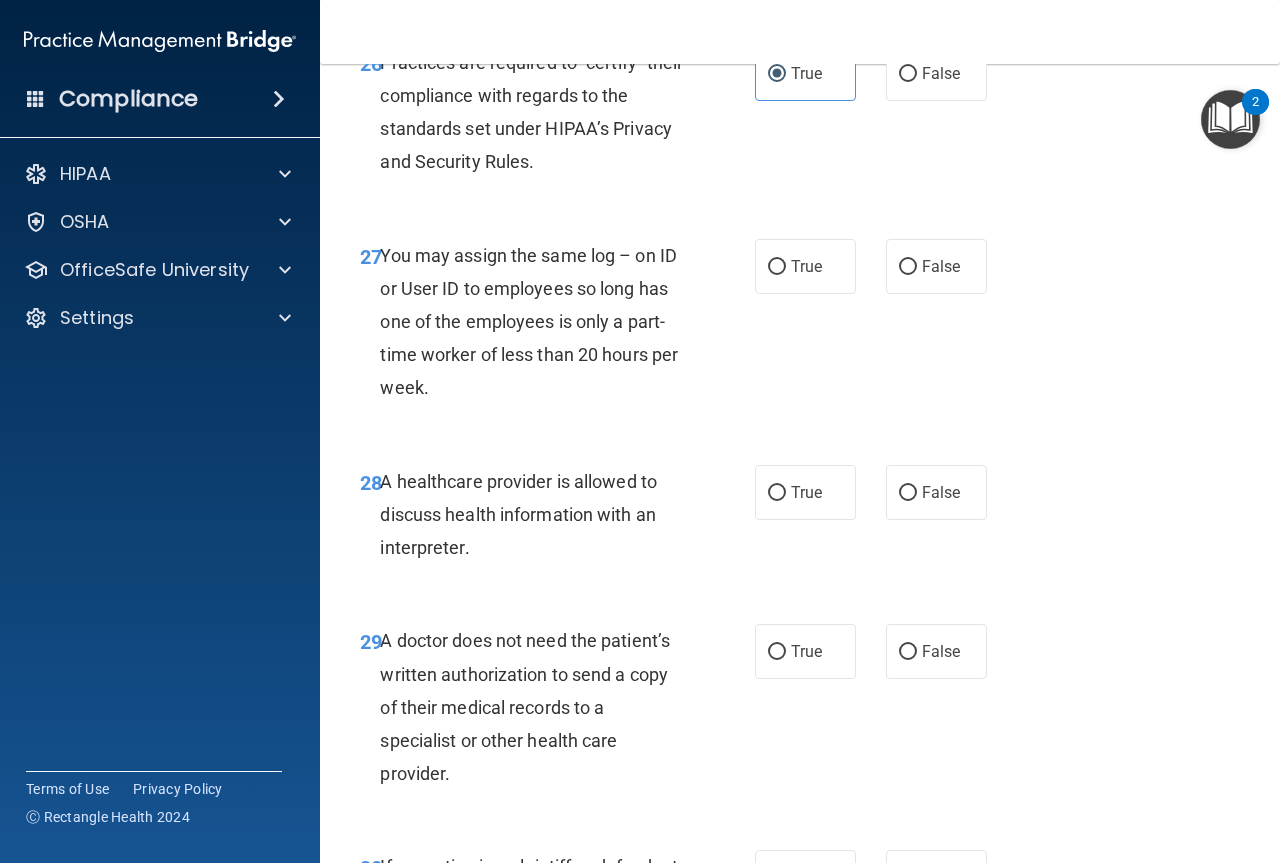 scroll, scrollTop: 5400, scrollLeft: 0, axis: vertical 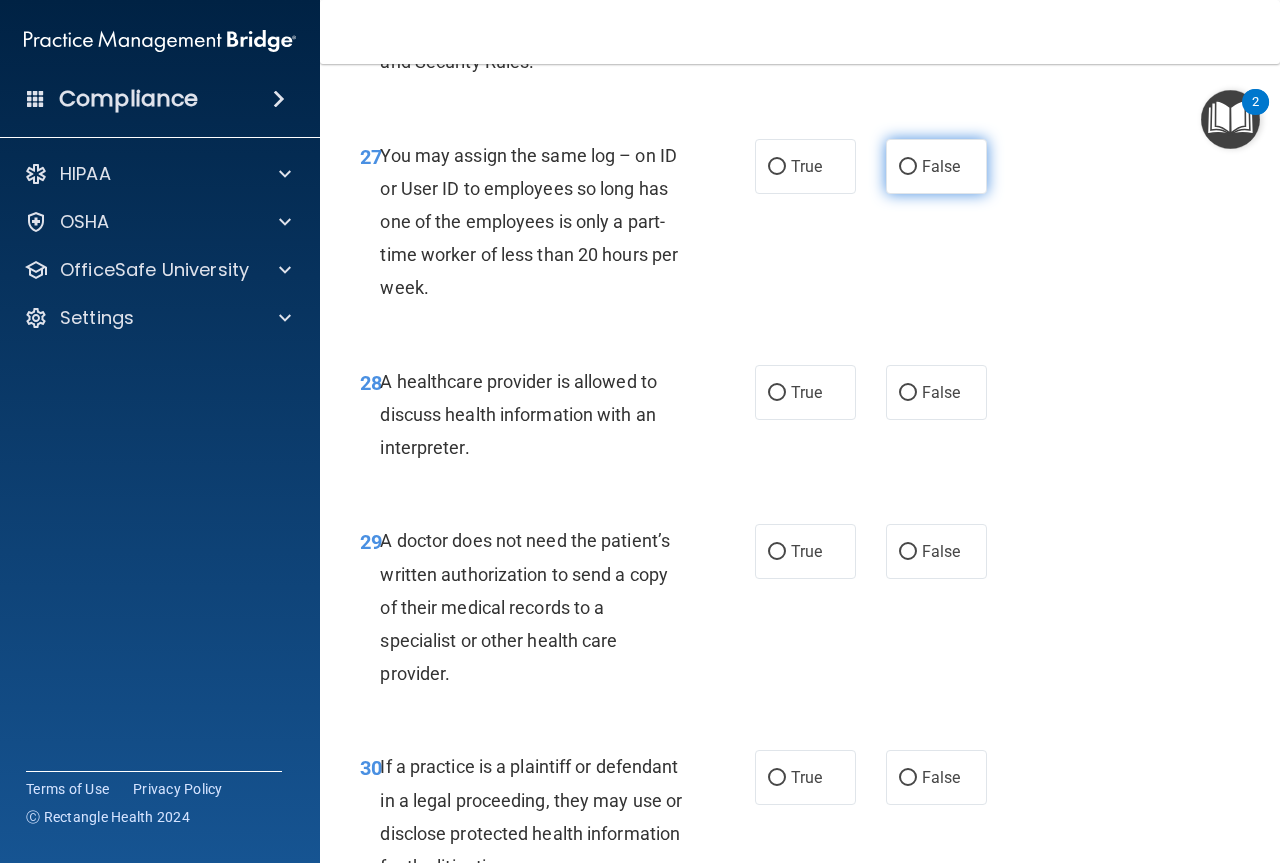 click on "False" at bounding box center [936, 166] 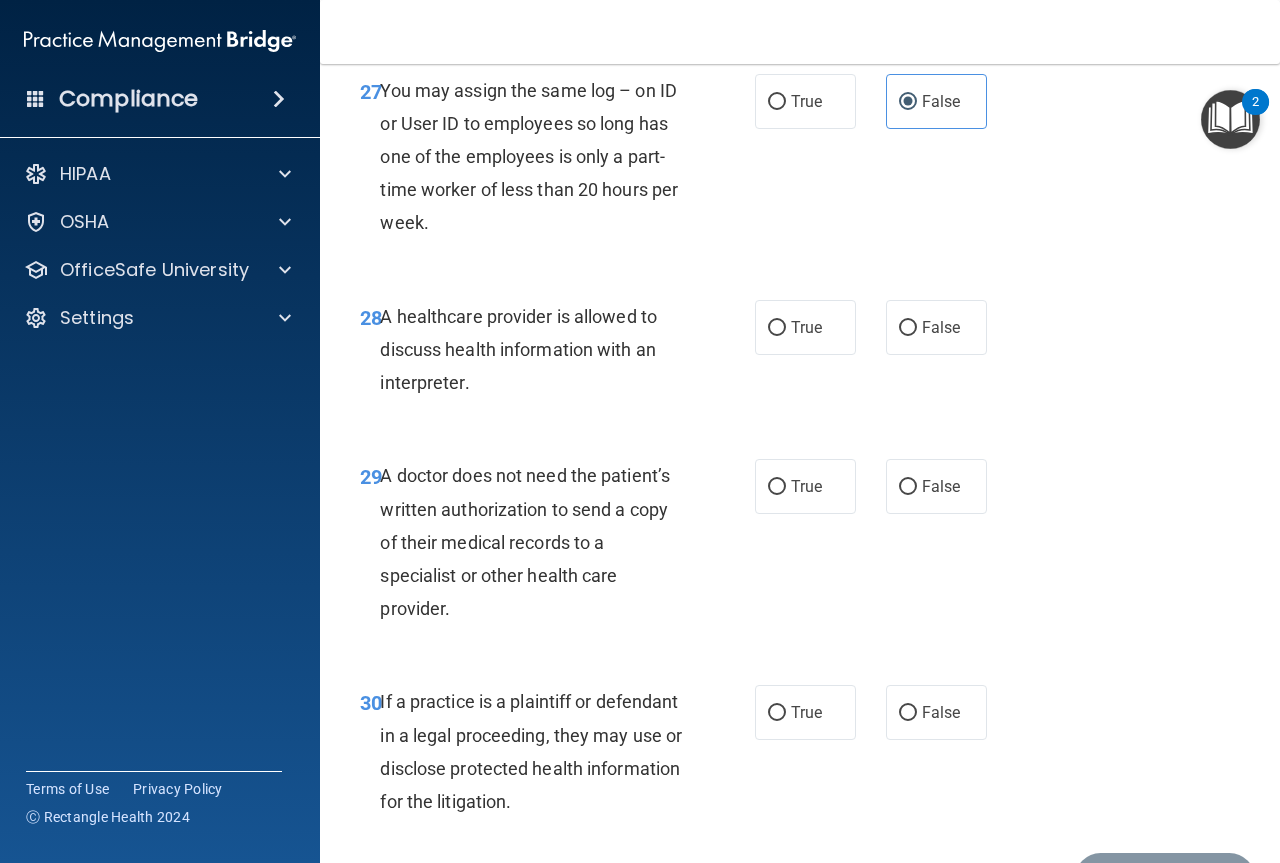 scroll, scrollTop: 5500, scrollLeft: 0, axis: vertical 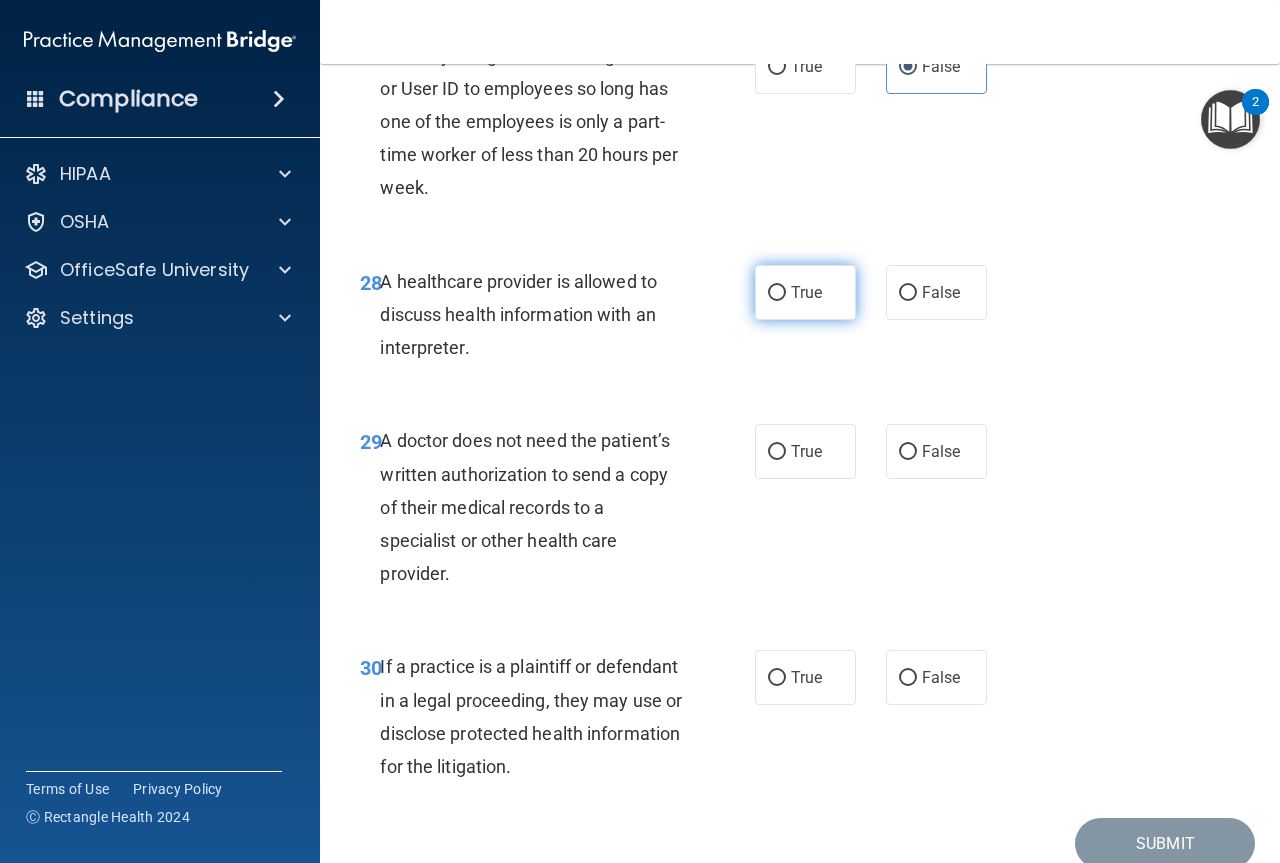 click on "True" at bounding box center [806, 292] 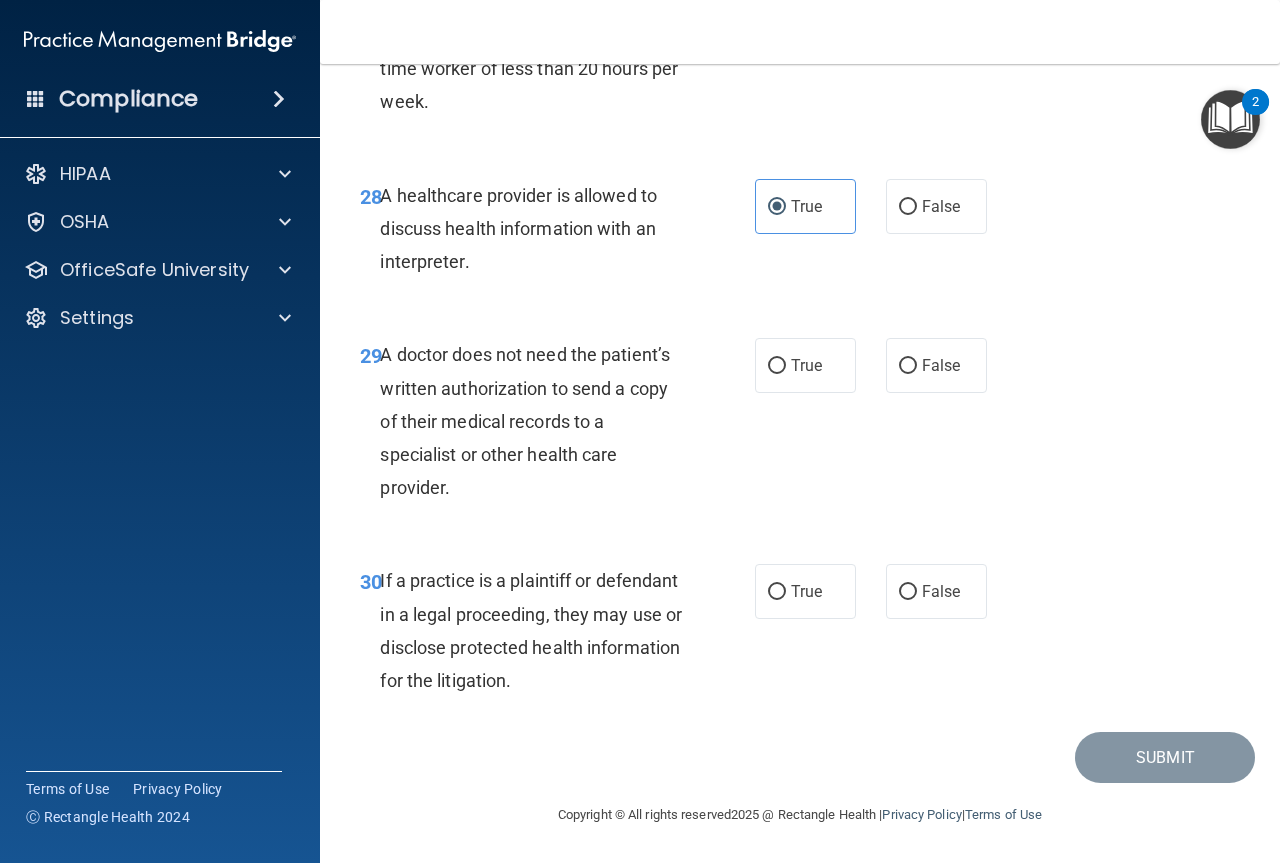 scroll, scrollTop: 5652, scrollLeft: 0, axis: vertical 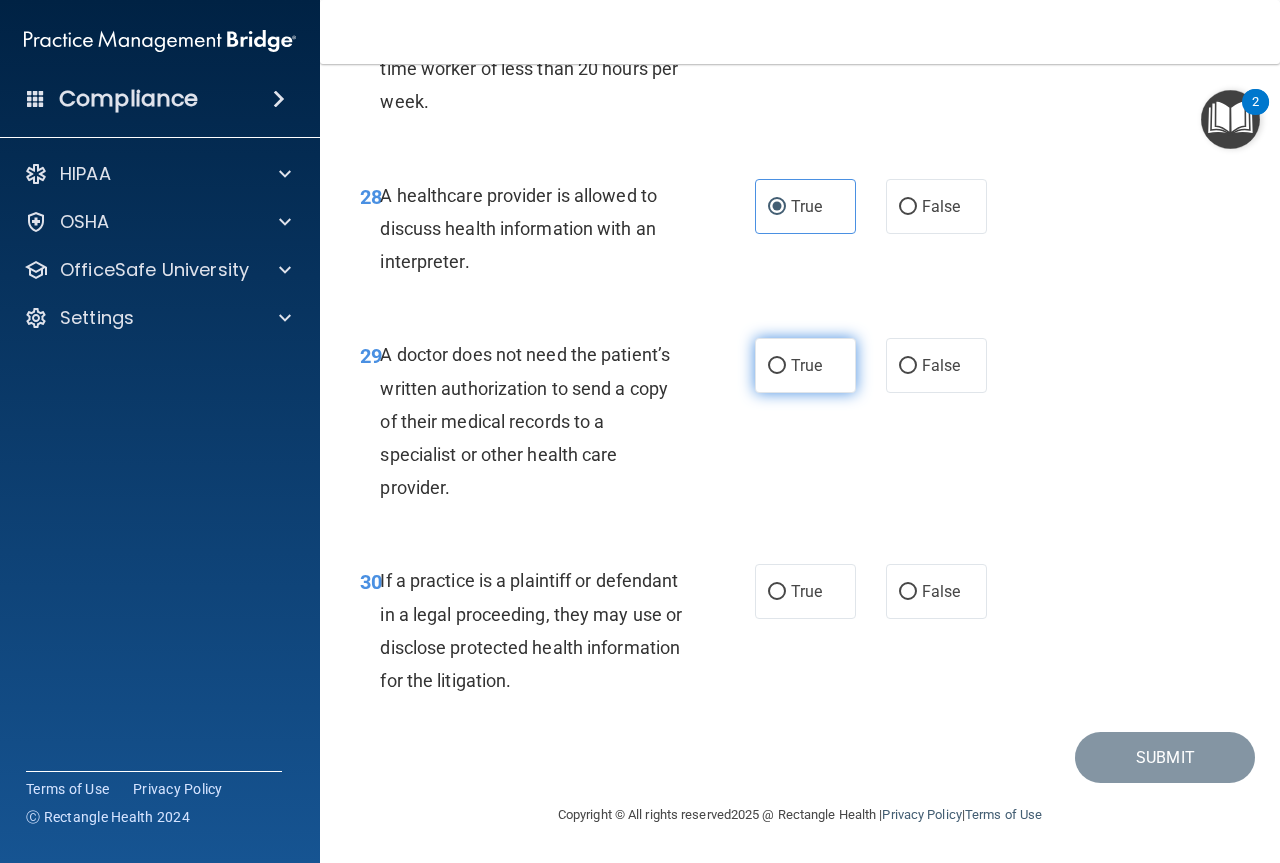 click on "True" at bounding box center [805, 365] 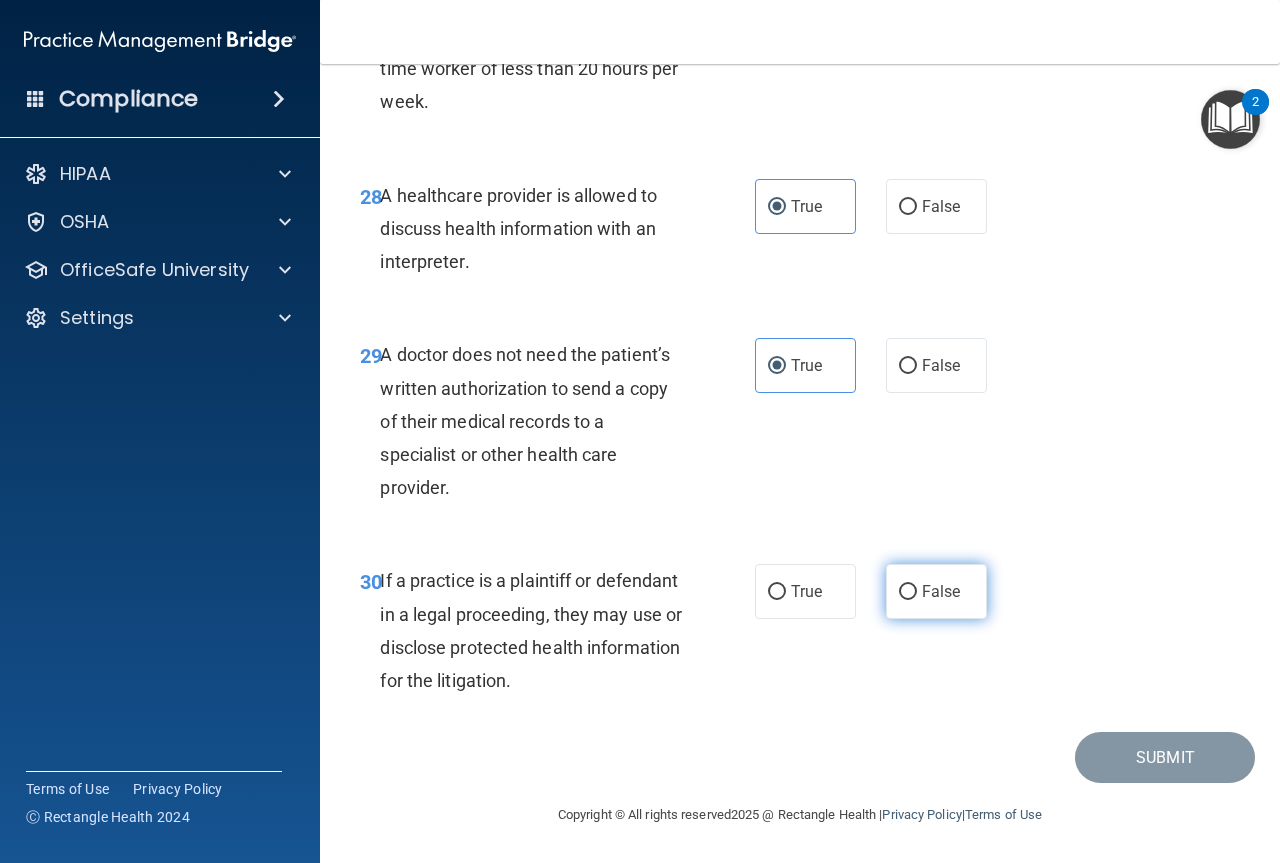 click on "False" at bounding box center (908, 592) 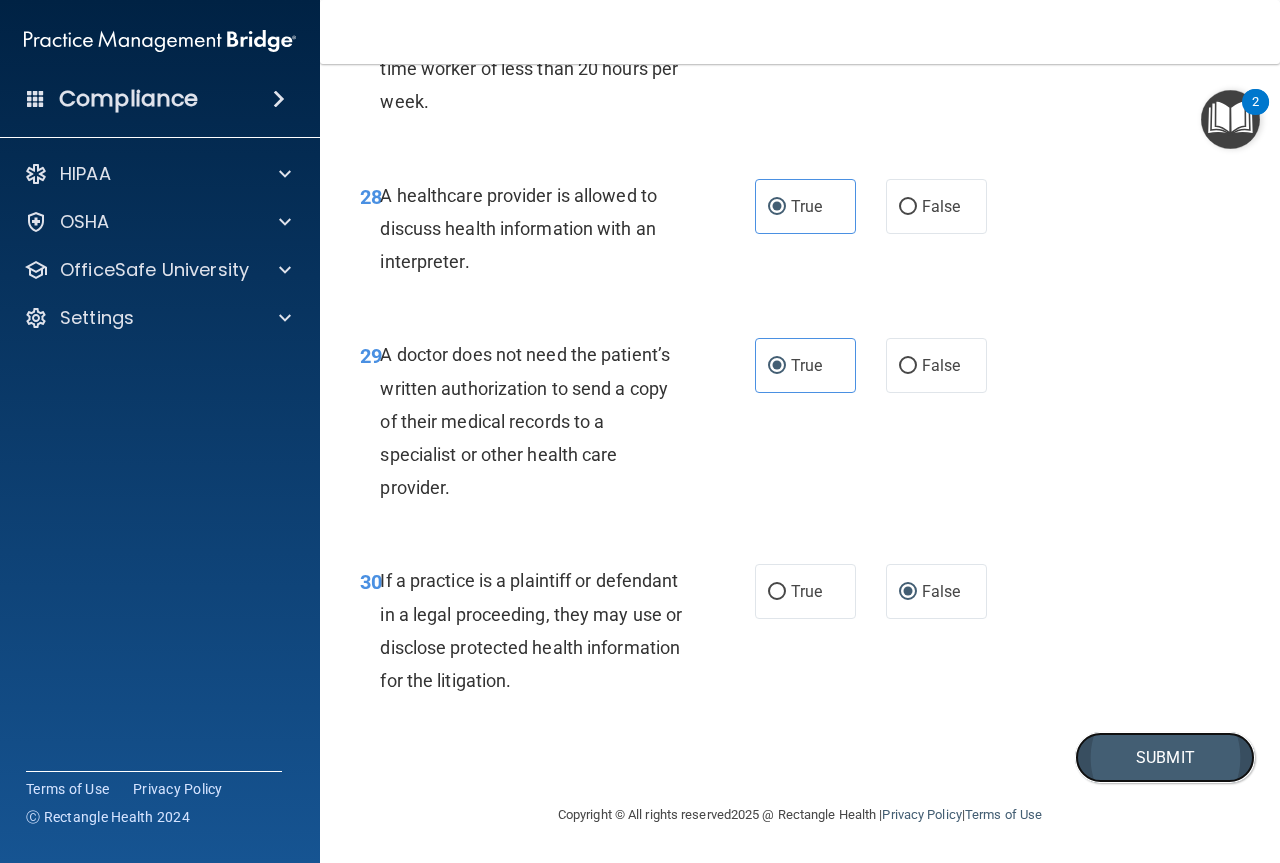 click on "Submit" at bounding box center [1165, 757] 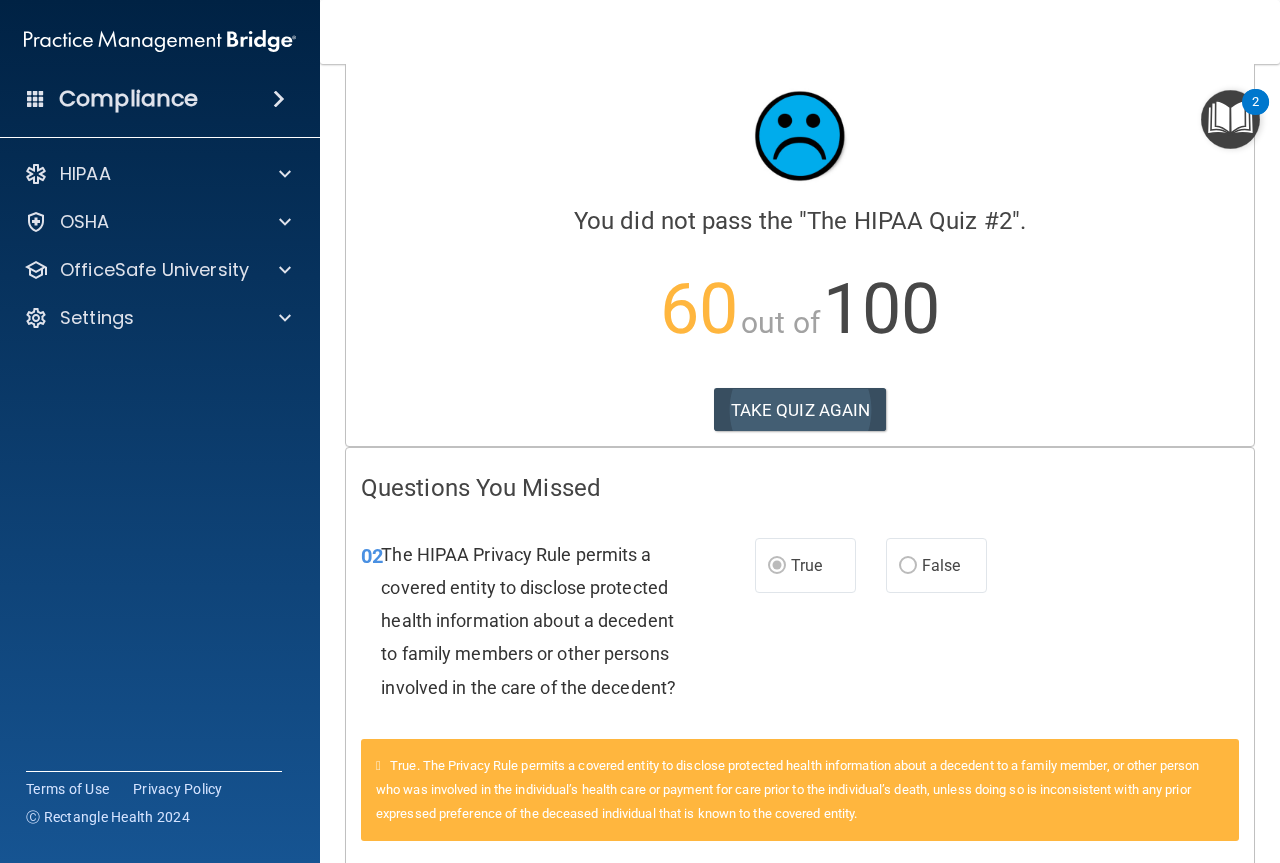 scroll, scrollTop: 0, scrollLeft: 0, axis: both 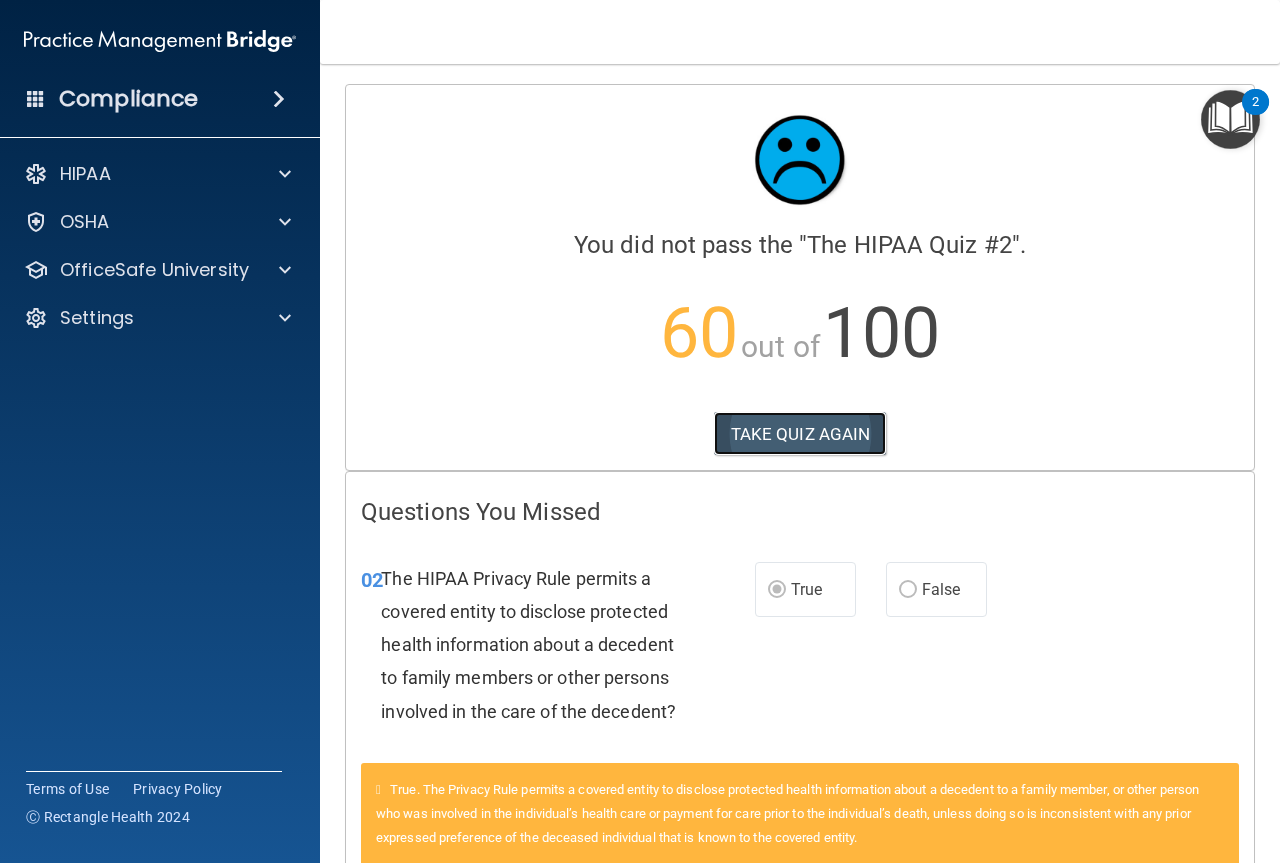 click on "TAKE QUIZ AGAIN" at bounding box center (800, 434) 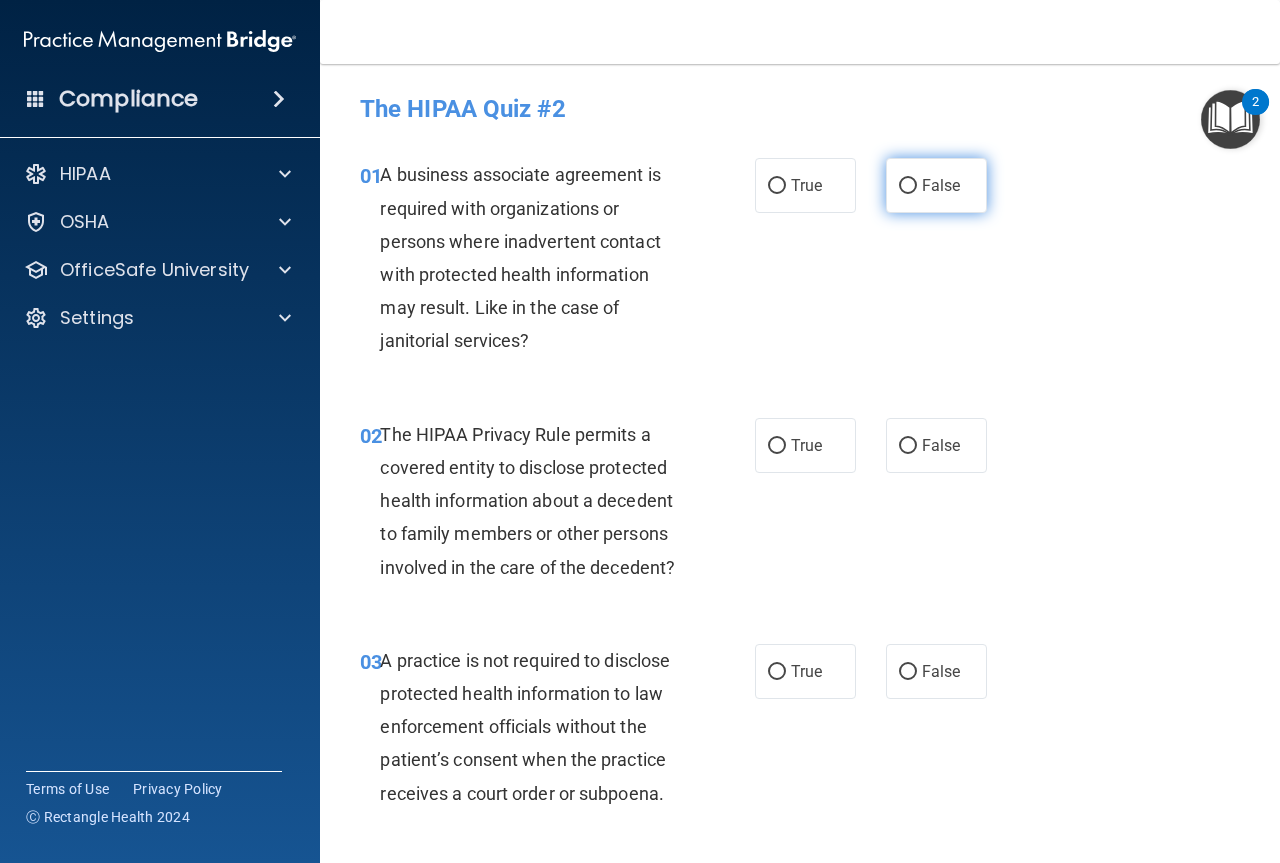 click on "False" at bounding box center (936, 185) 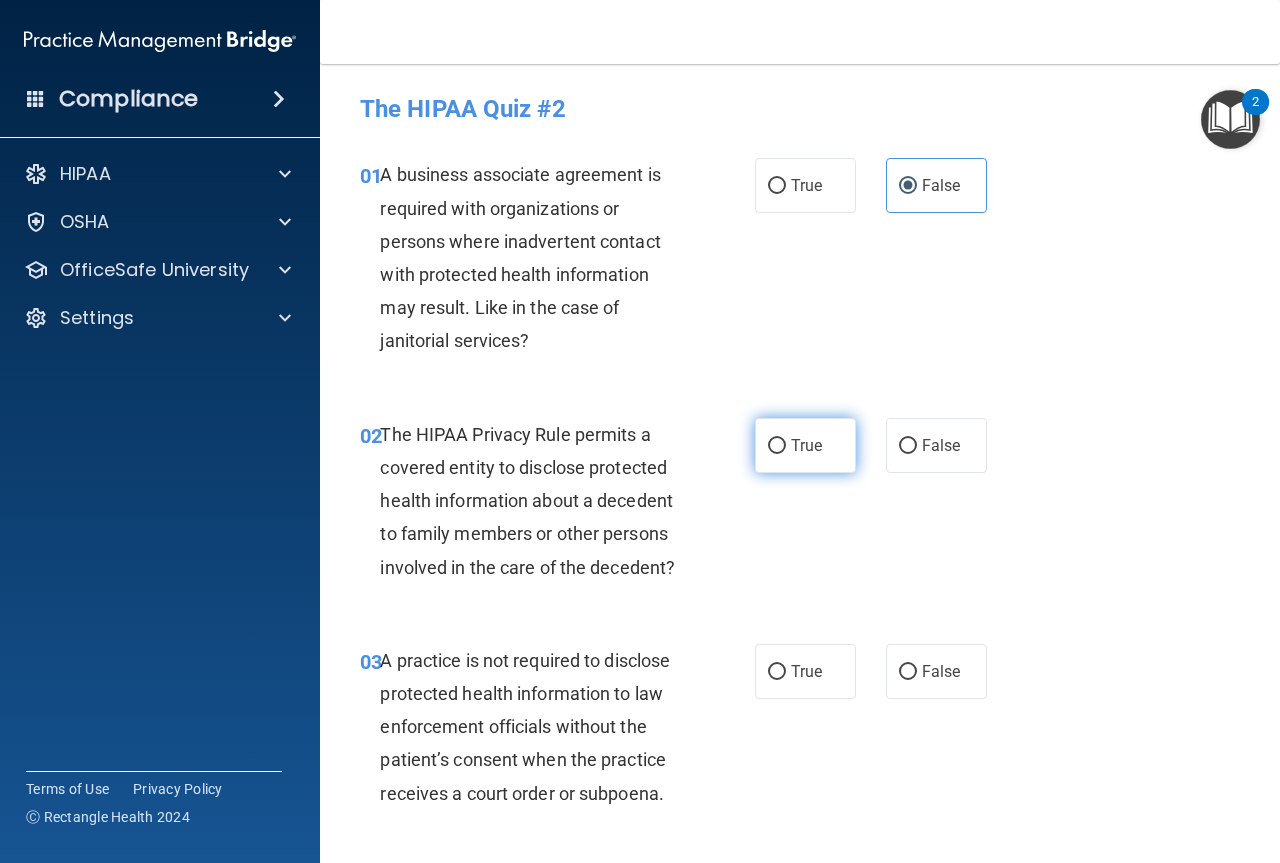 click on "True" at bounding box center [806, 445] 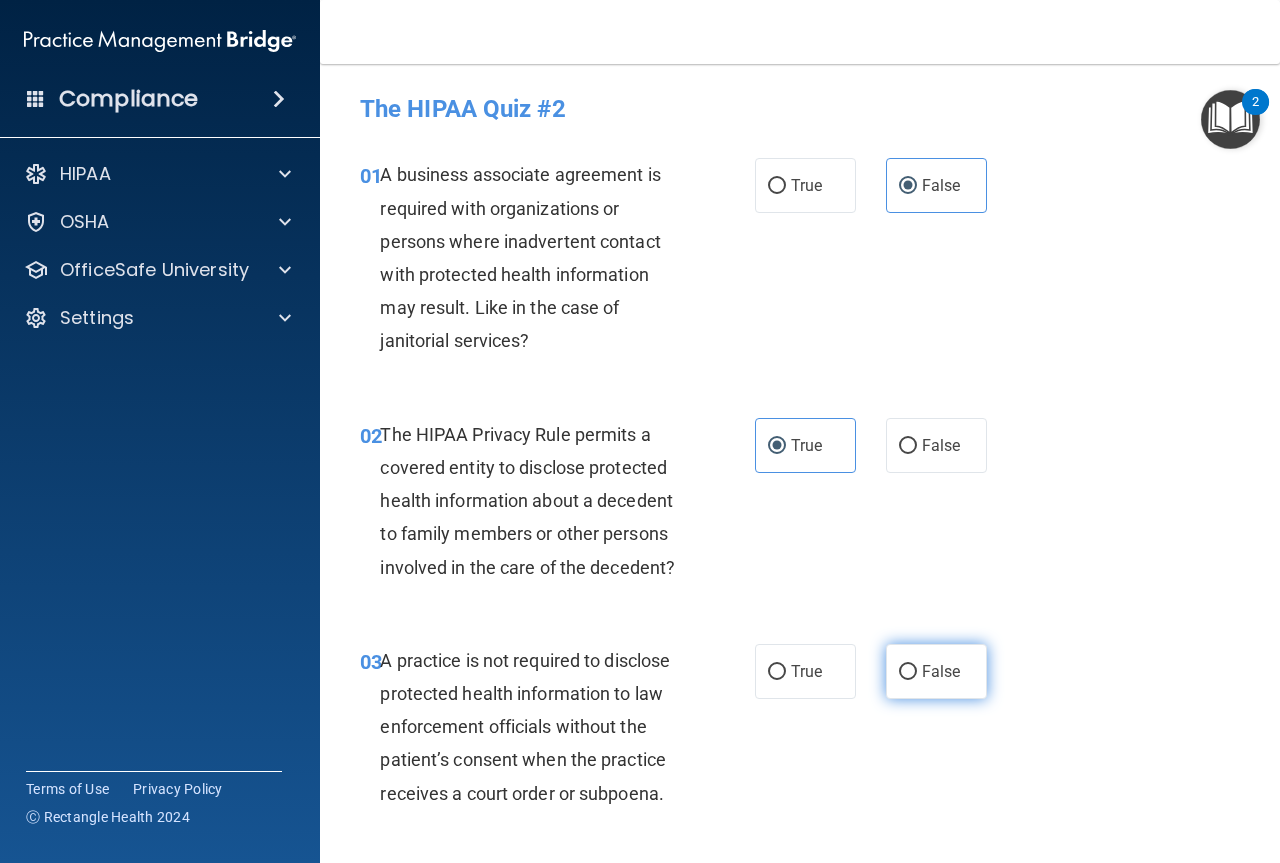 click on "False" at bounding box center (941, 671) 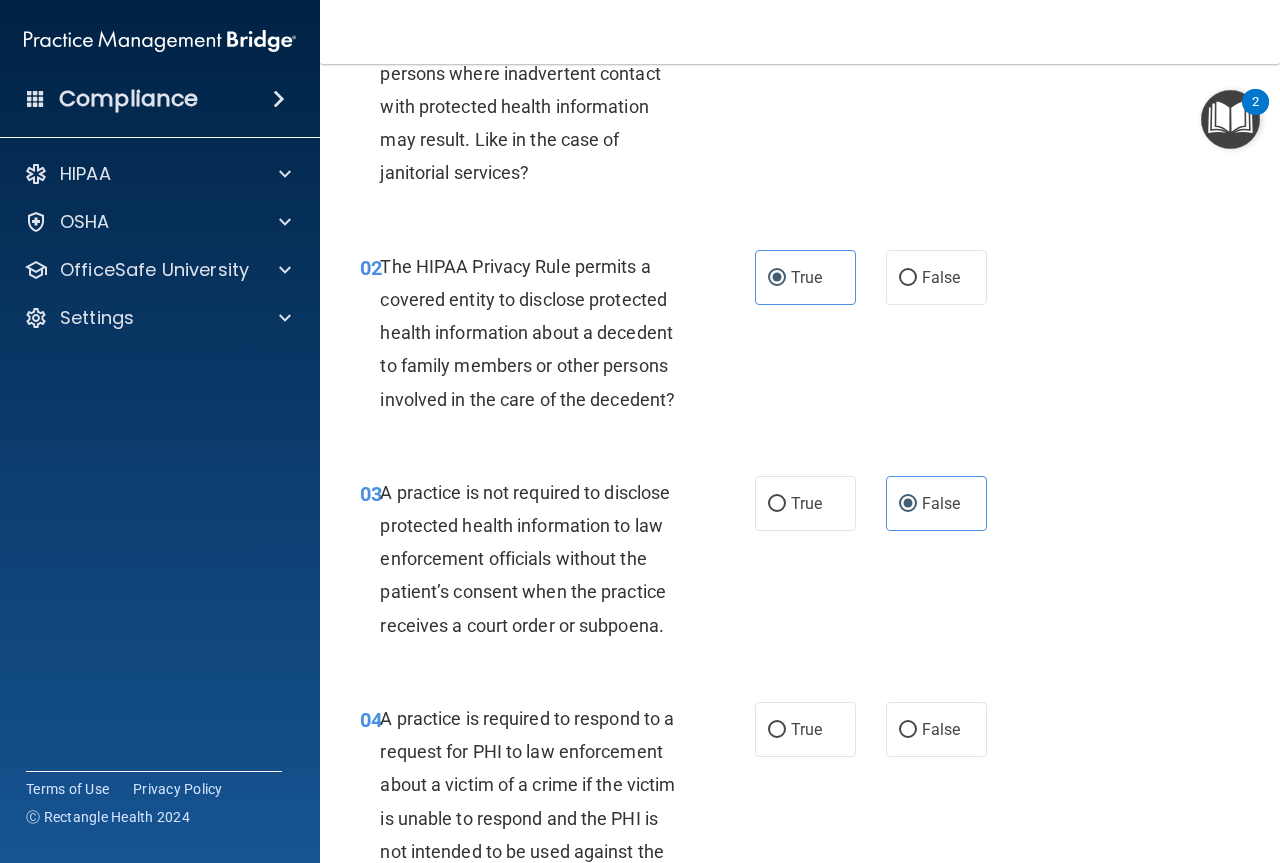 scroll, scrollTop: 200, scrollLeft: 0, axis: vertical 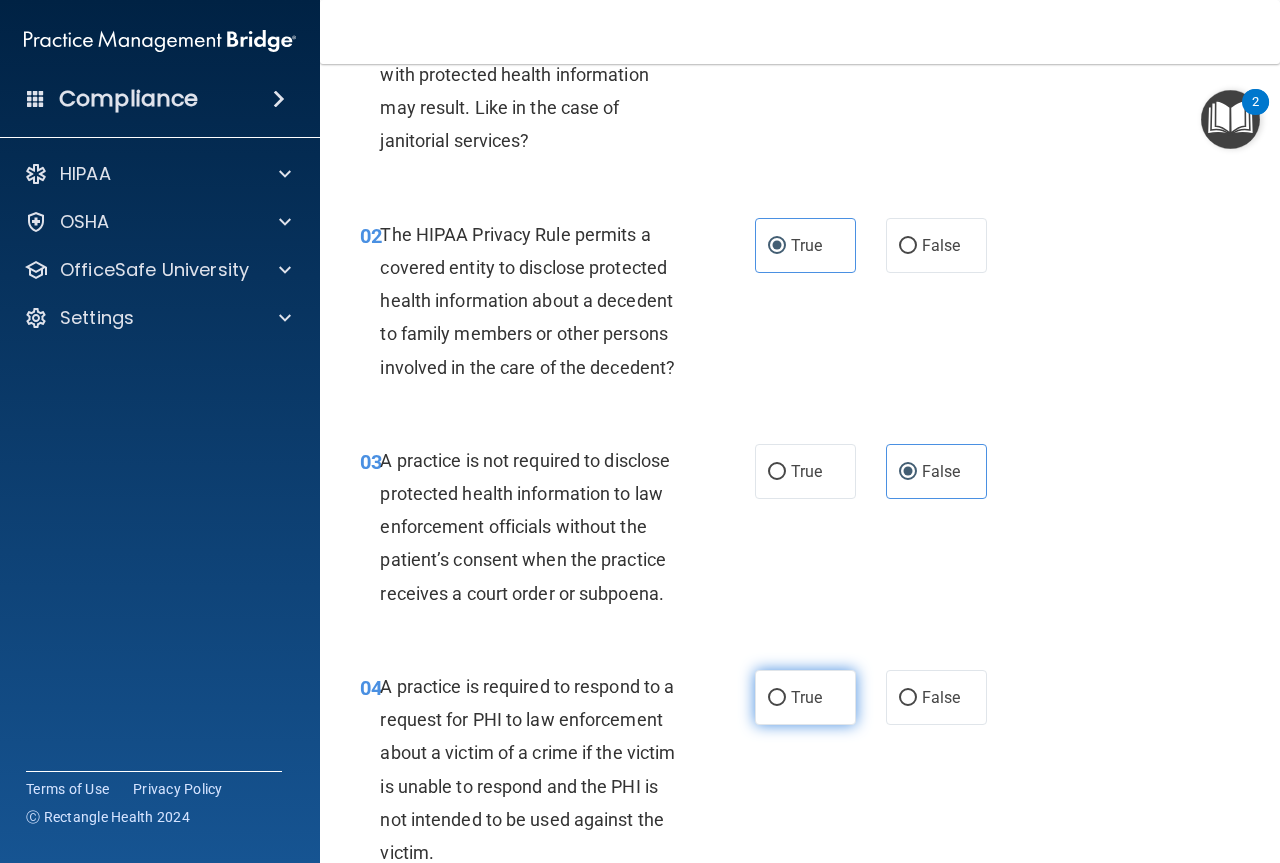 click on "True" at bounding box center [805, 697] 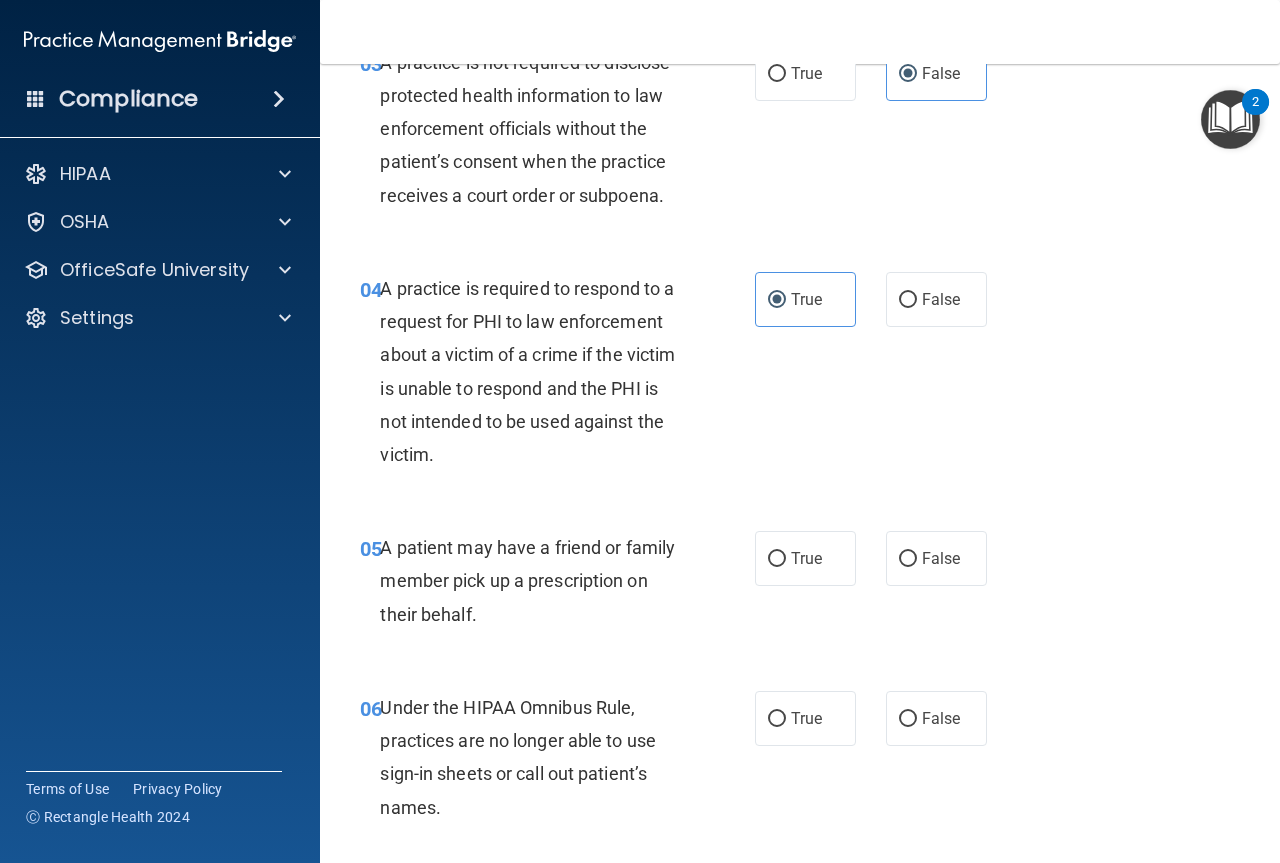 scroll, scrollTop: 600, scrollLeft: 0, axis: vertical 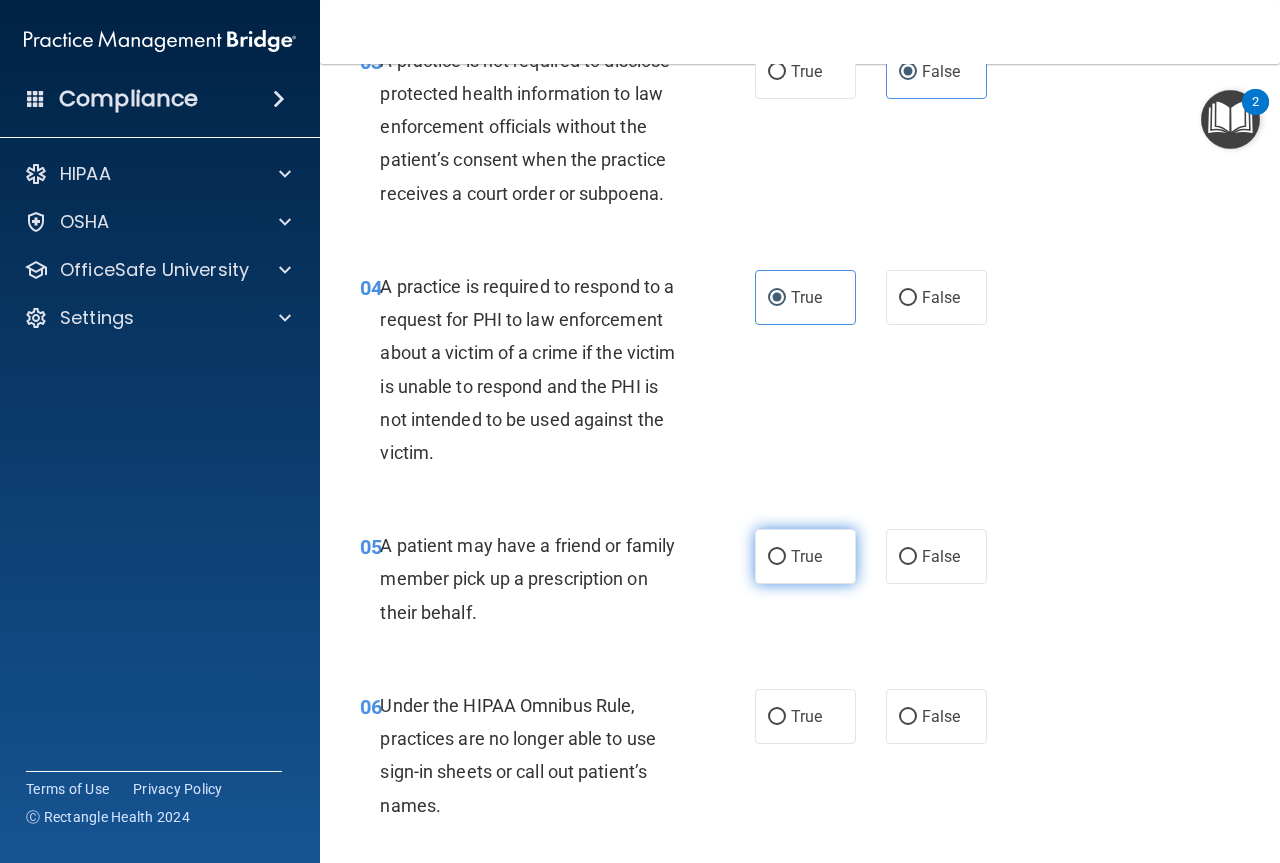 click on "True" at bounding box center [805, 556] 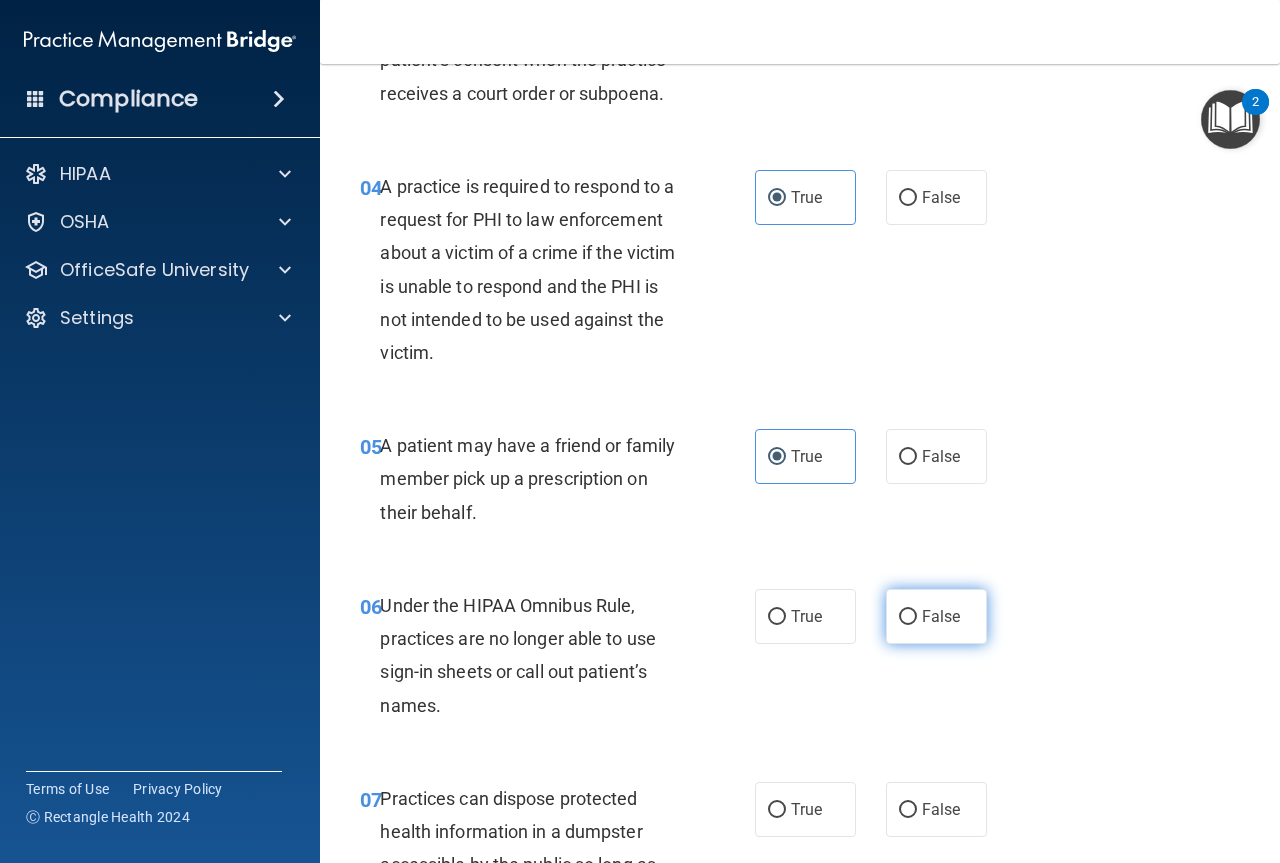 click on "False" at bounding box center (936, 616) 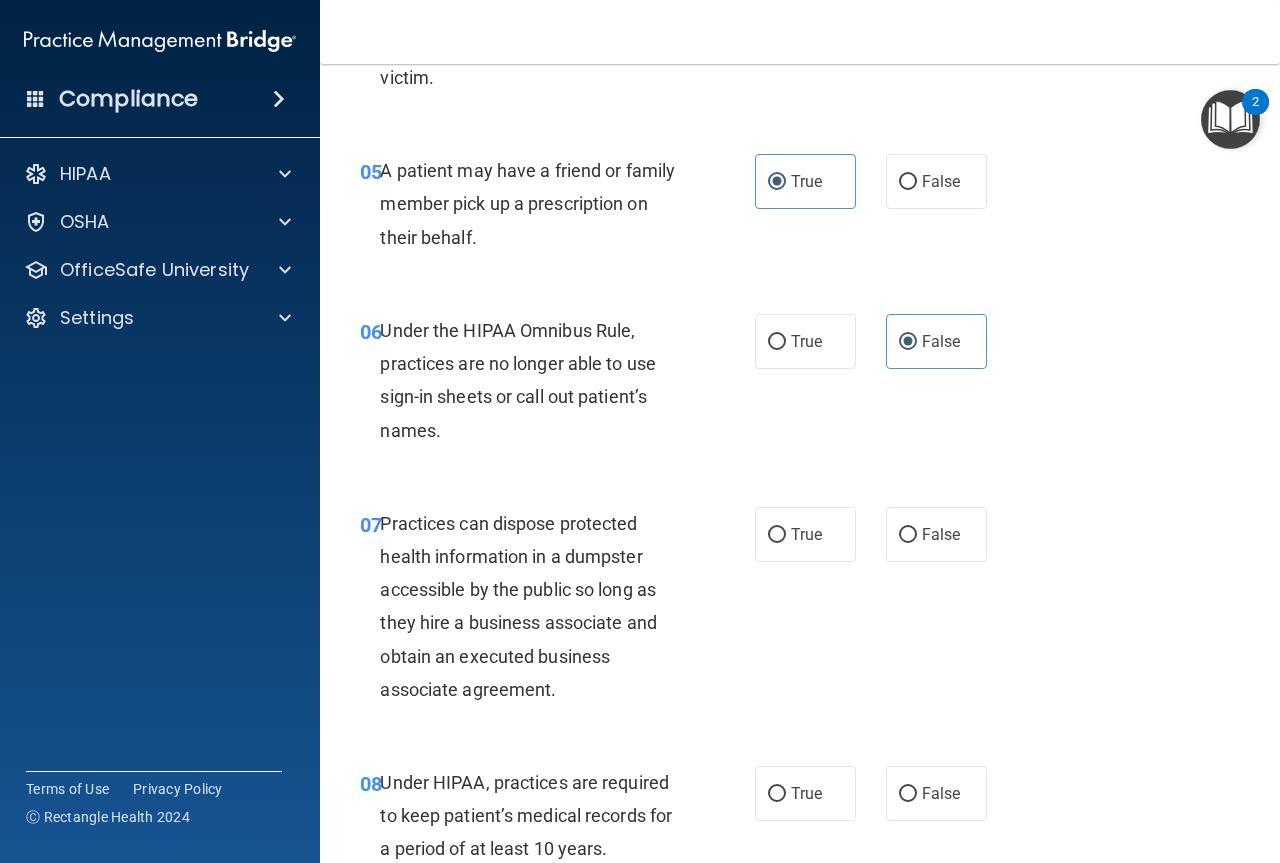 scroll, scrollTop: 1000, scrollLeft: 0, axis: vertical 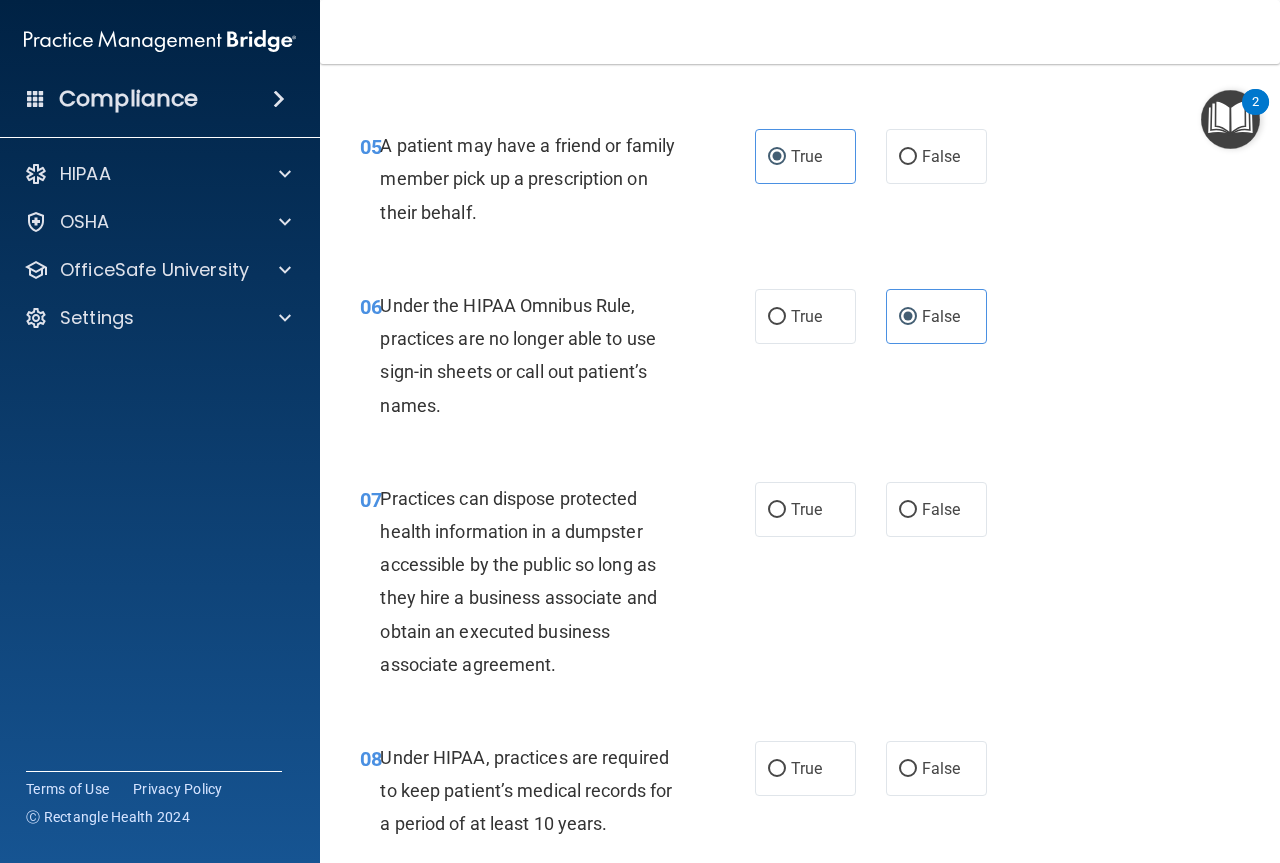 click on "07       Practices can dispose protected health information in a dumpster accessible by the public so long as they hire a business associate and obtain an executed business associate agreement.                 True           False" at bounding box center [800, 586] 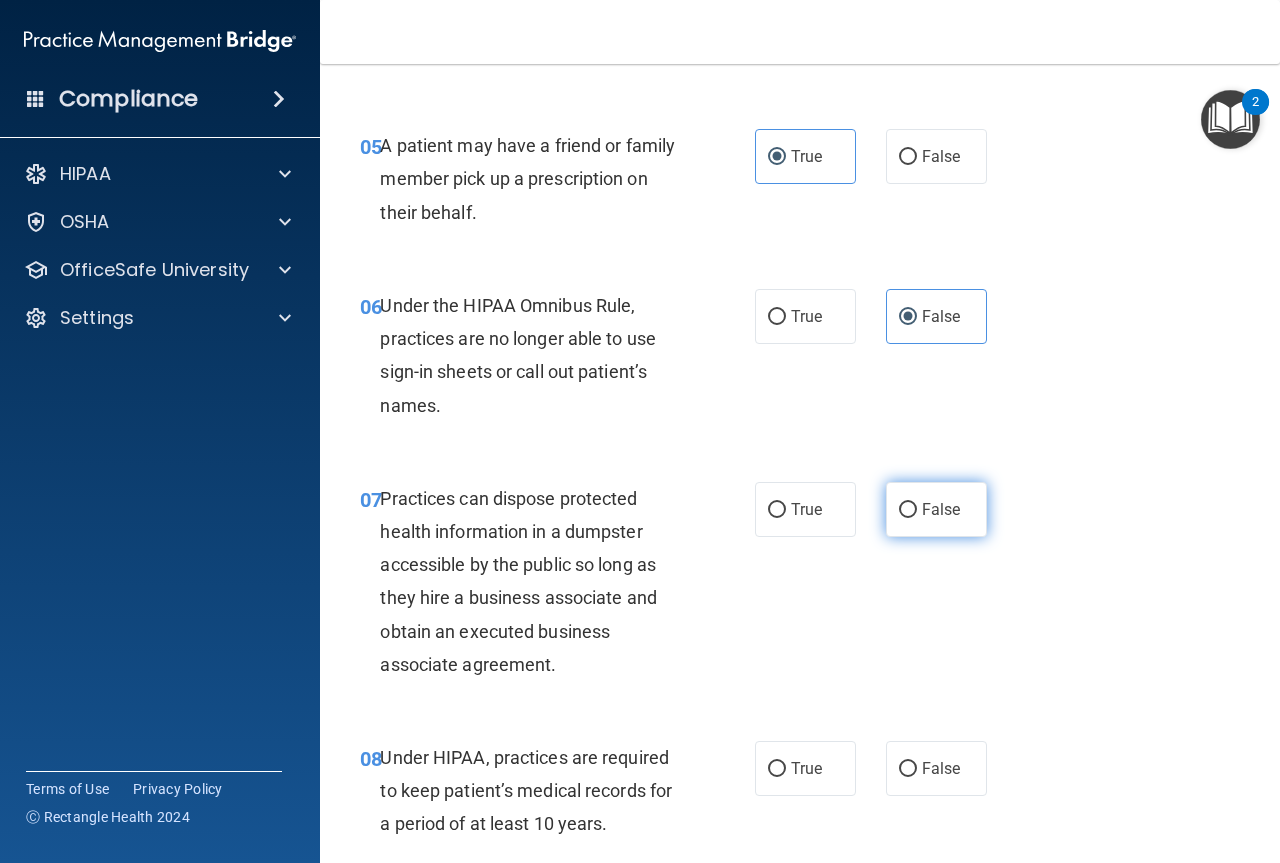 click on "False" at bounding box center (936, 509) 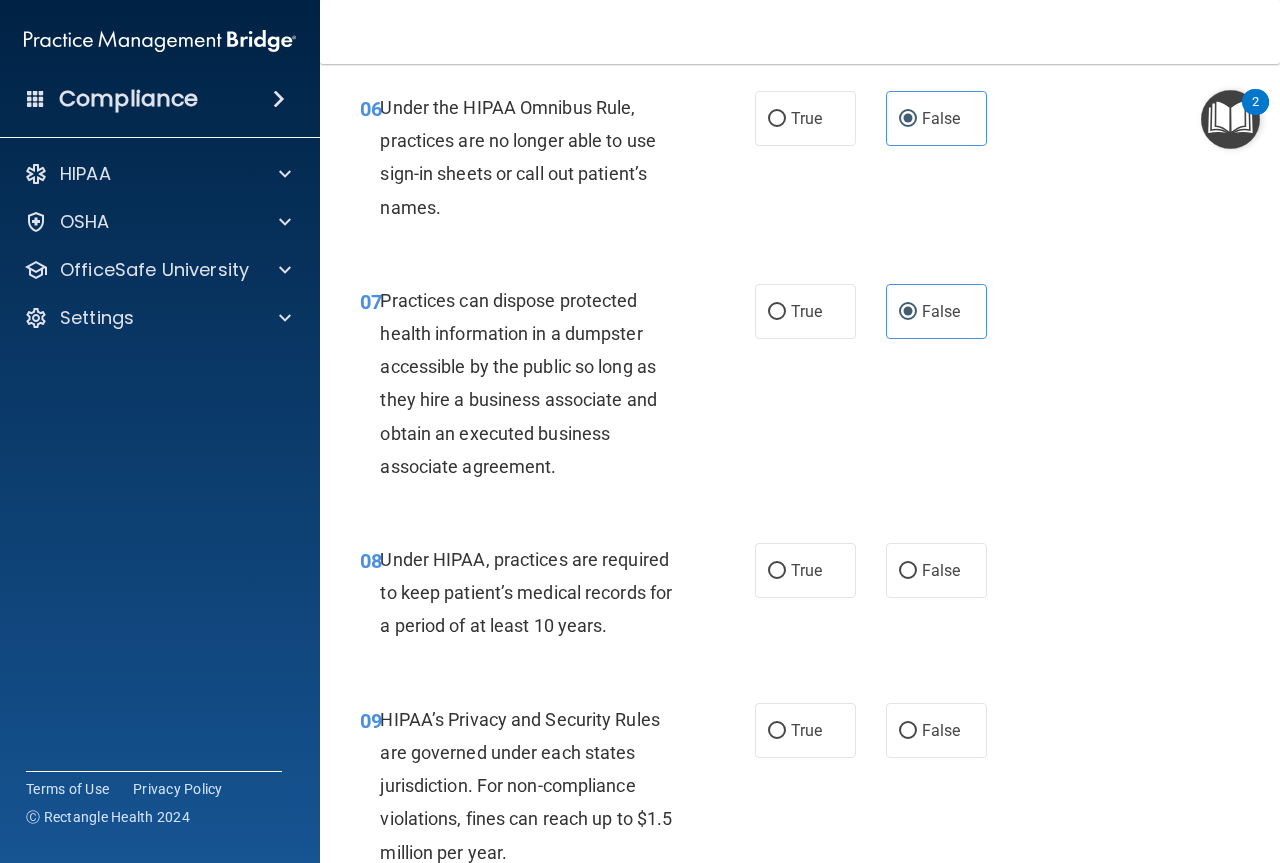 scroll, scrollTop: 1200, scrollLeft: 0, axis: vertical 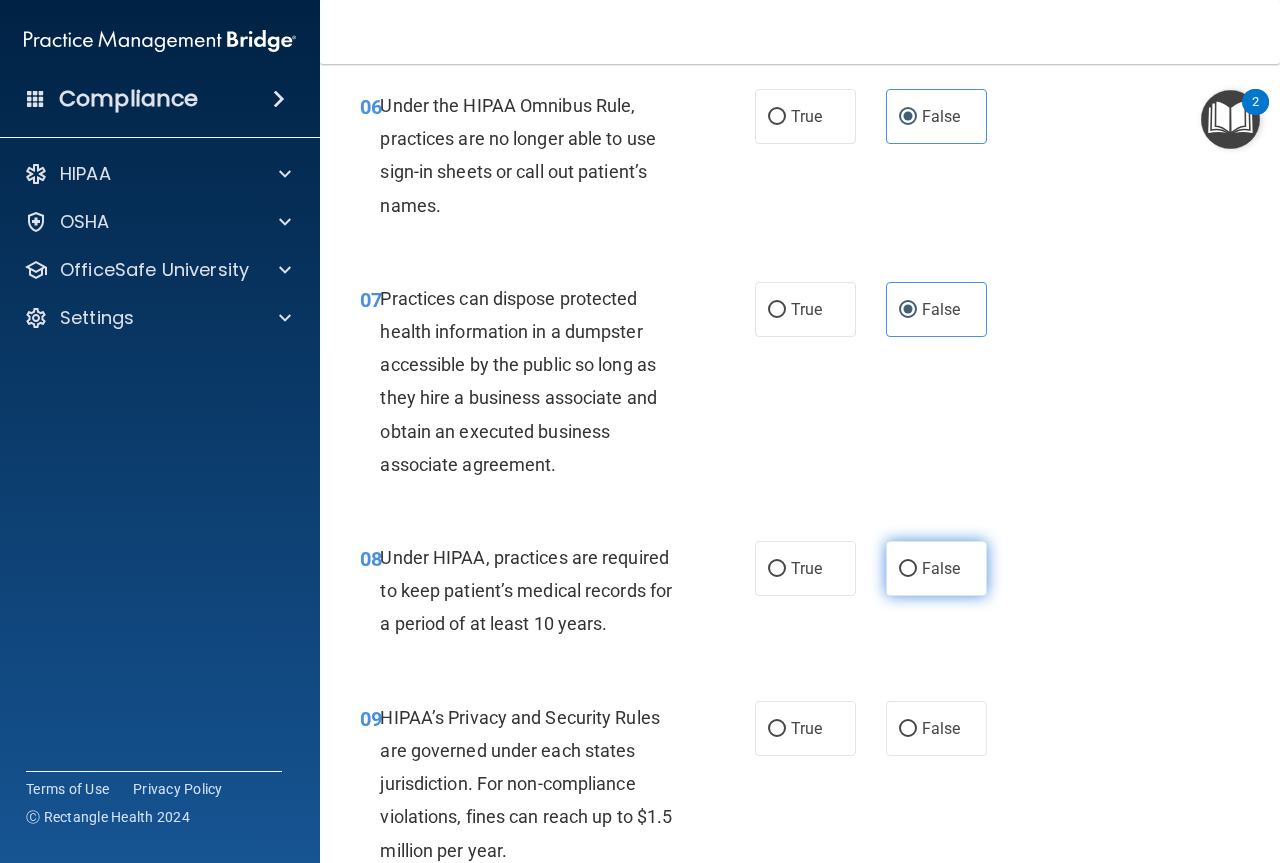 click on "False" at bounding box center (908, 569) 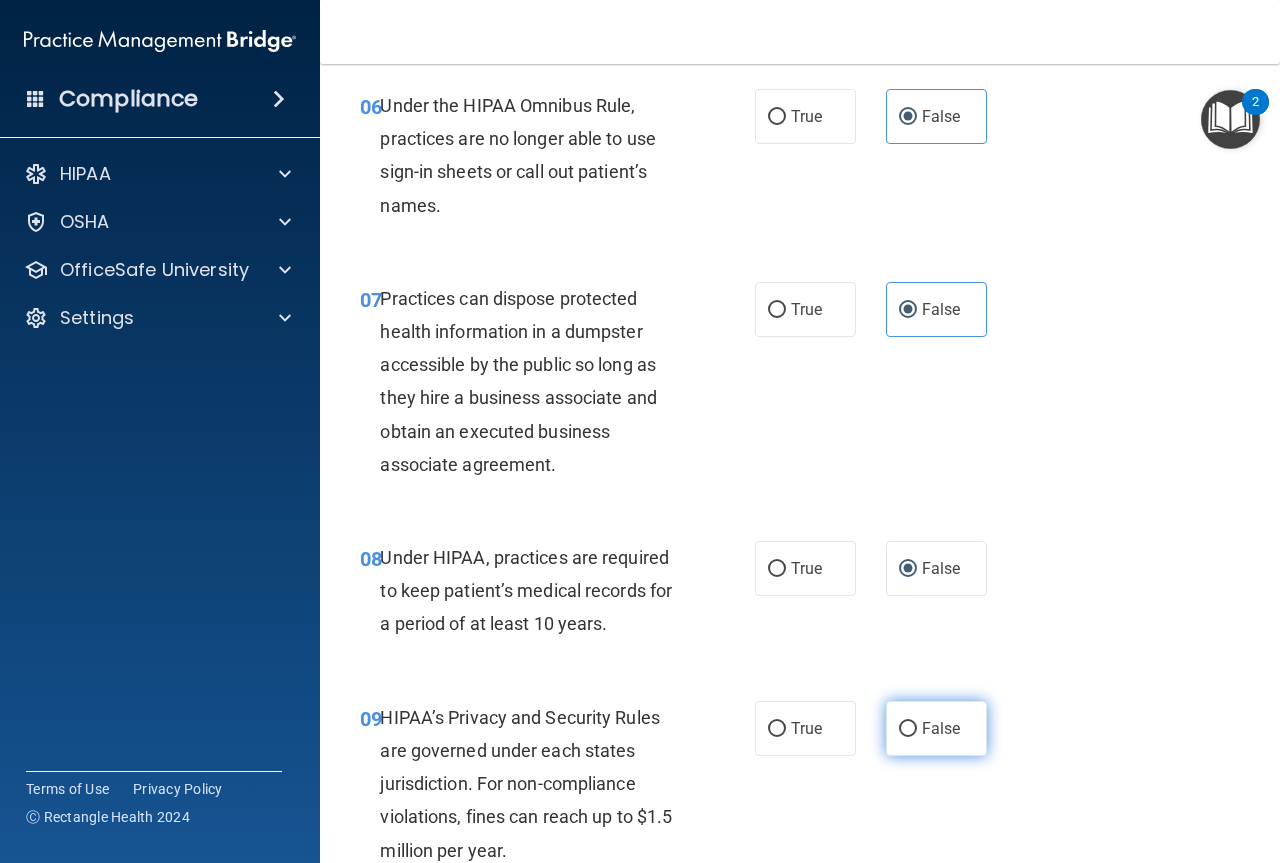 click on "False" at bounding box center [941, 728] 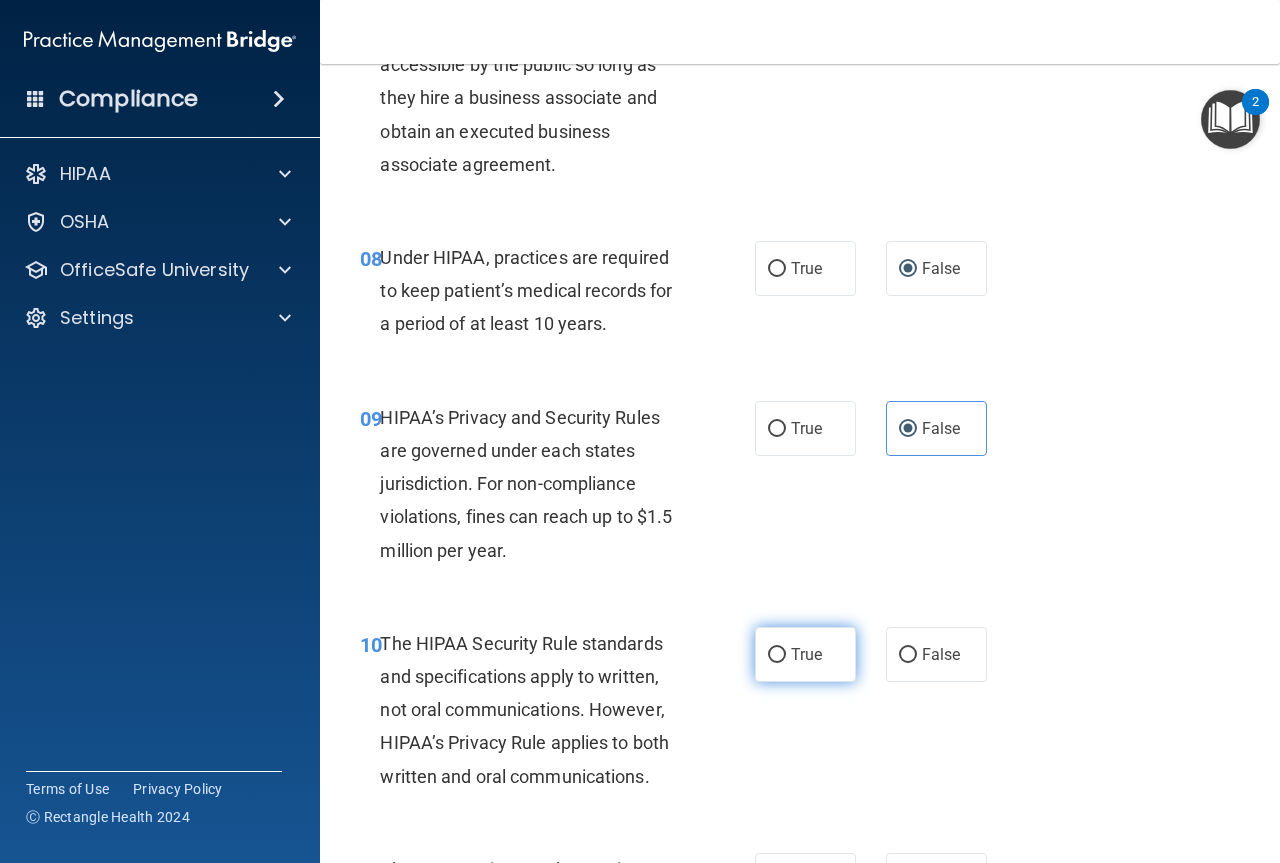 click on "True" at bounding box center [806, 654] 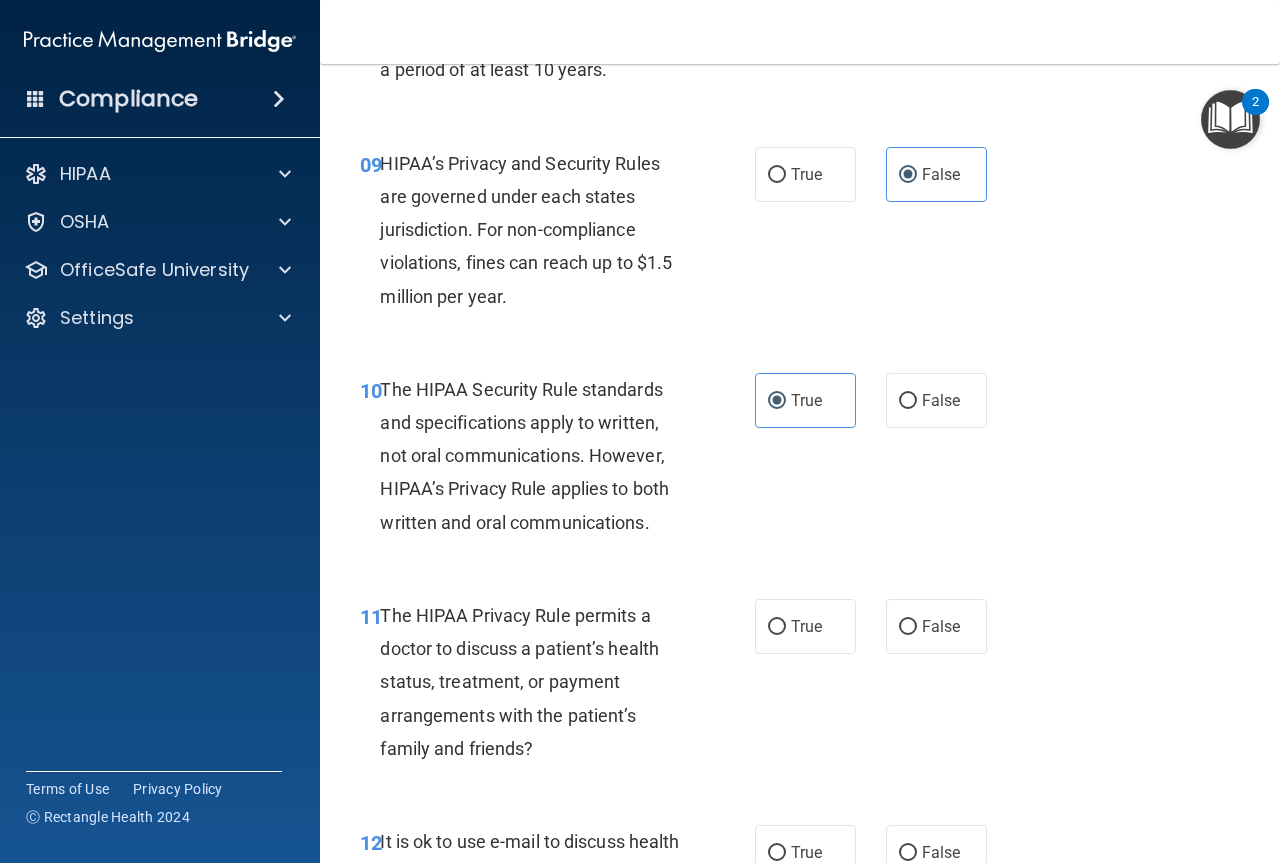scroll, scrollTop: 1800, scrollLeft: 0, axis: vertical 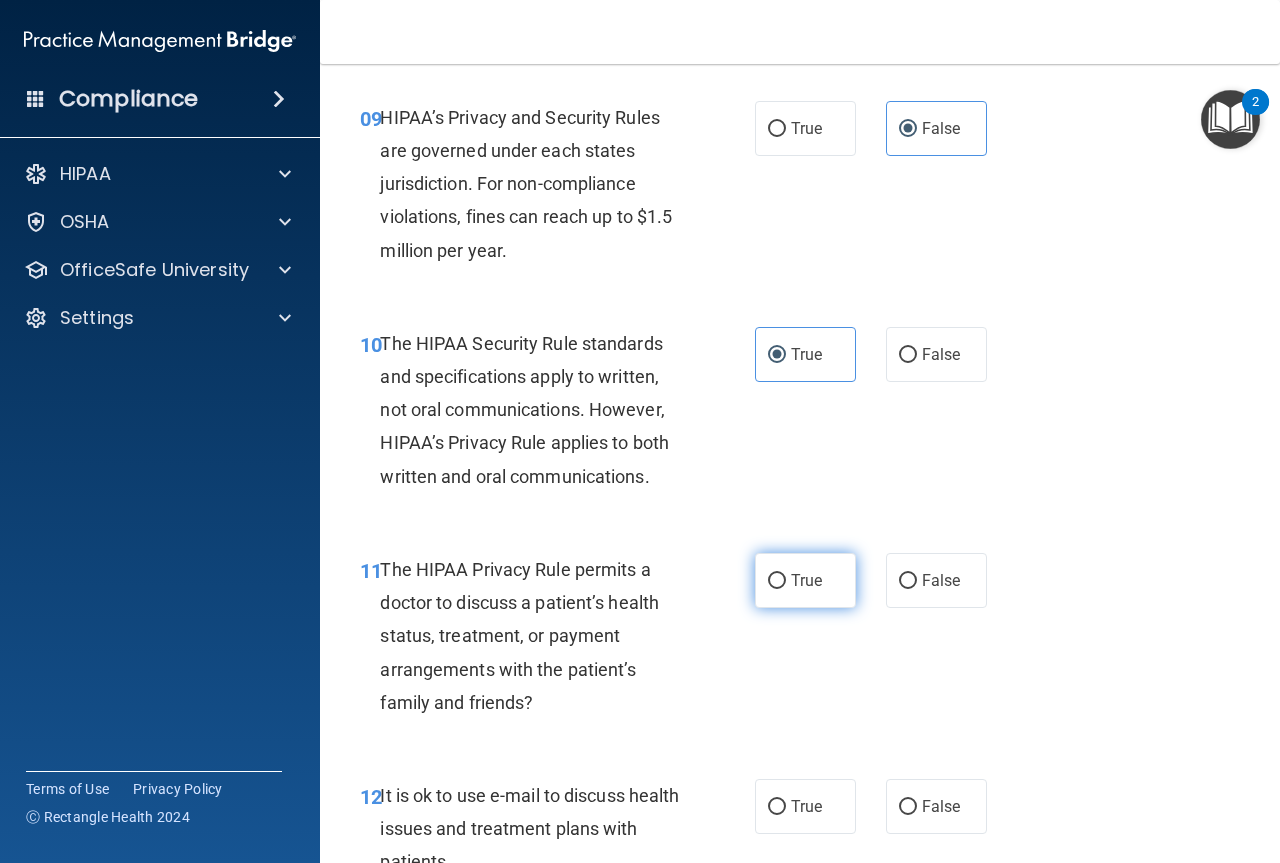 click on "True" at bounding box center (805, 580) 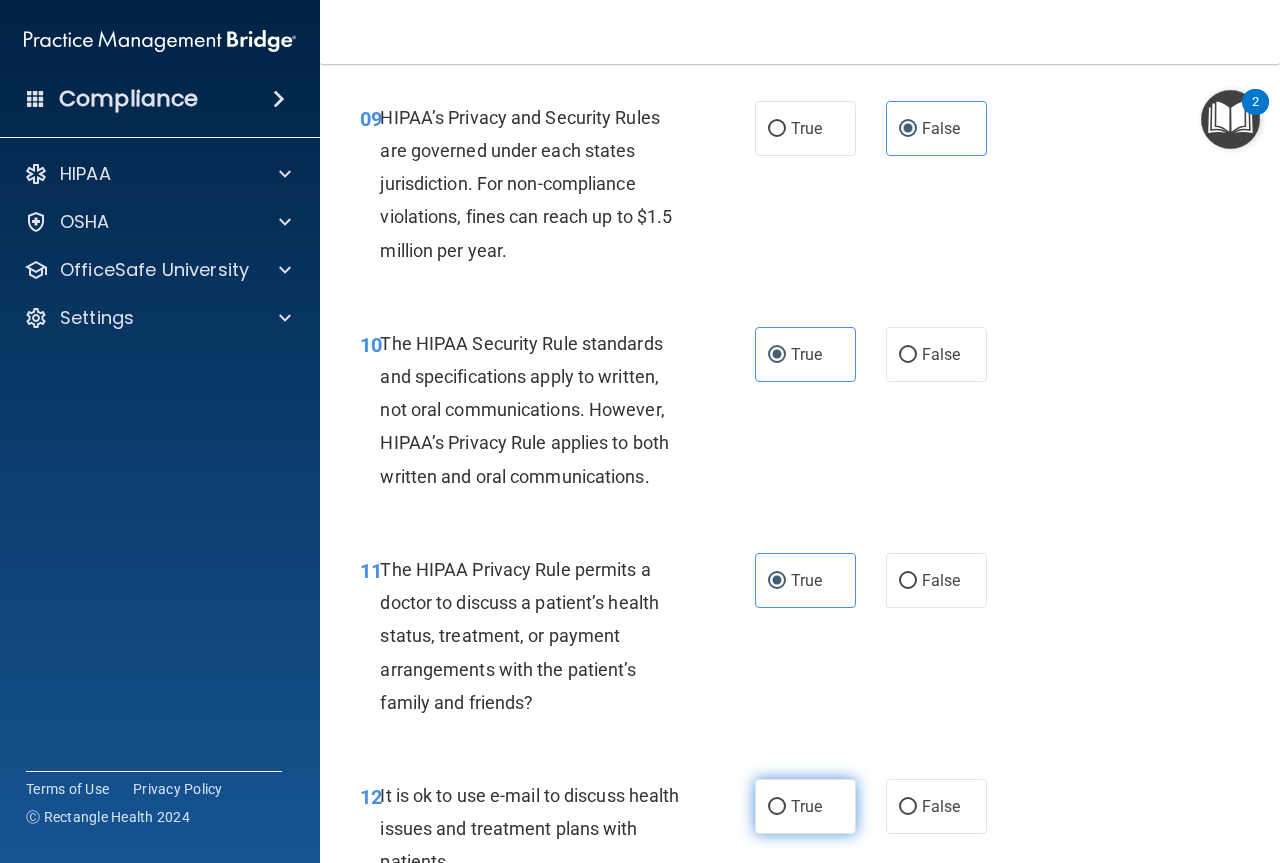 click on "True" at bounding box center [806, 806] 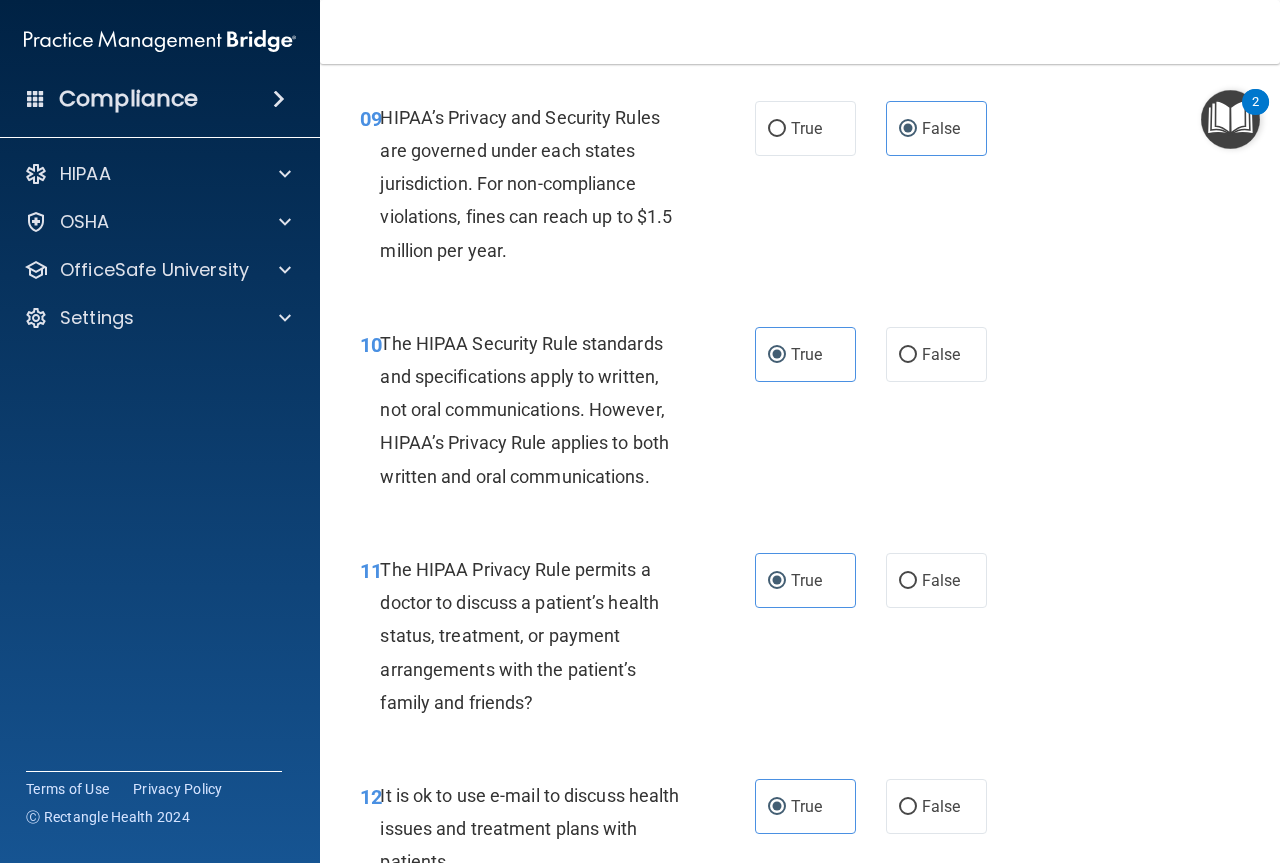 scroll, scrollTop: 2000, scrollLeft: 0, axis: vertical 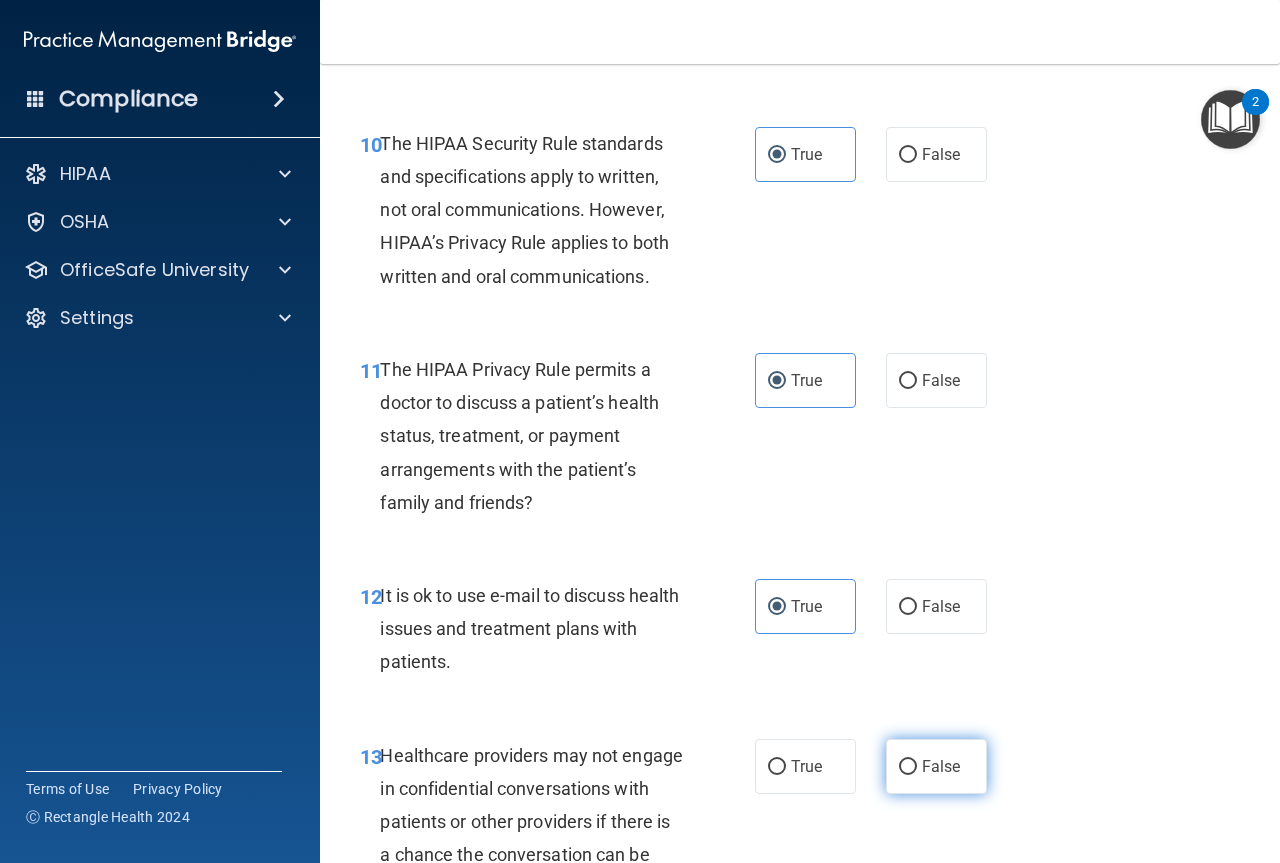 click on "False" at bounding box center [936, 766] 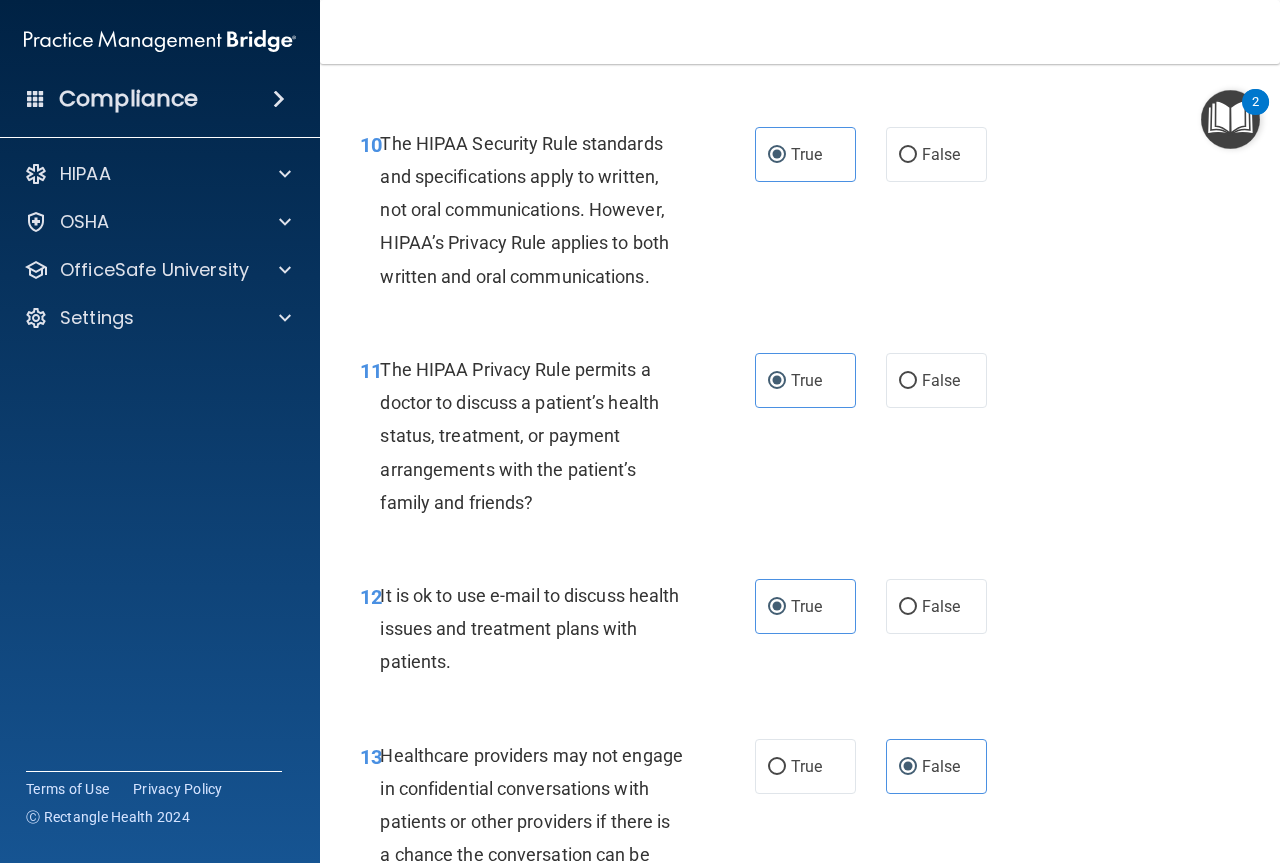 scroll, scrollTop: 2300, scrollLeft: 0, axis: vertical 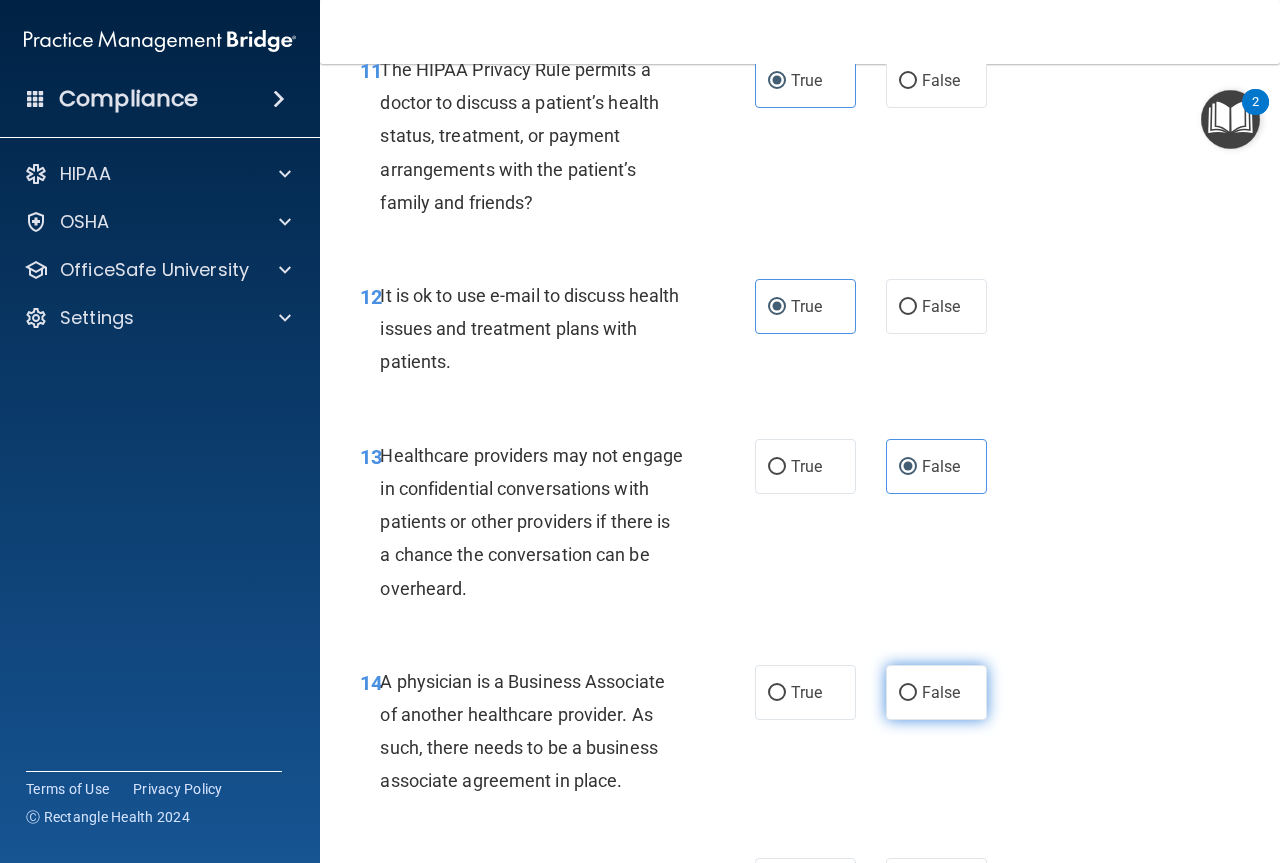 click on "False" at bounding box center (941, 692) 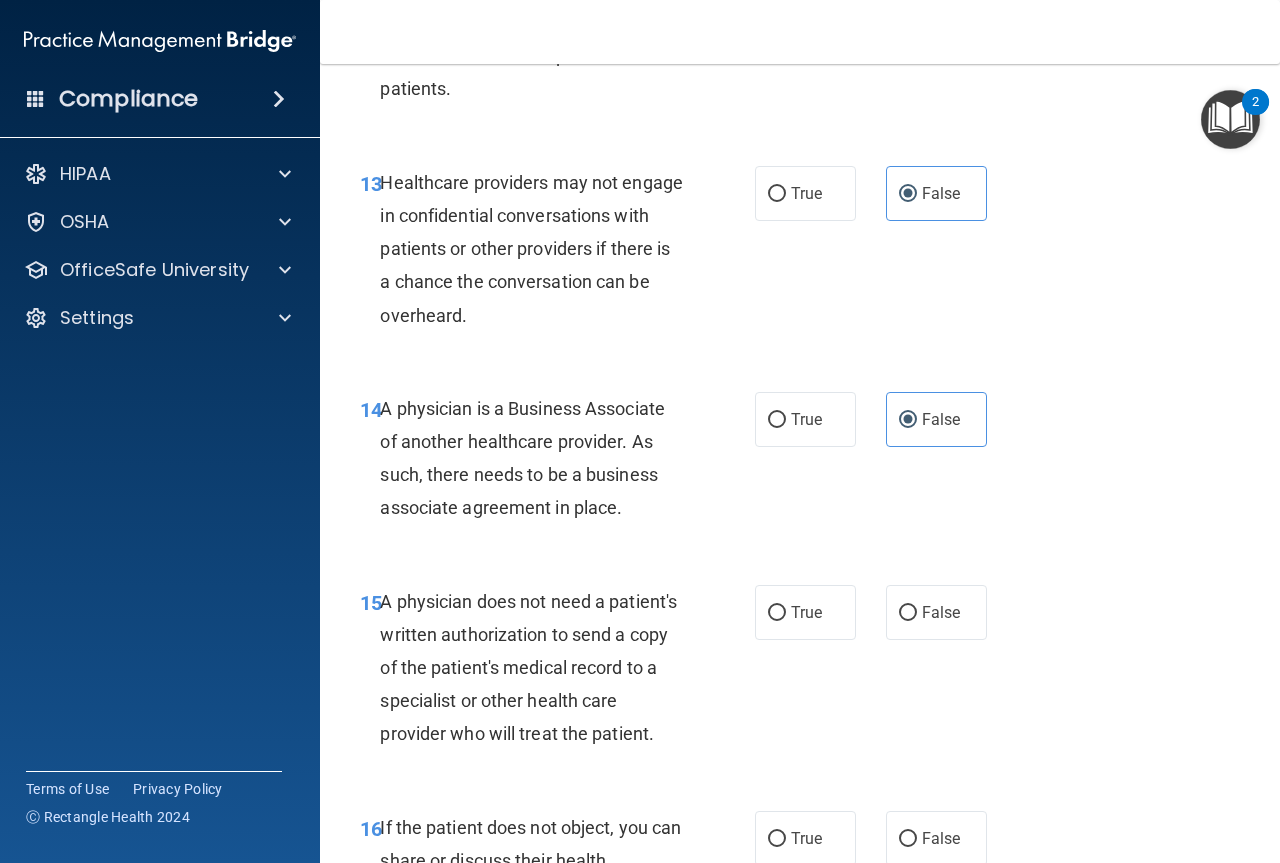 scroll, scrollTop: 2600, scrollLeft: 0, axis: vertical 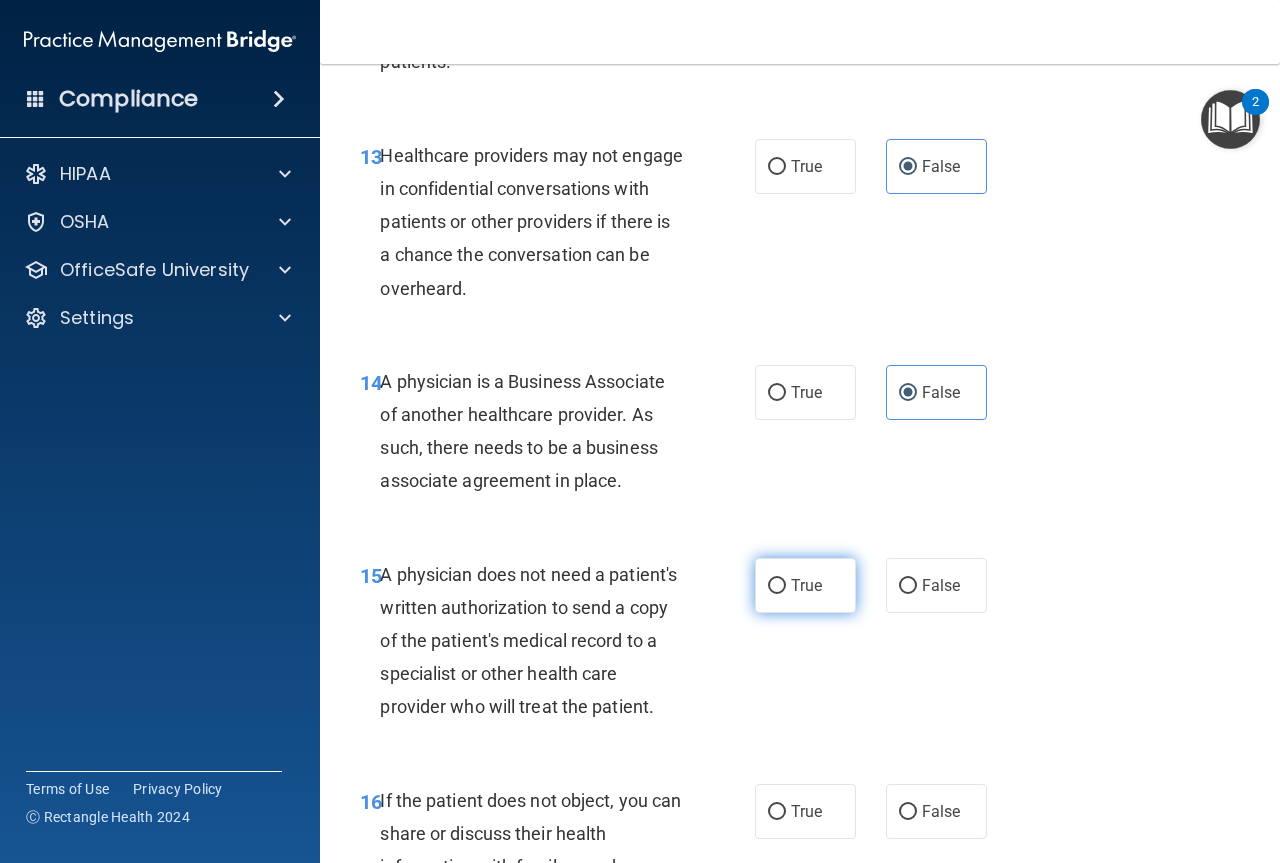 click on "True" at bounding box center [805, 585] 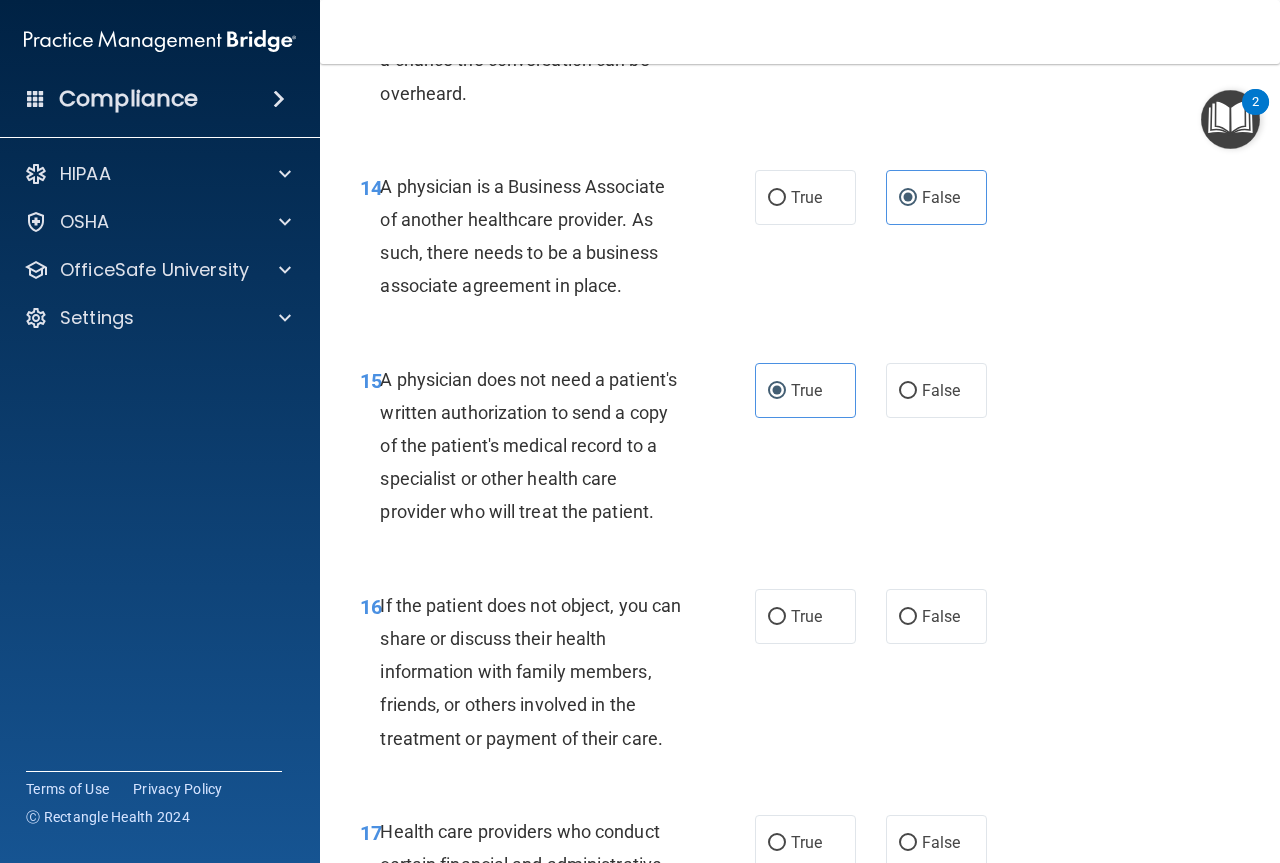 scroll, scrollTop: 2800, scrollLeft: 0, axis: vertical 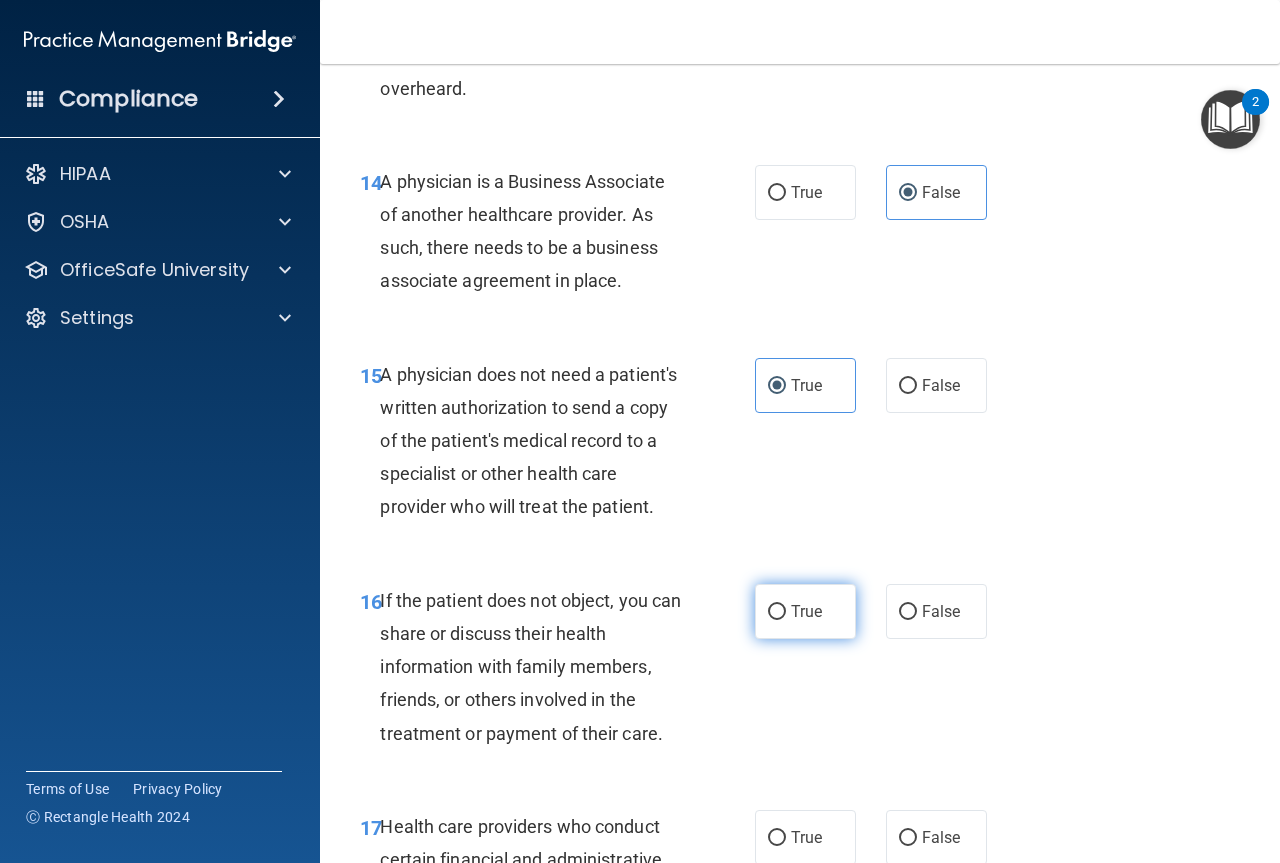 click on "True" at bounding box center (805, 611) 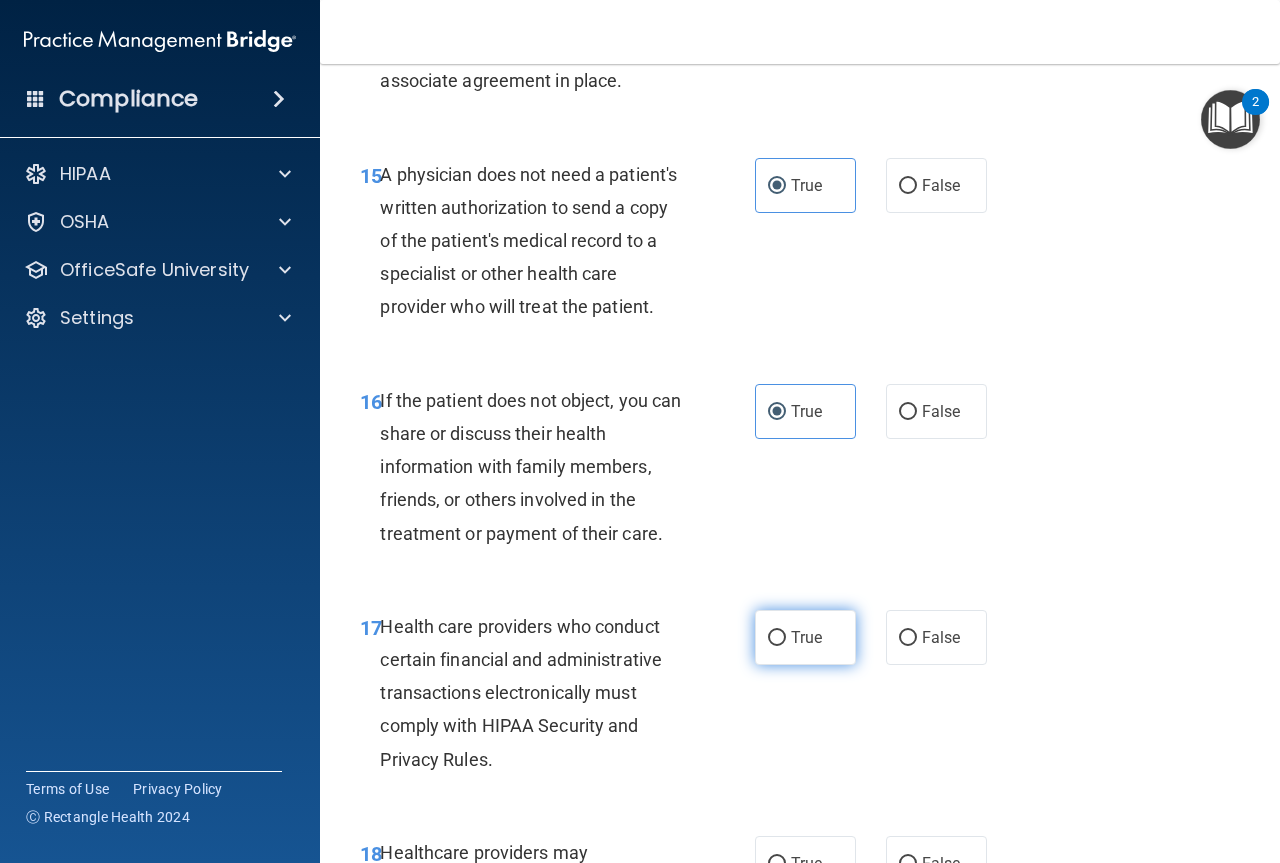click on "True" at bounding box center (805, 637) 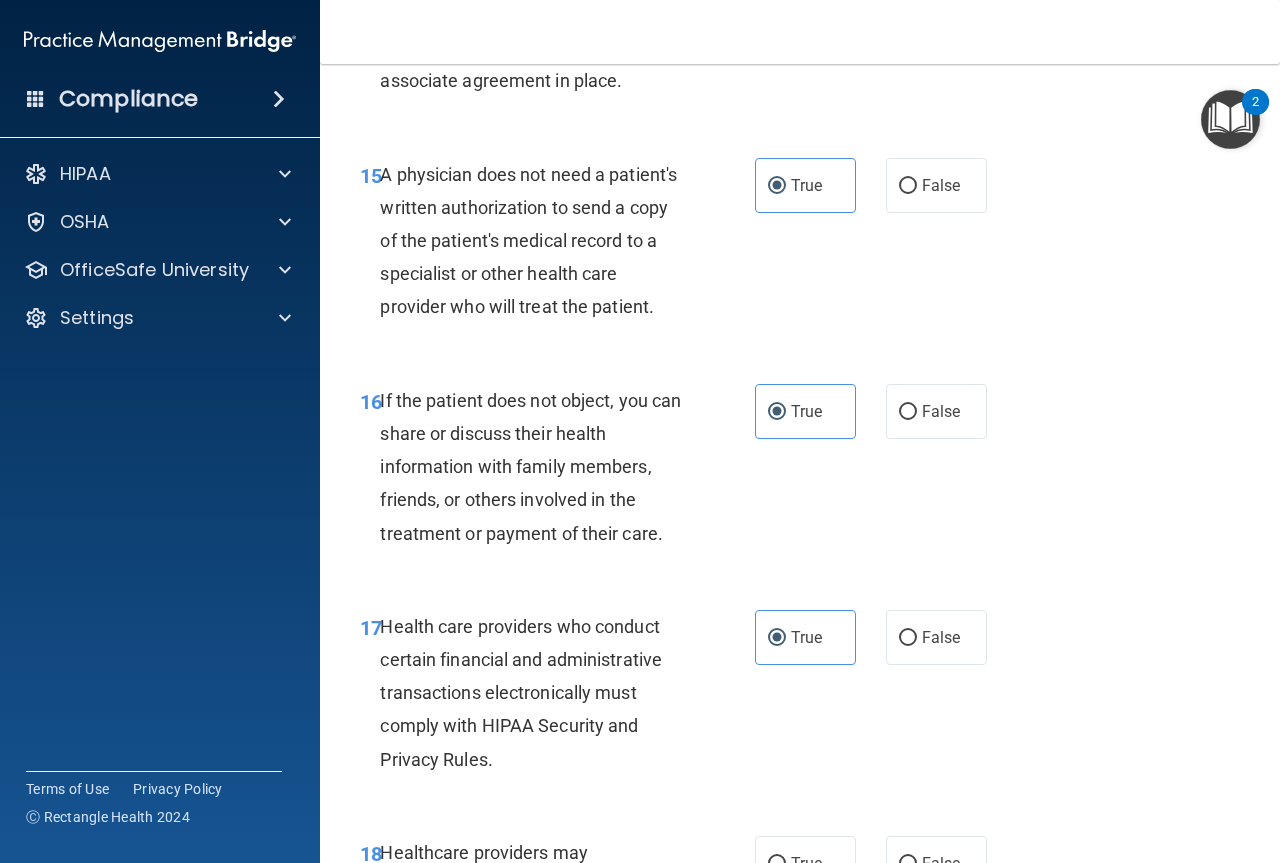 scroll, scrollTop: 3300, scrollLeft: 0, axis: vertical 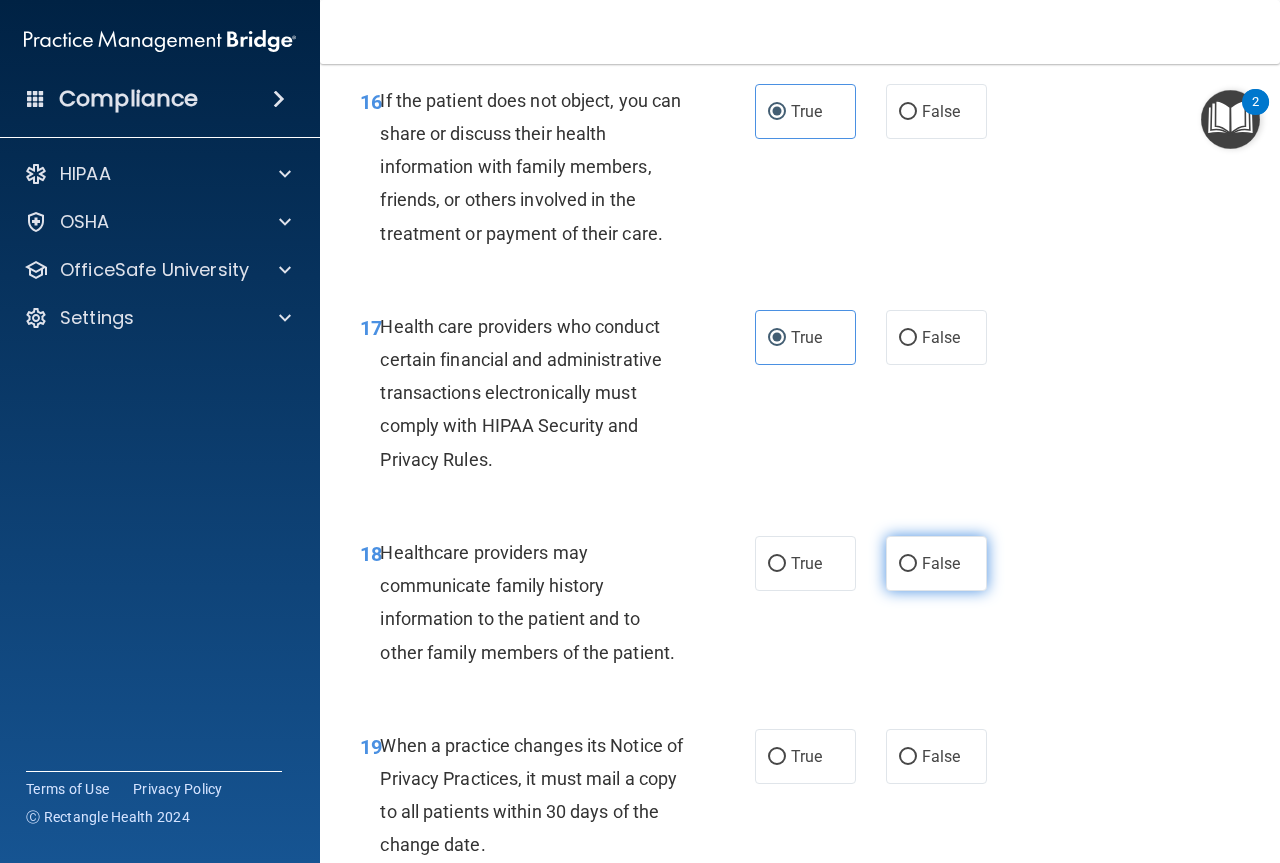 click on "False" at bounding box center (936, 563) 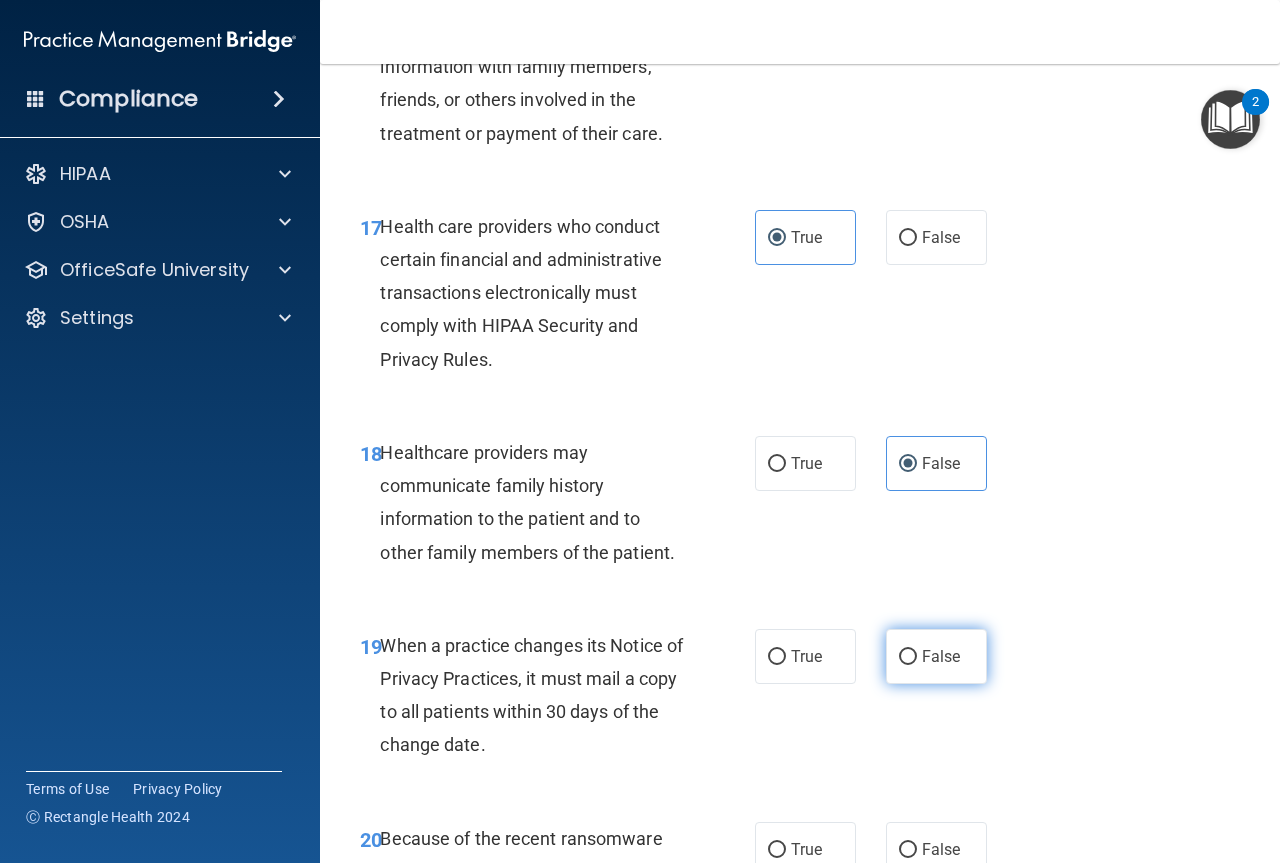 click on "False" at bounding box center (941, 656) 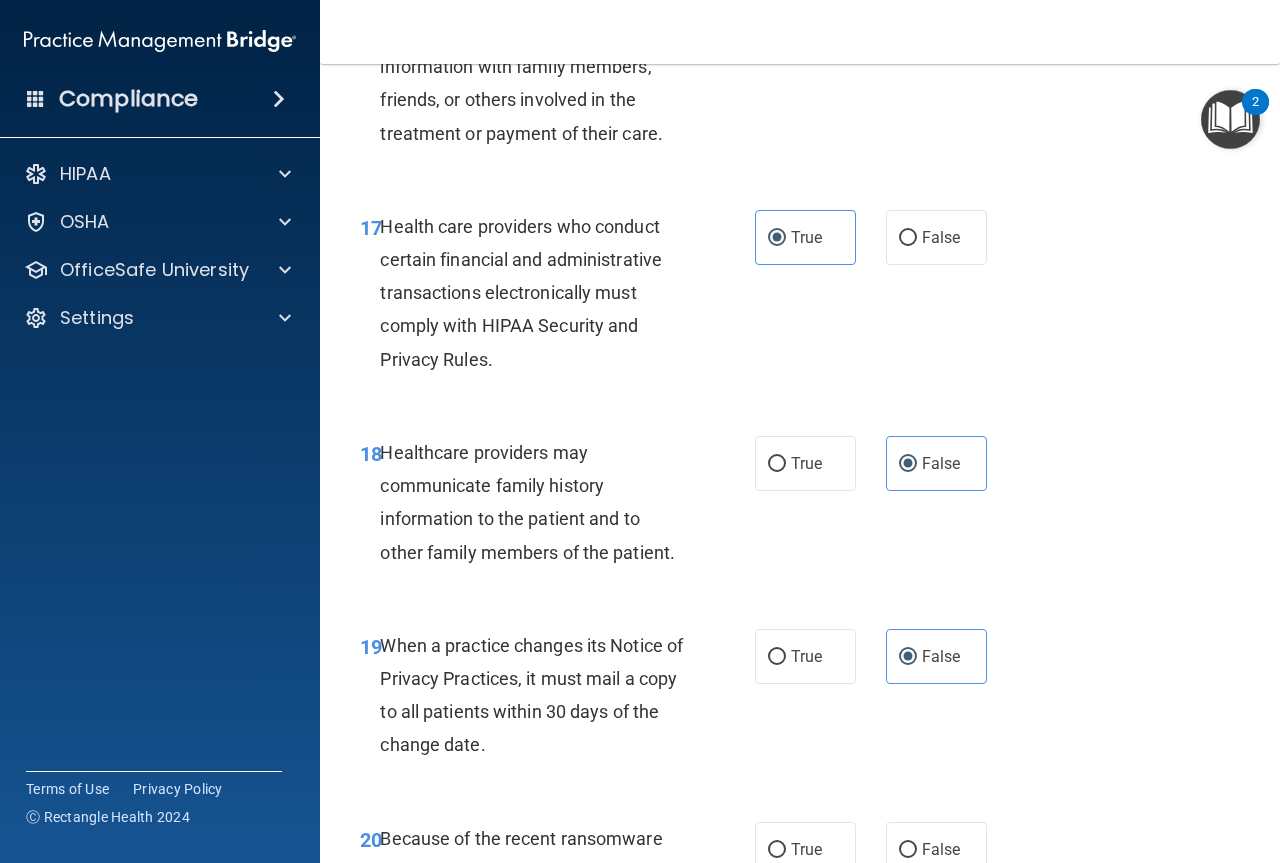 scroll, scrollTop: 3700, scrollLeft: 0, axis: vertical 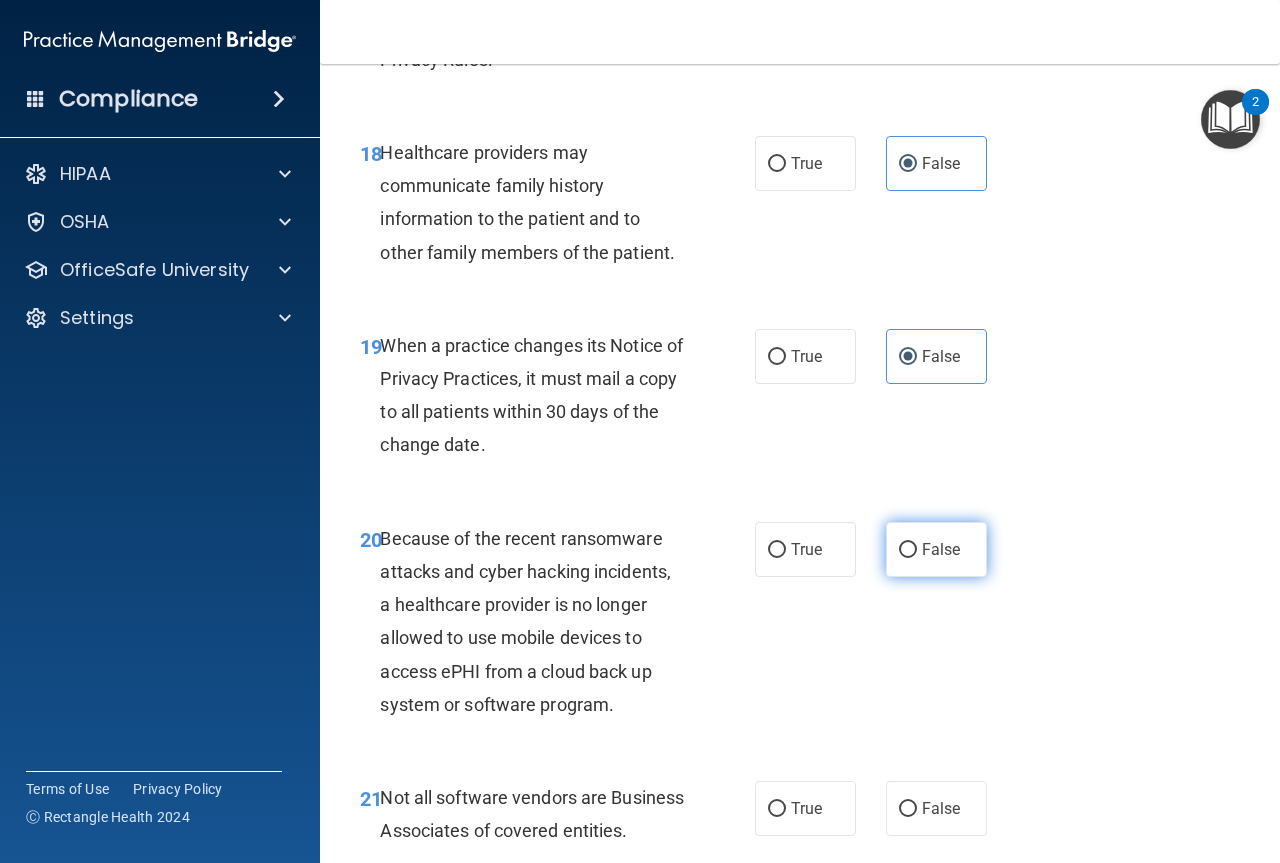 click on "False" at bounding box center [936, 549] 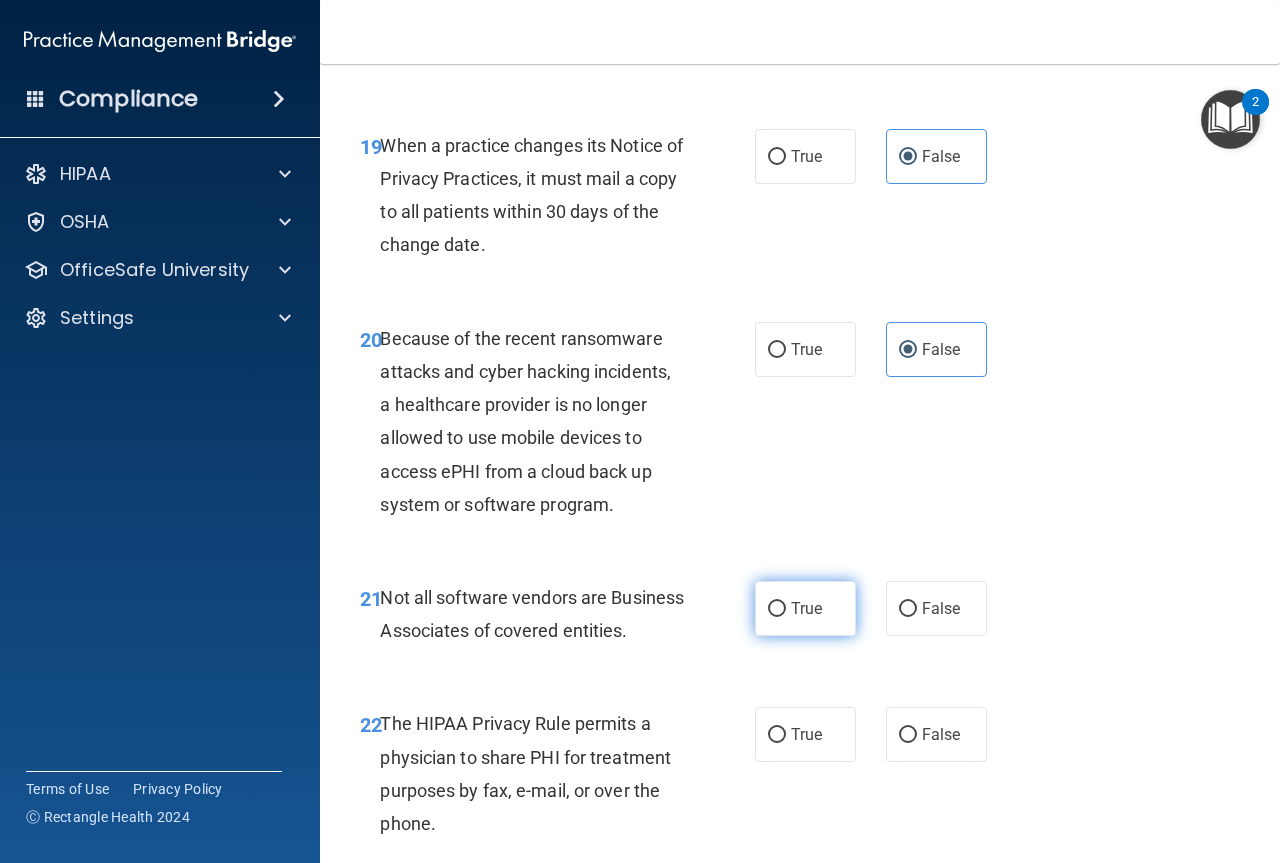 click on "True" at bounding box center [805, 608] 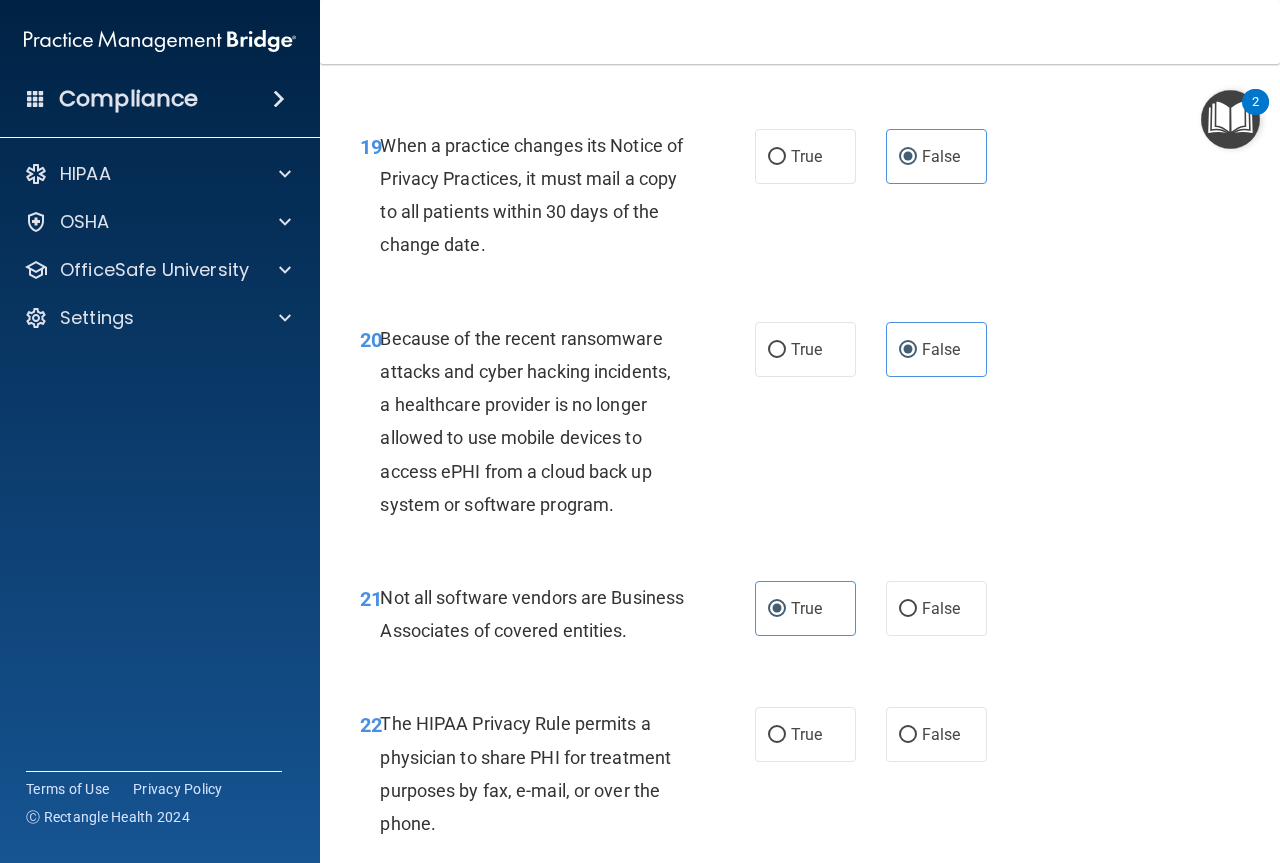 scroll, scrollTop: 4200, scrollLeft: 0, axis: vertical 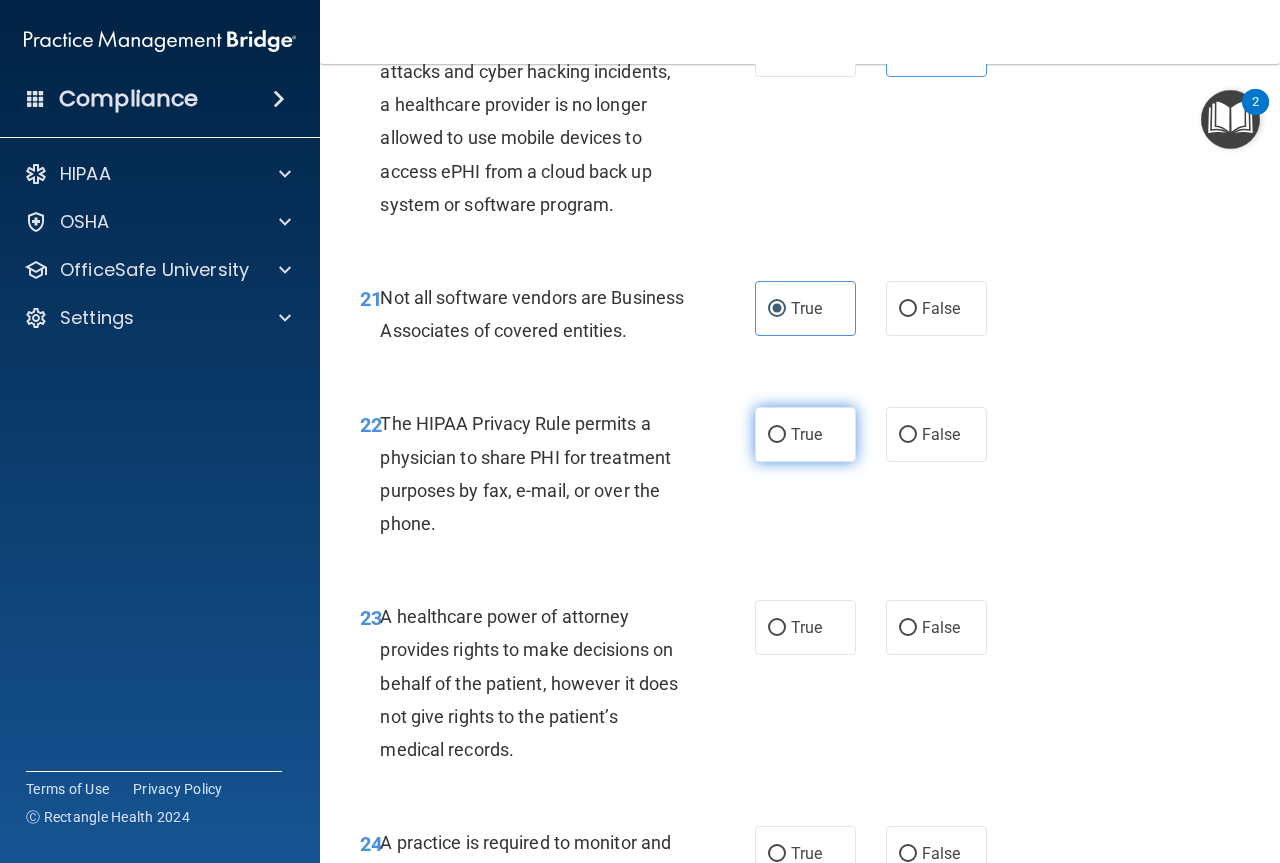 click on "True" at bounding box center (805, 434) 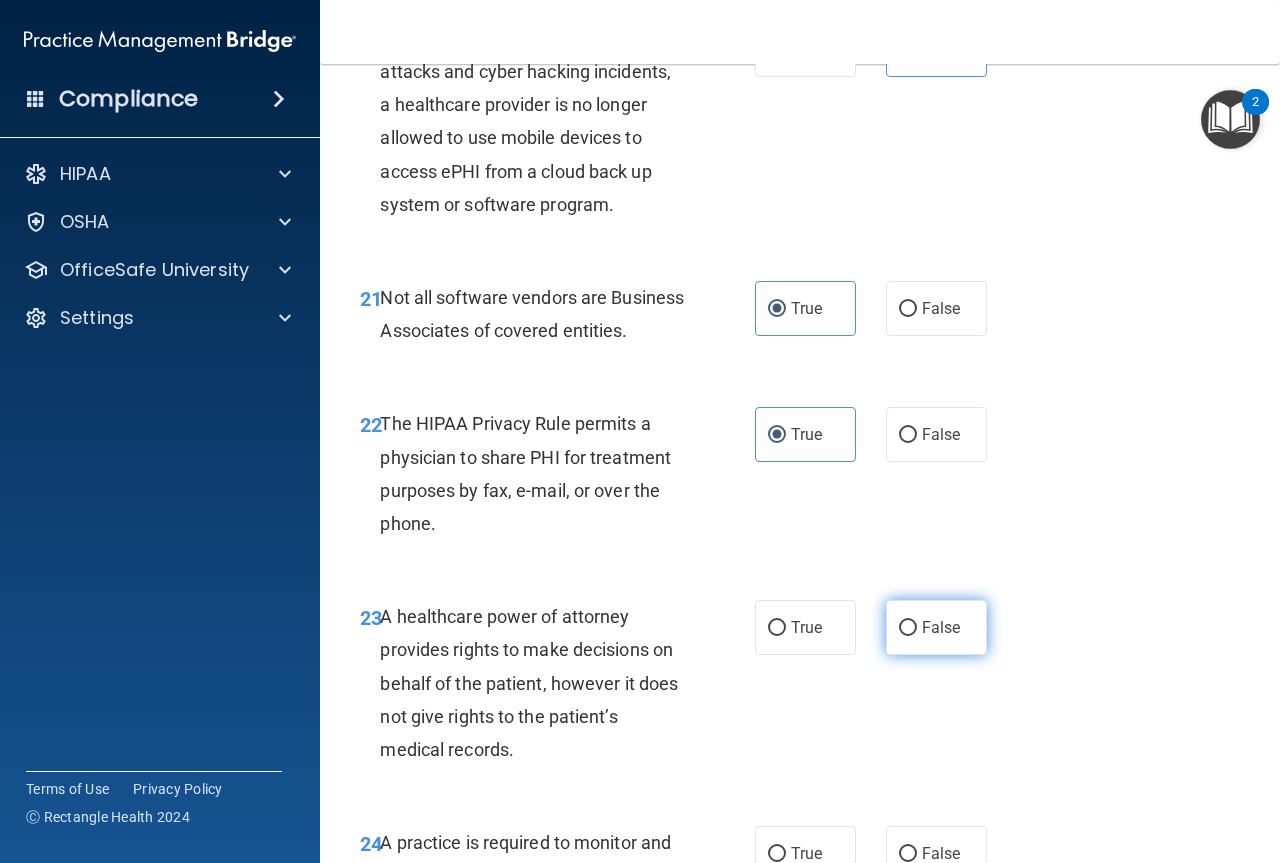 click on "False" at bounding box center (936, 627) 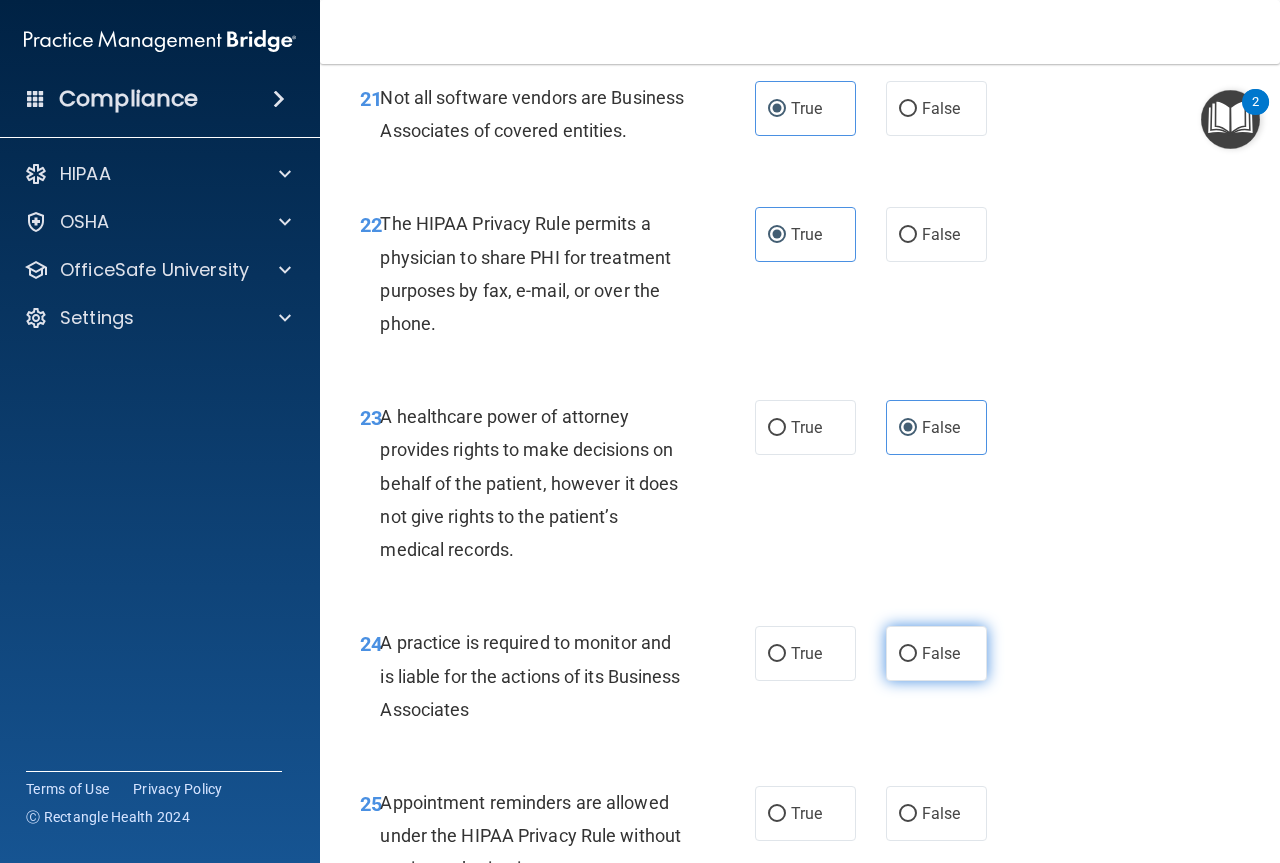 click on "False" at bounding box center [936, 653] 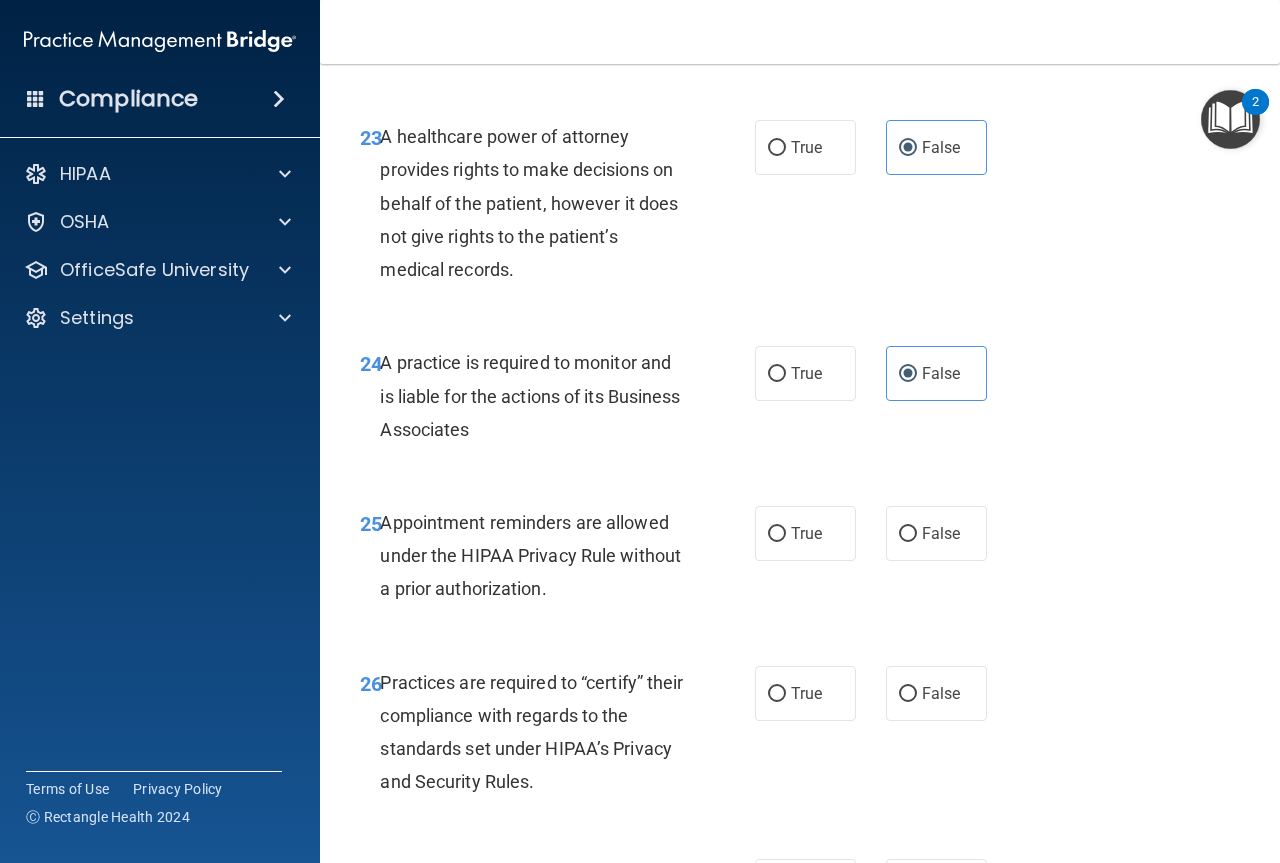 scroll, scrollTop: 4700, scrollLeft: 0, axis: vertical 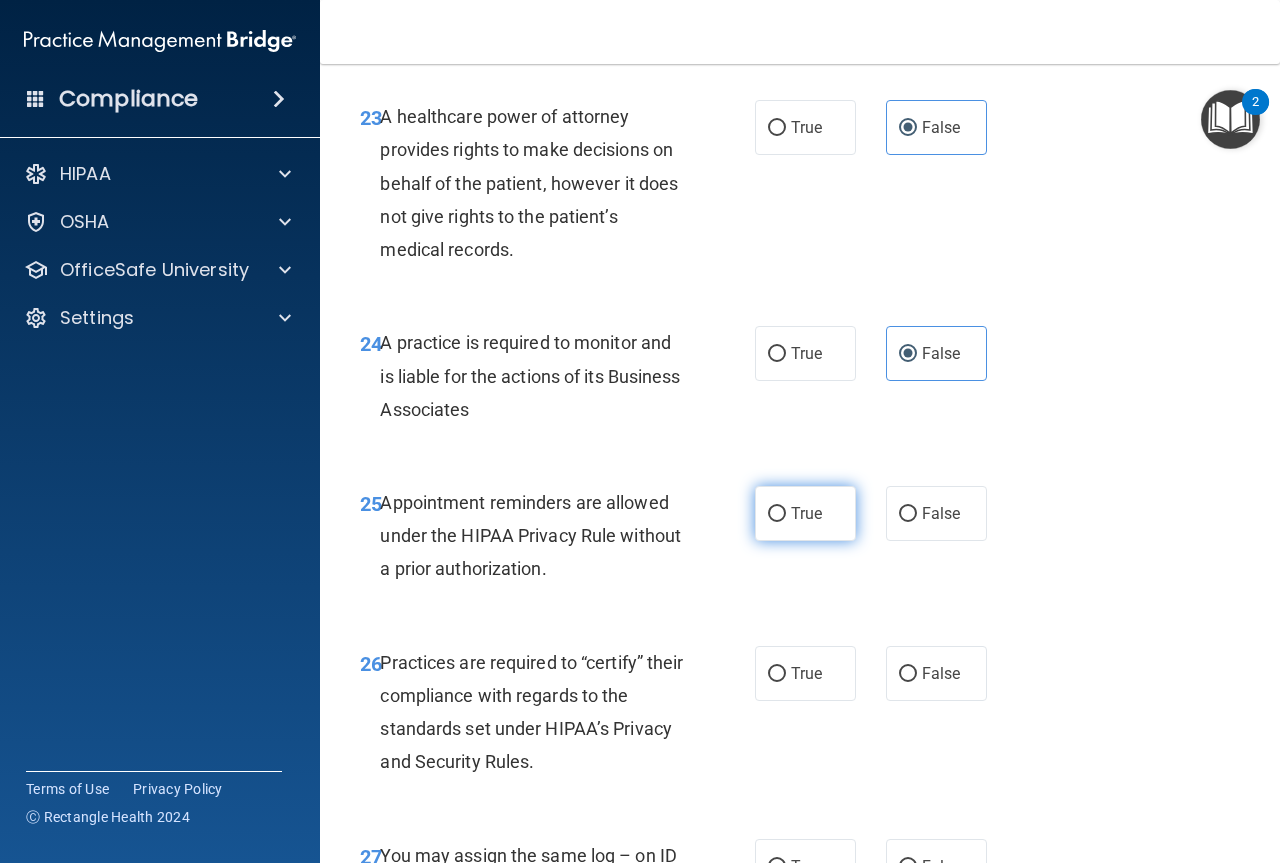 click on "True" at bounding box center (805, 513) 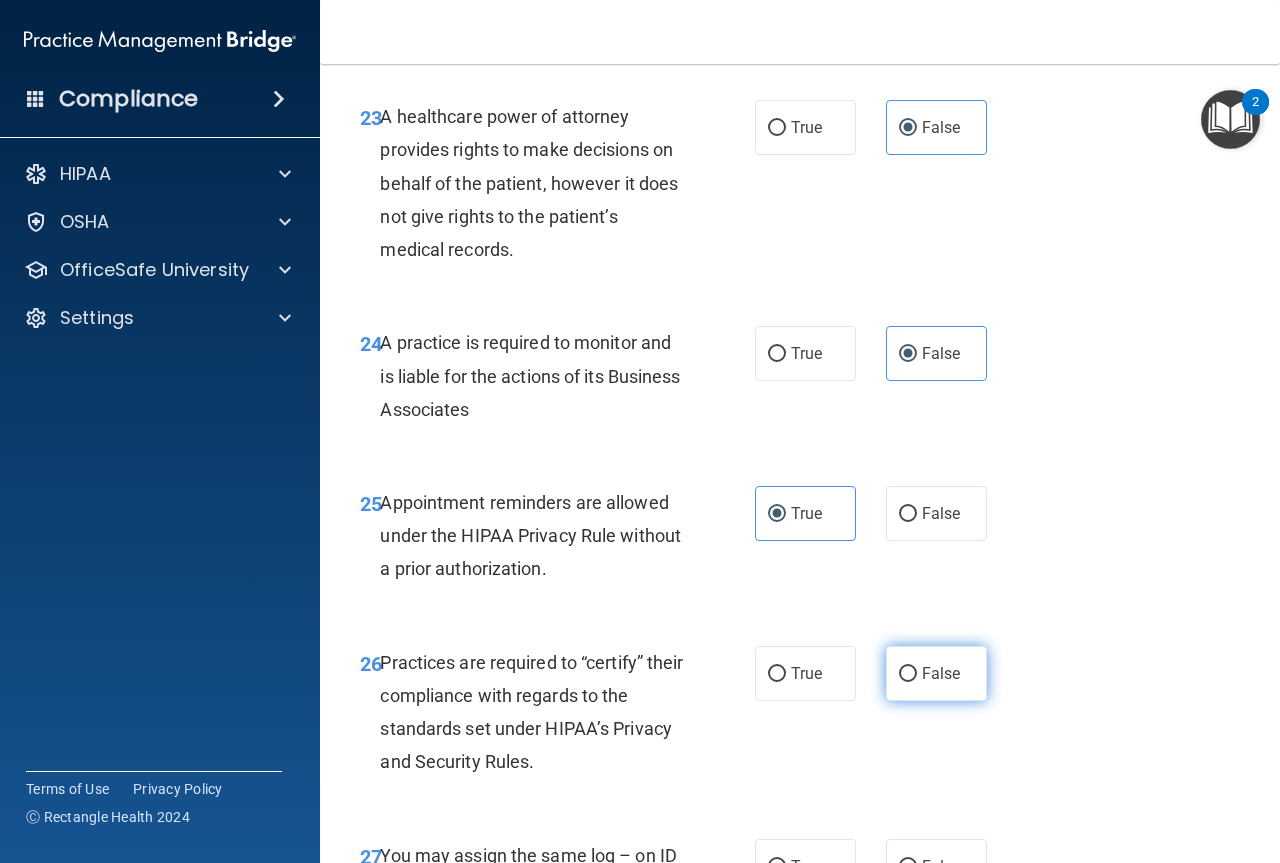 click on "False" at bounding box center [941, 673] 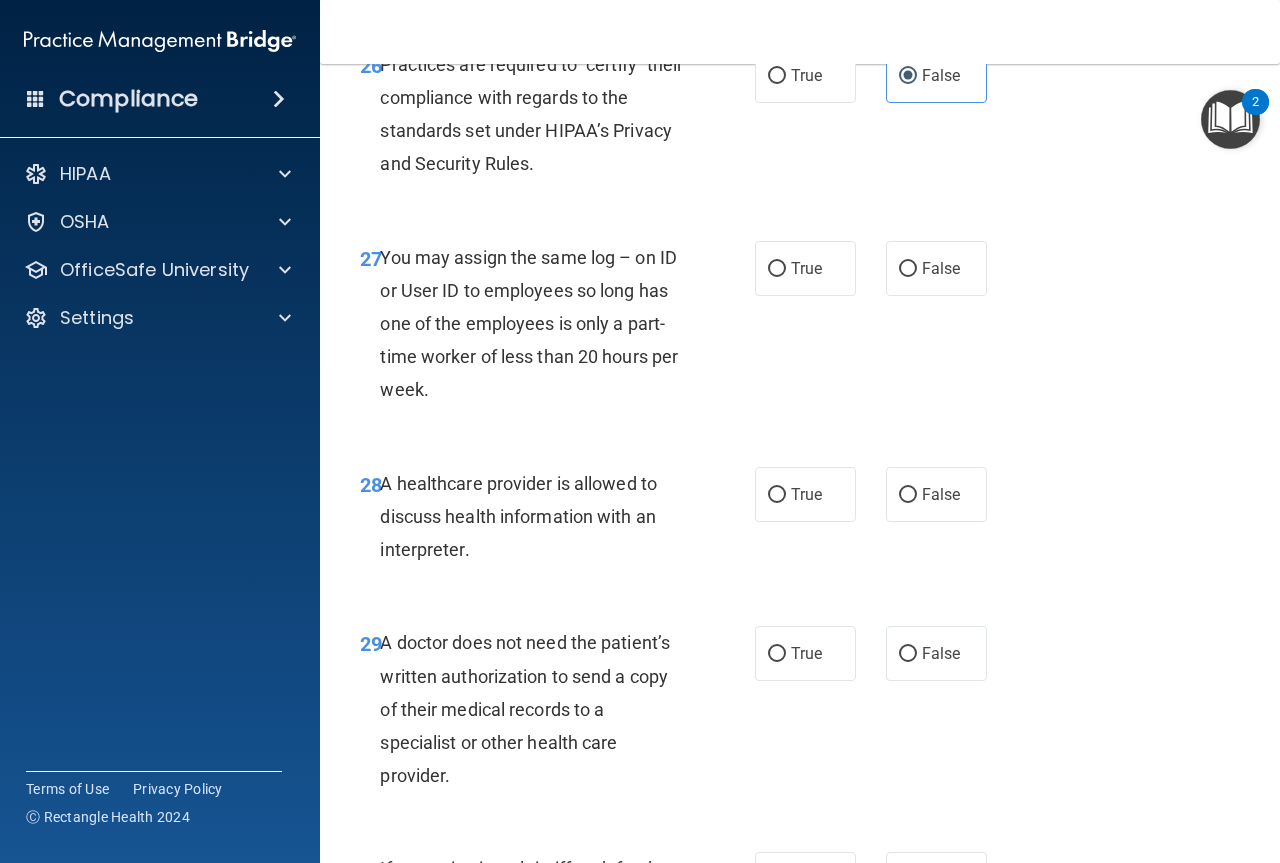 scroll, scrollTop: 5300, scrollLeft: 0, axis: vertical 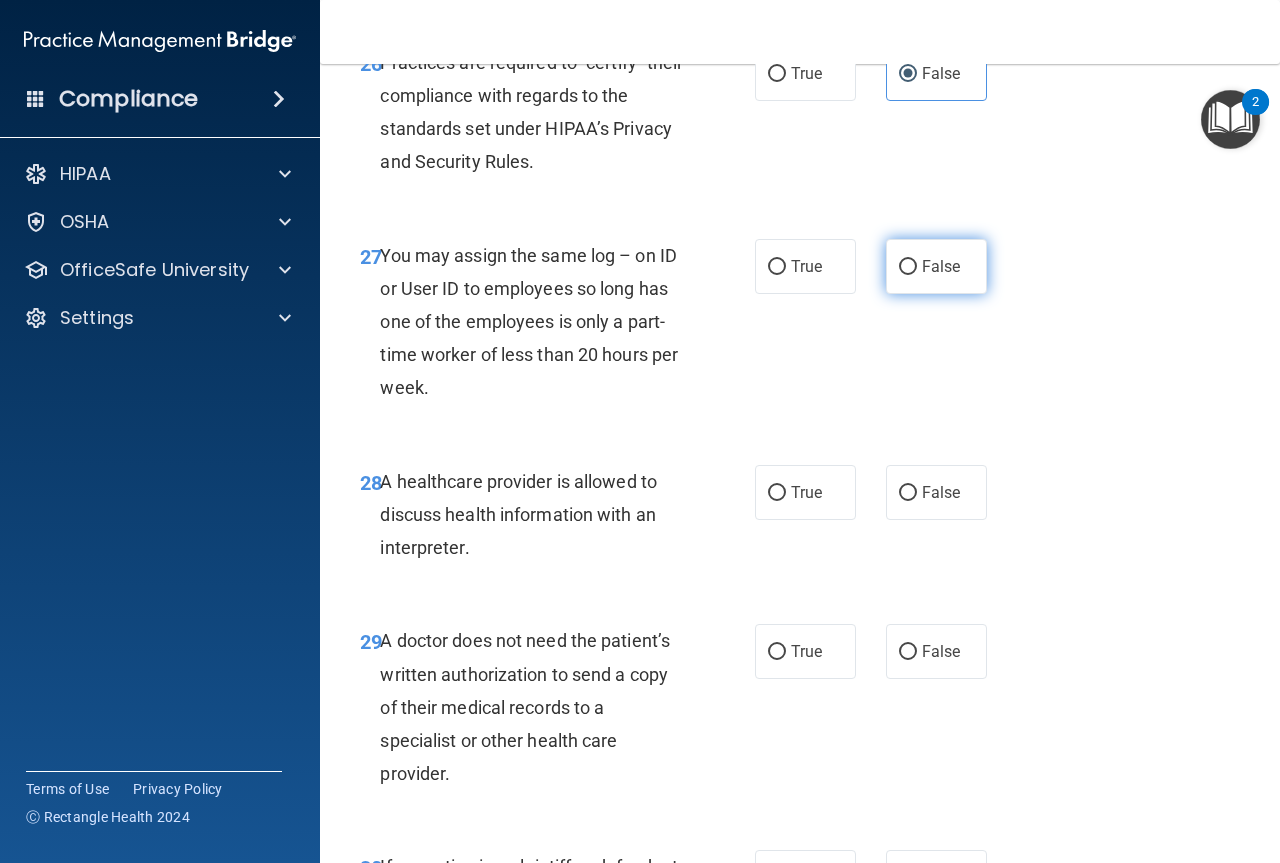 click on "False" at bounding box center [936, 266] 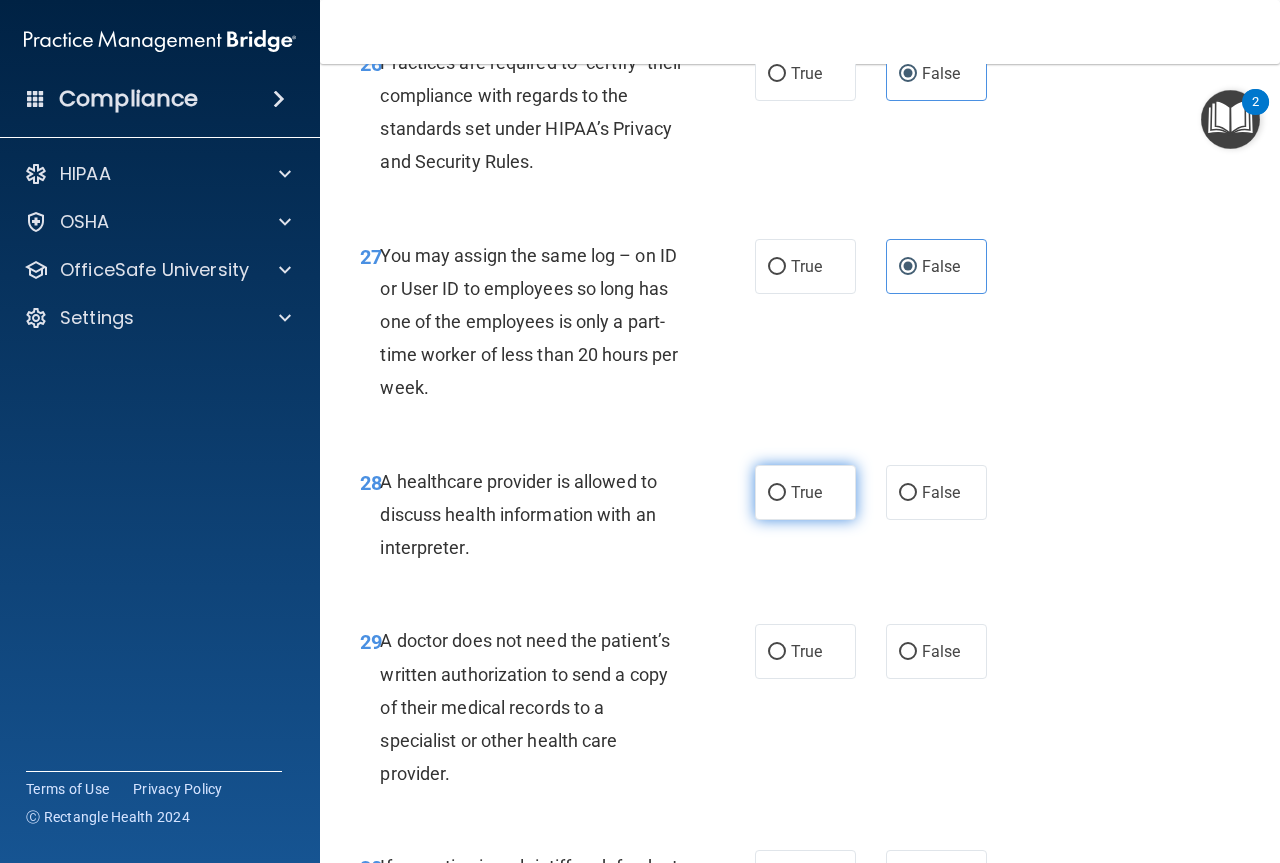 click on "True" at bounding box center (805, 492) 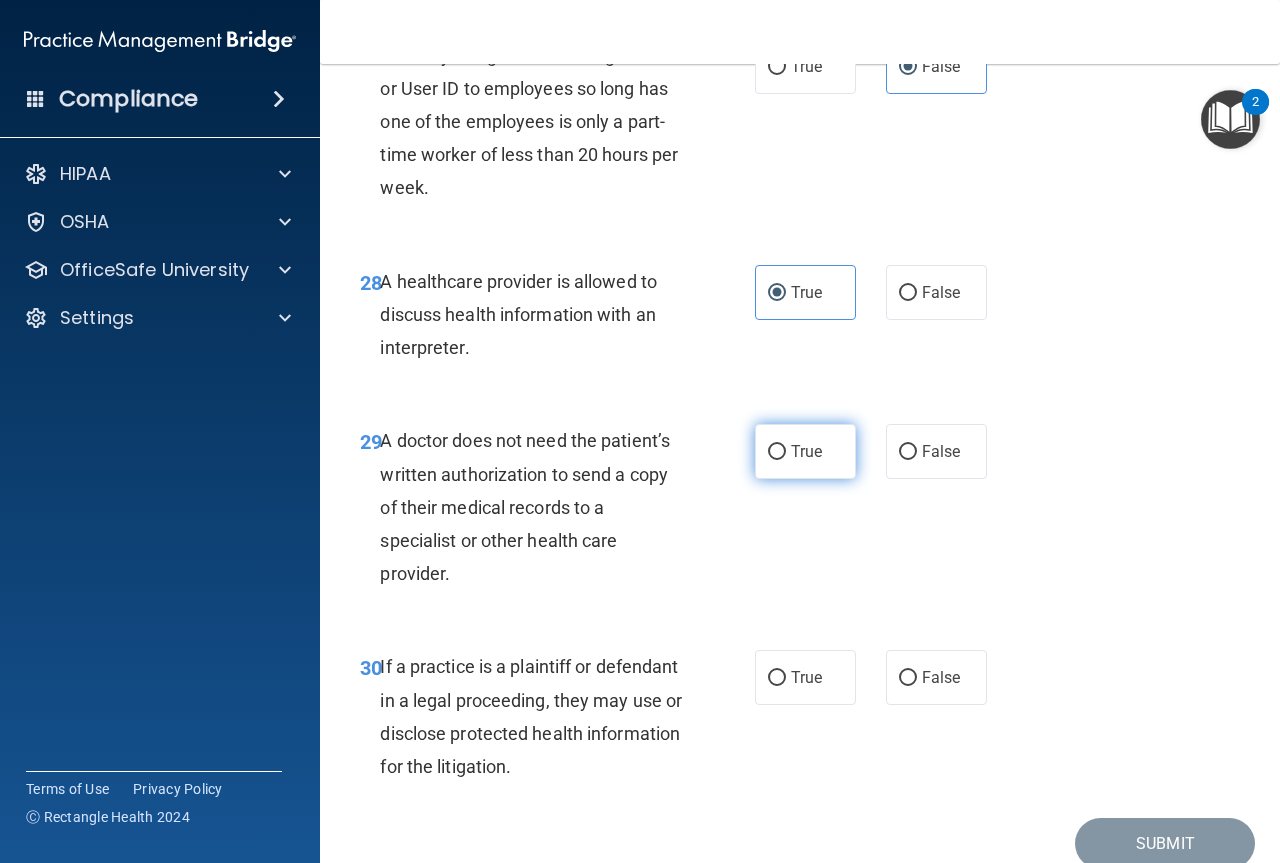 click on "True" at bounding box center (805, 451) 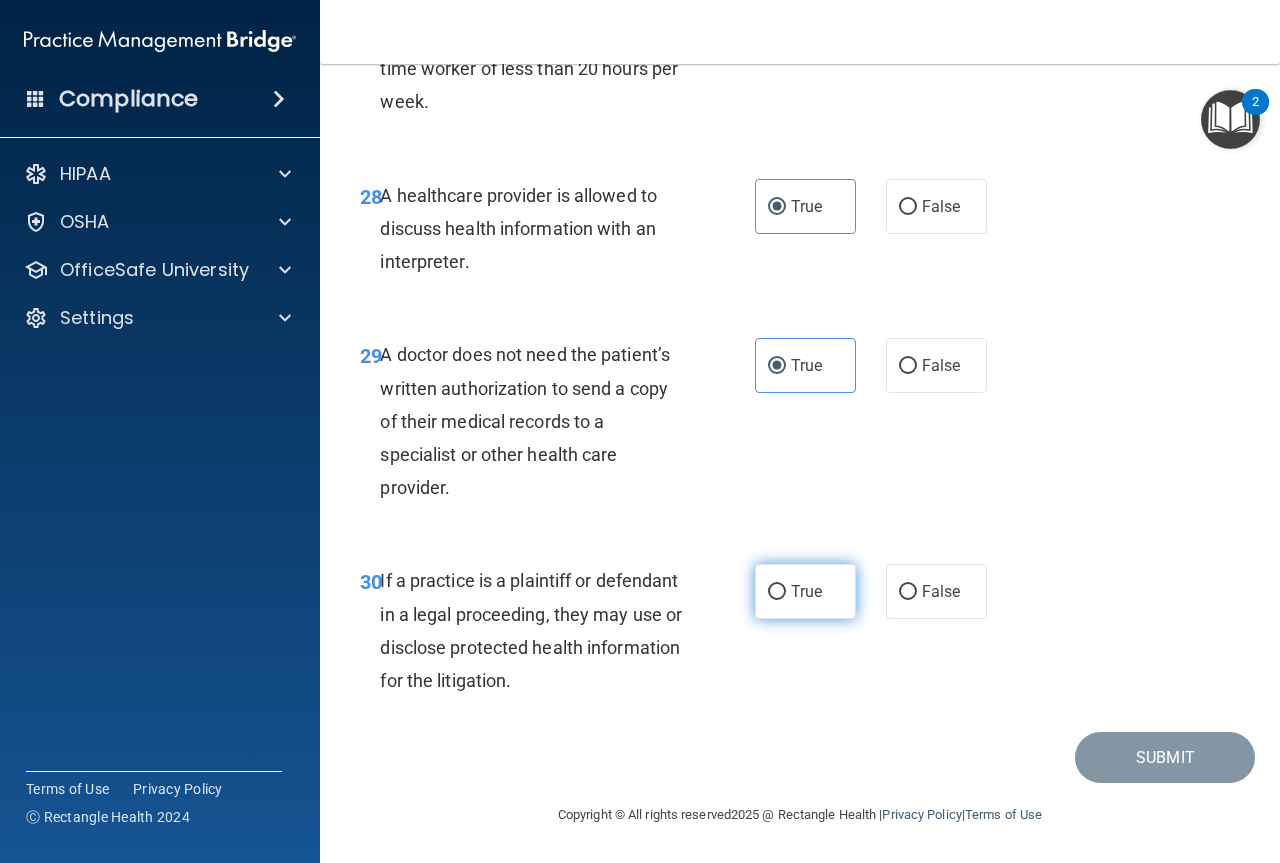 scroll, scrollTop: 5652, scrollLeft: 0, axis: vertical 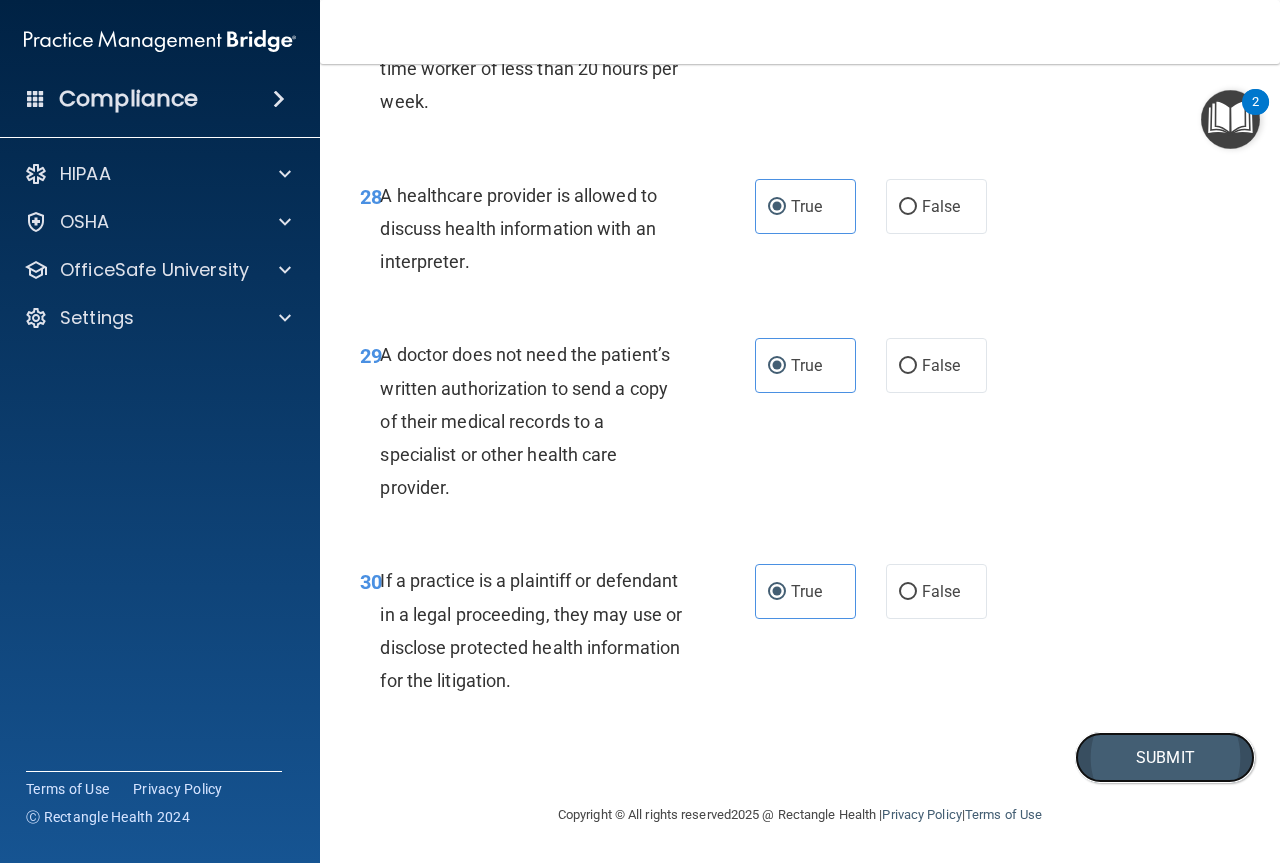 click on "Submit" at bounding box center [1165, 757] 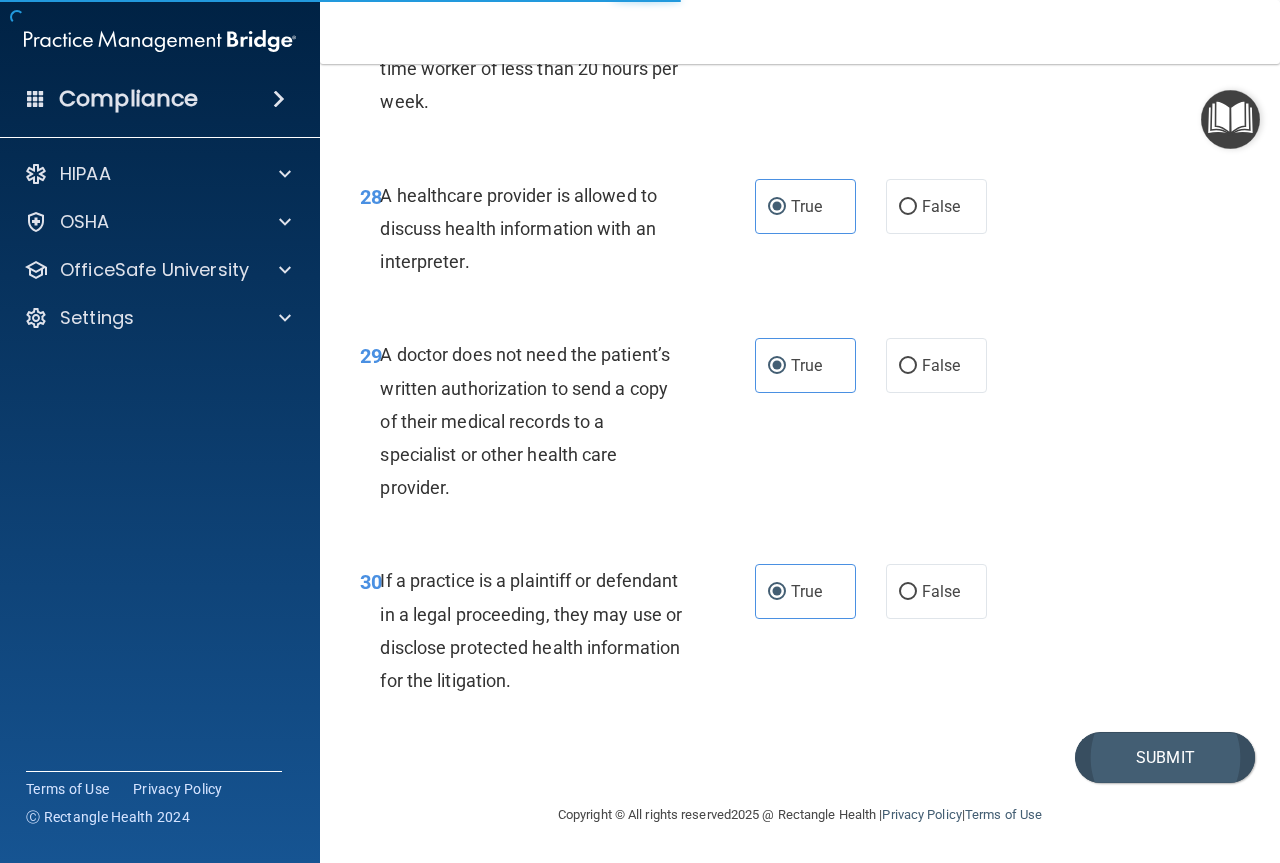 scroll, scrollTop: 0, scrollLeft: 0, axis: both 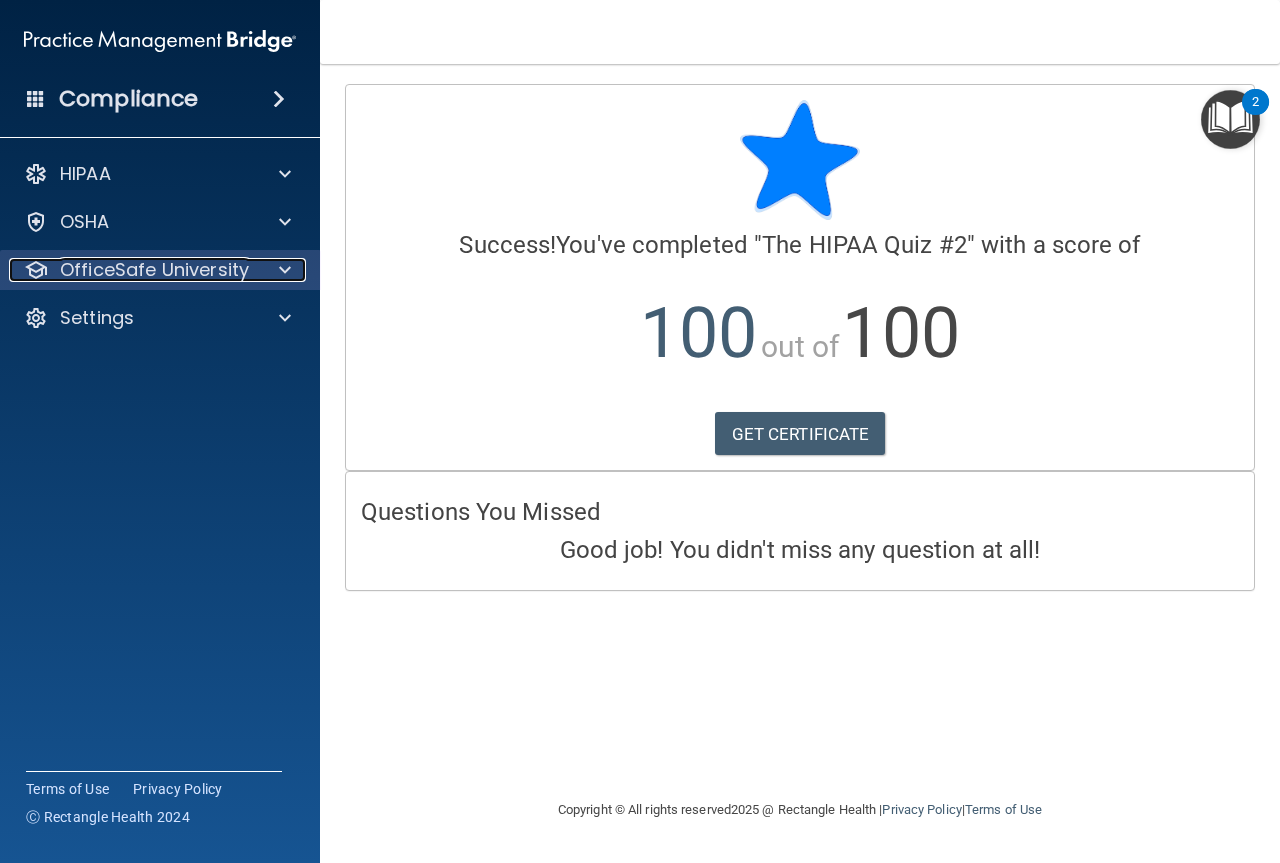 click on "OfficeSafe University" at bounding box center [154, 270] 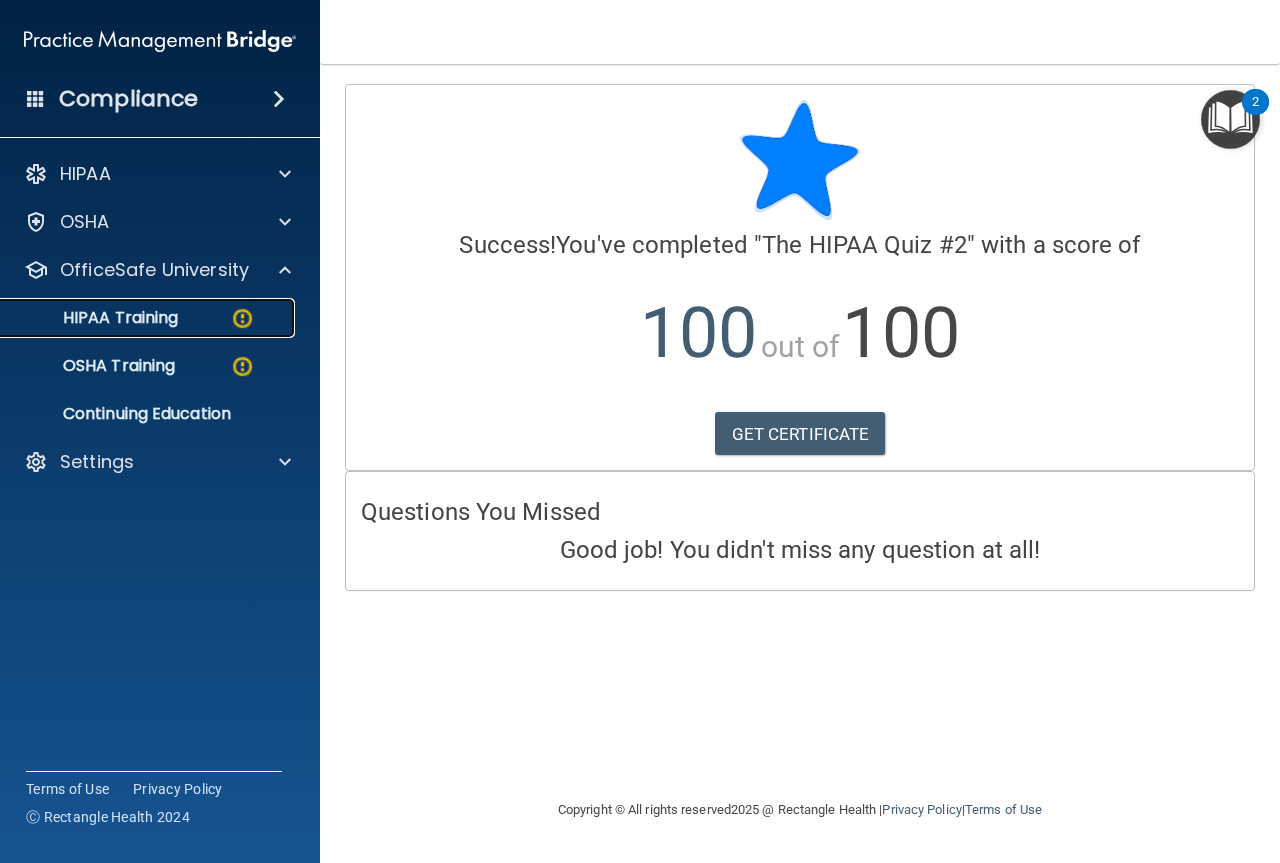 click at bounding box center [242, 318] 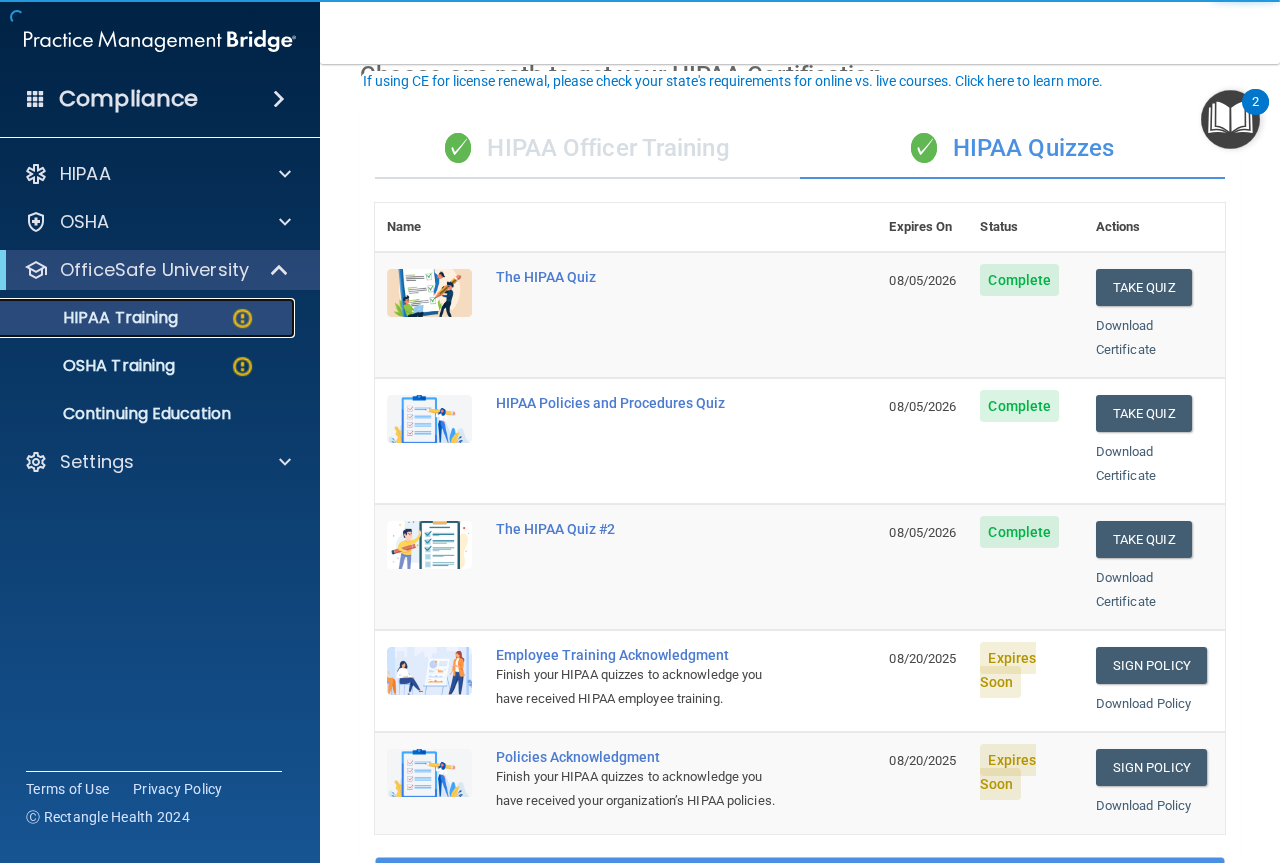 scroll, scrollTop: 200, scrollLeft: 0, axis: vertical 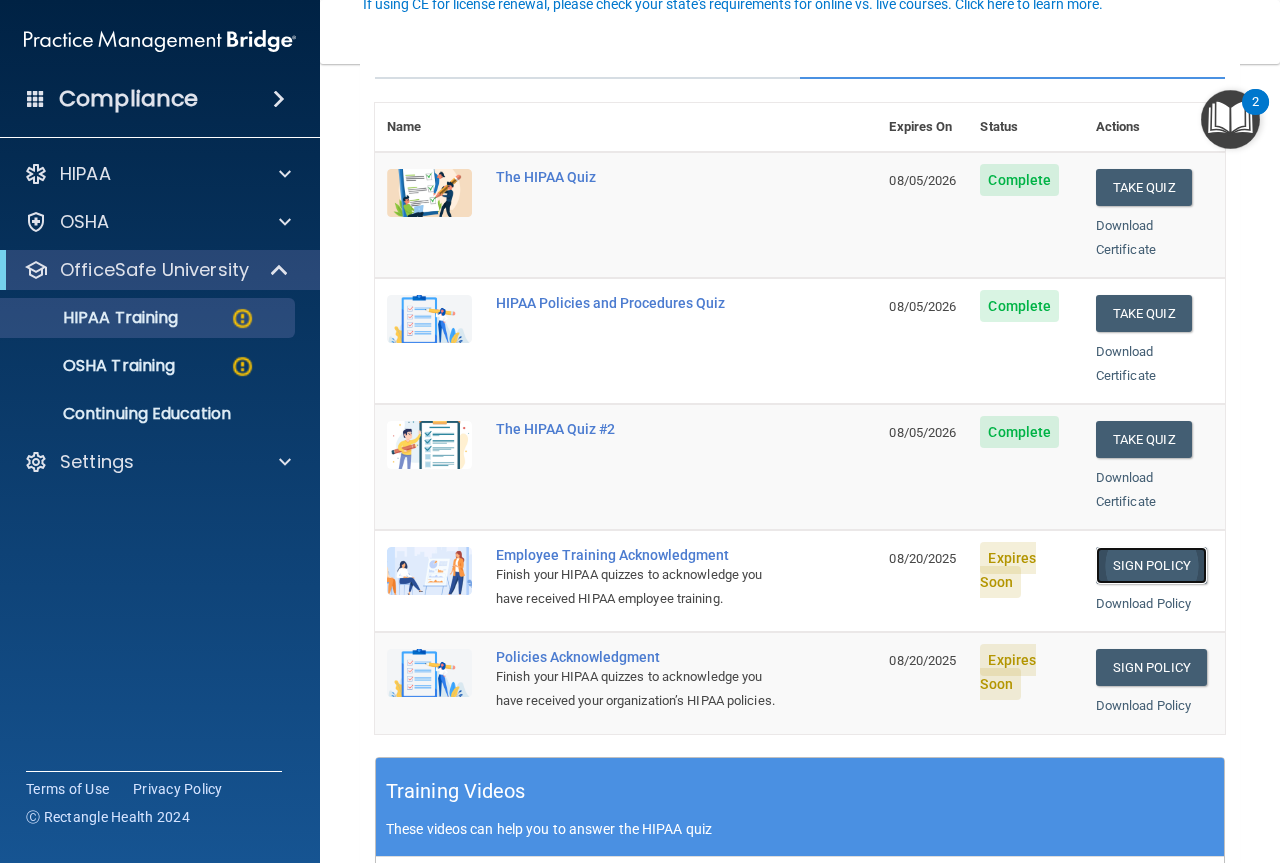 click on "Sign Policy" at bounding box center (1151, 565) 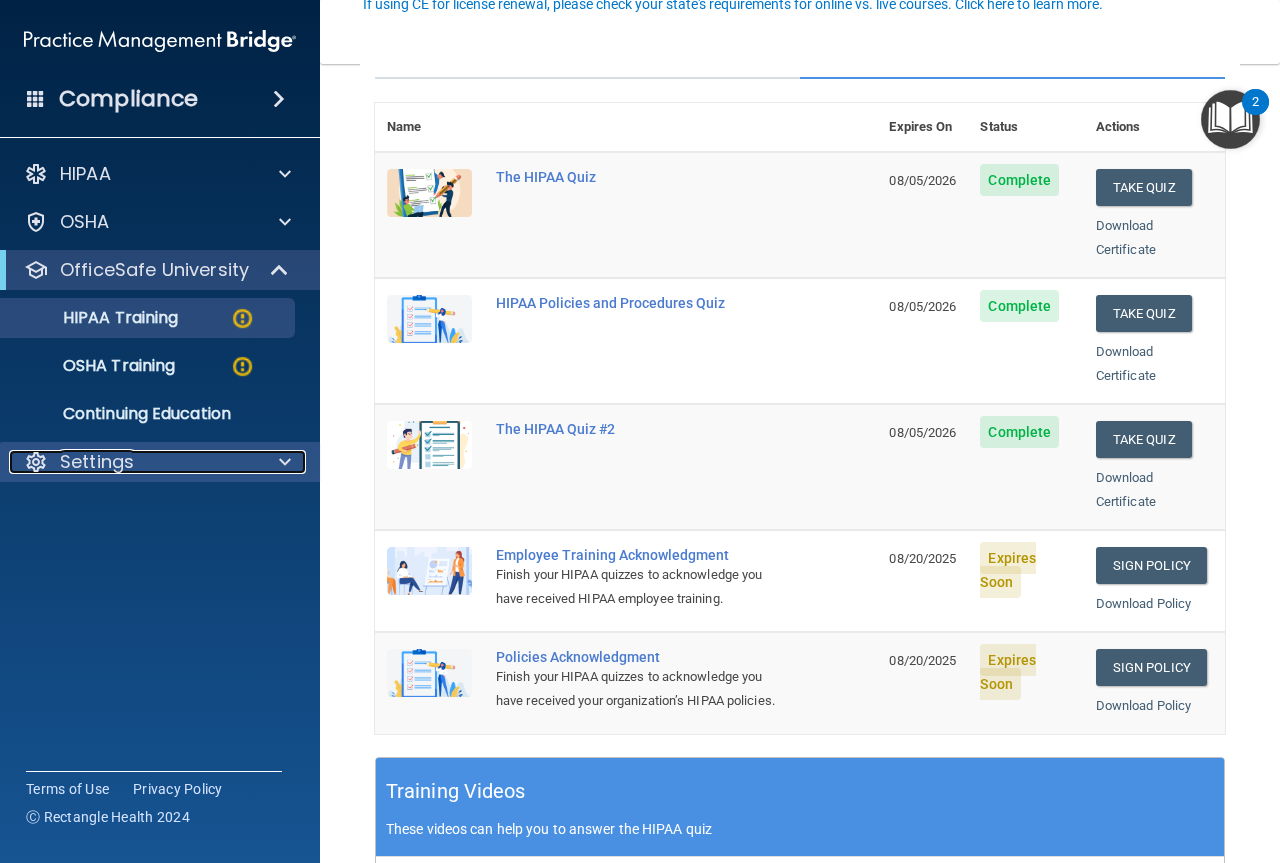 click on "Settings" at bounding box center [133, 462] 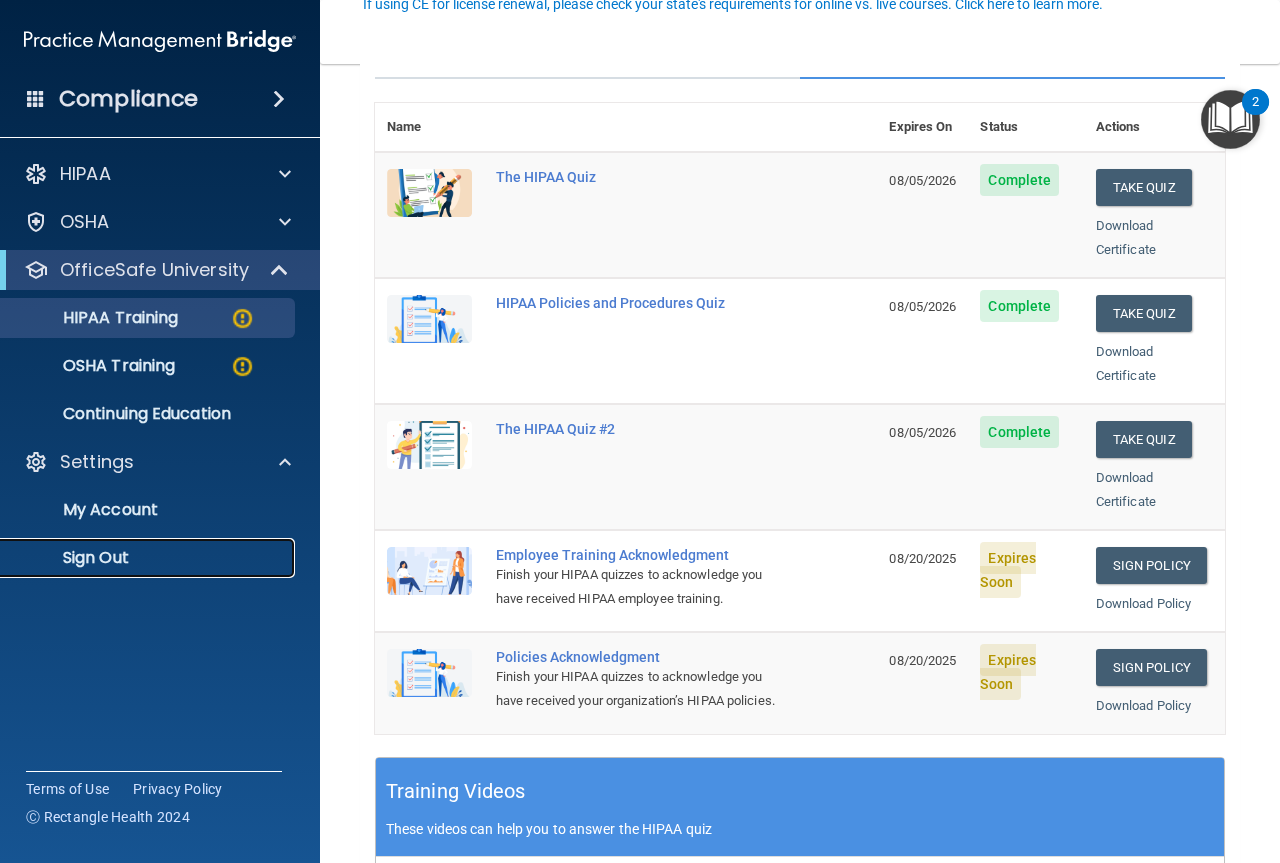 click on "Sign Out" at bounding box center [149, 558] 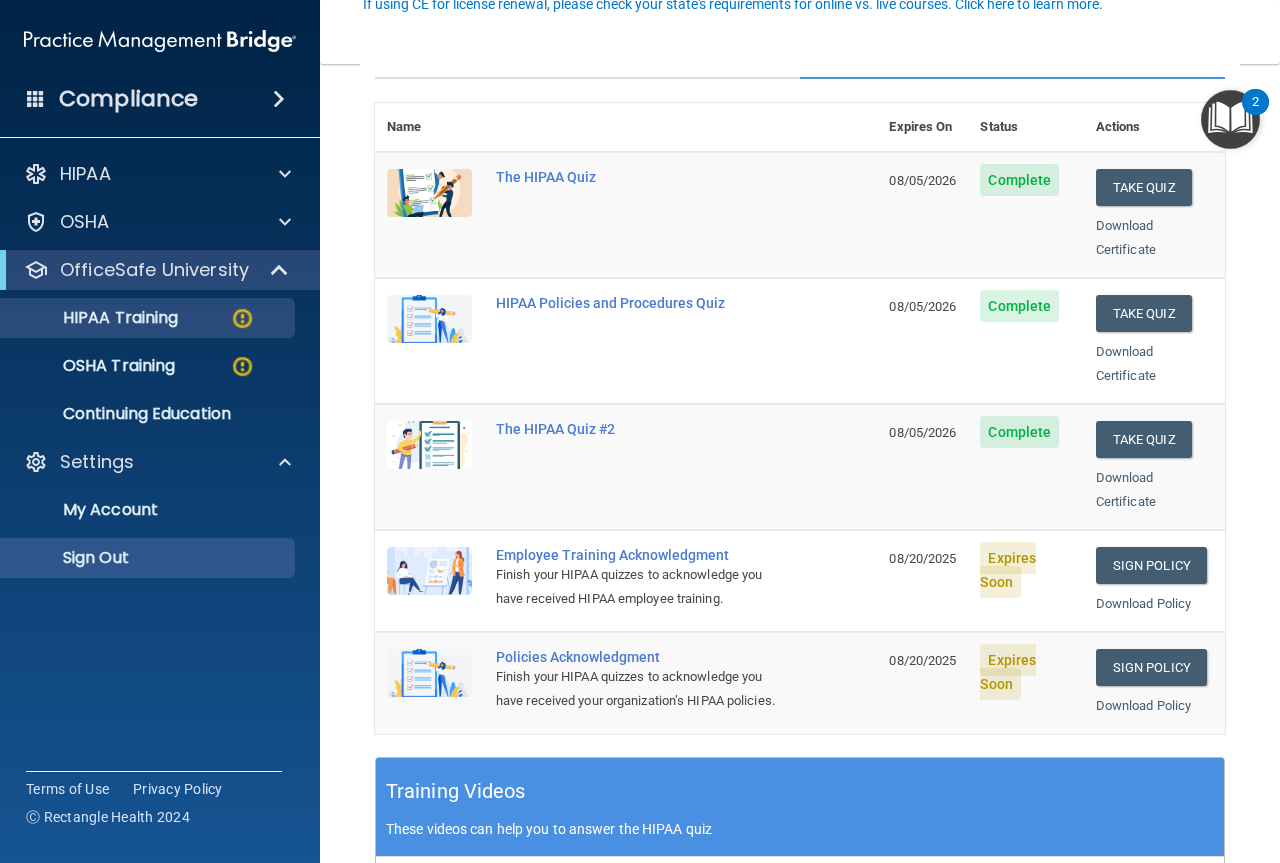 scroll, scrollTop: 0, scrollLeft: 0, axis: both 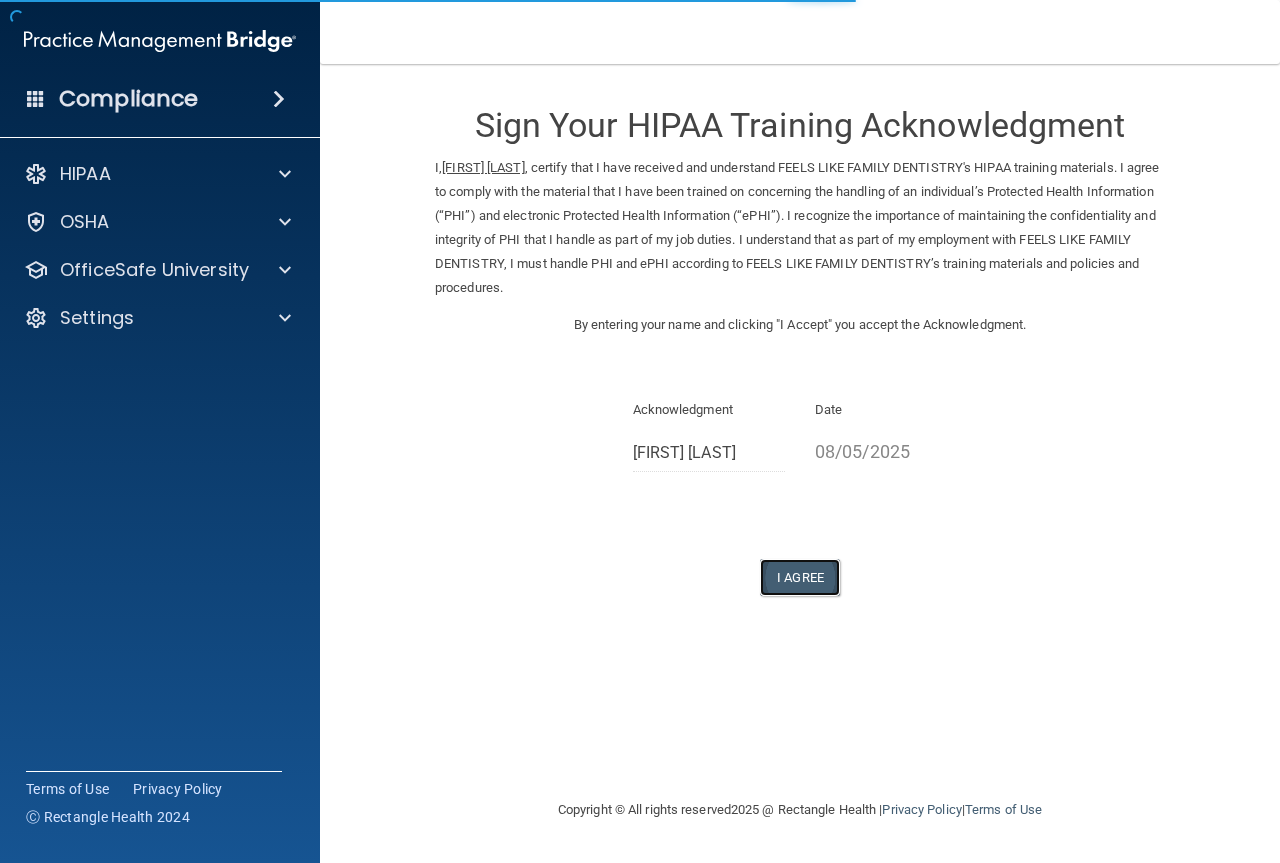 click on "I Agree" at bounding box center (800, 577) 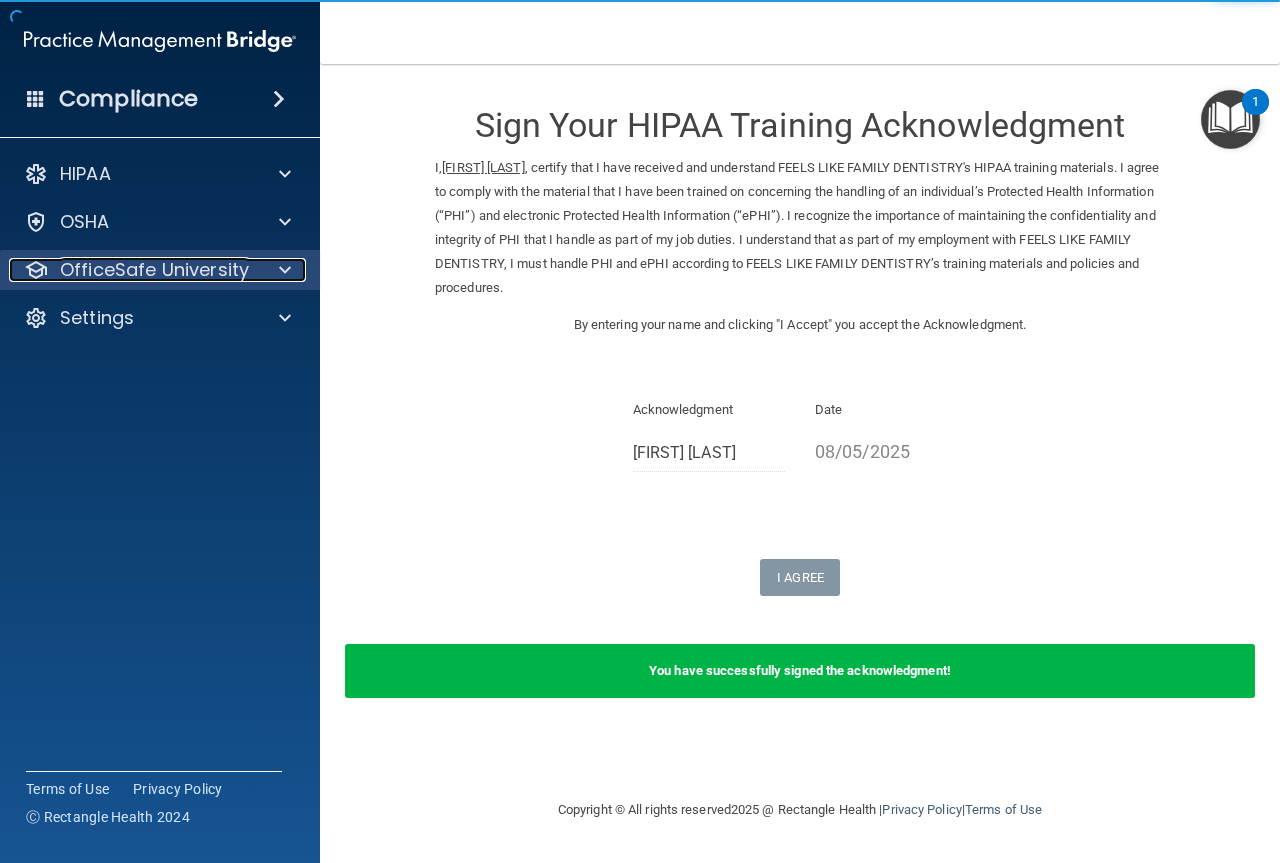 click on "OfficeSafe University" at bounding box center [154, 270] 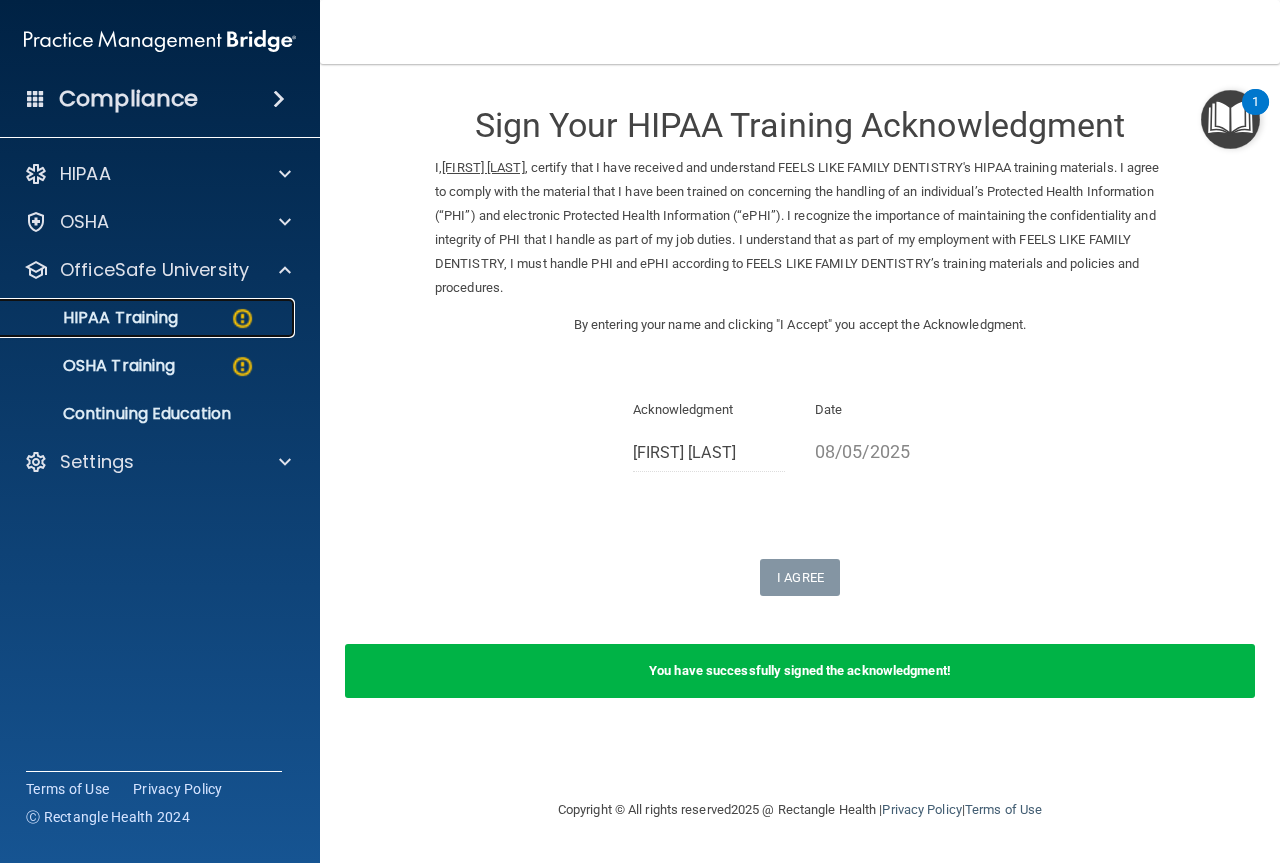 click on "HIPAA Training" at bounding box center (149, 318) 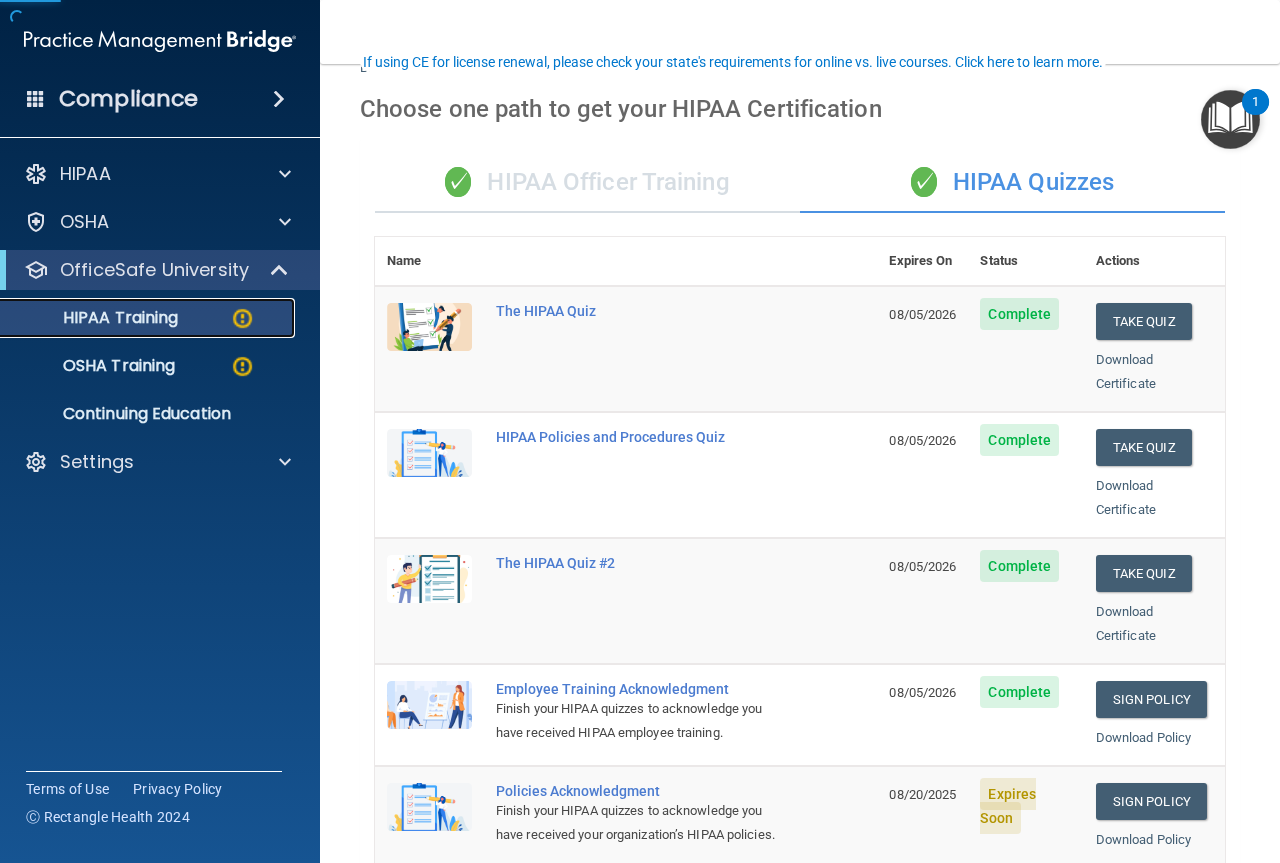 scroll, scrollTop: 200, scrollLeft: 0, axis: vertical 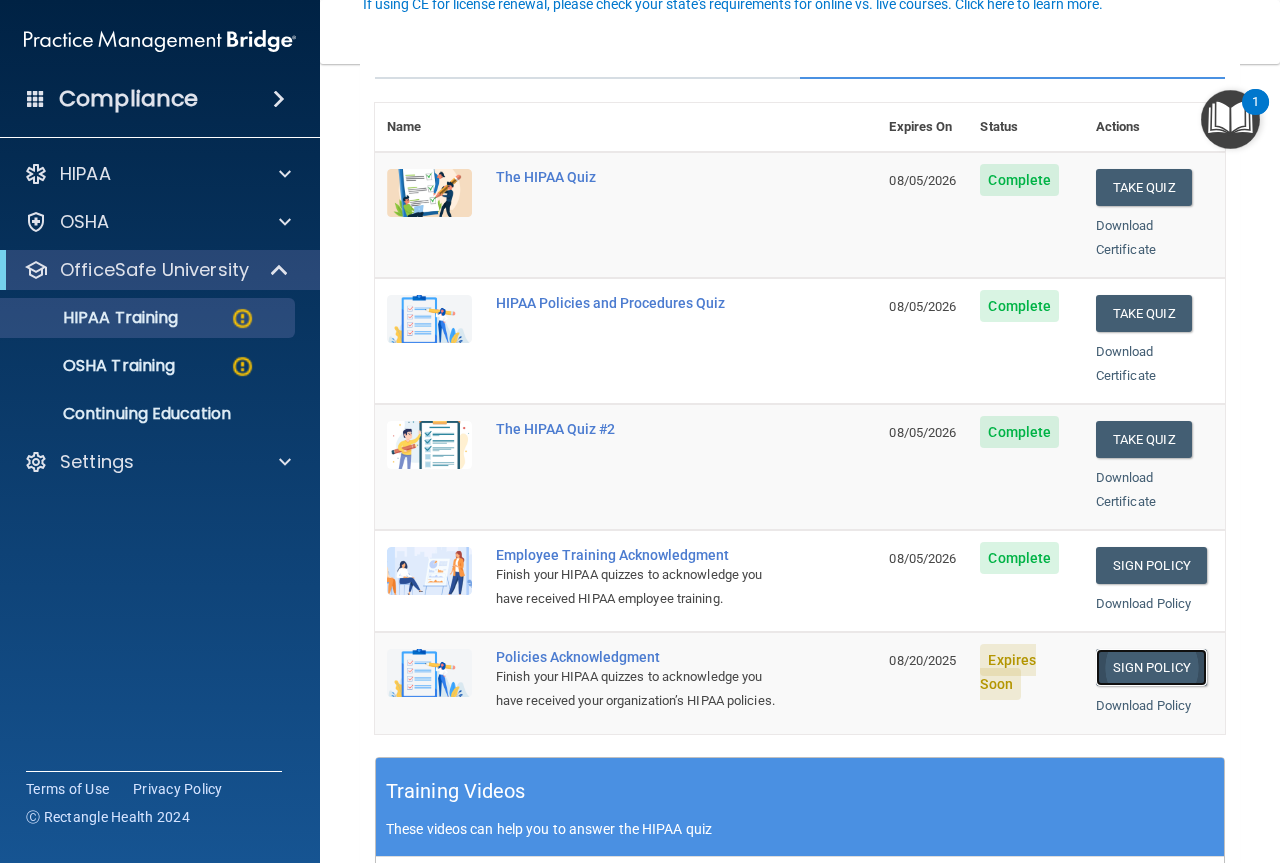 click on "Sign Policy" at bounding box center (1151, 667) 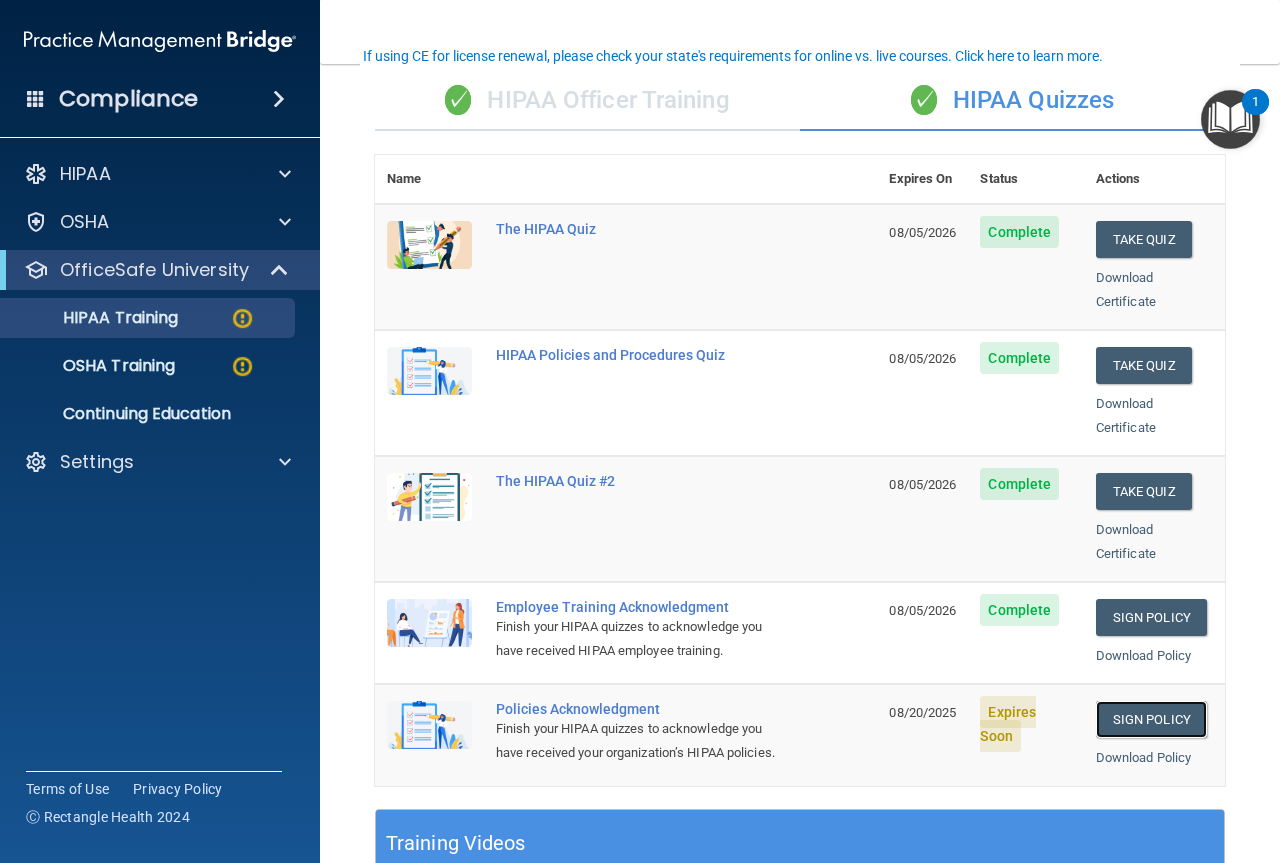 scroll, scrollTop: 0, scrollLeft: 0, axis: both 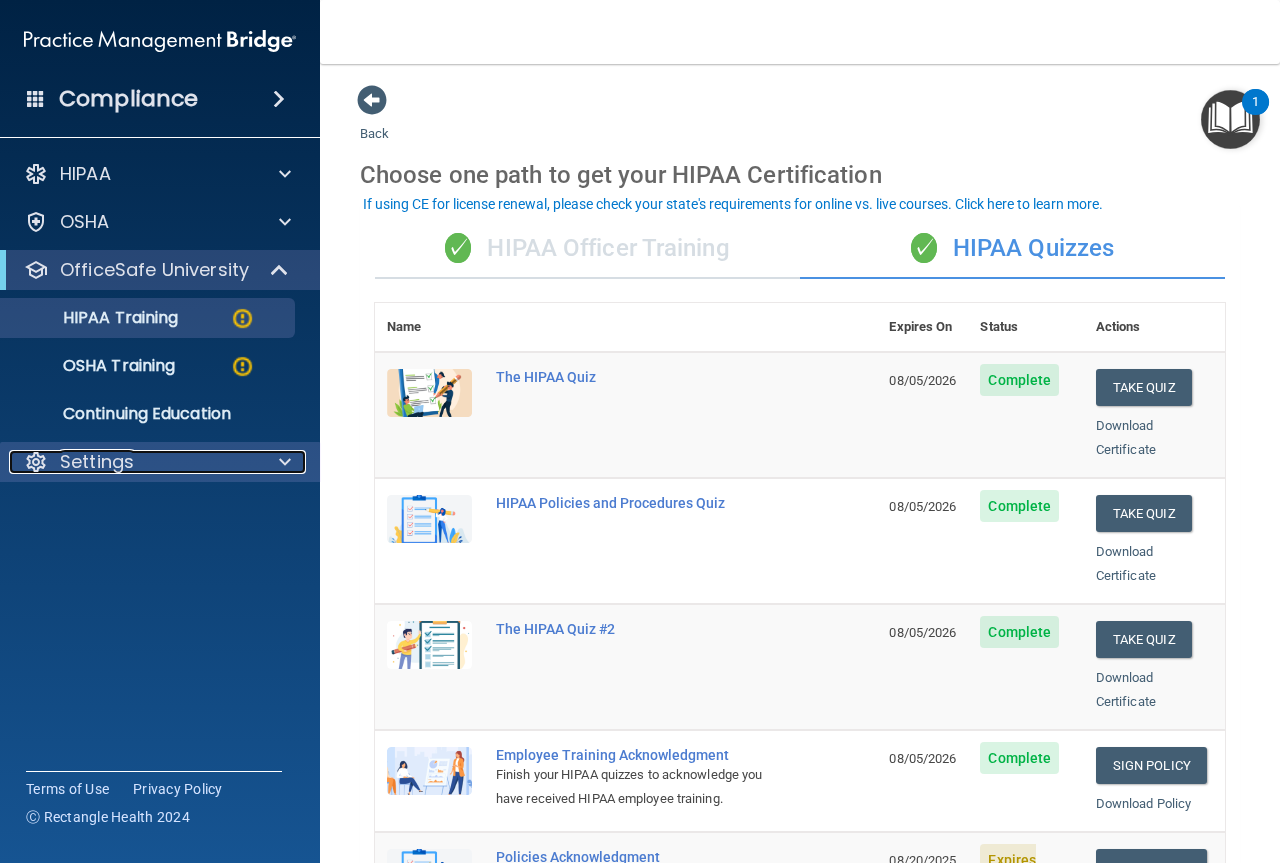 click on "Settings" at bounding box center (133, 462) 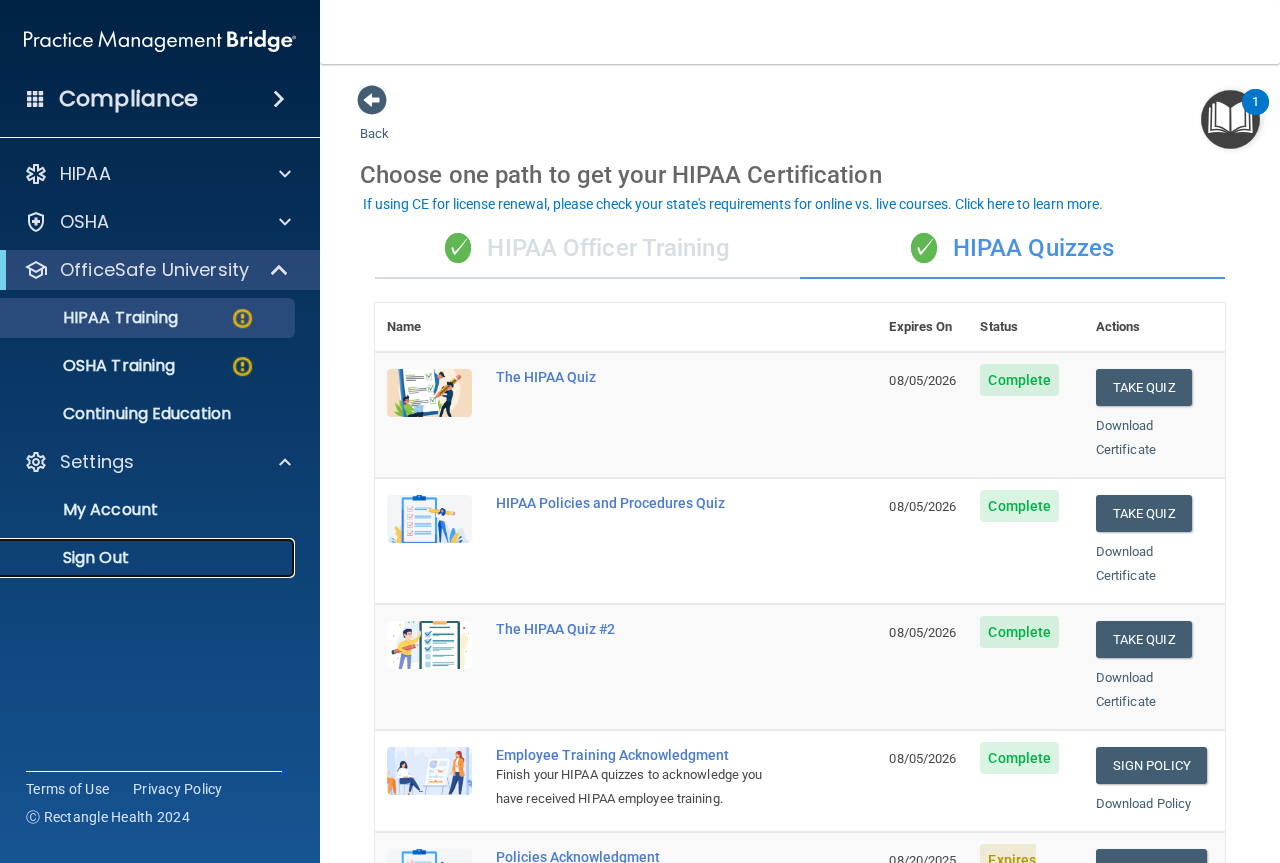 click on "Sign Out" at bounding box center (149, 558) 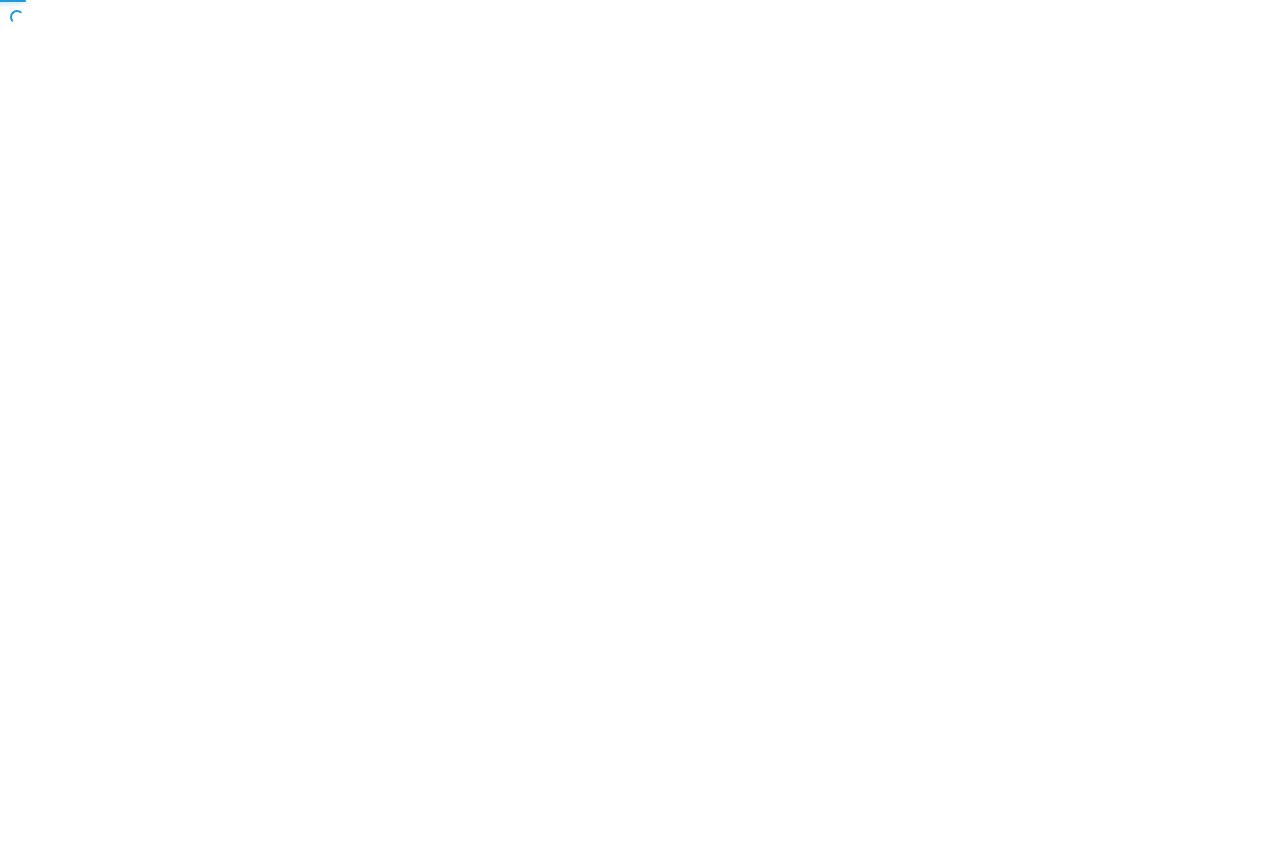 scroll, scrollTop: 0, scrollLeft: 0, axis: both 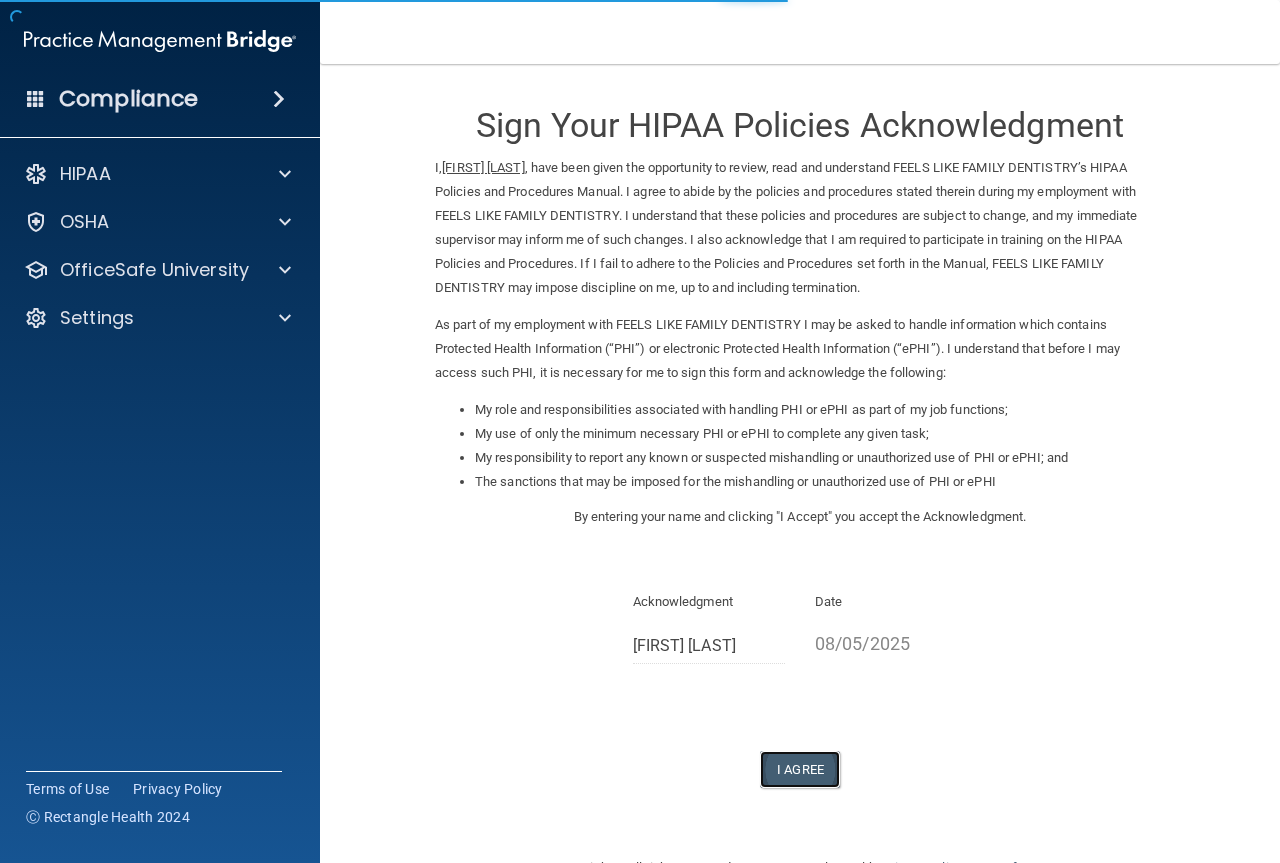 click on "I Agree" at bounding box center (800, 769) 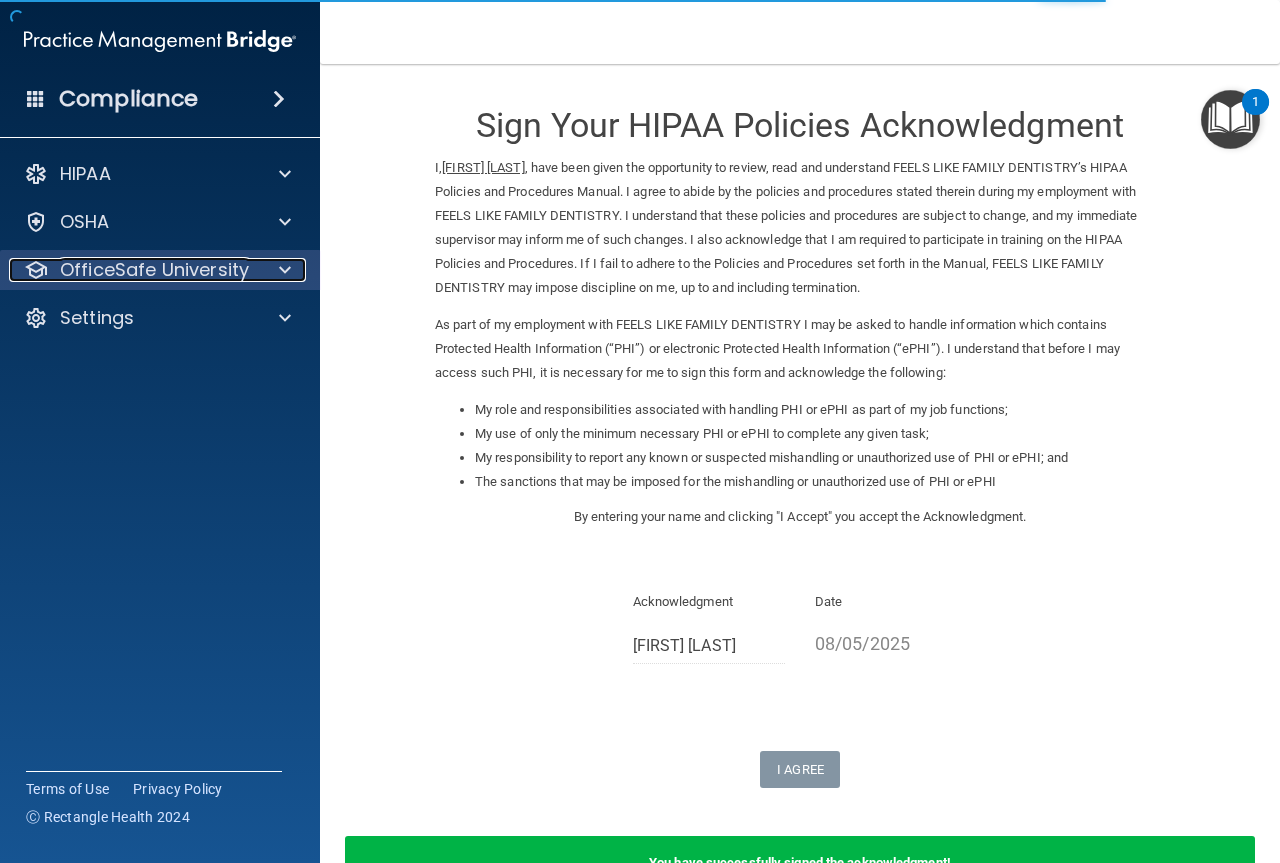 click on "OfficeSafe University" at bounding box center (154, 270) 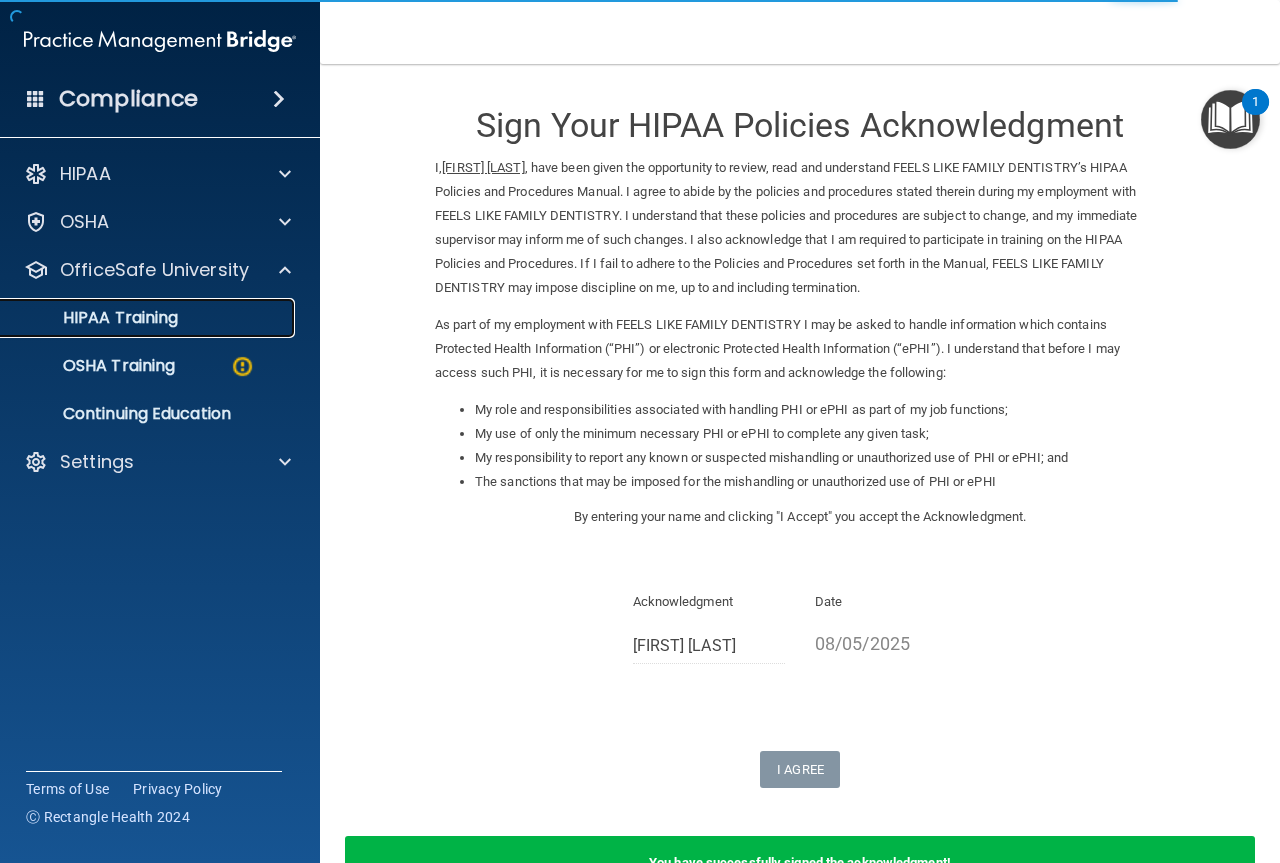 click on "HIPAA Training" at bounding box center (137, 318) 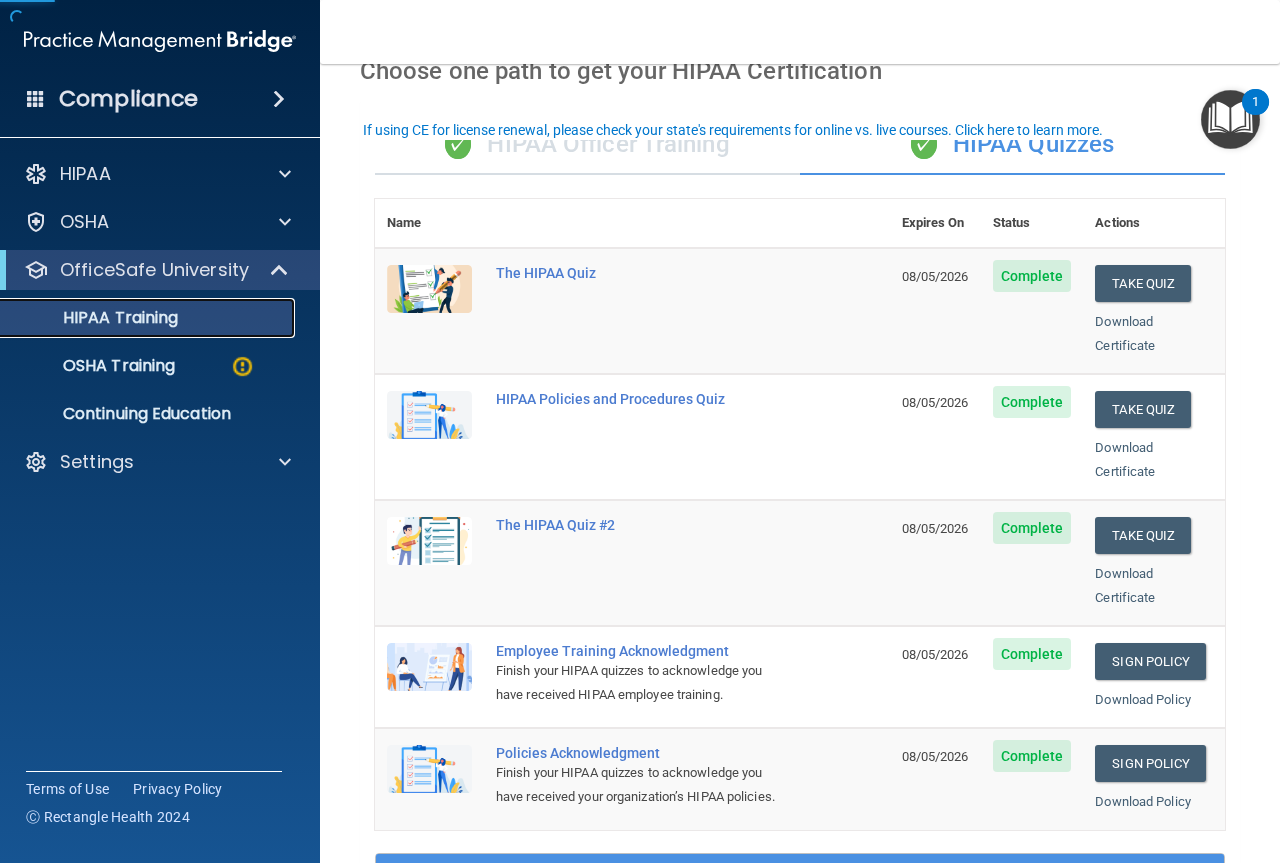 scroll, scrollTop: 300, scrollLeft: 0, axis: vertical 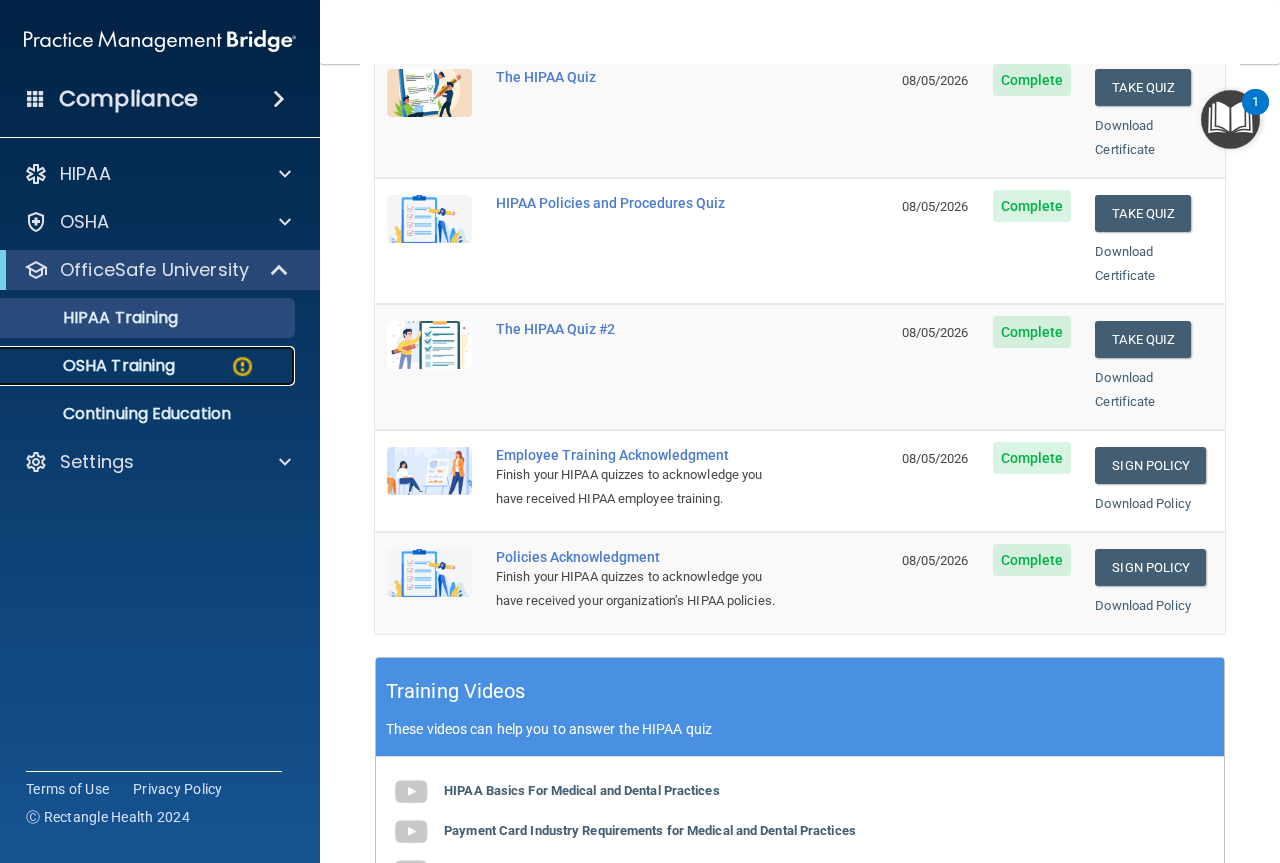 click at bounding box center (242, 366) 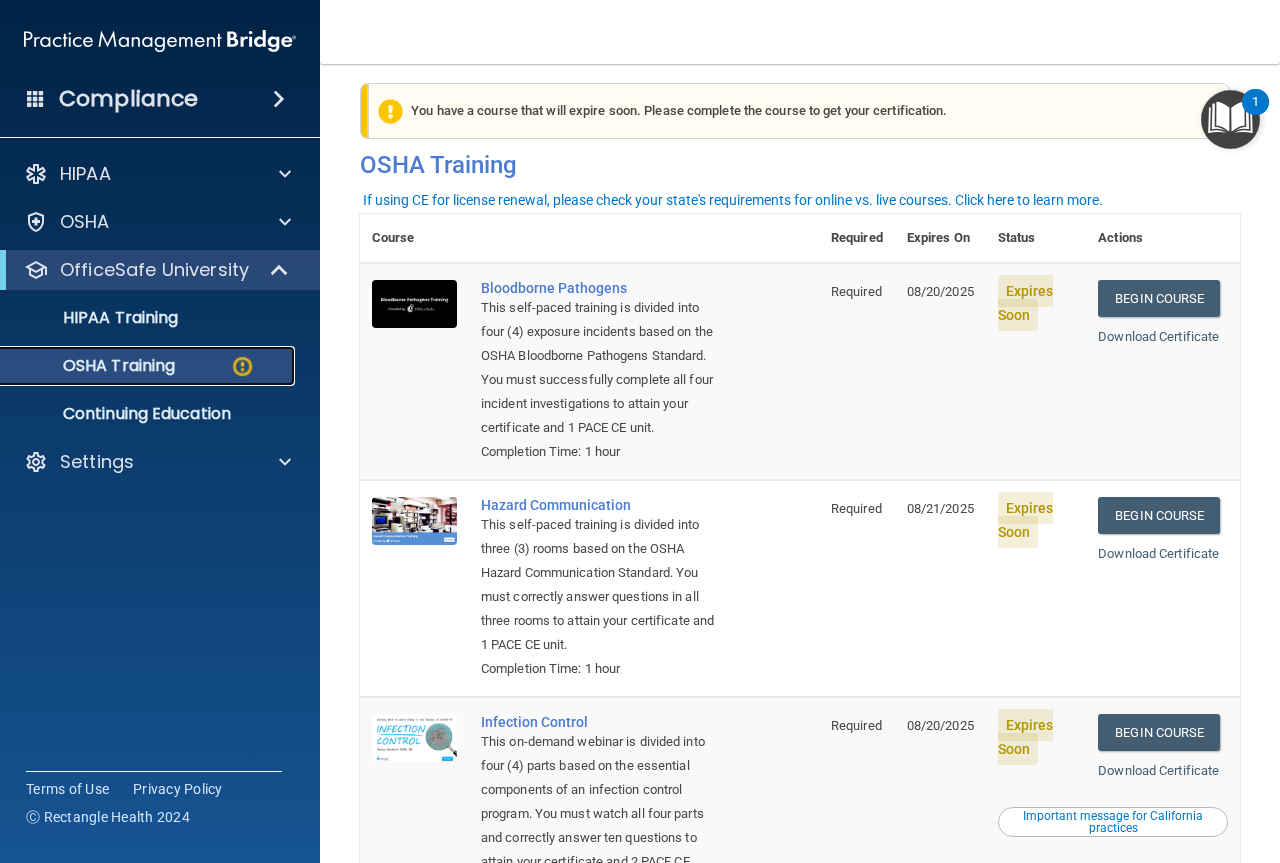 scroll, scrollTop: 0, scrollLeft: 0, axis: both 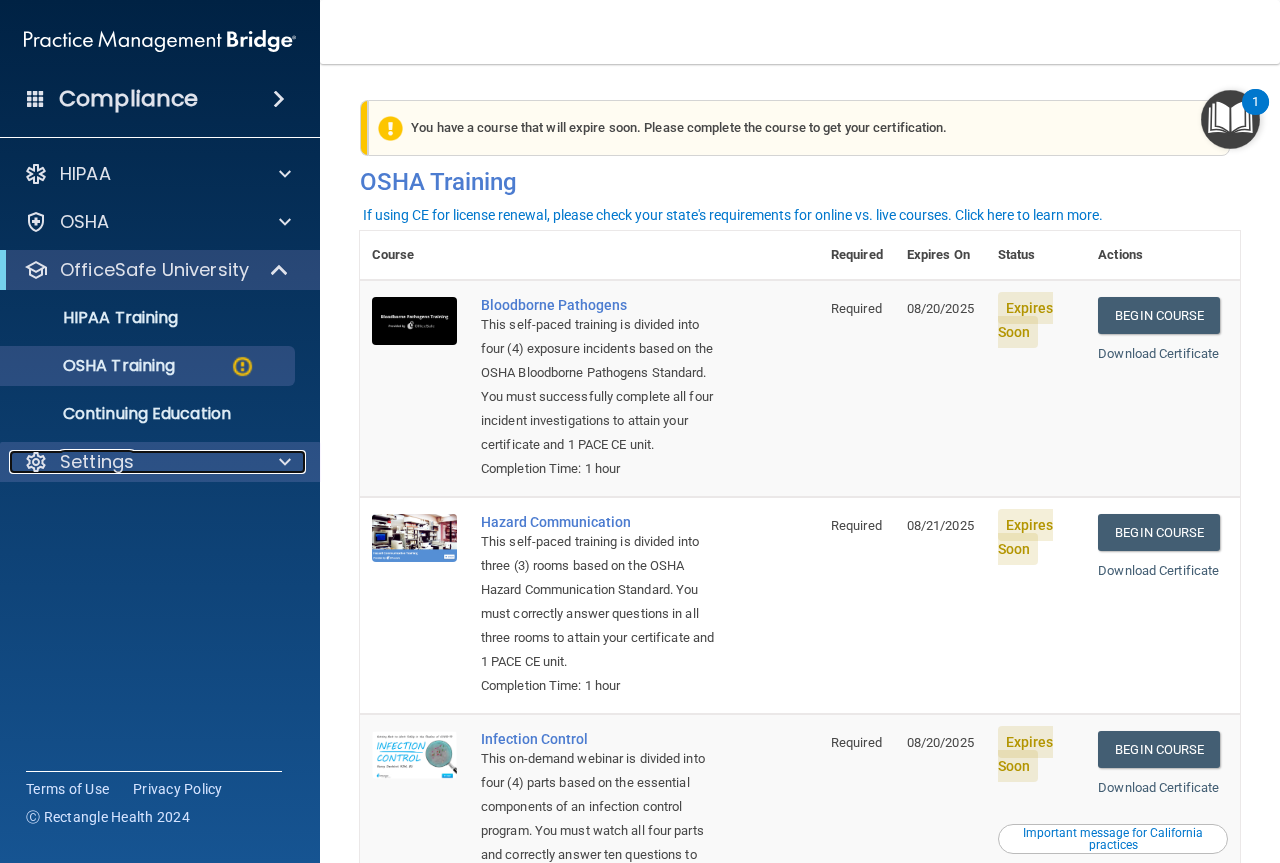 click on "Settings" at bounding box center (97, 462) 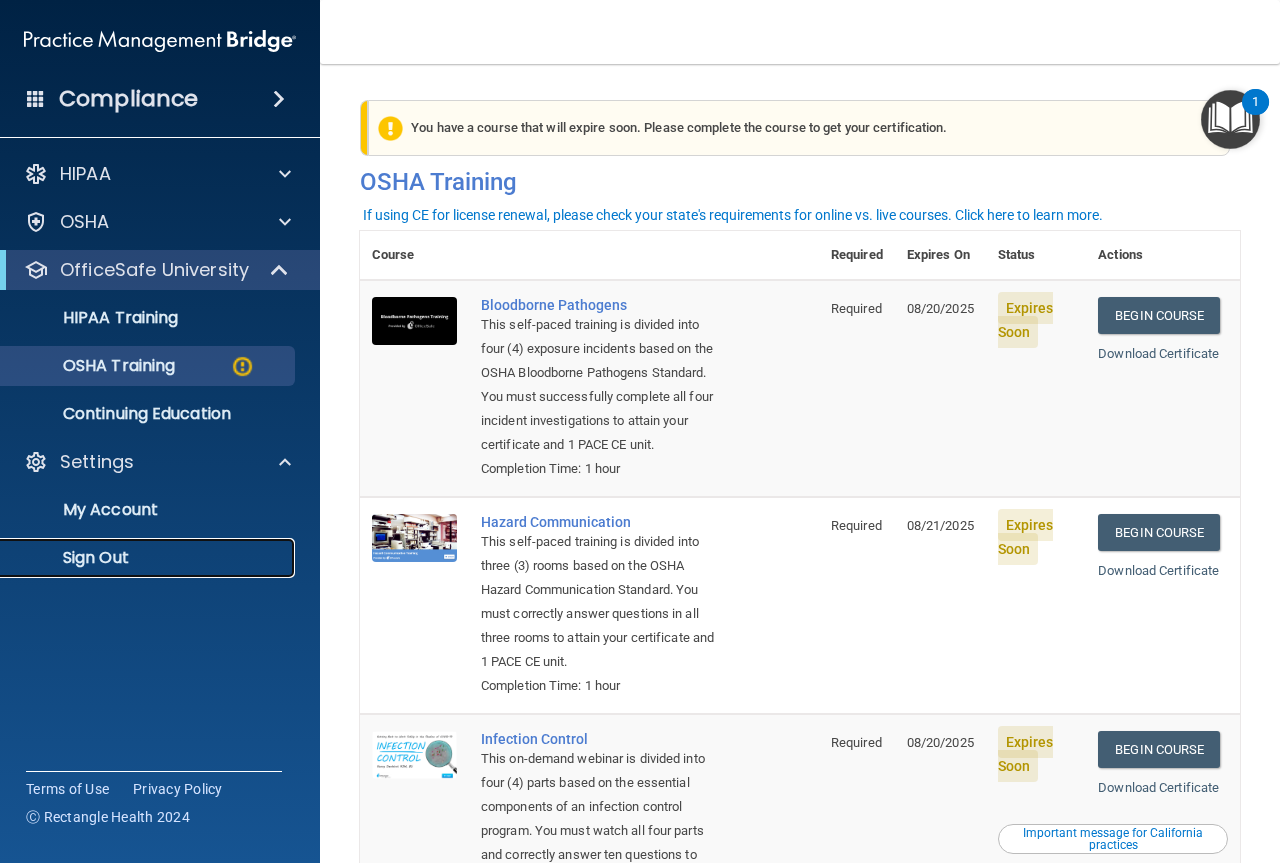 click on "Sign Out" at bounding box center [149, 558] 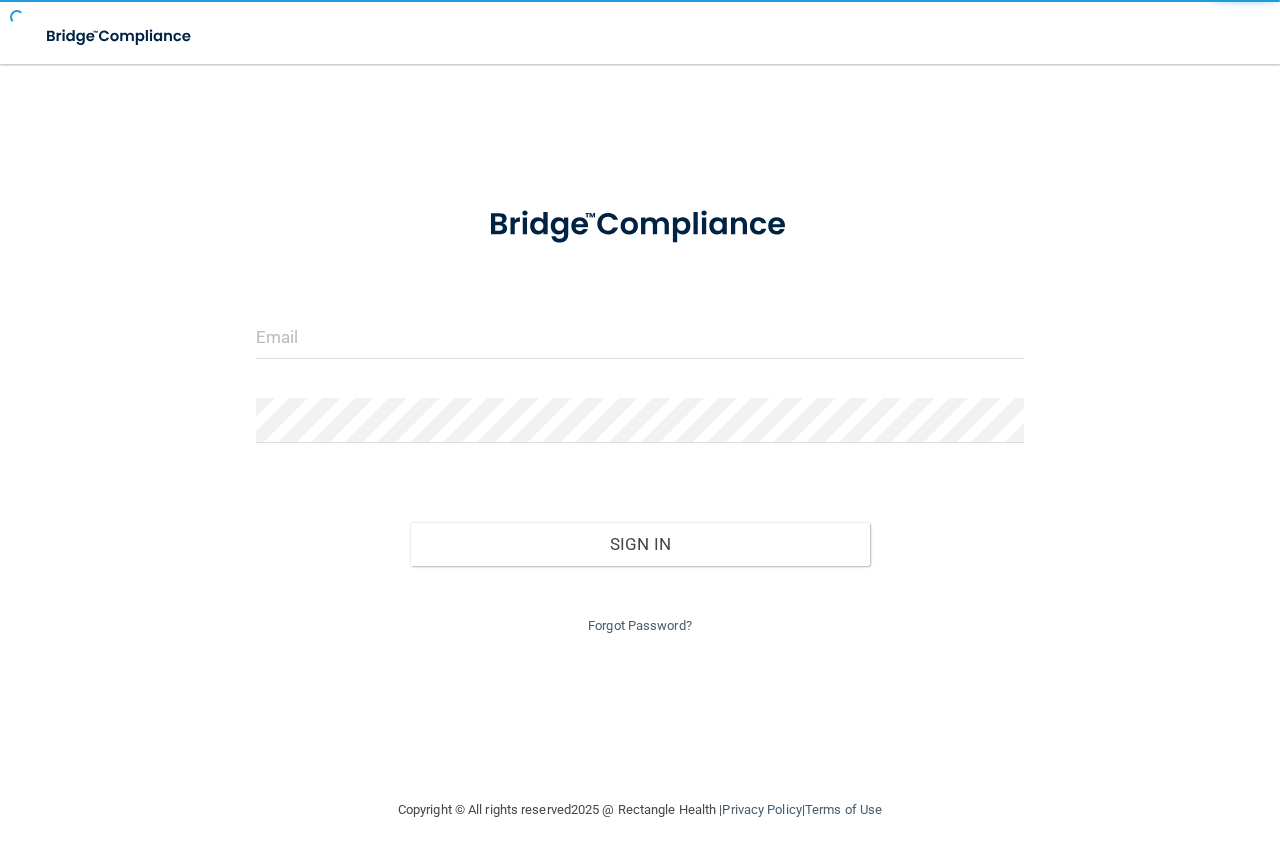 scroll, scrollTop: 0, scrollLeft: 0, axis: both 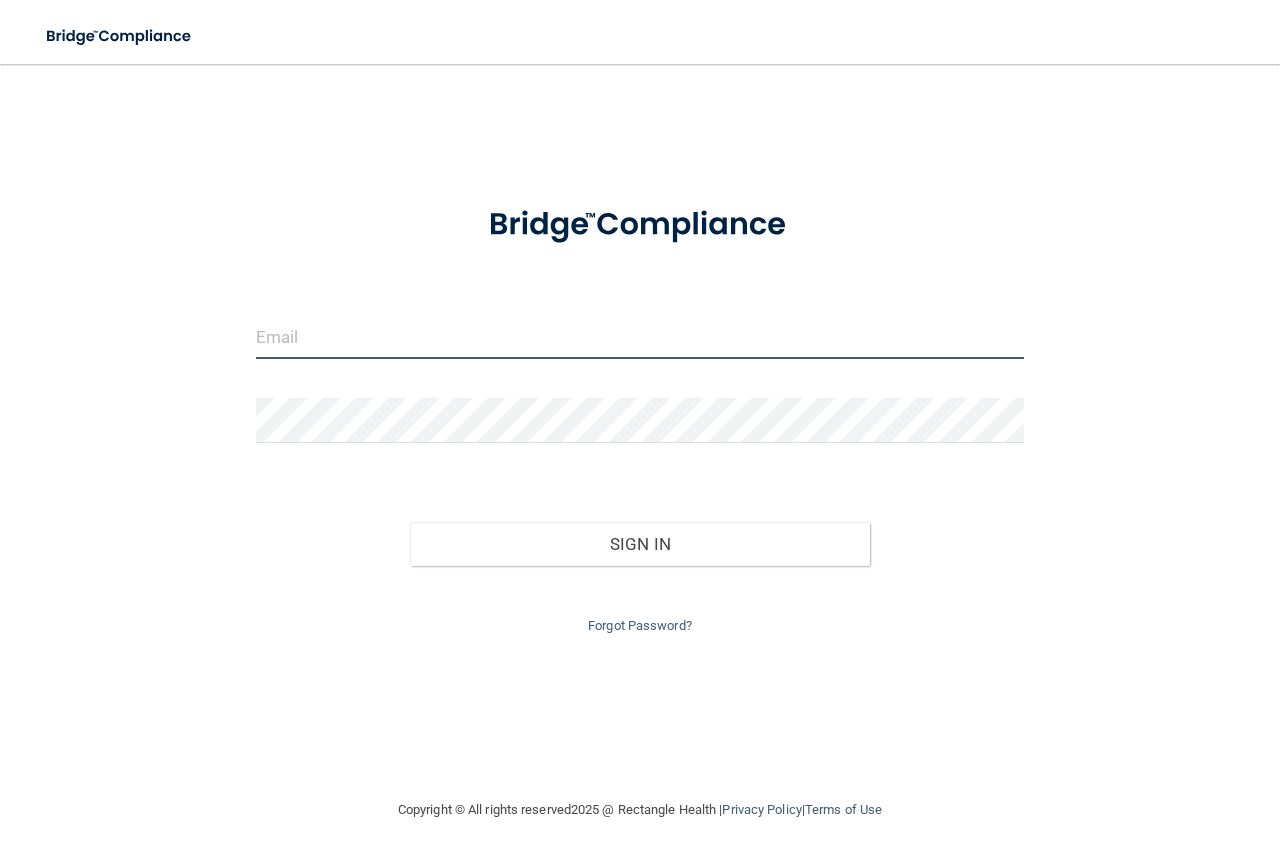 click at bounding box center [640, 336] 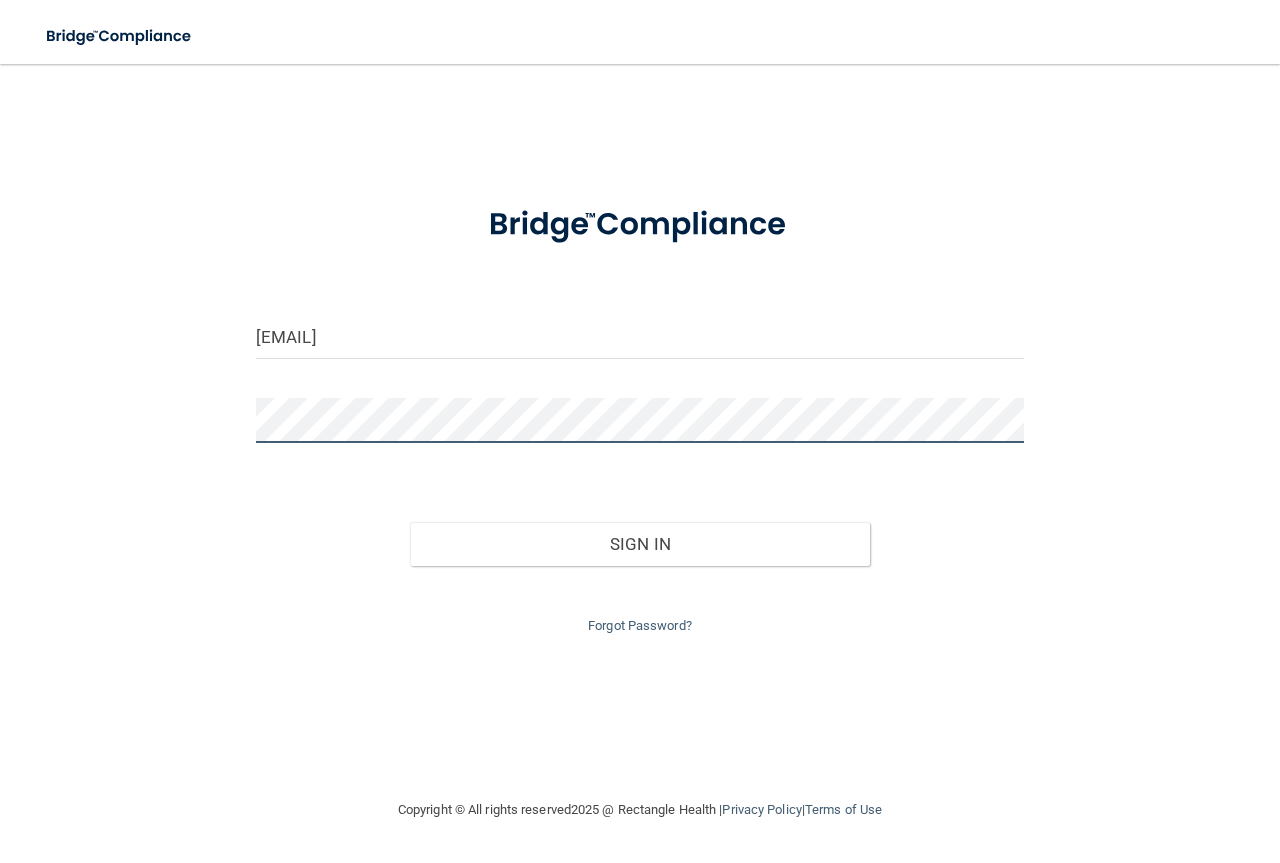click on "Sign In" at bounding box center (640, 544) 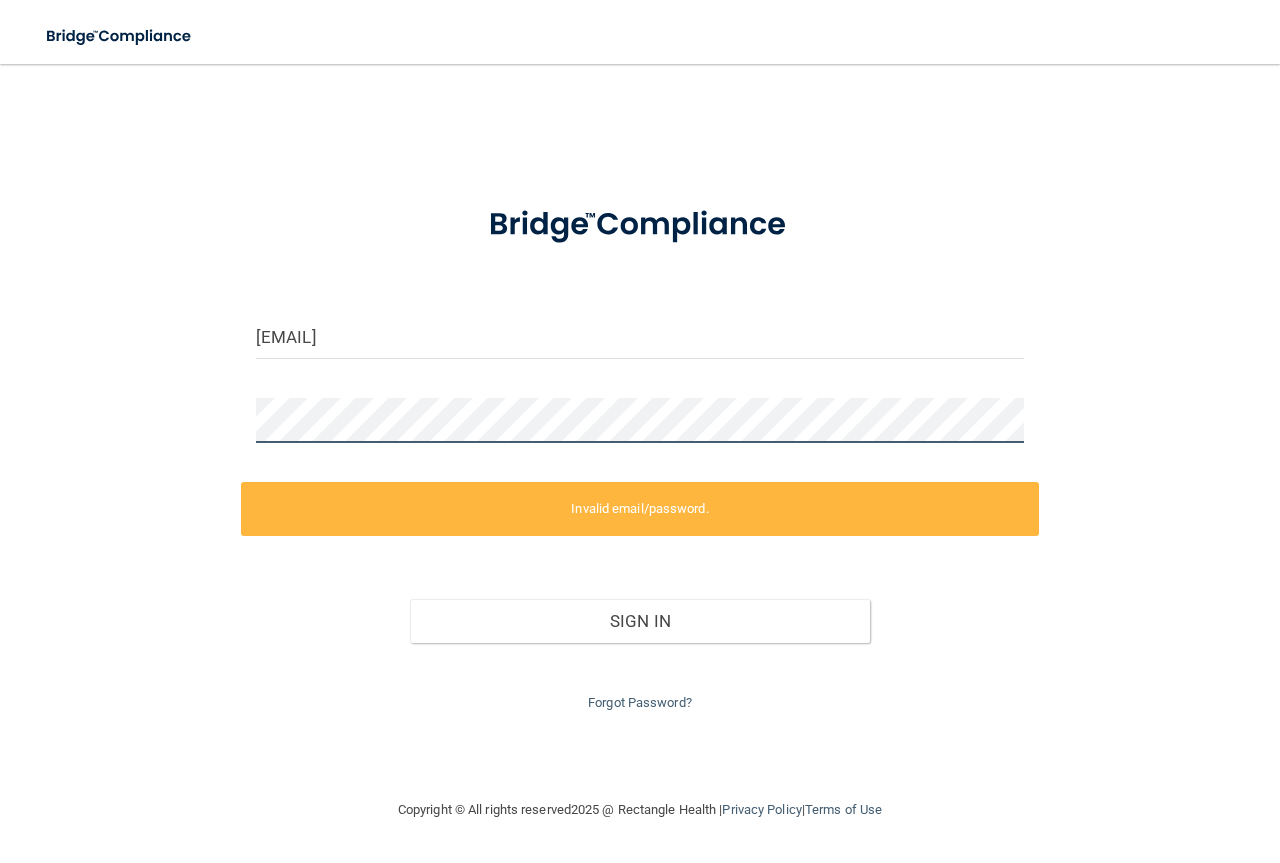 click on "kaylyn.evans.54@gmail.com                                    Invalid email/password.     You don't have permission to access that page.       Sign In            Forgot Password?                          Copyright © All rights reserved  2025 @ Rectangle Health |  Privacy Policy  |  Terms of Use" at bounding box center [640, 463] 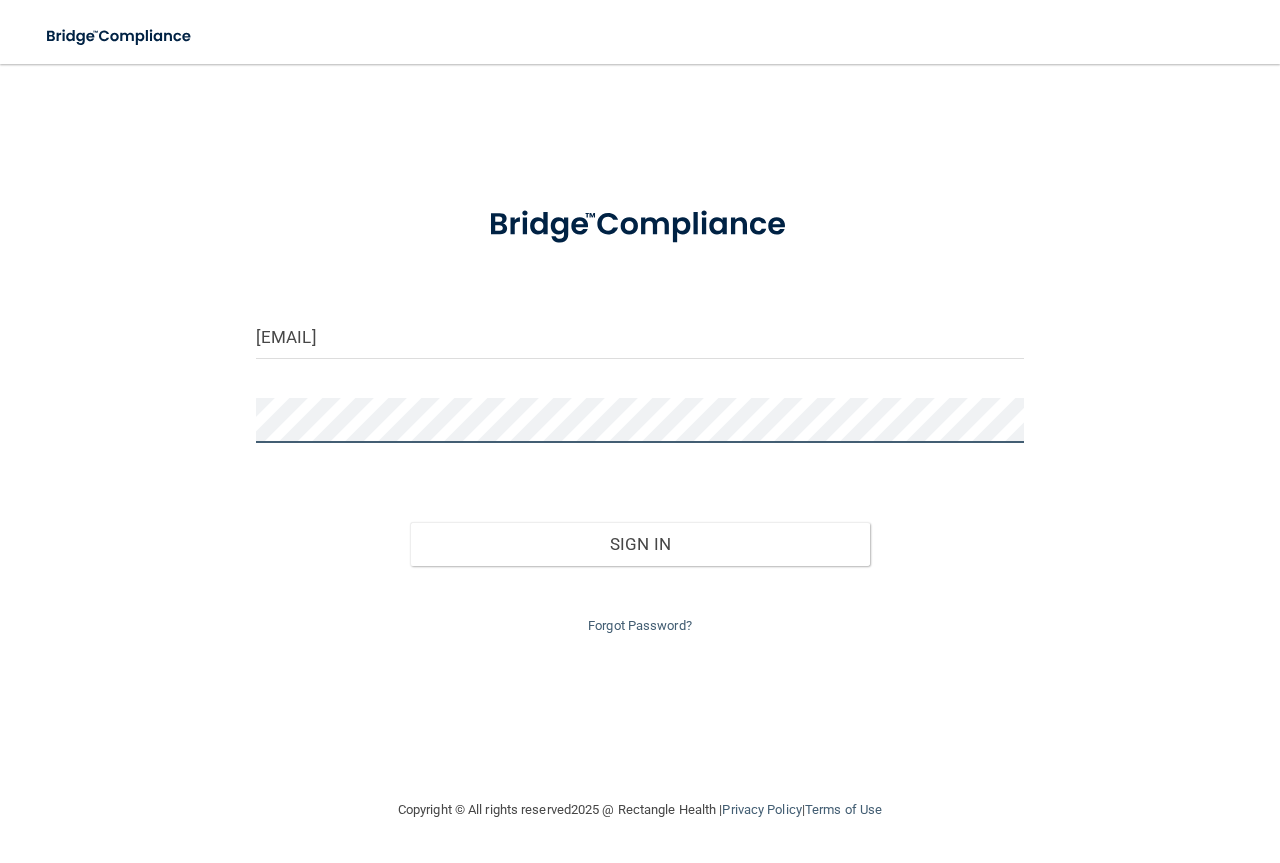click on "Sign In" at bounding box center (640, 544) 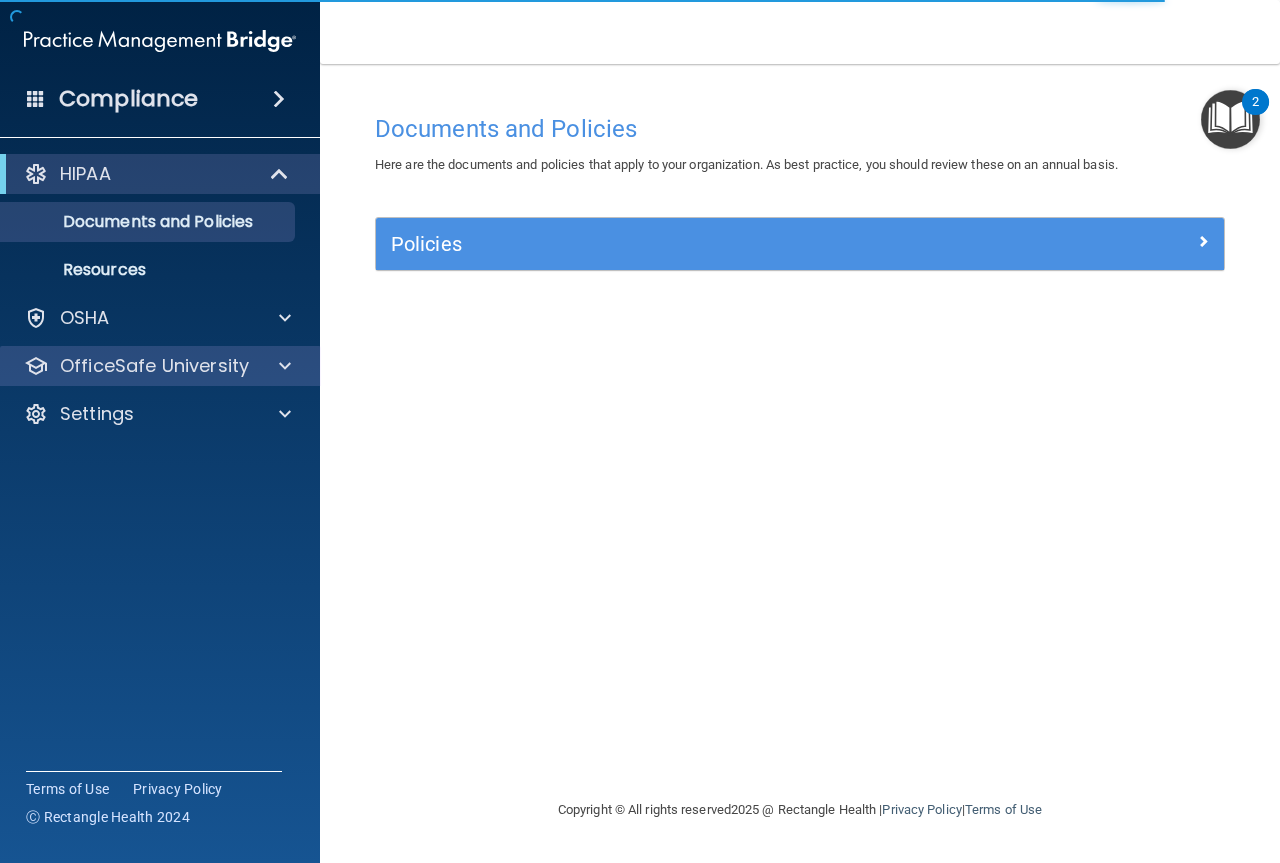 click on "OfficeSafe University" at bounding box center (160, 366) 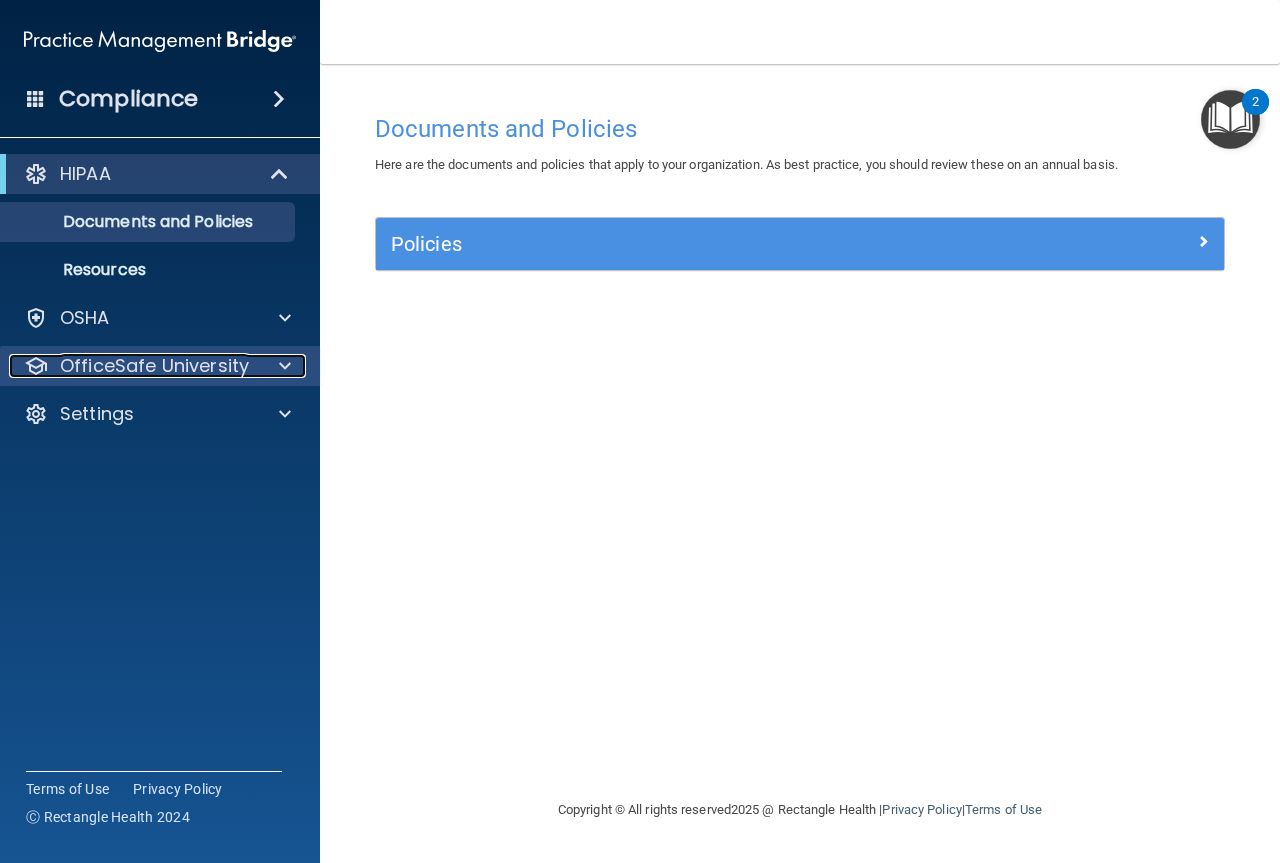click at bounding box center (285, 366) 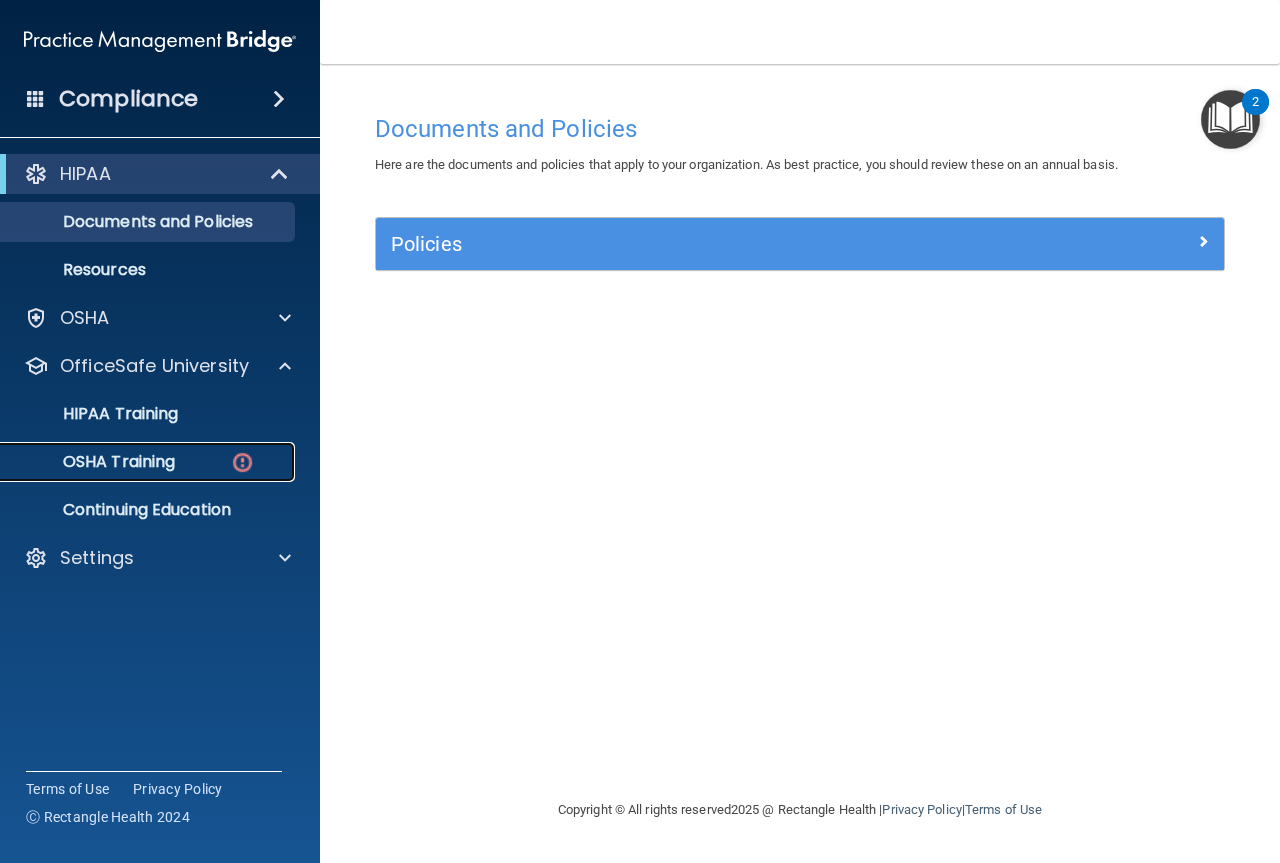 click on "OSHA Training" at bounding box center [94, 462] 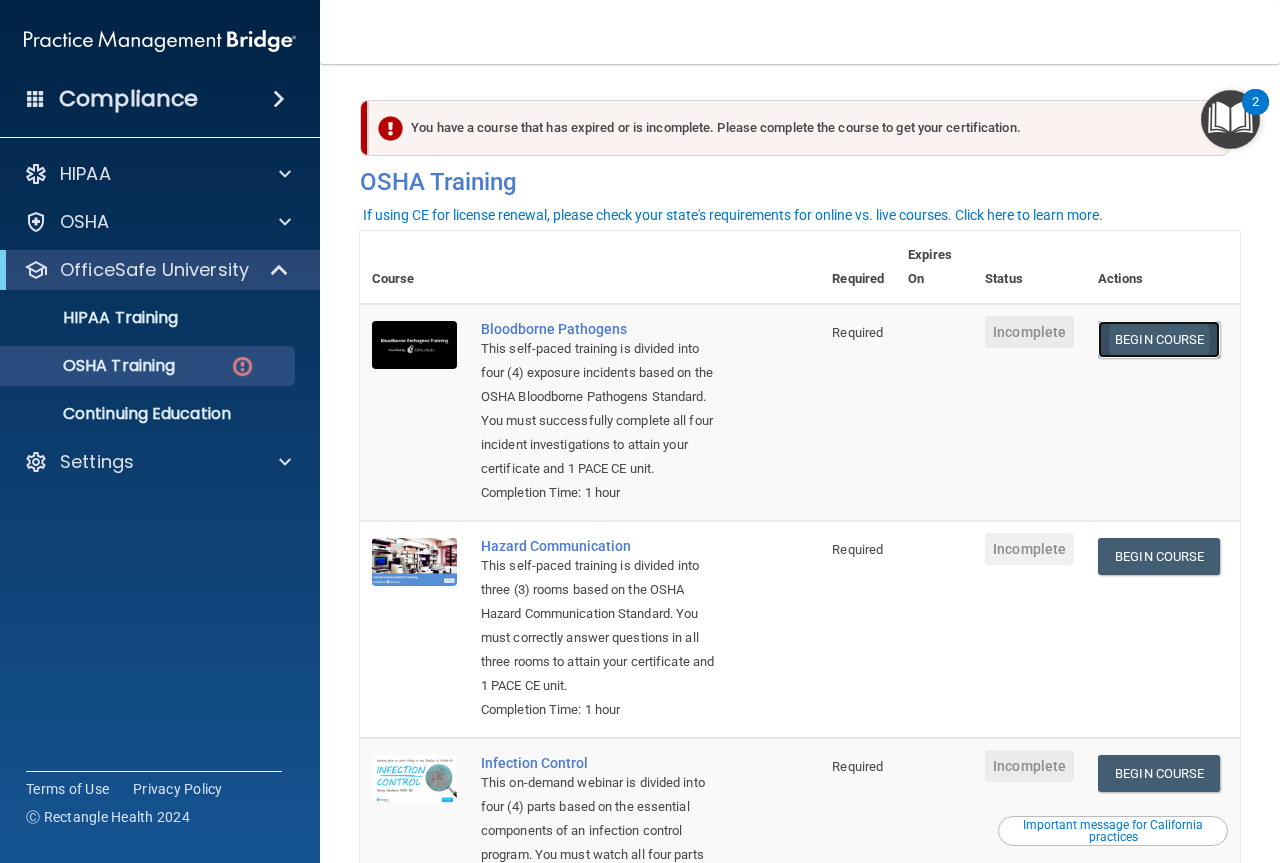 click on "Begin Course" at bounding box center [1159, 339] 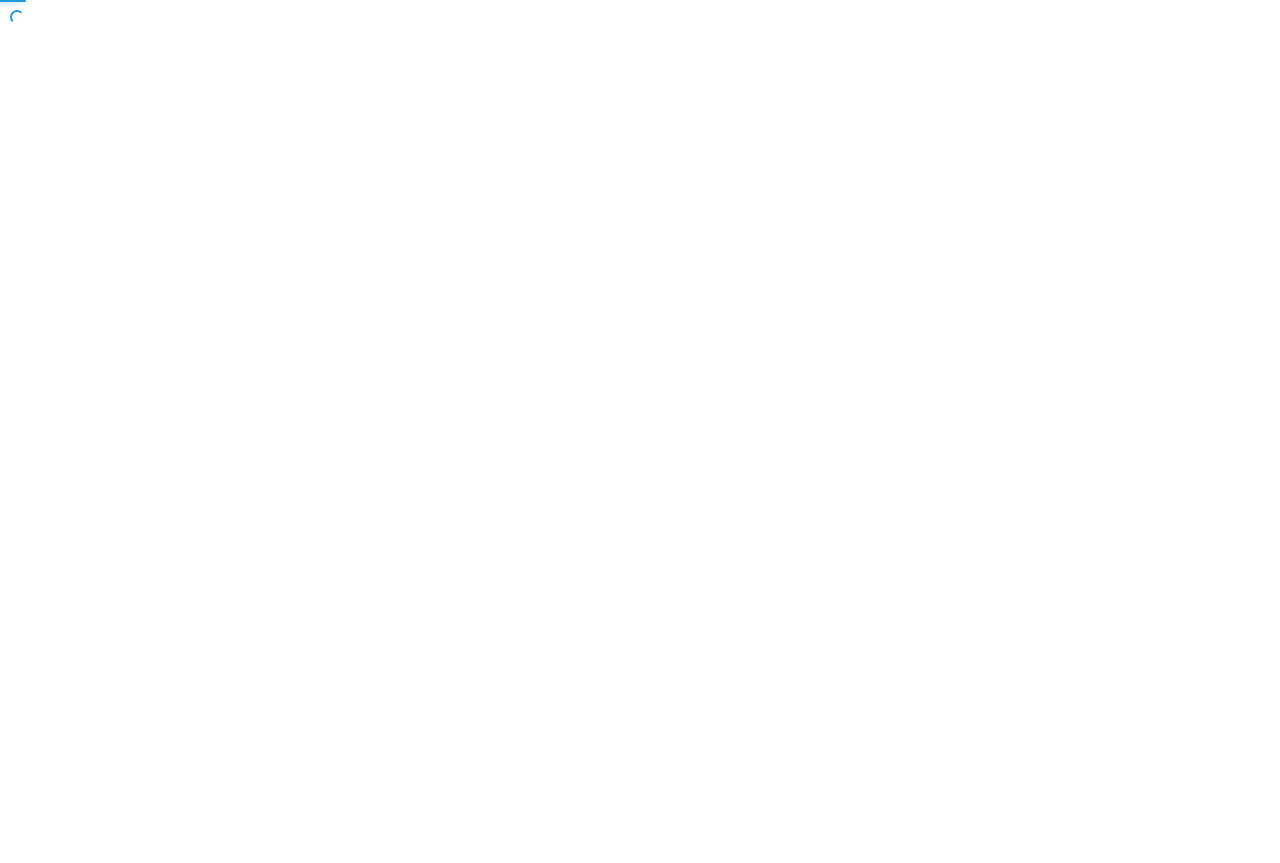scroll, scrollTop: 0, scrollLeft: 0, axis: both 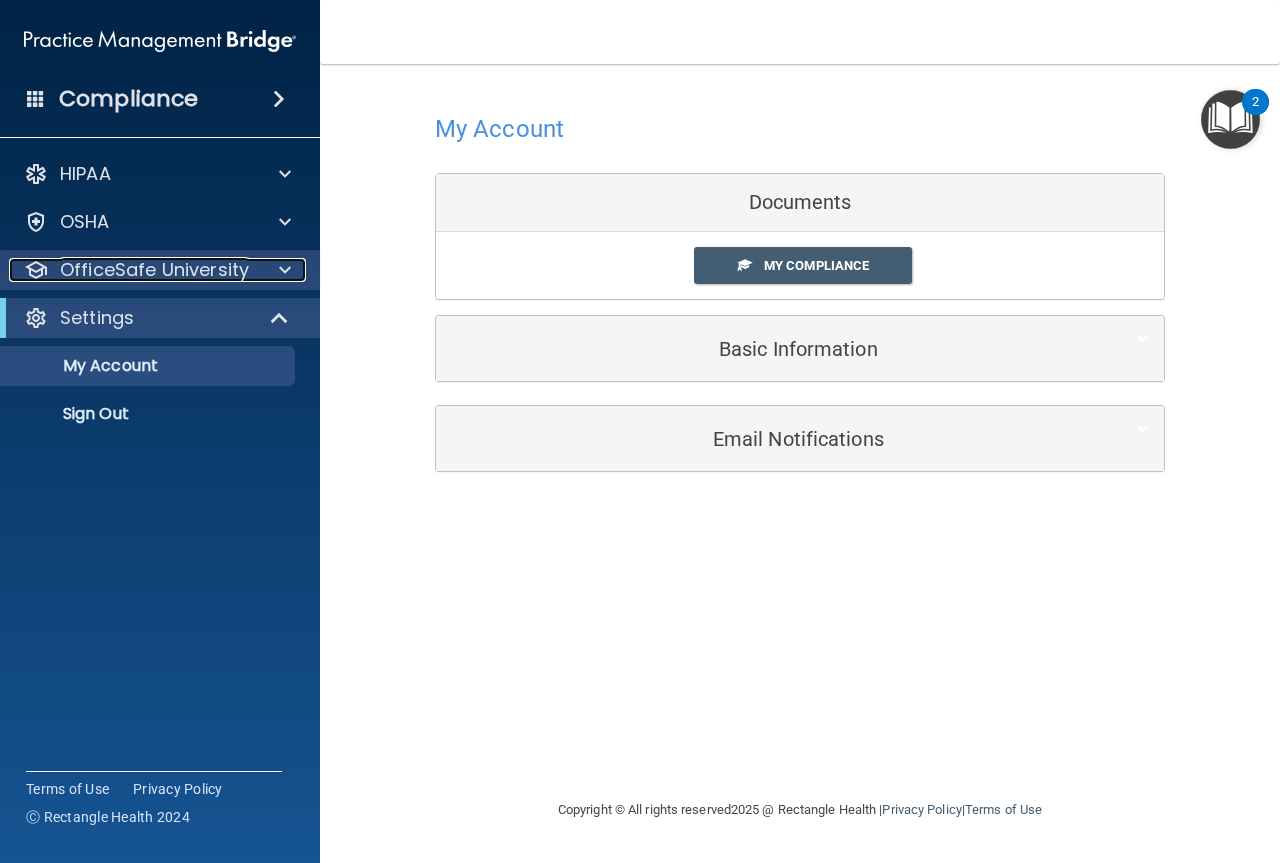 click on "OfficeSafe University" at bounding box center (154, 270) 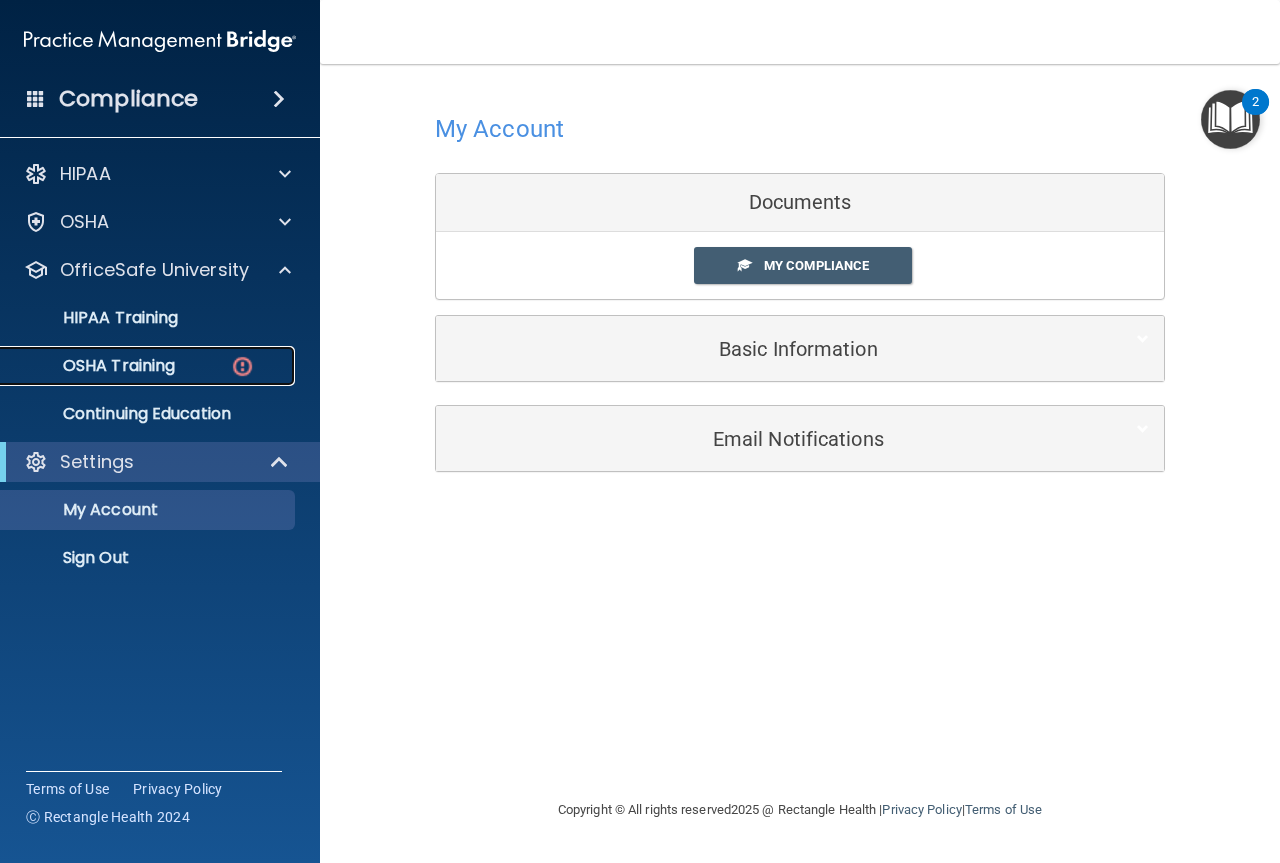 click on "OSHA Training" at bounding box center [149, 366] 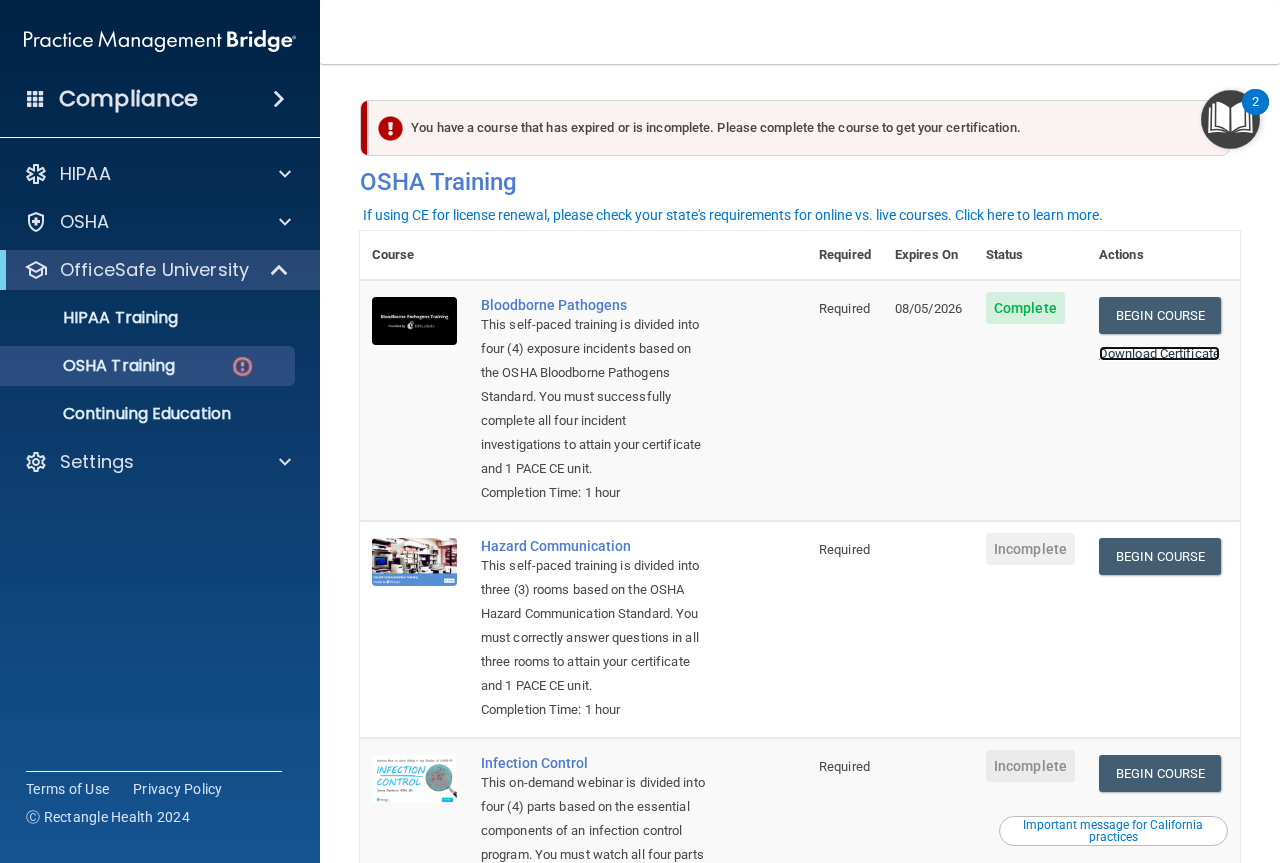 click on "Download Certificate" at bounding box center [1159, 353] 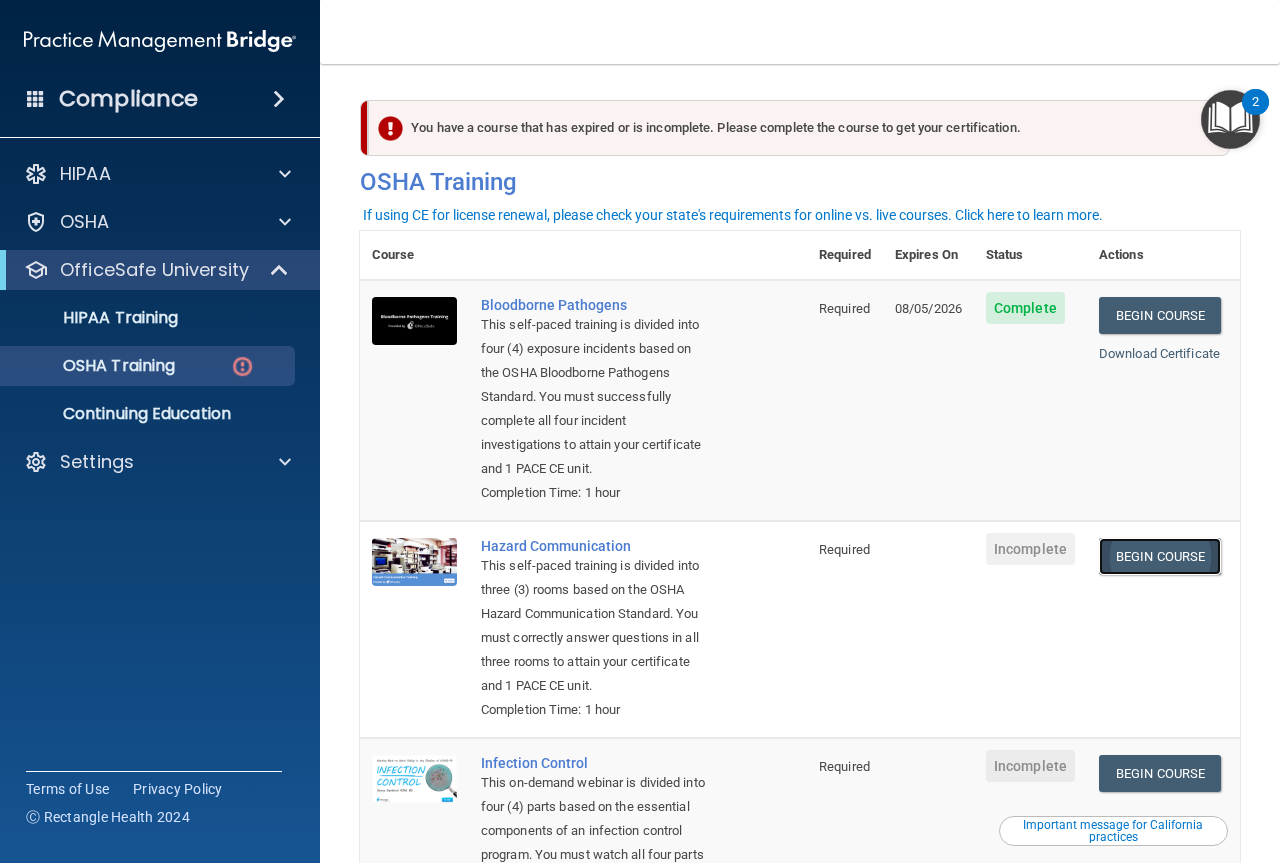 click on "Begin Course" at bounding box center (1160, 556) 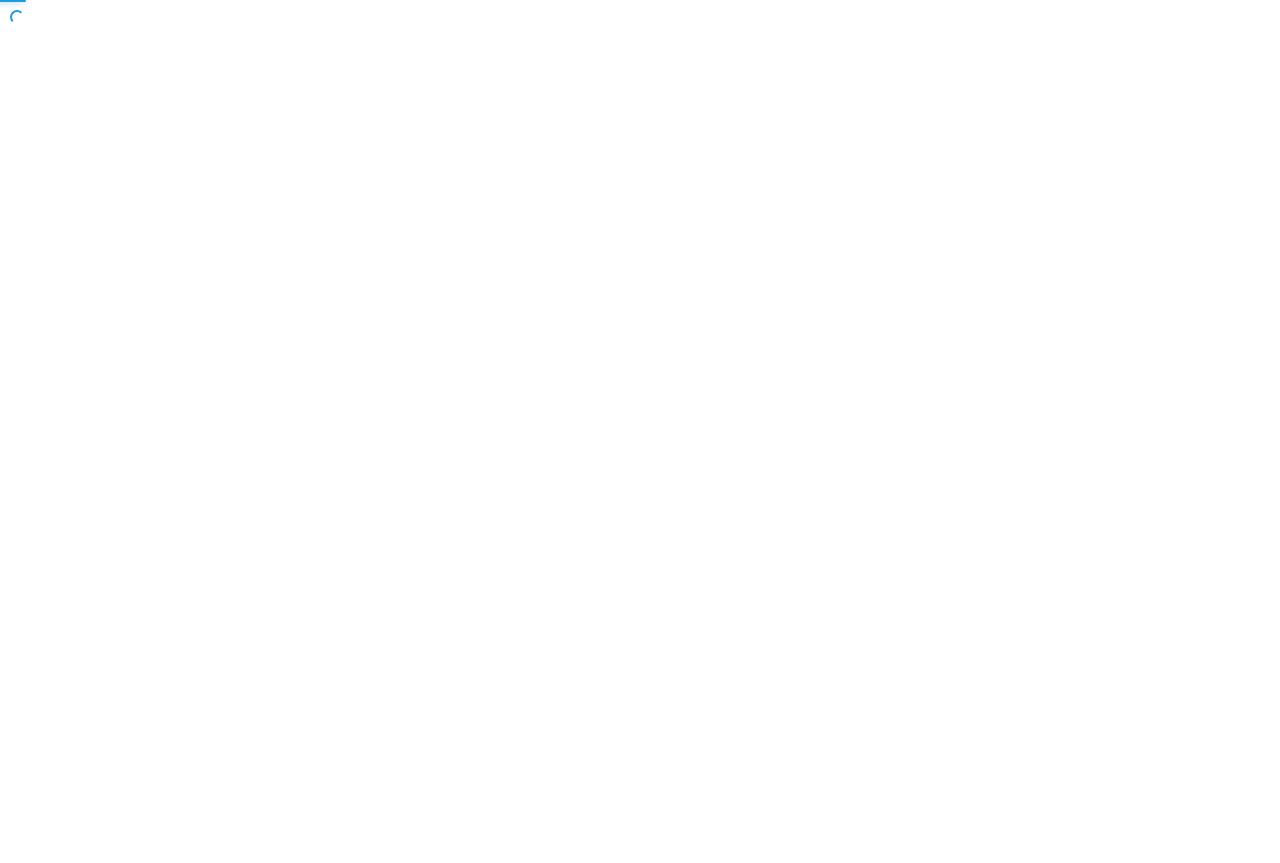 scroll, scrollTop: 0, scrollLeft: 0, axis: both 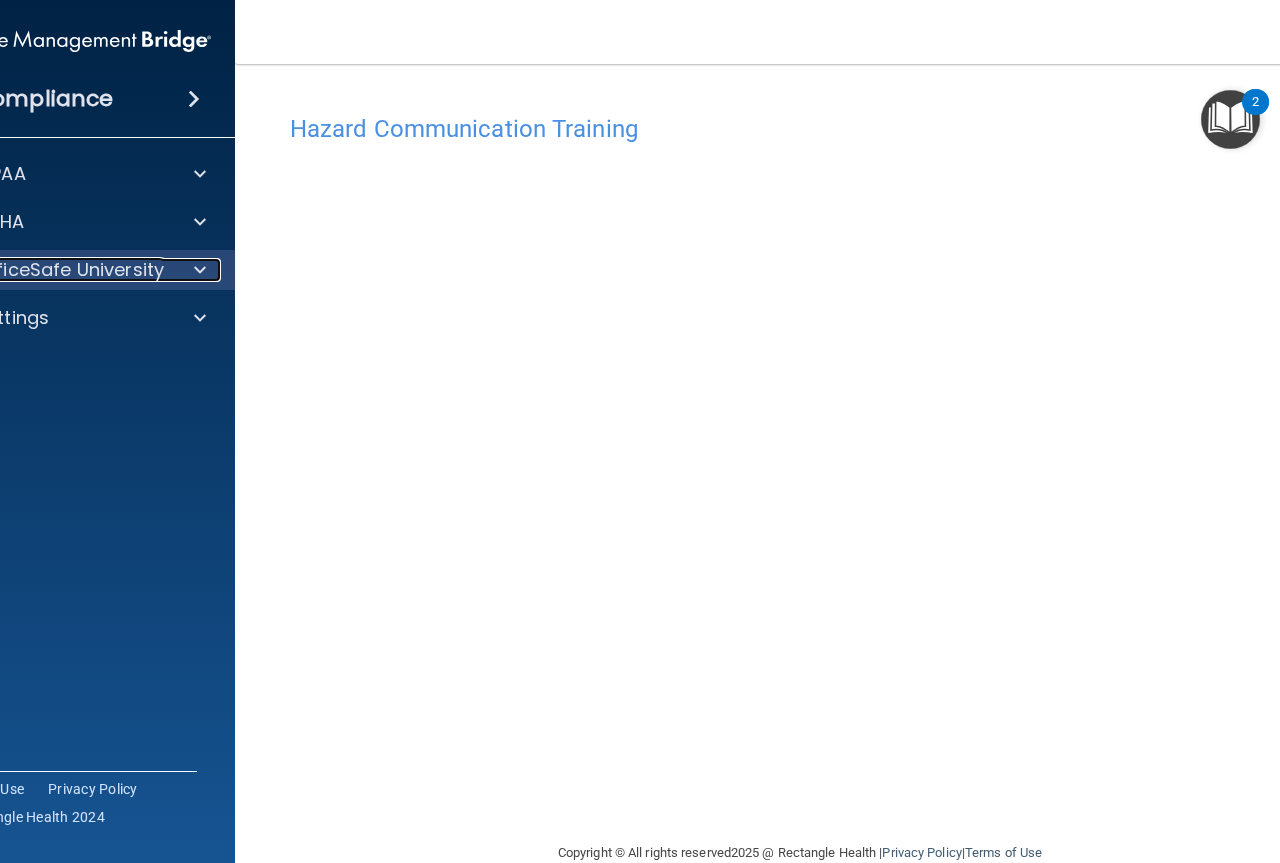 click at bounding box center (197, 270) 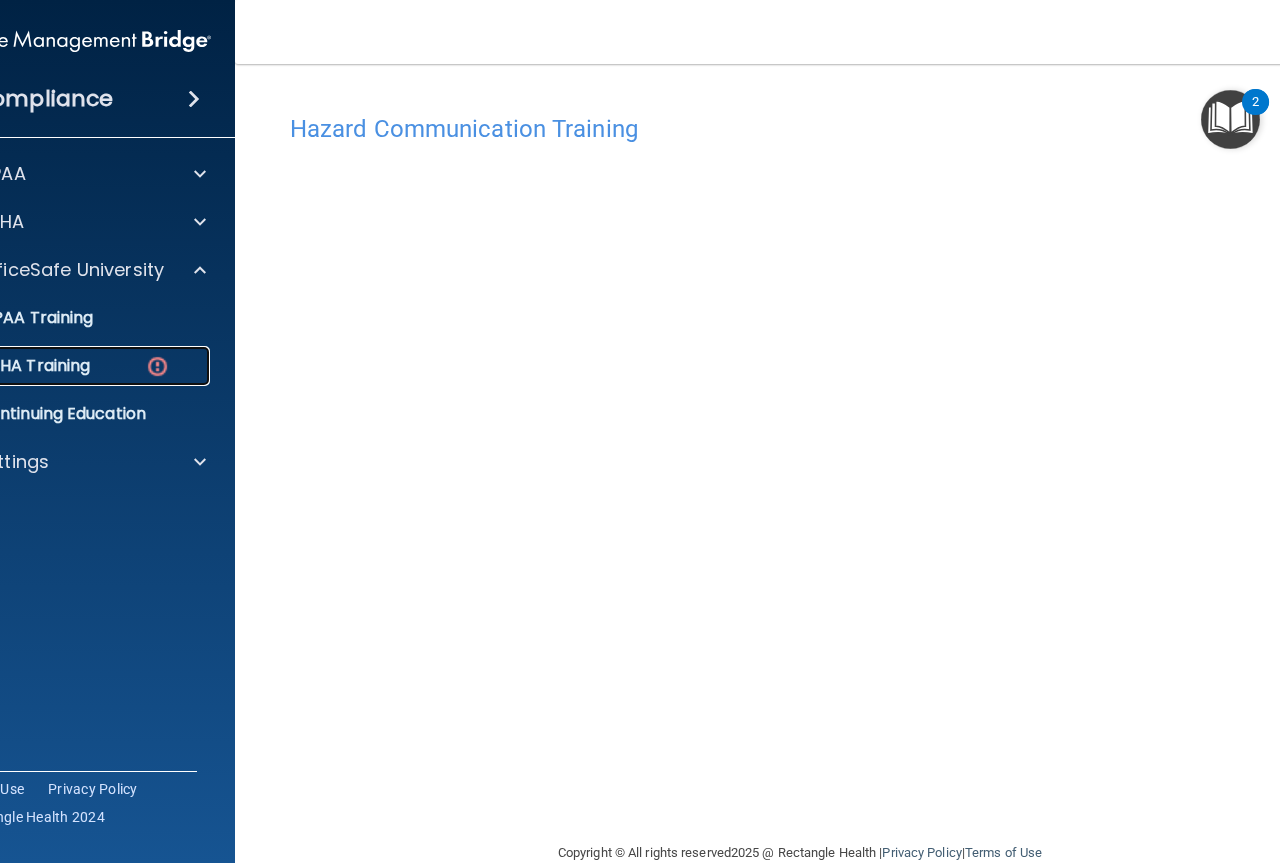 click on "OSHA Training" at bounding box center (64, 366) 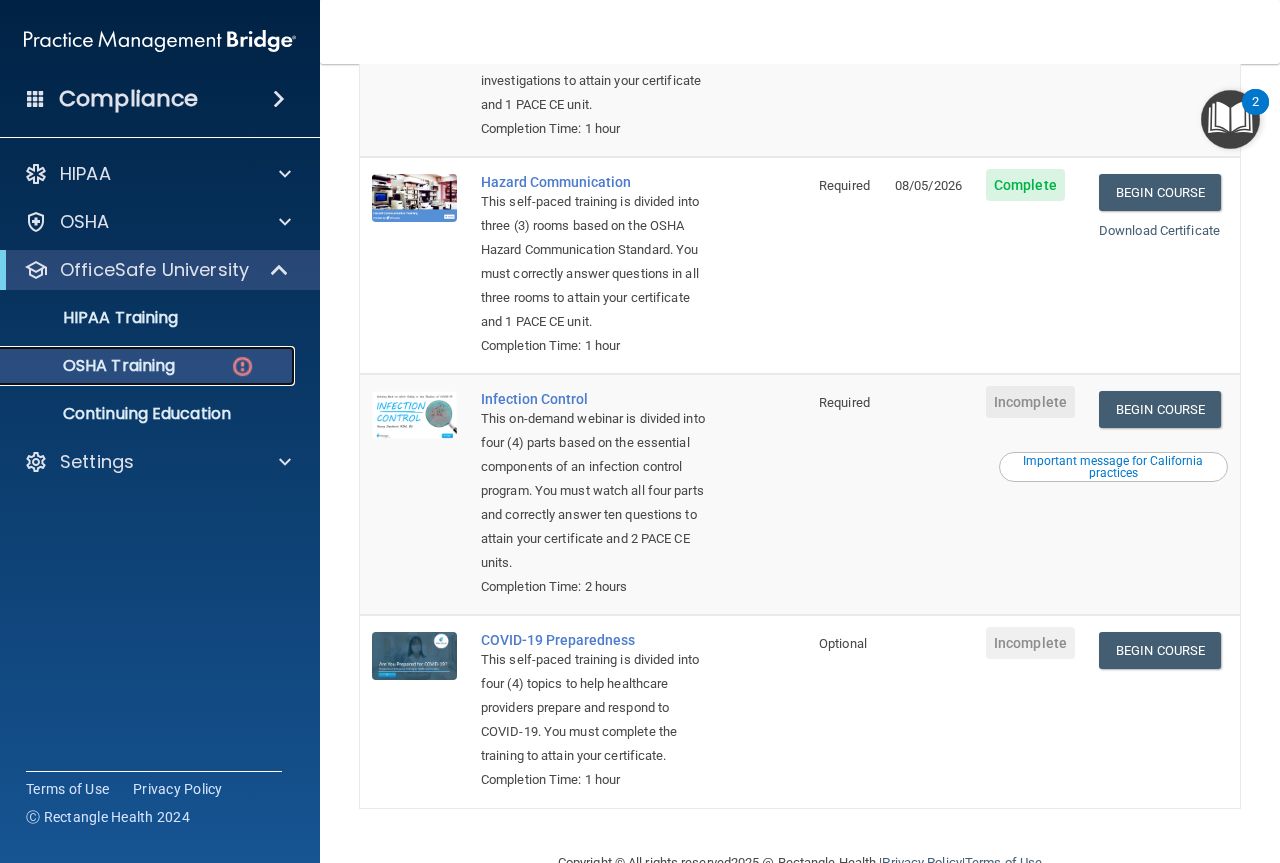 scroll, scrollTop: 400, scrollLeft: 0, axis: vertical 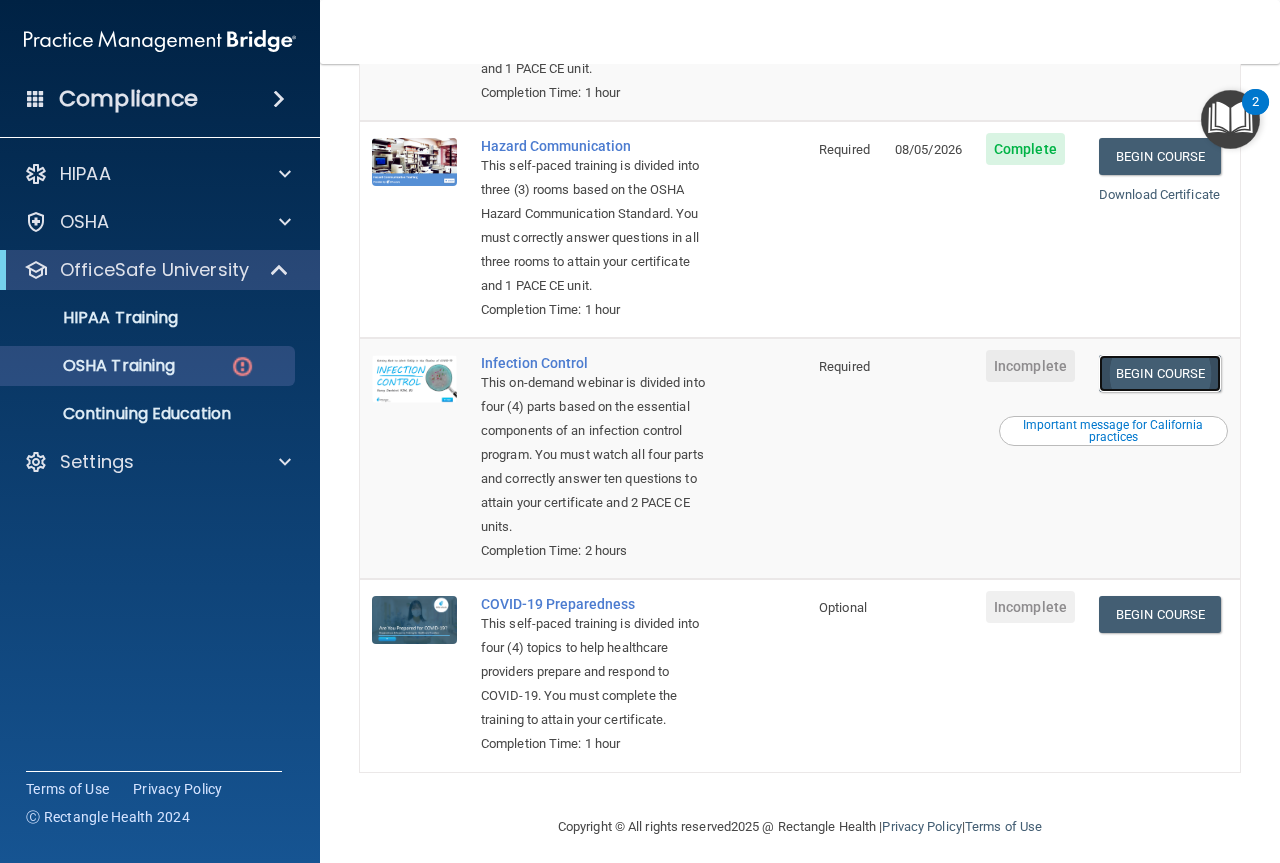 click on "Begin Course" at bounding box center (1160, 373) 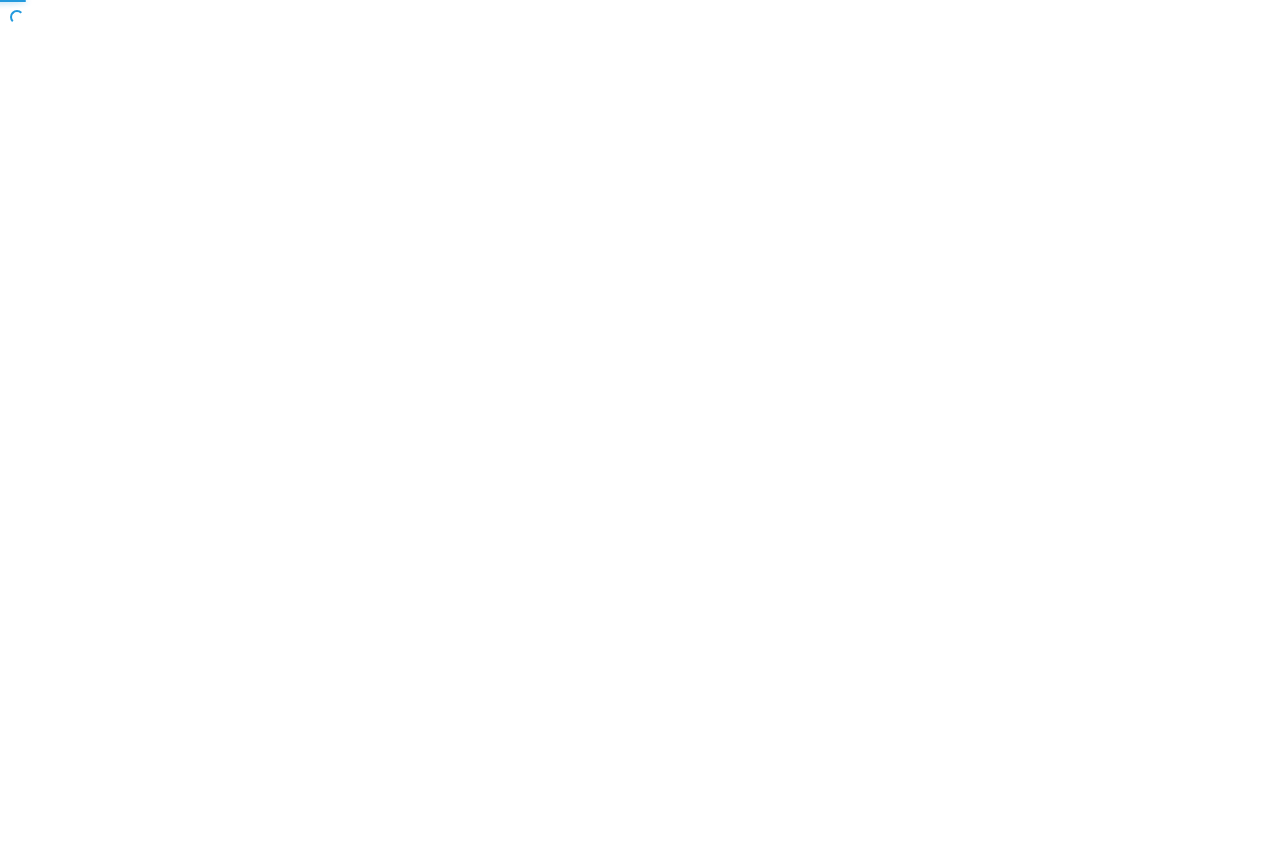 scroll, scrollTop: 0, scrollLeft: 0, axis: both 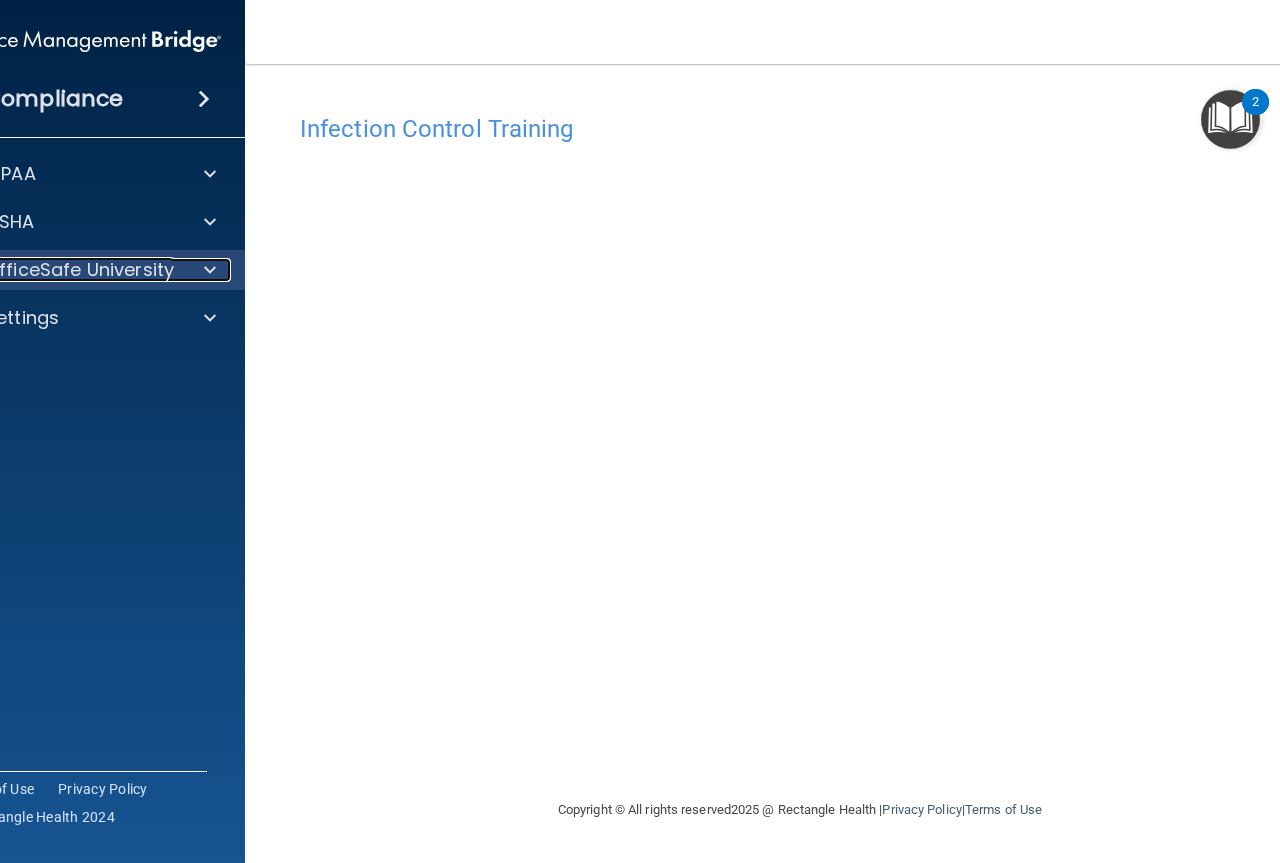 click on "OfficeSafe University" at bounding box center [58, 270] 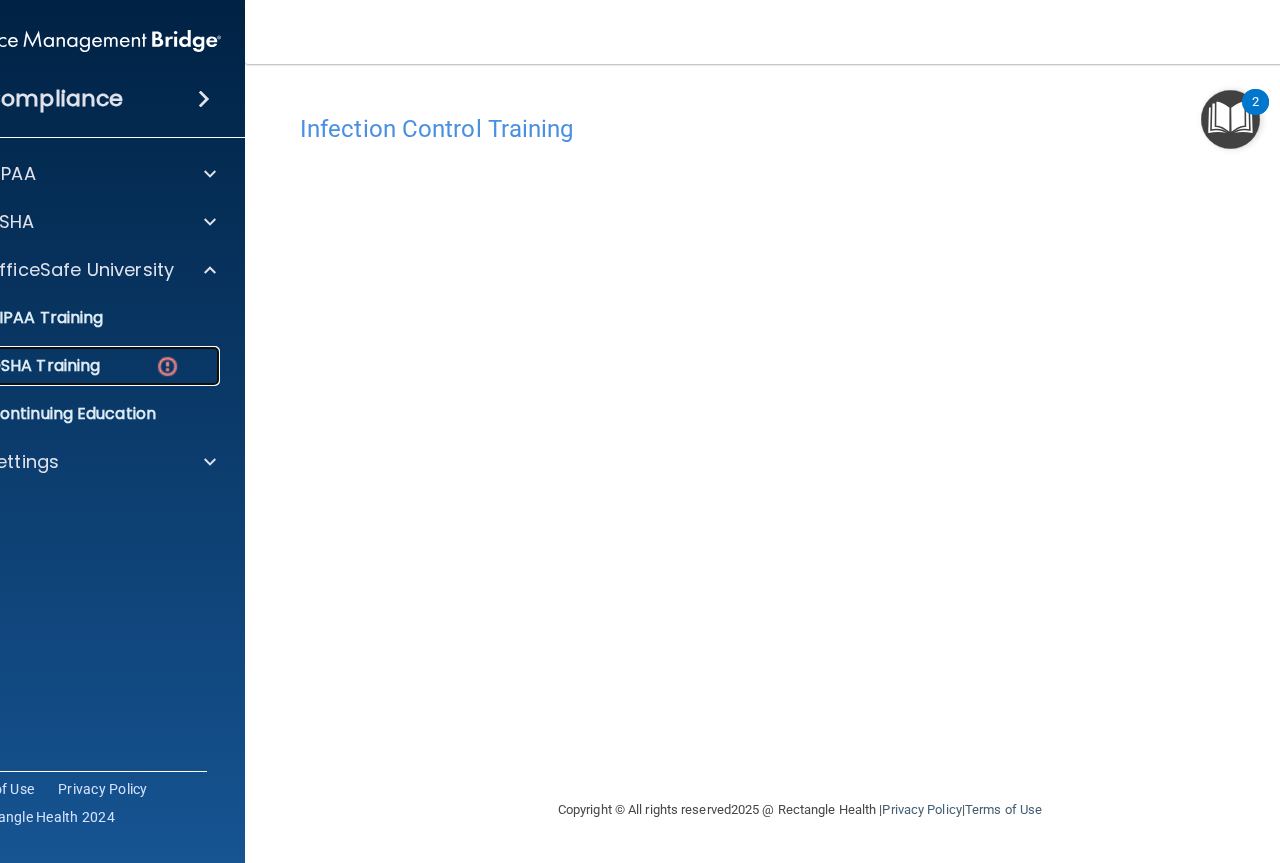 click on "OSHA Training" at bounding box center [74, 366] 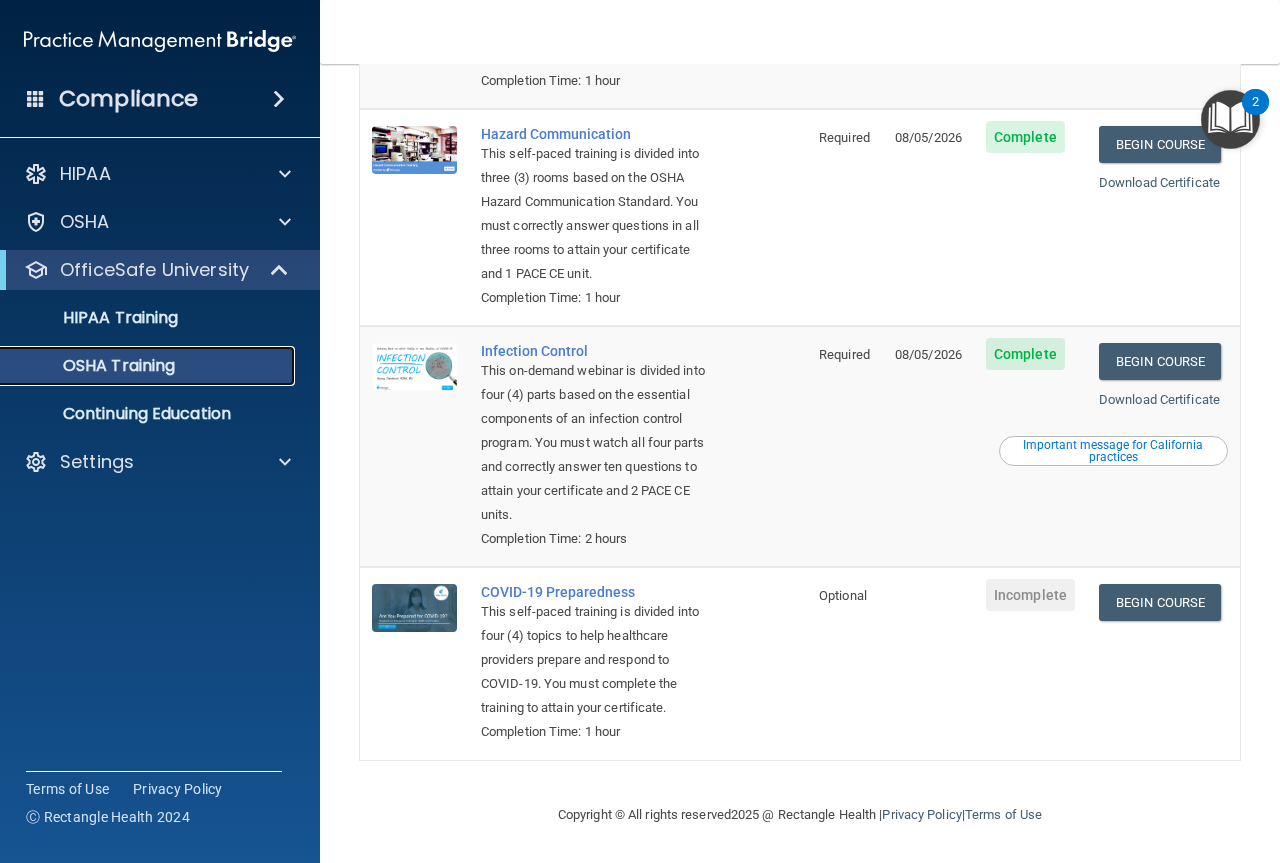 scroll, scrollTop: 432, scrollLeft: 0, axis: vertical 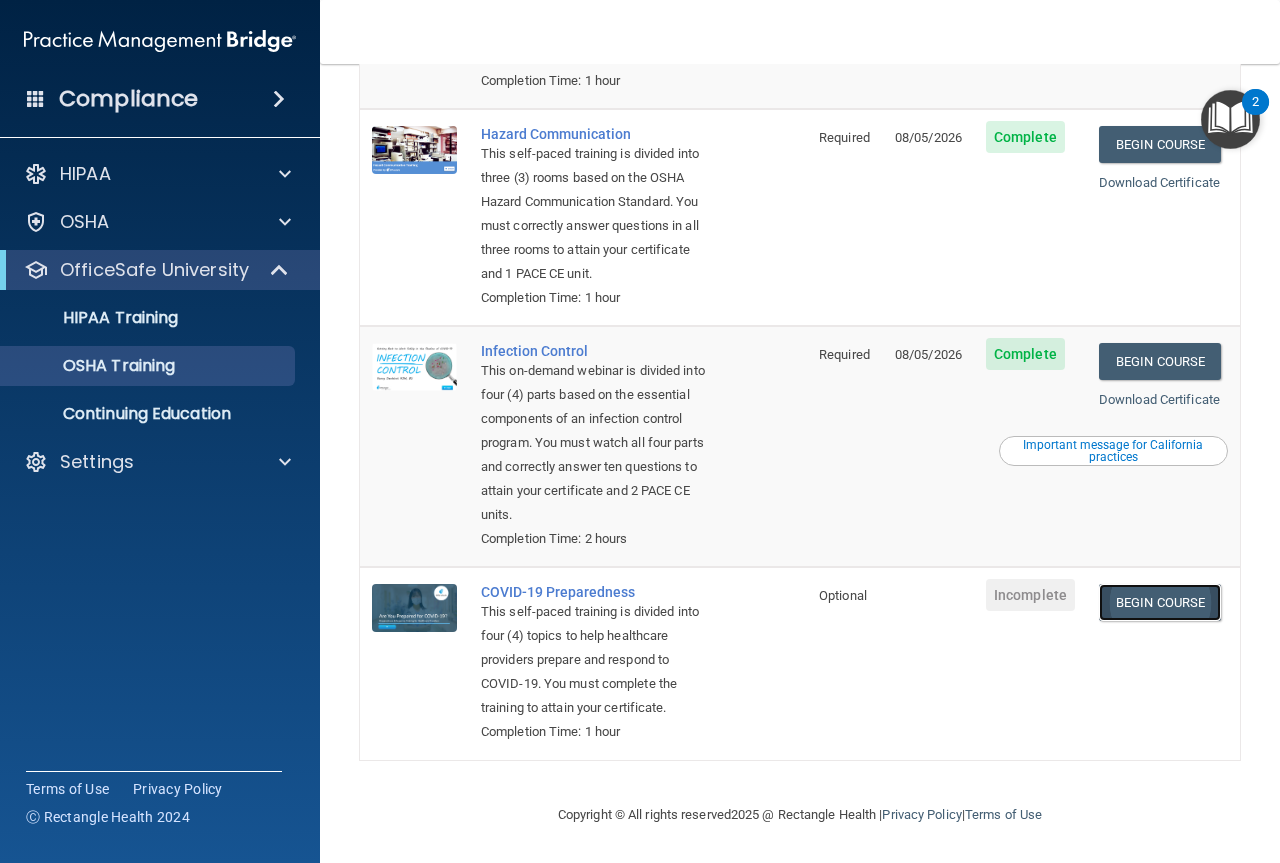 click on "Begin Course" at bounding box center (1160, 602) 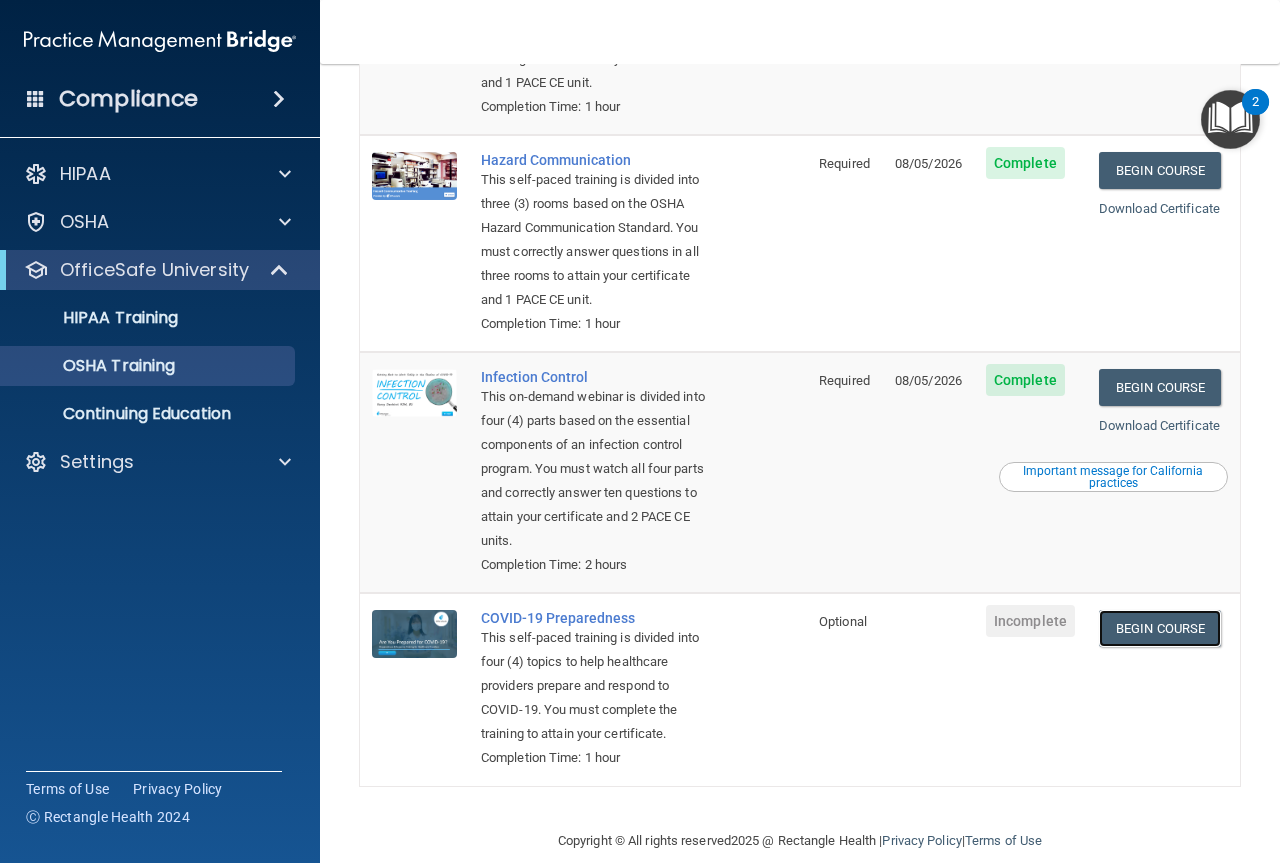 scroll, scrollTop: 0, scrollLeft: 0, axis: both 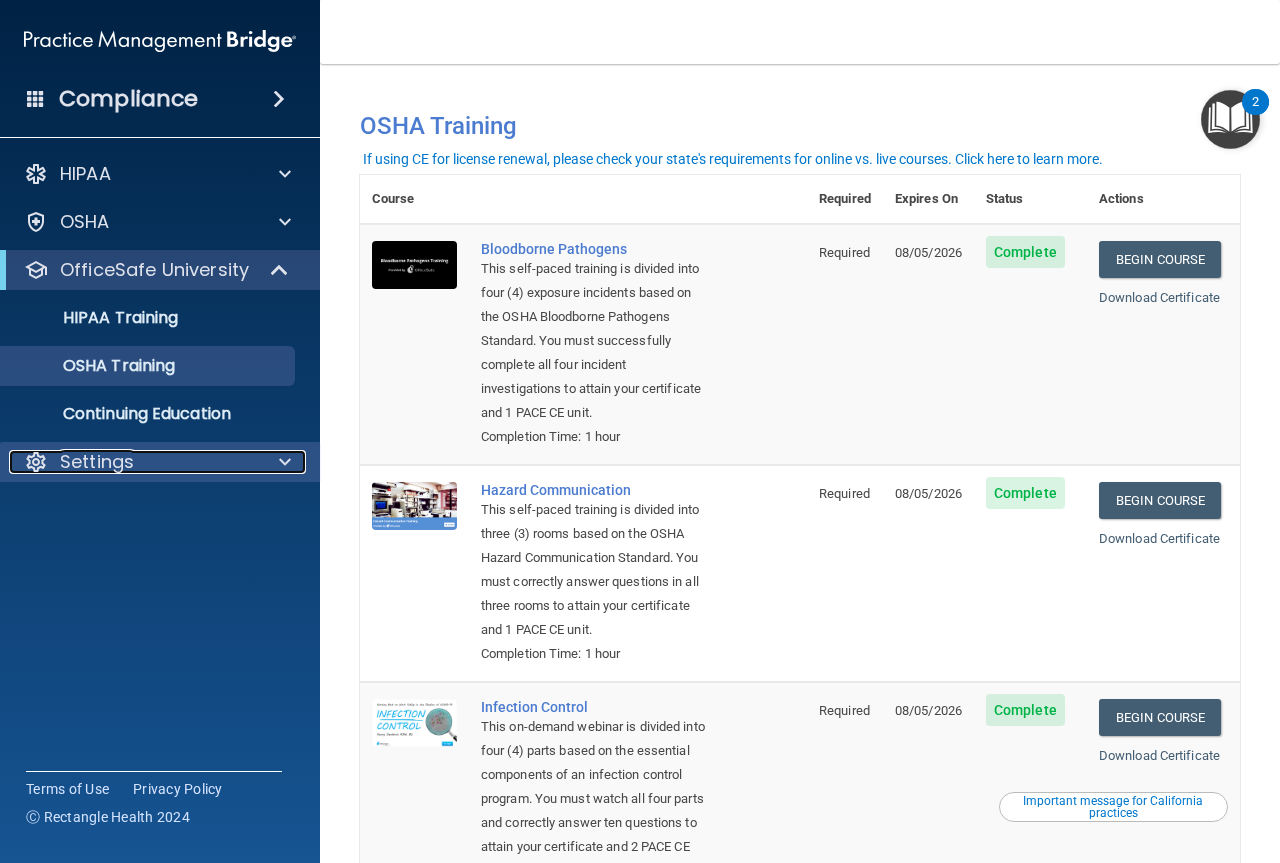 click on "Settings" at bounding box center (133, 462) 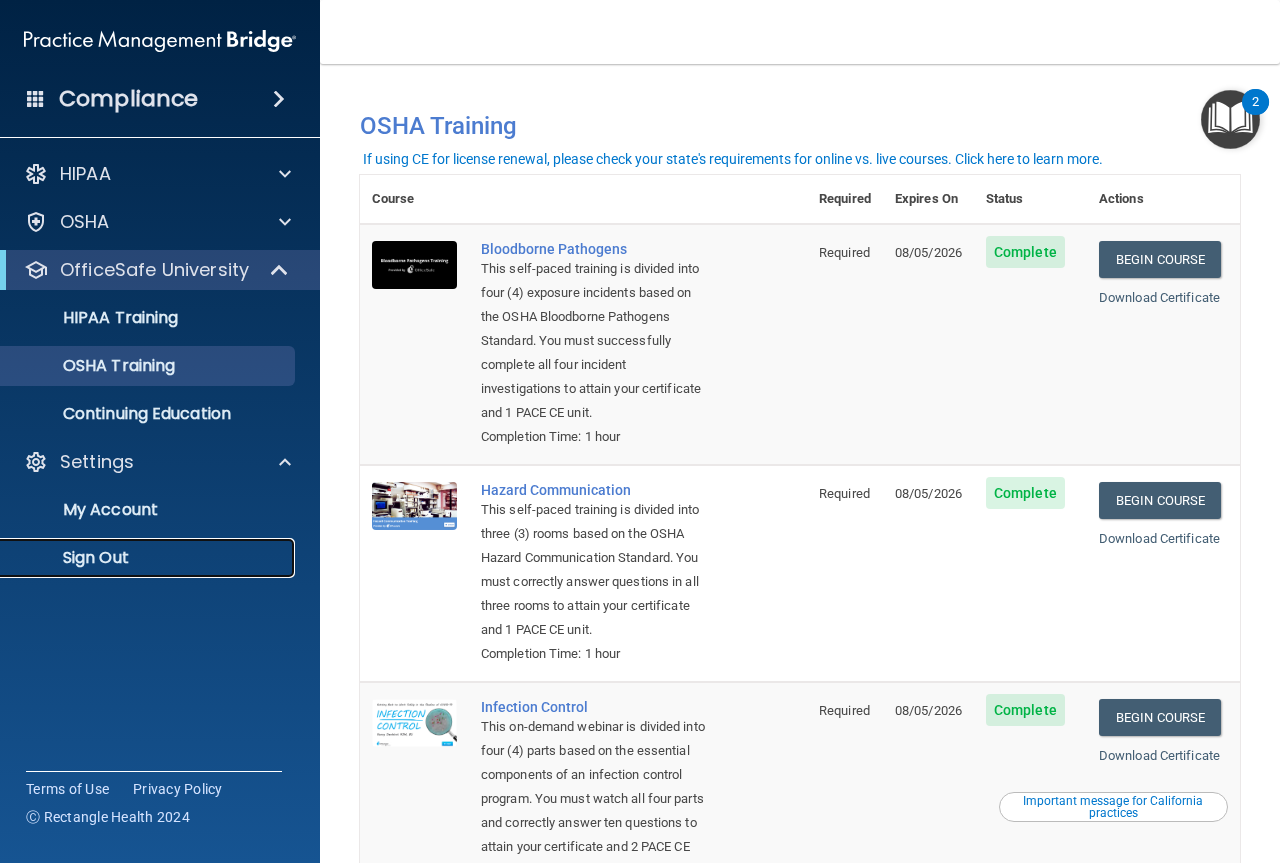 click on "Sign Out" at bounding box center [149, 558] 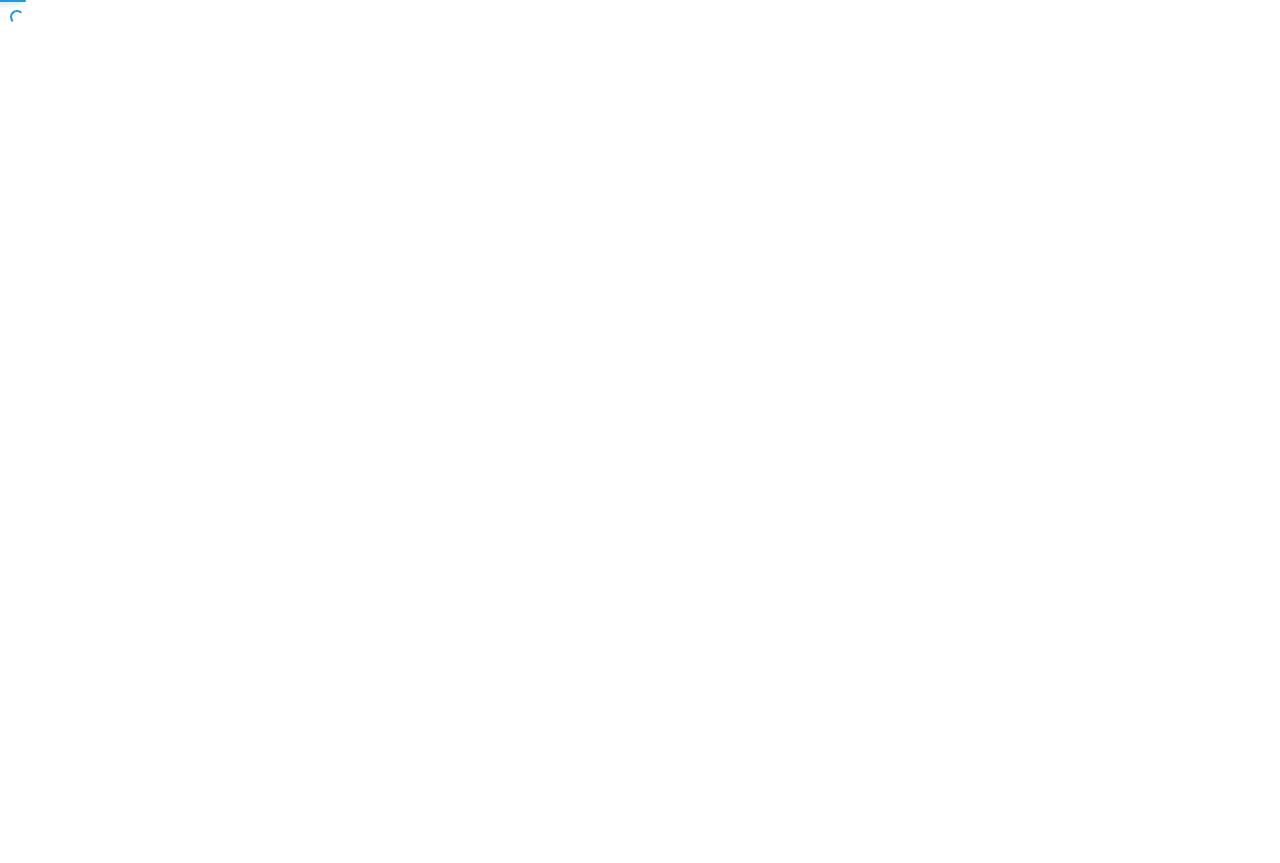 scroll, scrollTop: 0, scrollLeft: 0, axis: both 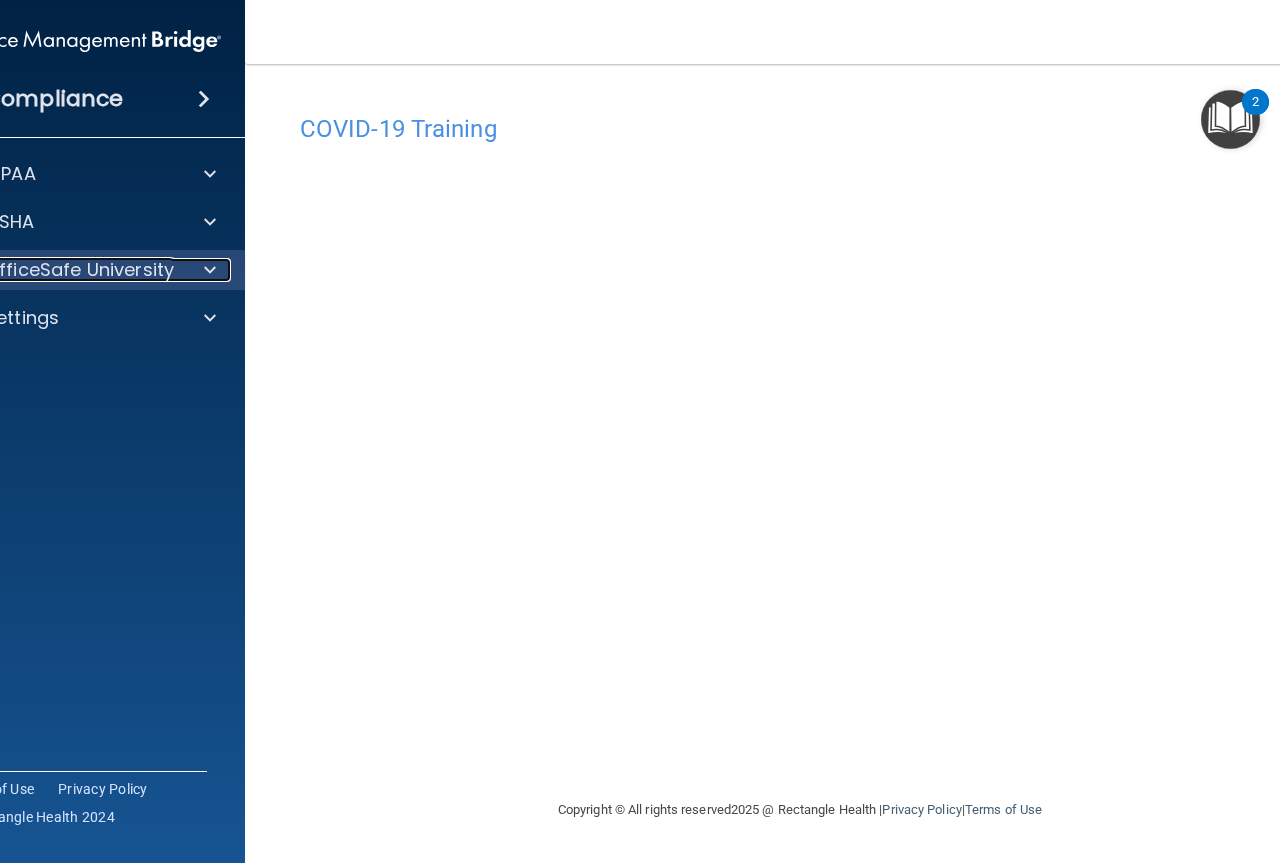 click on "OfficeSafe University" at bounding box center [79, 270] 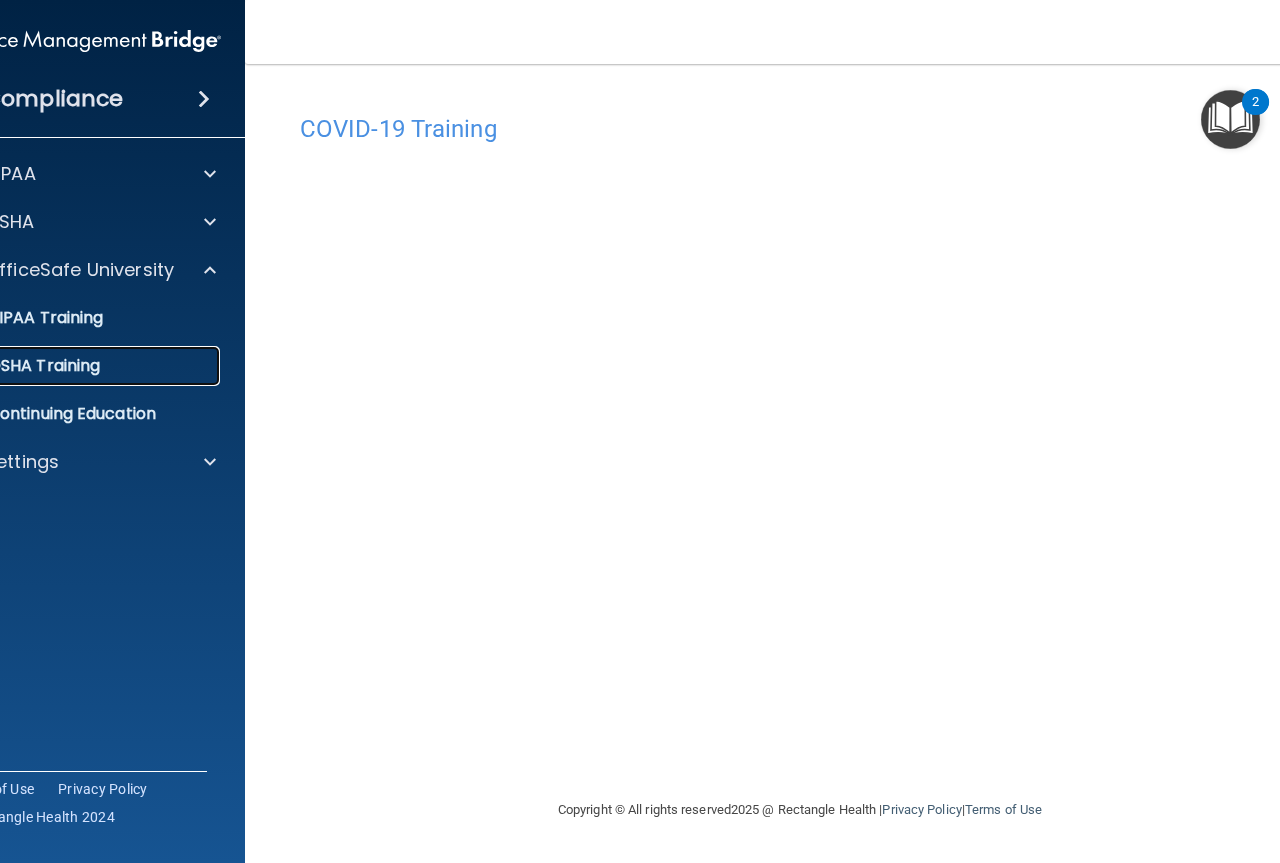click on "OSHA Training" at bounding box center [19, 366] 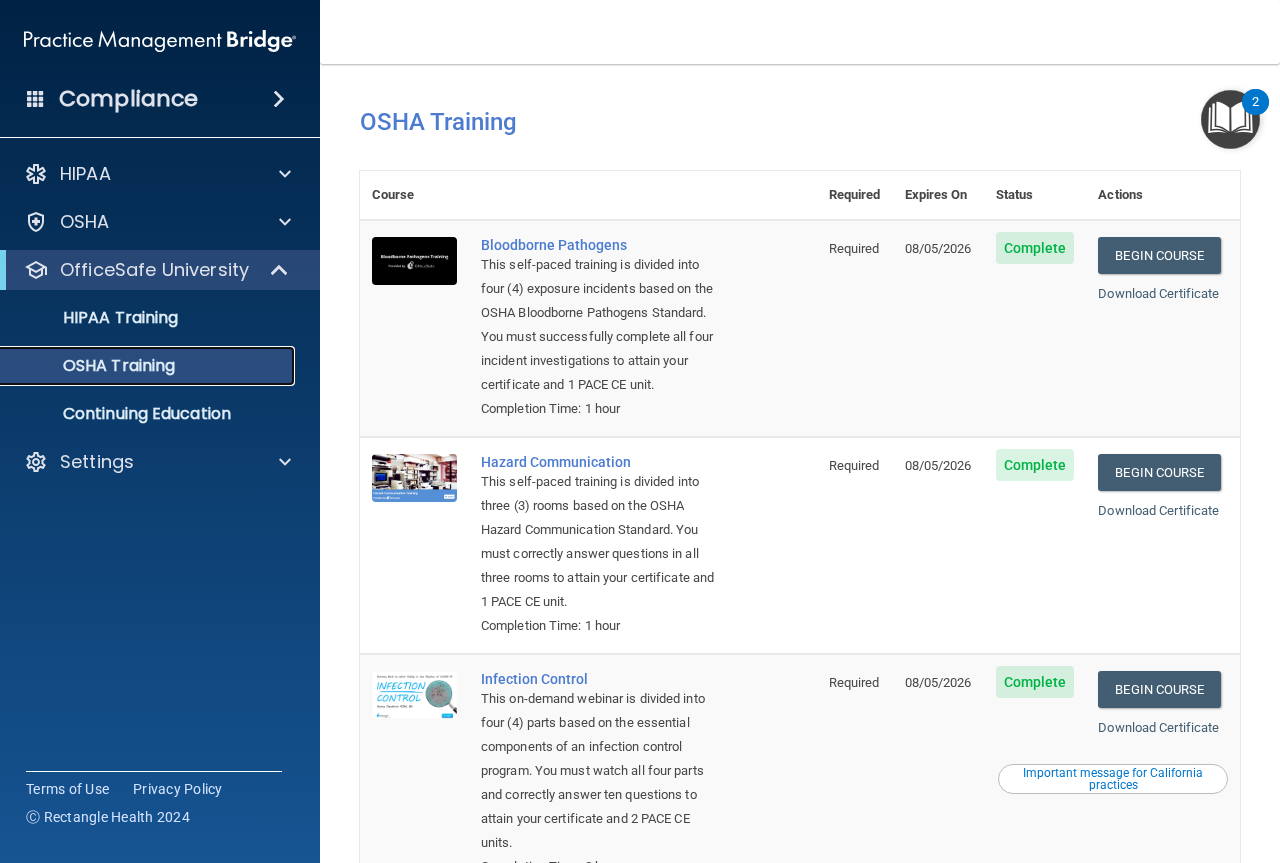 scroll, scrollTop: 0, scrollLeft: 0, axis: both 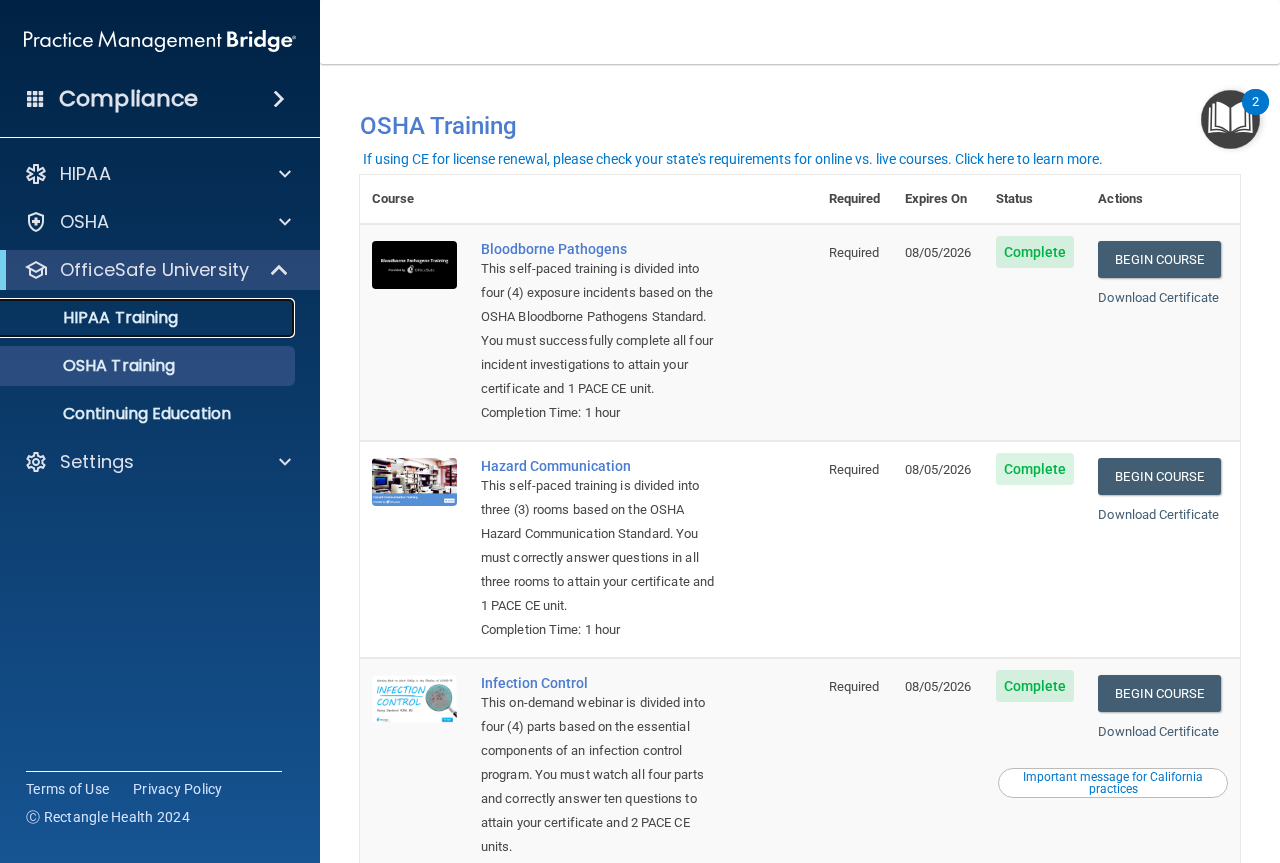 click on "HIPAA Training" at bounding box center [95, 318] 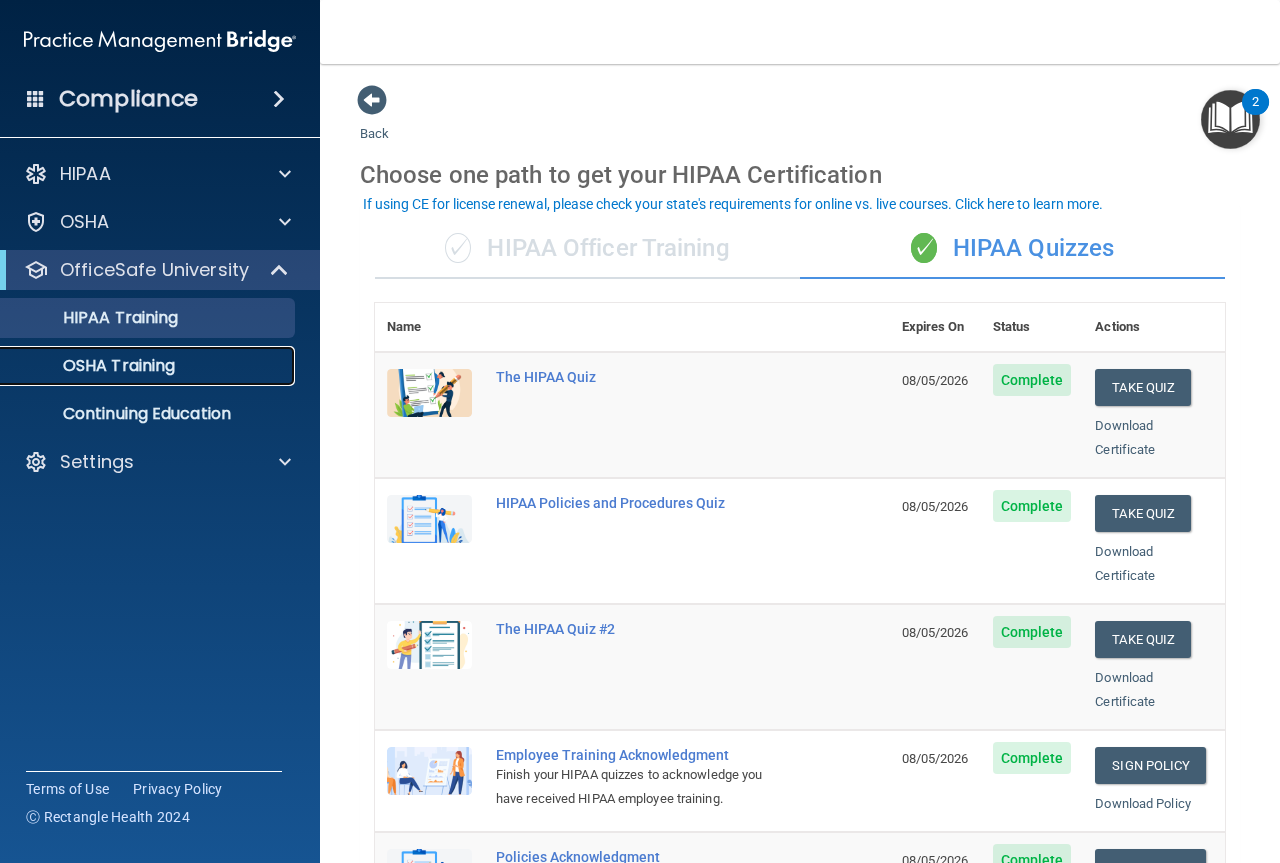 click on "OSHA Training" at bounding box center [94, 366] 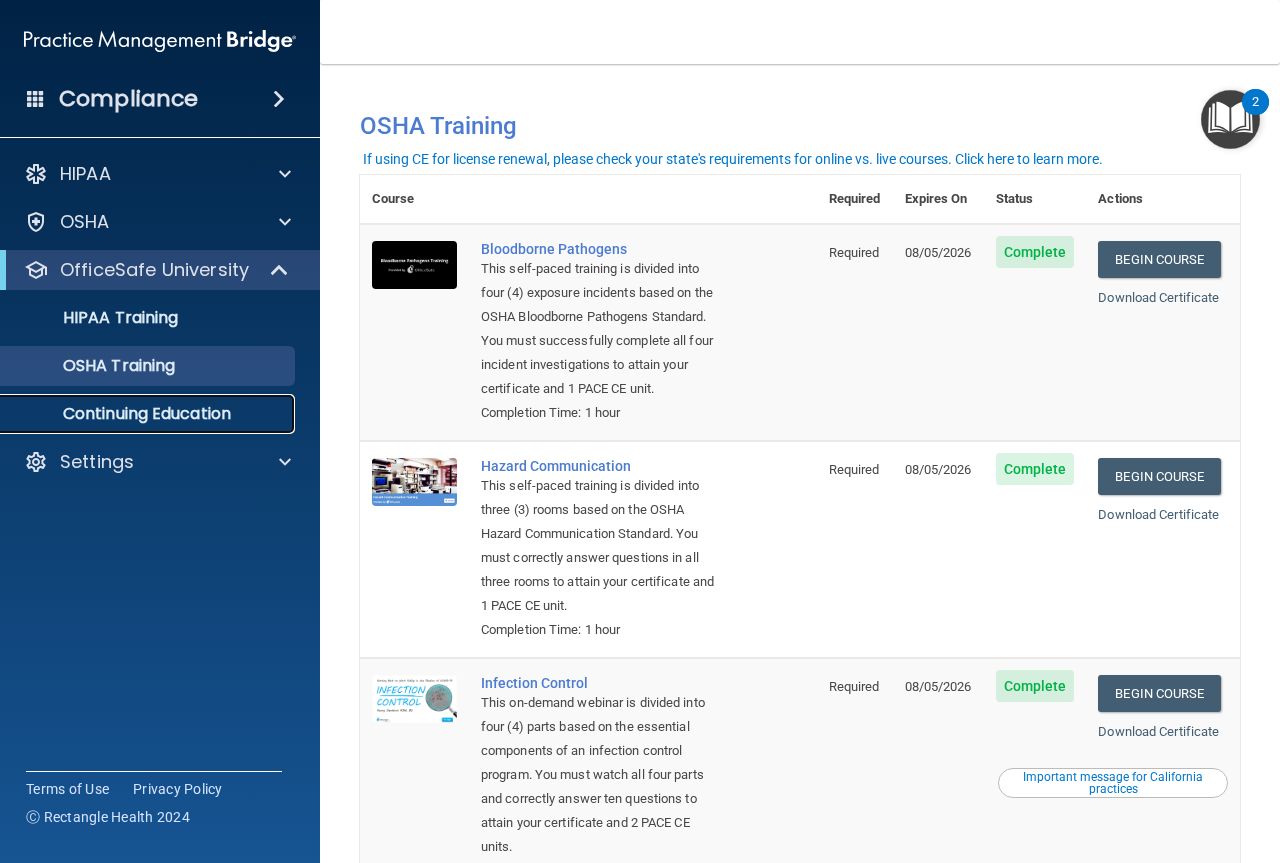 click on "Continuing Education" at bounding box center (149, 414) 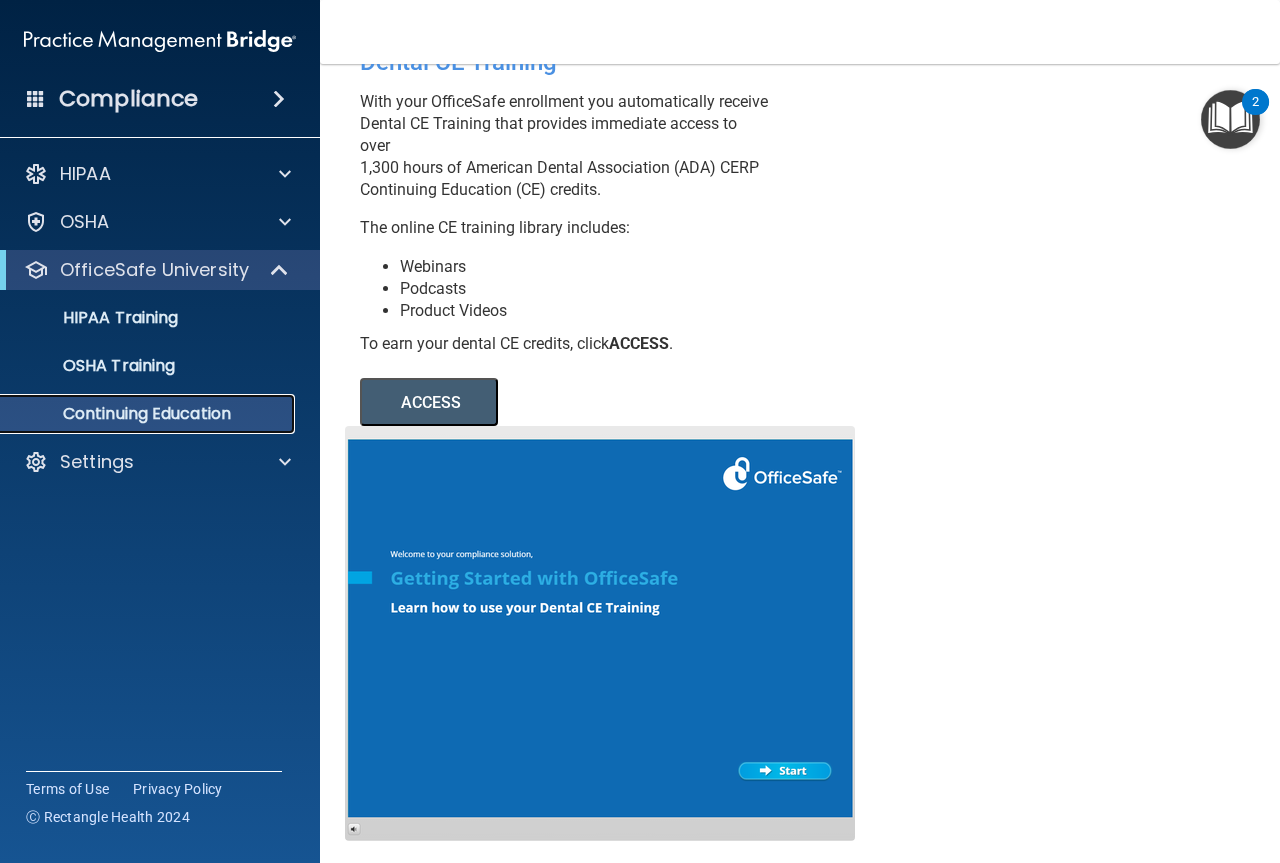 scroll, scrollTop: 131, scrollLeft: 0, axis: vertical 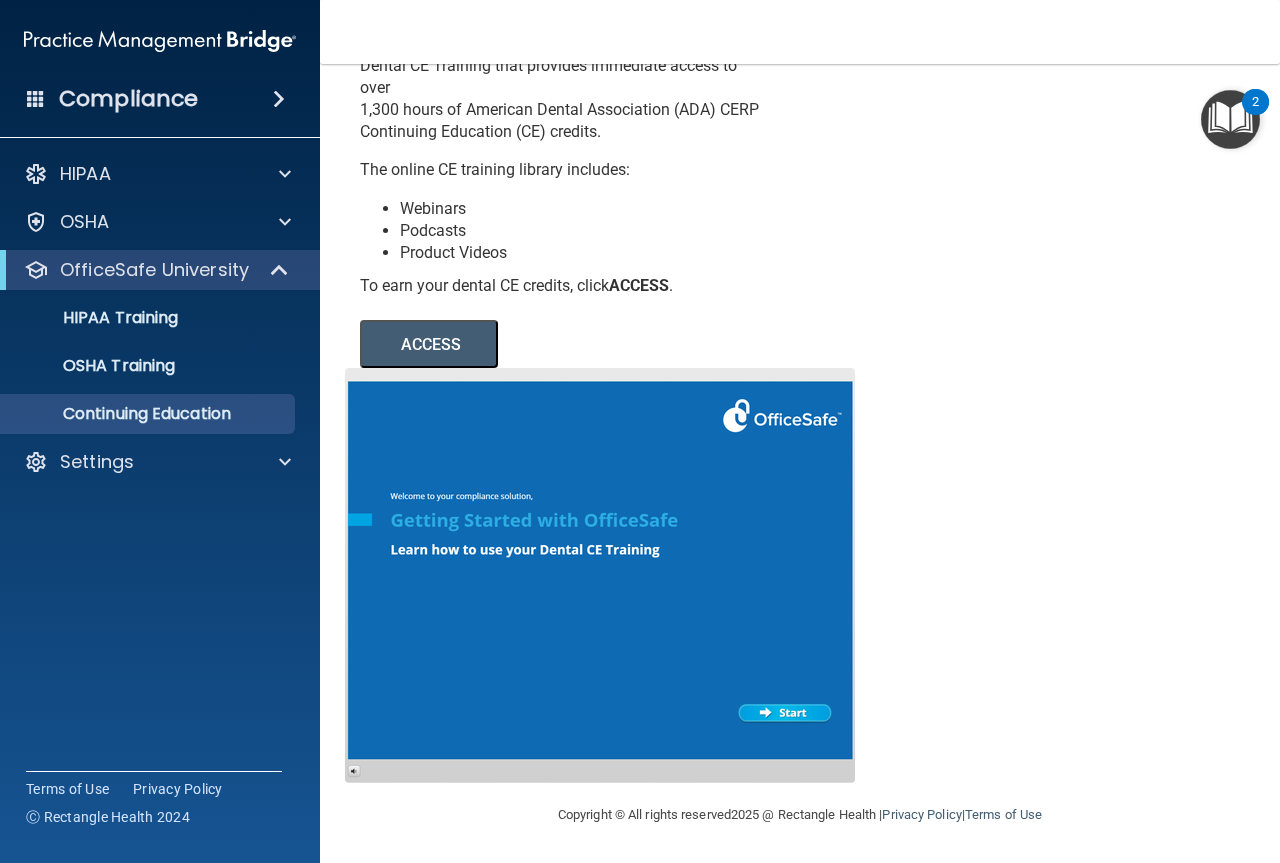 click on "ACCESS" at bounding box center (429, 344) 